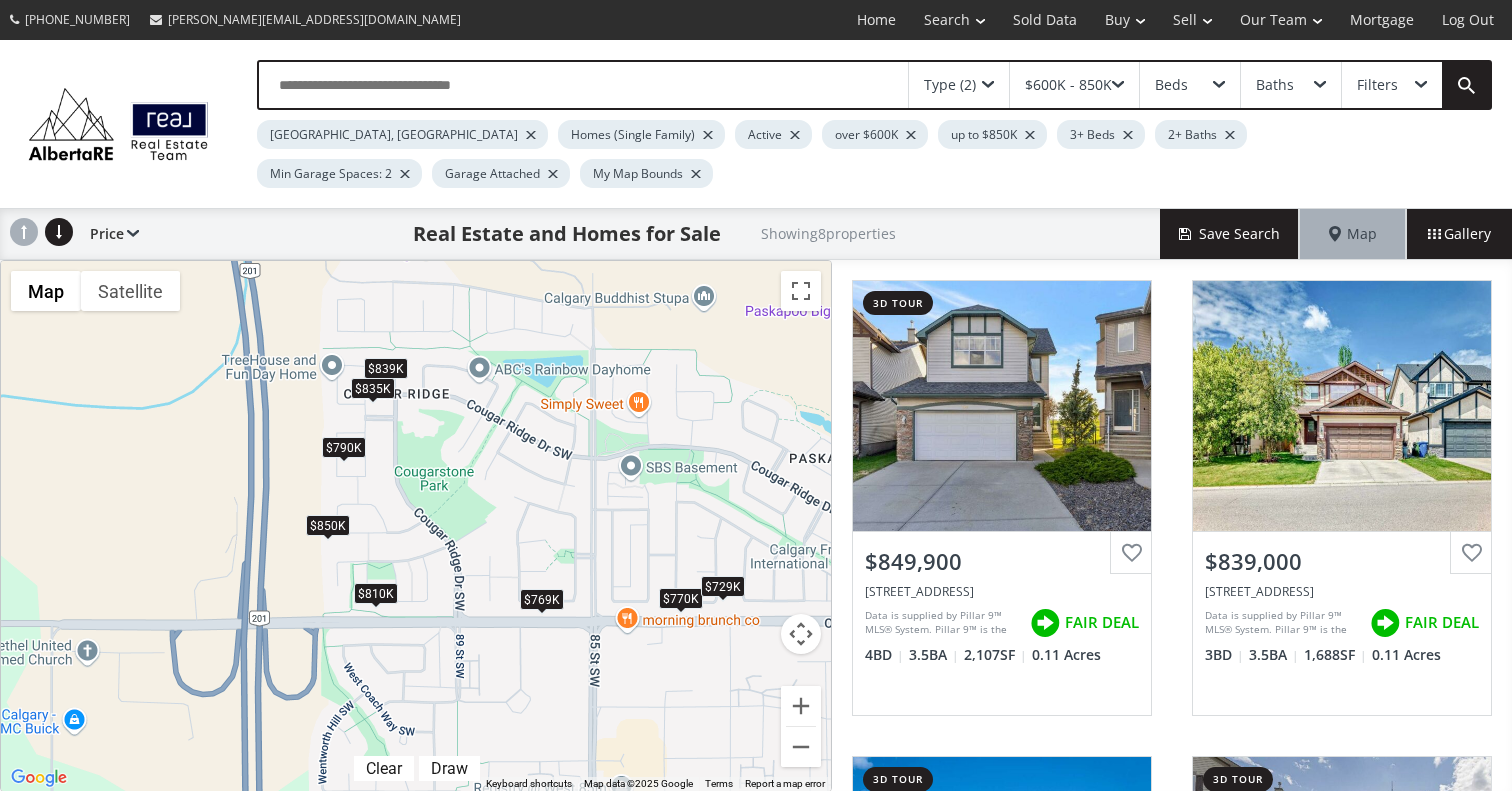 scroll, scrollTop: 0, scrollLeft: 0, axis: both 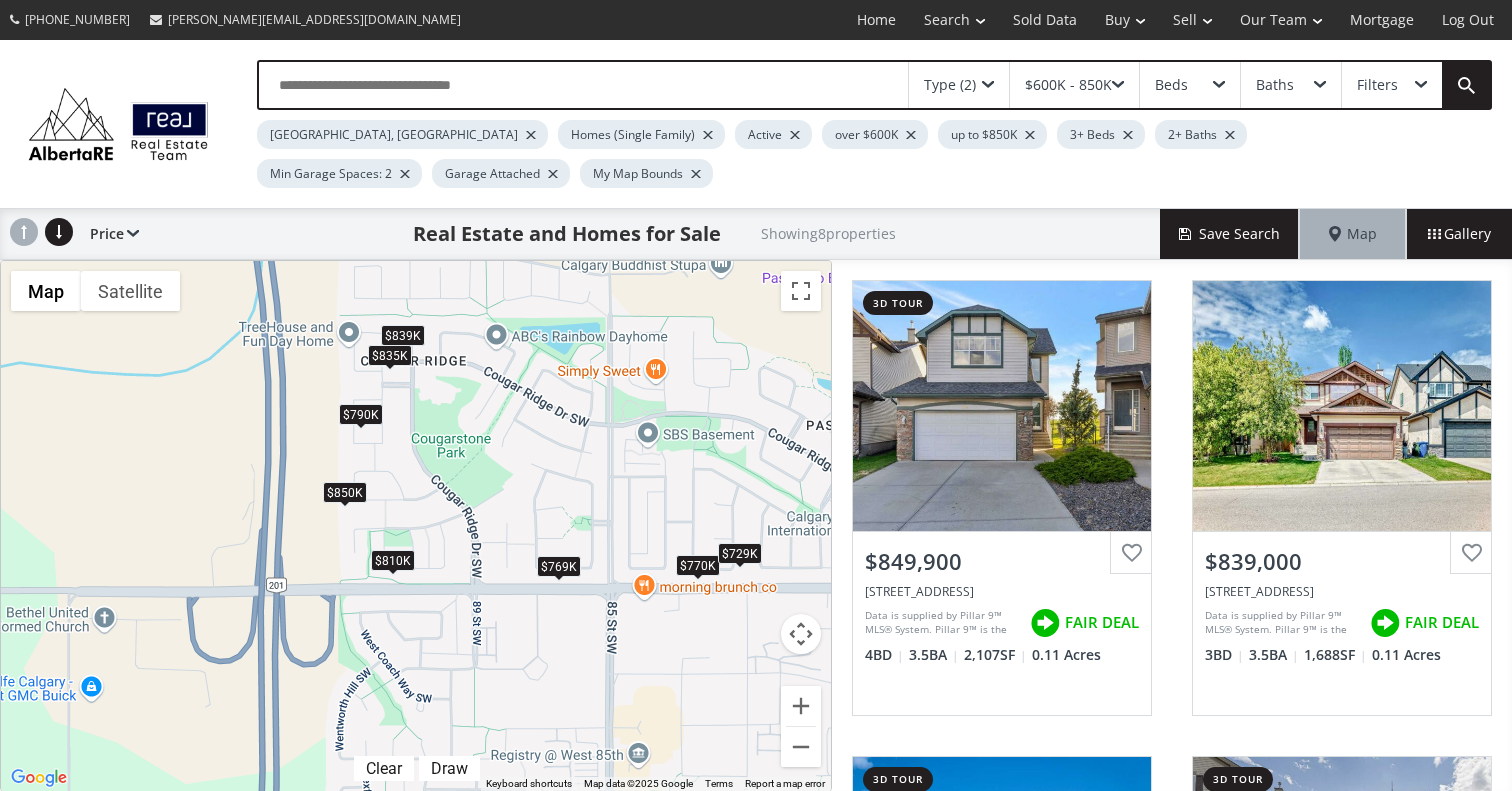 drag, startPoint x: 578, startPoint y: 498, endPoint x: 594, endPoint y: 462, distance: 39.39543 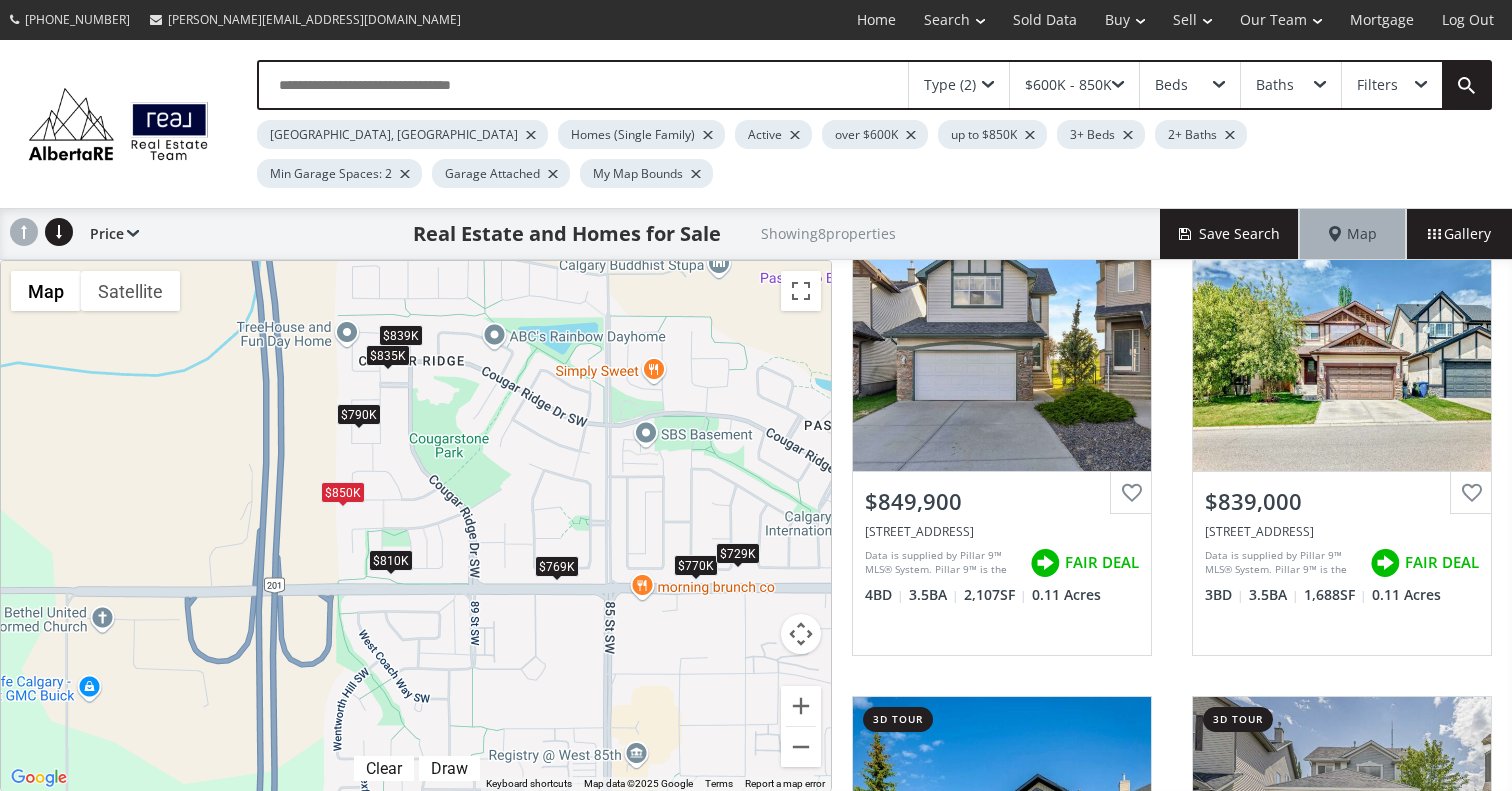 scroll, scrollTop: 0, scrollLeft: 0, axis: both 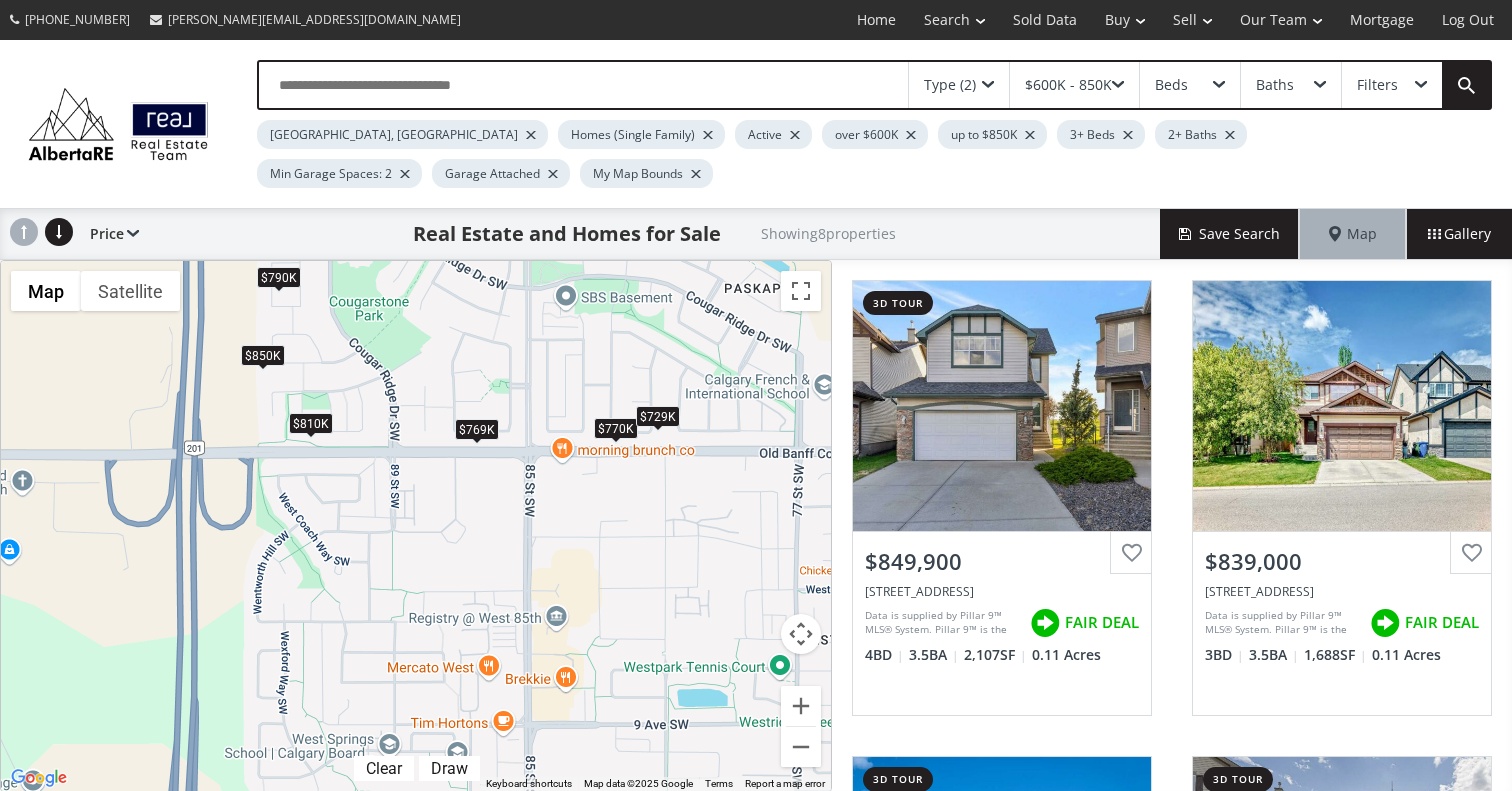 drag, startPoint x: 653, startPoint y: 505, endPoint x: 480, endPoint y: 258, distance: 301.5593 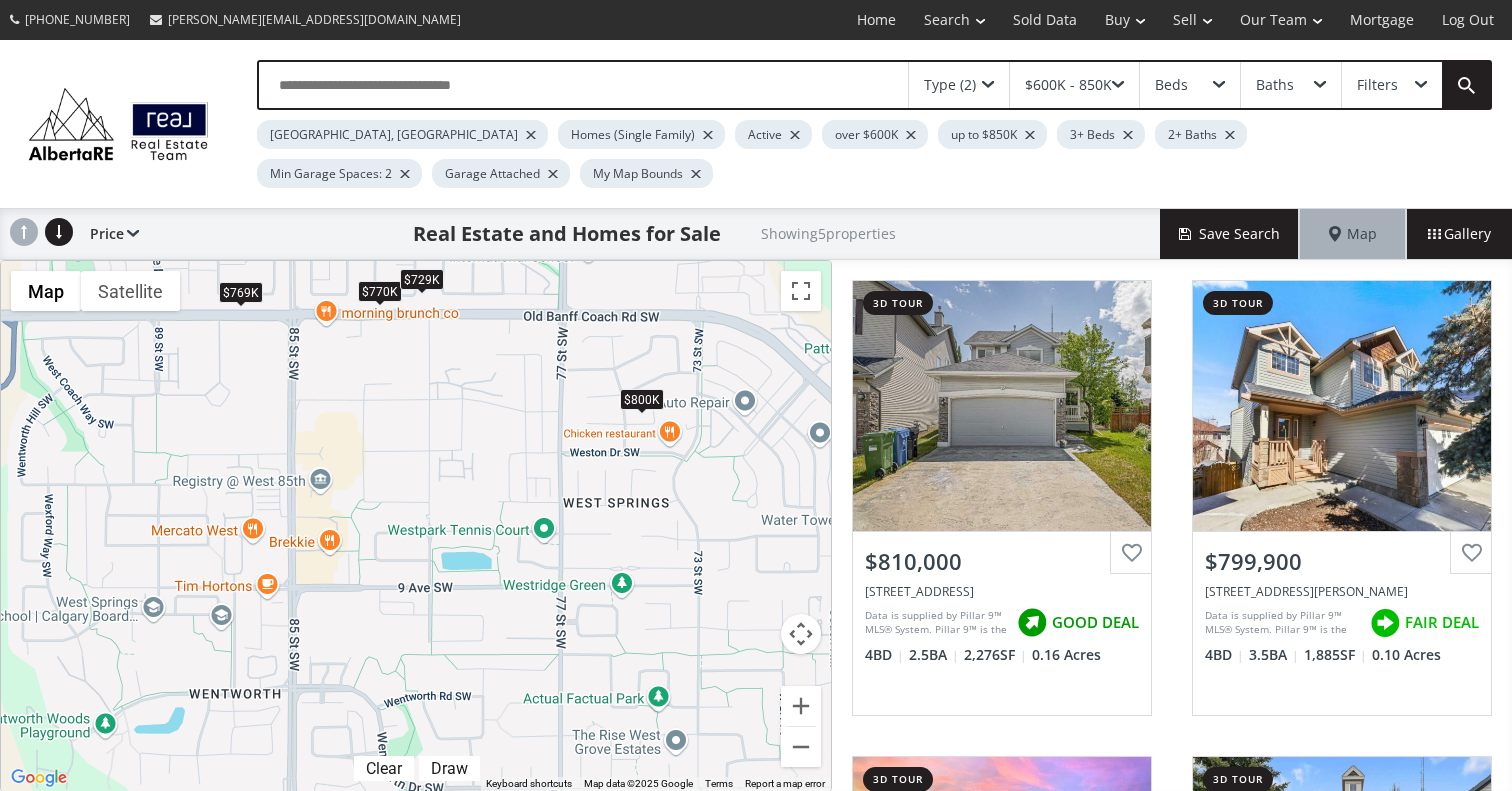 drag, startPoint x: 639, startPoint y: 434, endPoint x: 479, endPoint y: 396, distance: 164.4506 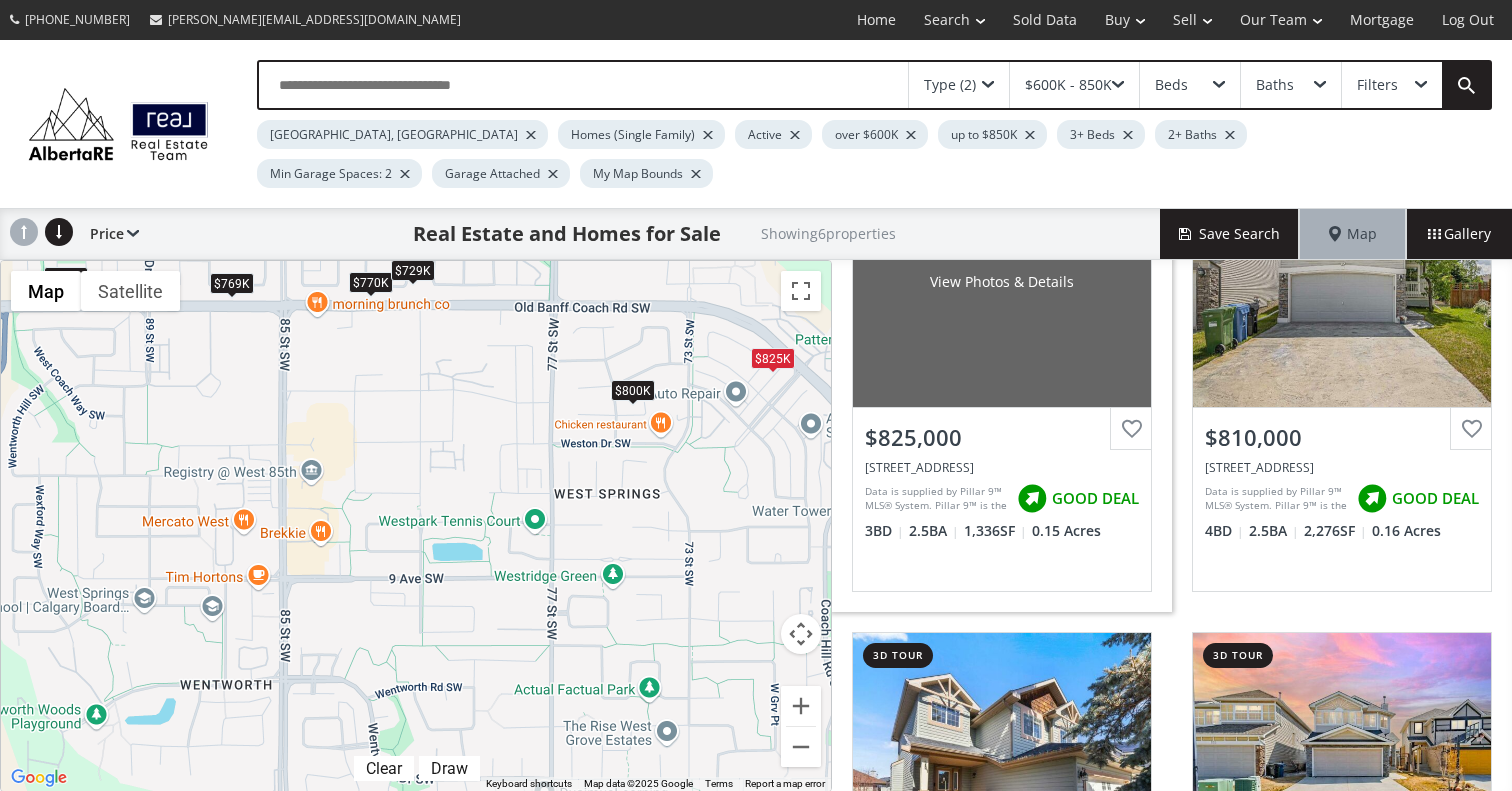 scroll, scrollTop: 118, scrollLeft: 0, axis: vertical 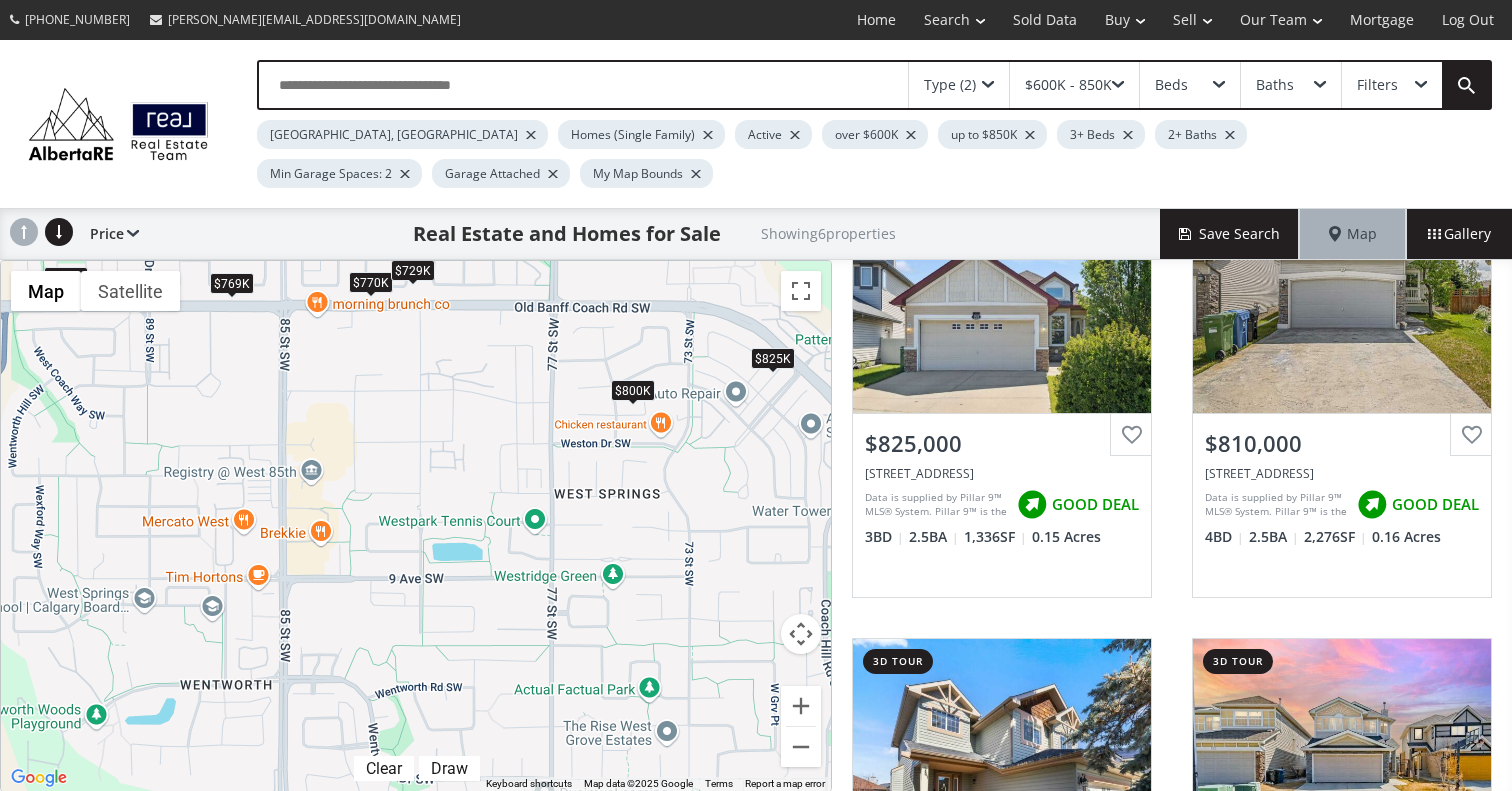 click on "Filters" at bounding box center (1377, 85) 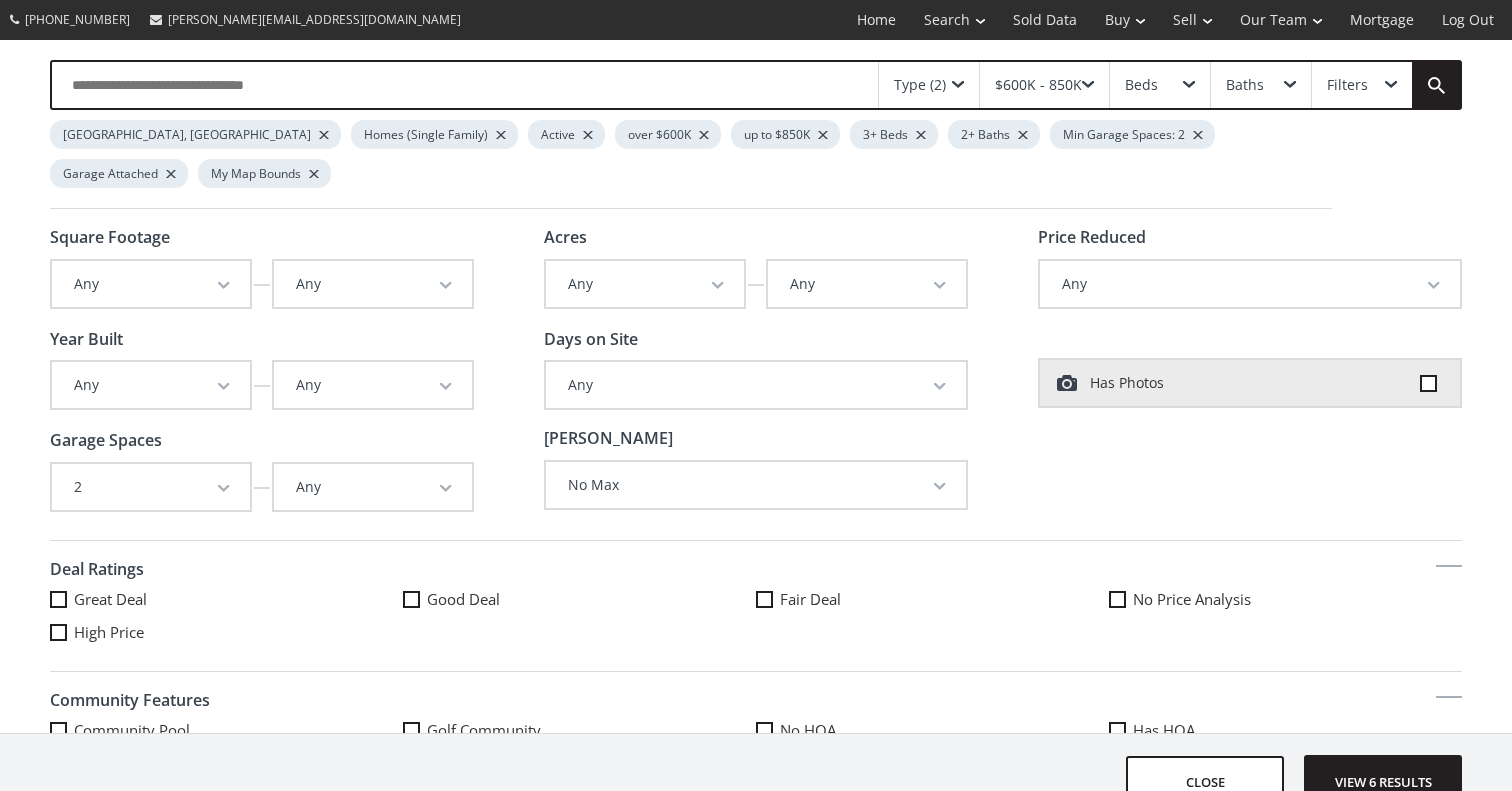 click at bounding box center [224, 286] 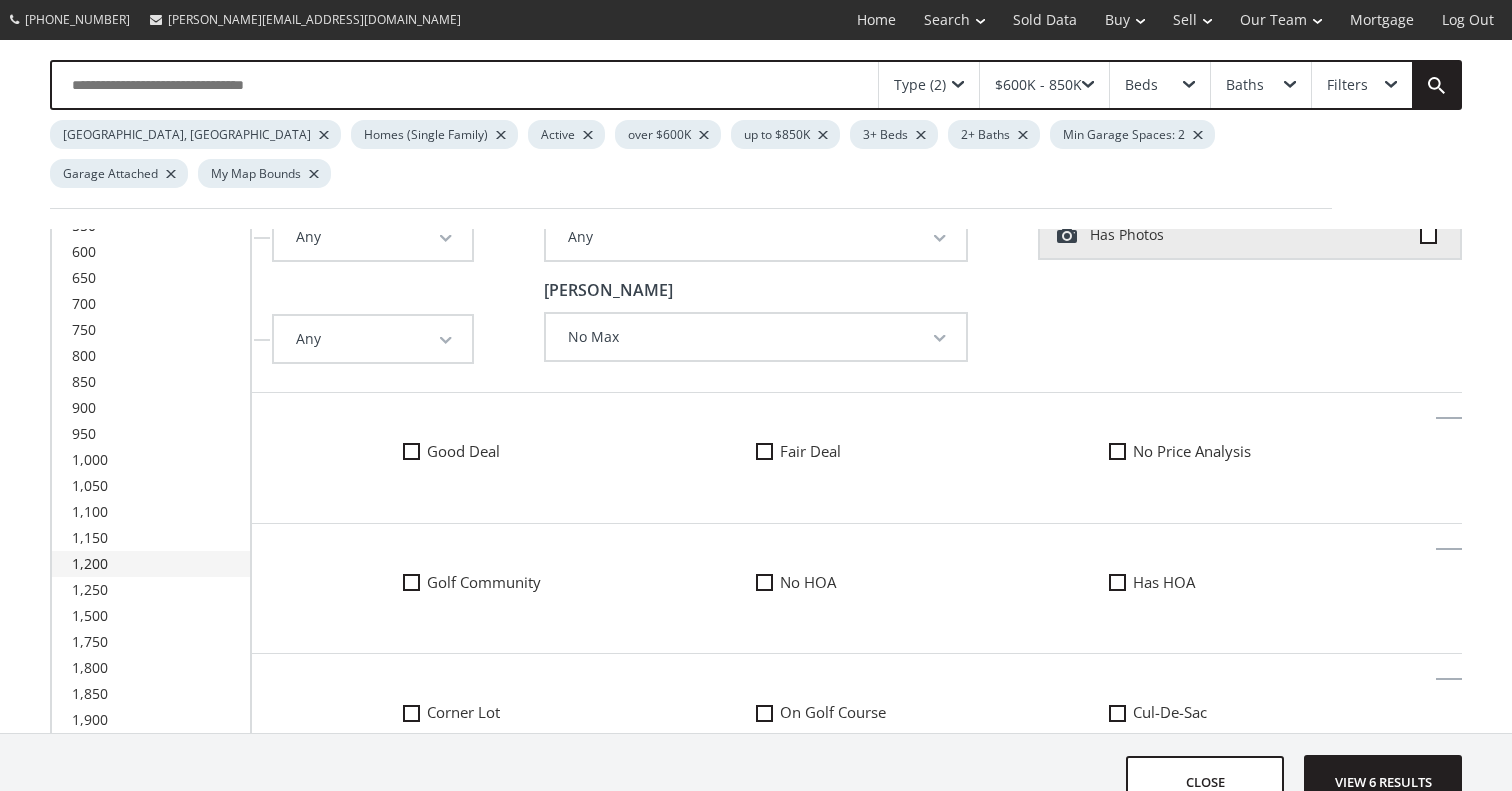 scroll, scrollTop: 154, scrollLeft: 0, axis: vertical 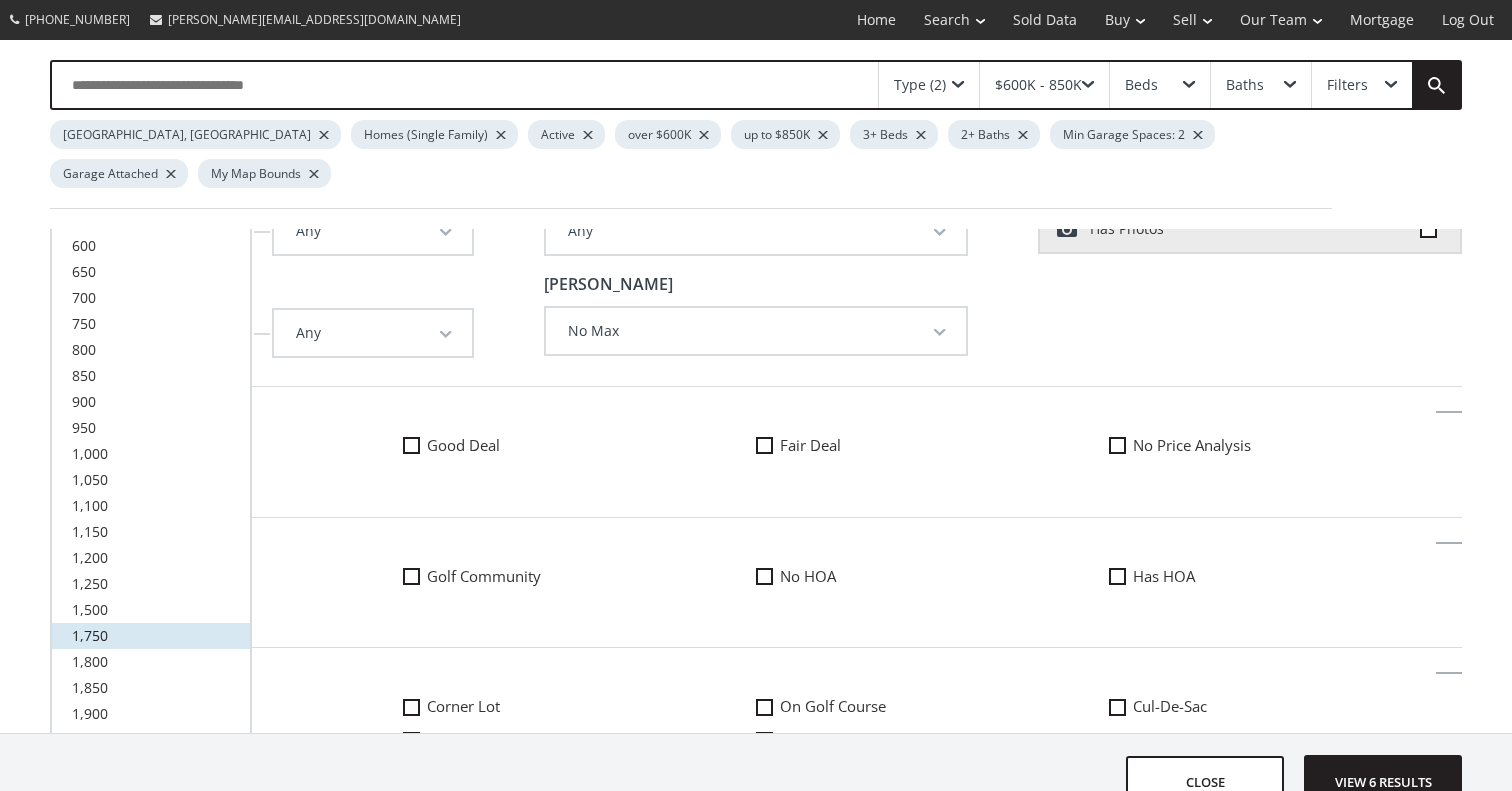 click on "1,750" at bounding box center (151, 636) 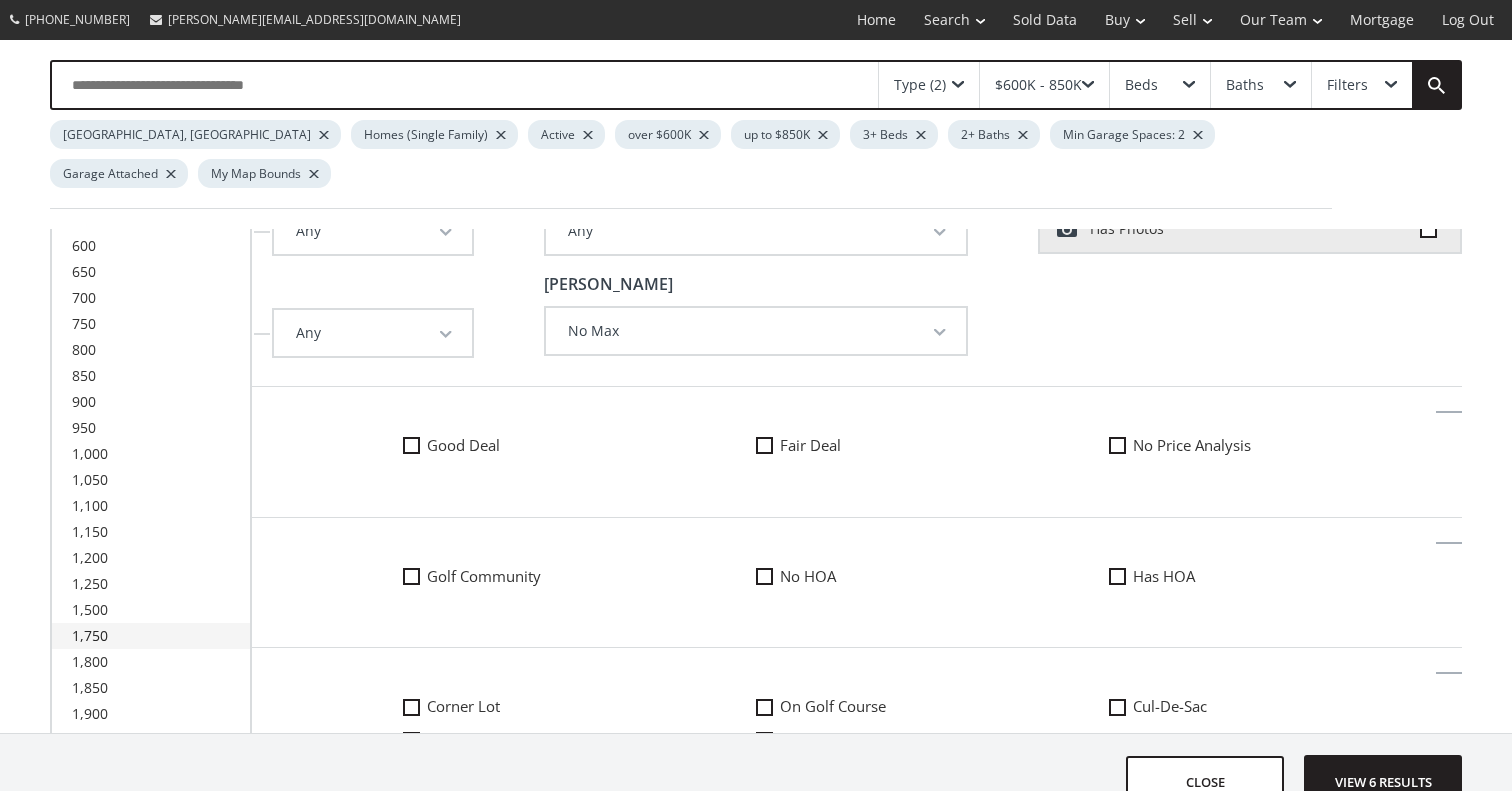 scroll, scrollTop: 0, scrollLeft: 0, axis: both 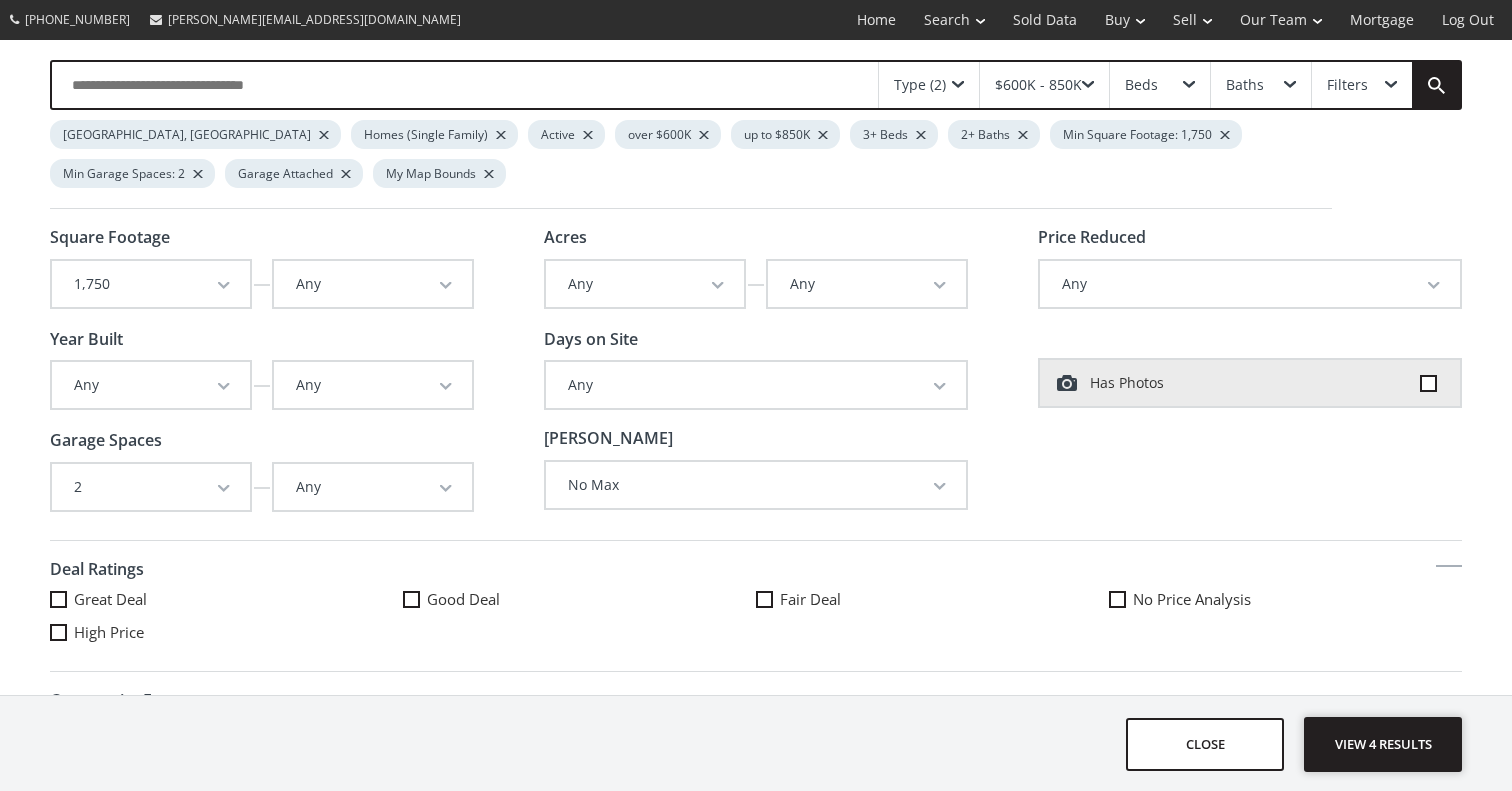 click on "View 4 results" at bounding box center (1383, 744) 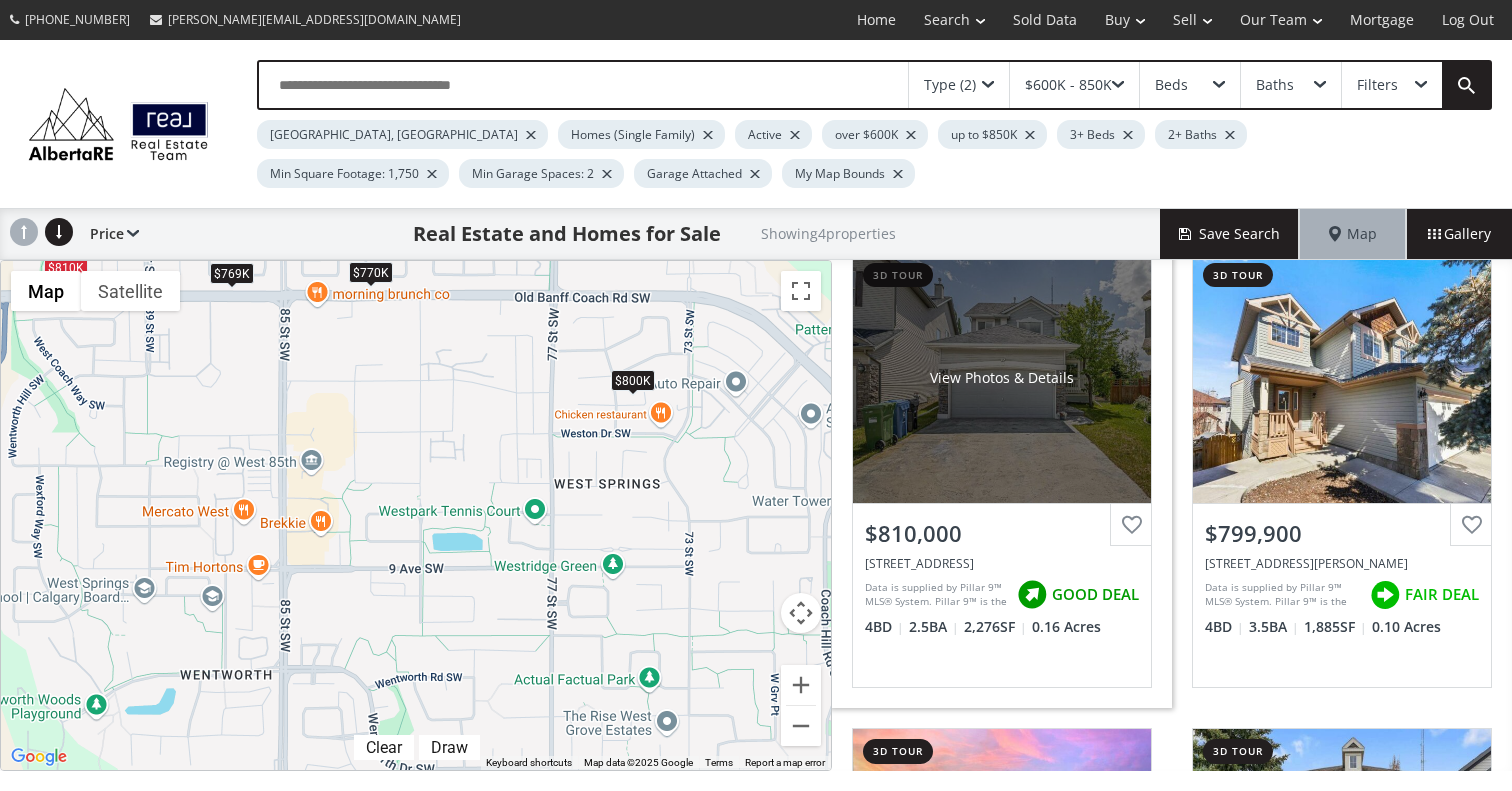 scroll, scrollTop: 0, scrollLeft: 0, axis: both 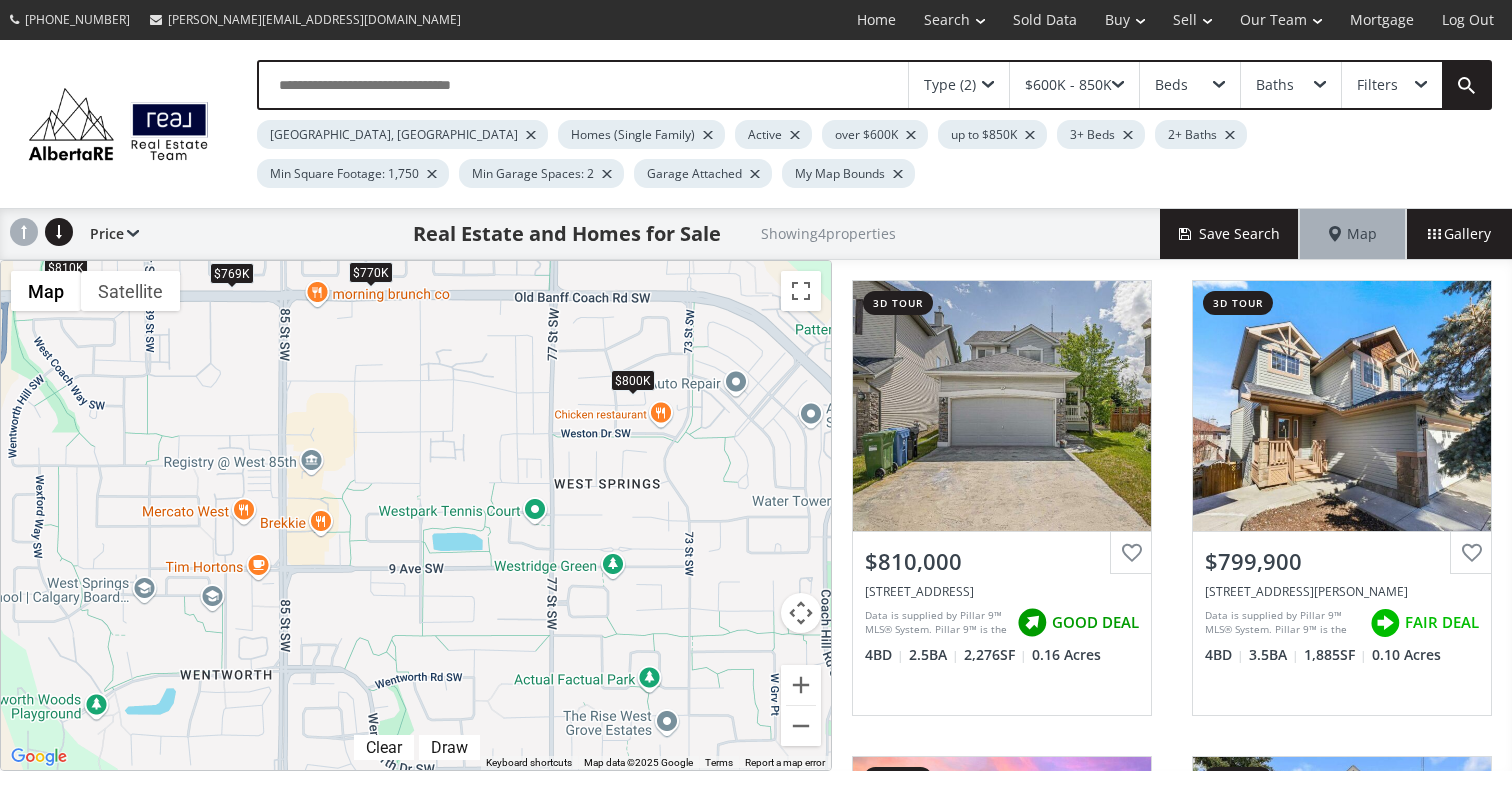 drag, startPoint x: 693, startPoint y: 464, endPoint x: 686, endPoint y: 452, distance: 13.892444 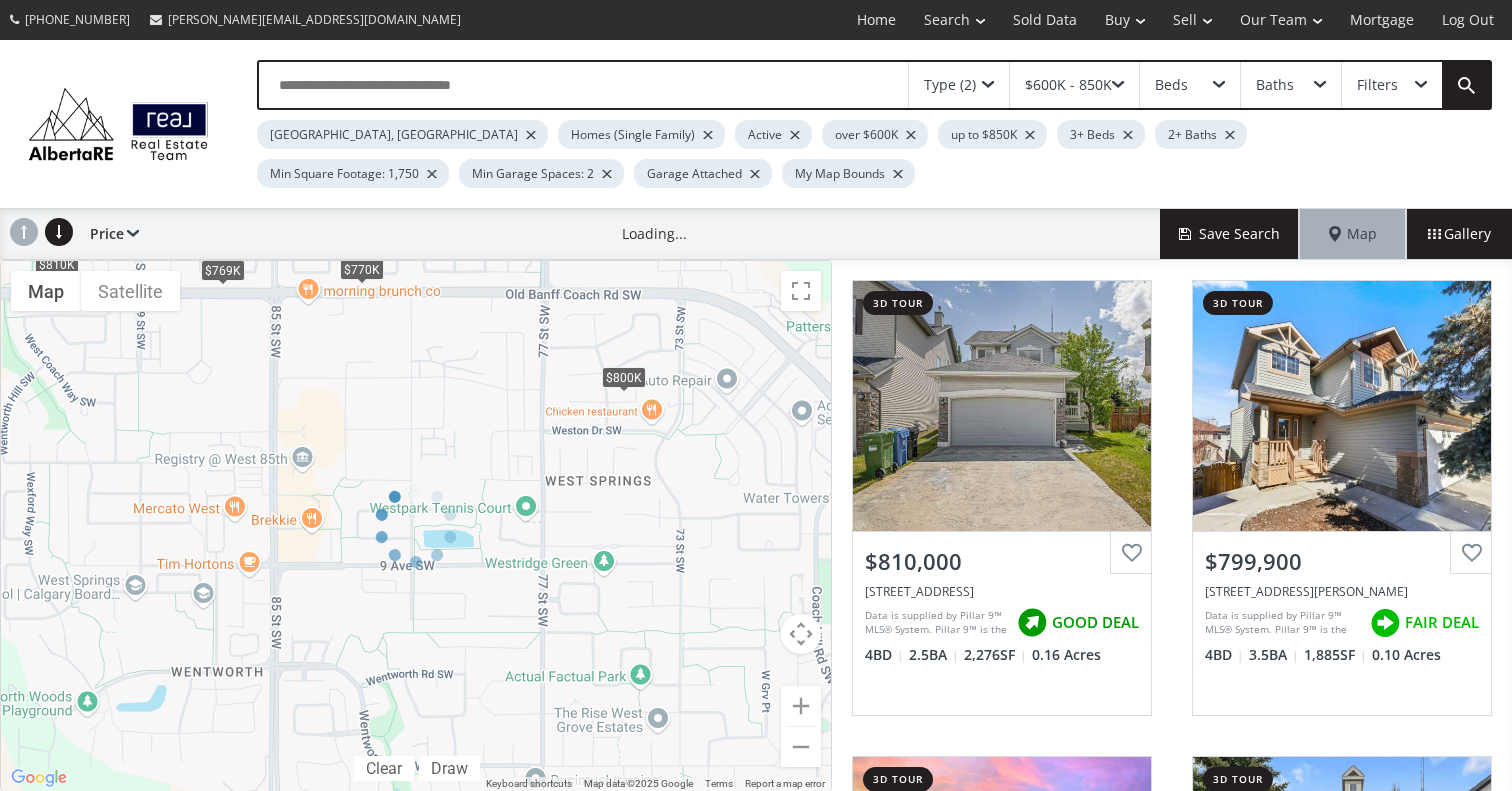 click on "← Move left → Move right ↑ Move up ↓ Move down + Zoom in - Zoom out Home Jump left by 75% End Jump right by 75% Page Up Jump up by 75% Page Down Jump down by 75% To navigate, press the arrow keys. $810K $800K $770K $769K Map Terrain Satellite Labels Clear Draw Keyboard shortcuts Map Data Map data ©2025 Google Map data ©2025 Google 200 m  Click to toggle between metric and imperial units Terms Report a map error" at bounding box center (416, 526) 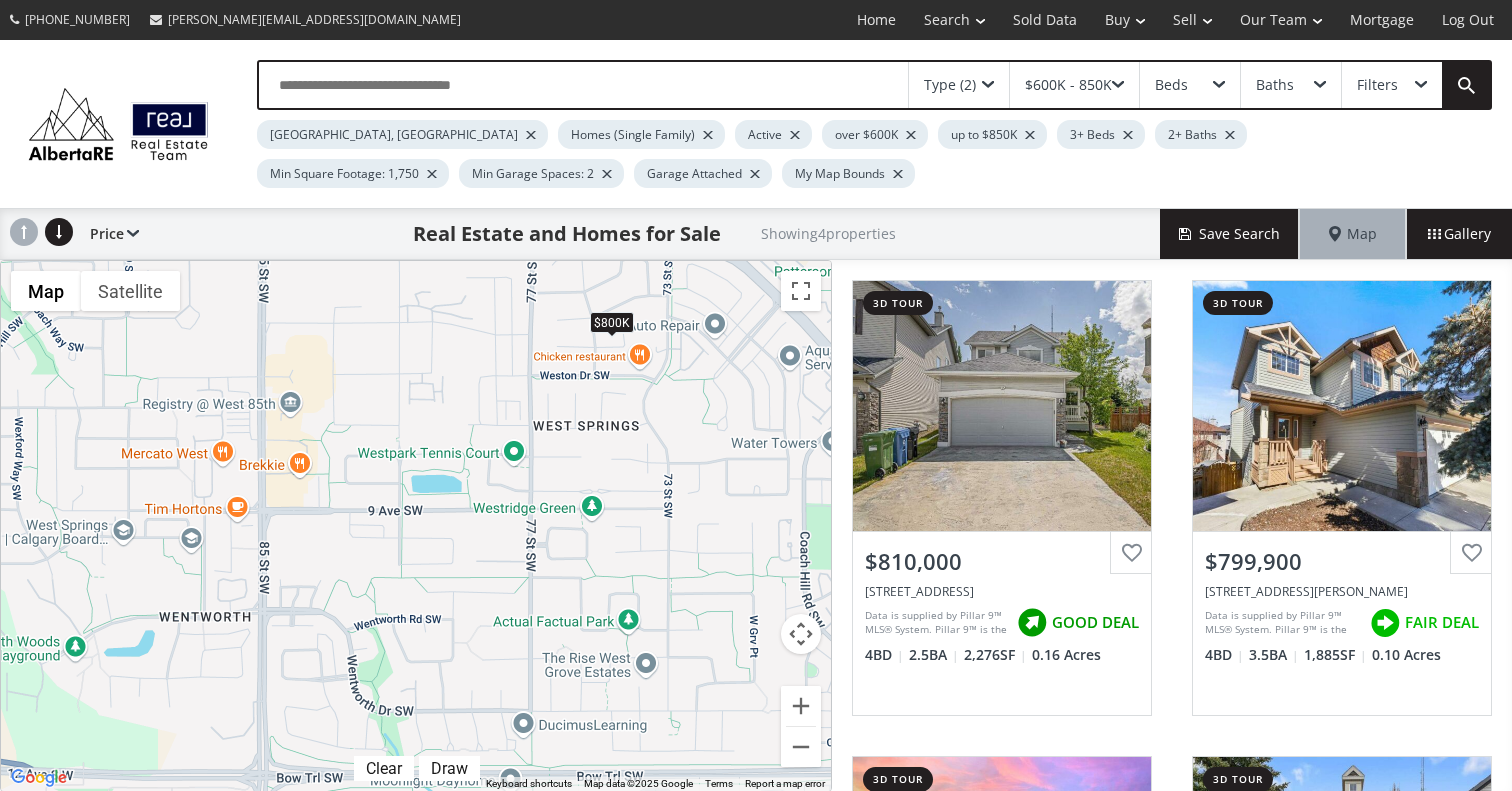 drag, startPoint x: 700, startPoint y: 457, endPoint x: 688, endPoint y: 400, distance: 58.249462 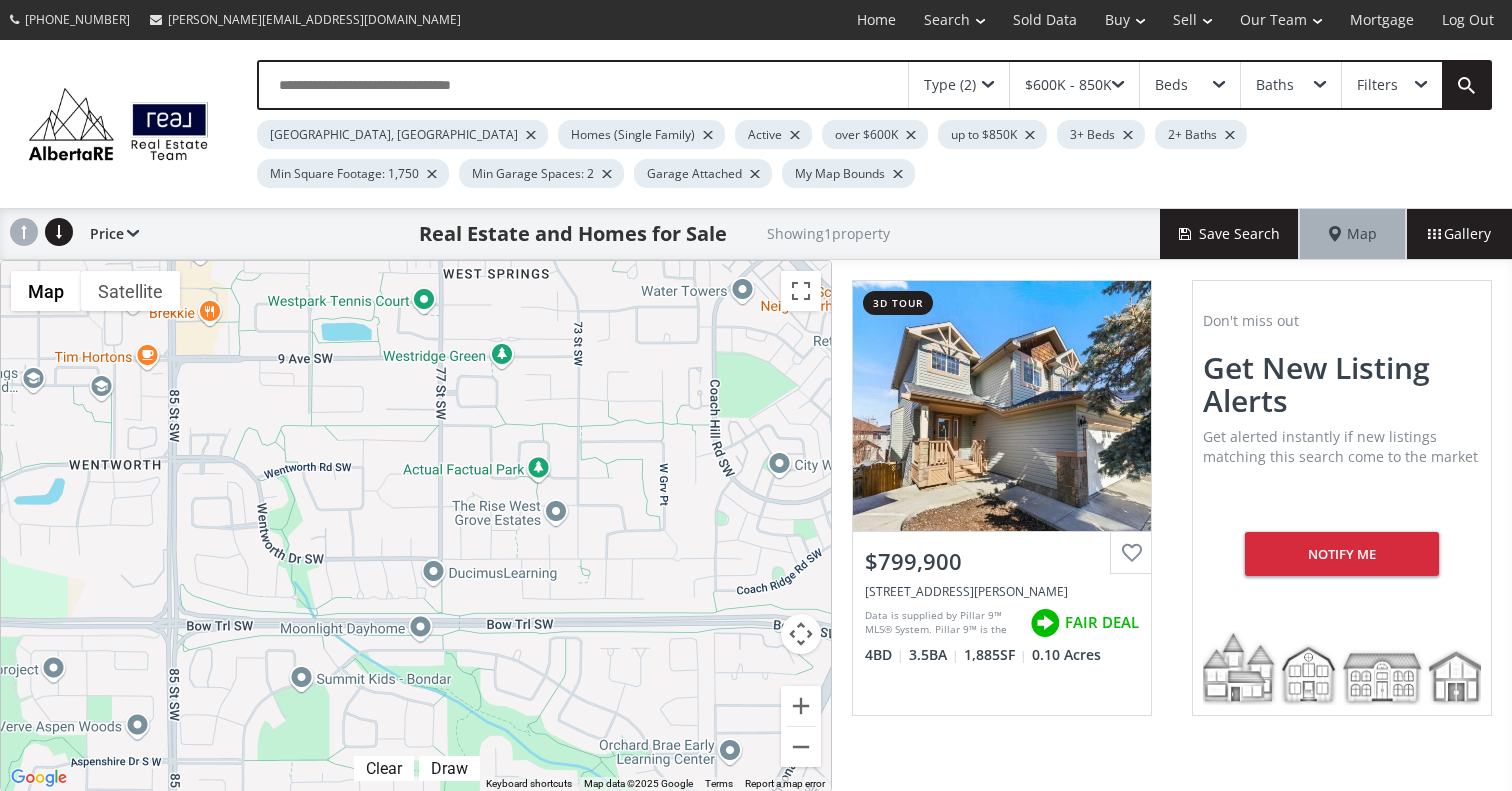 drag, startPoint x: 696, startPoint y: 559, endPoint x: 606, endPoint y: 405, distance: 178.3704 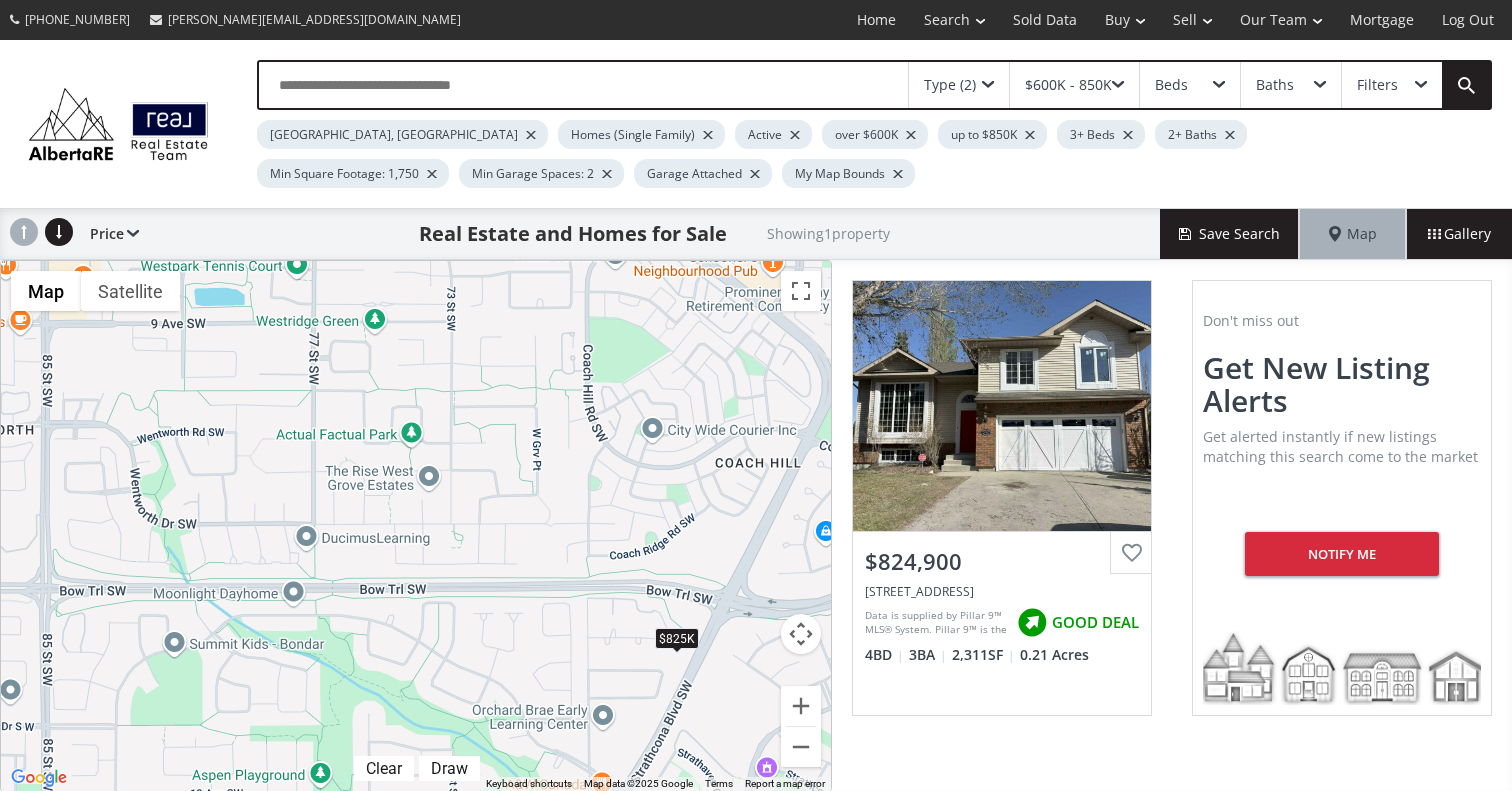 drag, startPoint x: 639, startPoint y: 501, endPoint x: 510, endPoint y: 463, distance: 134.48048 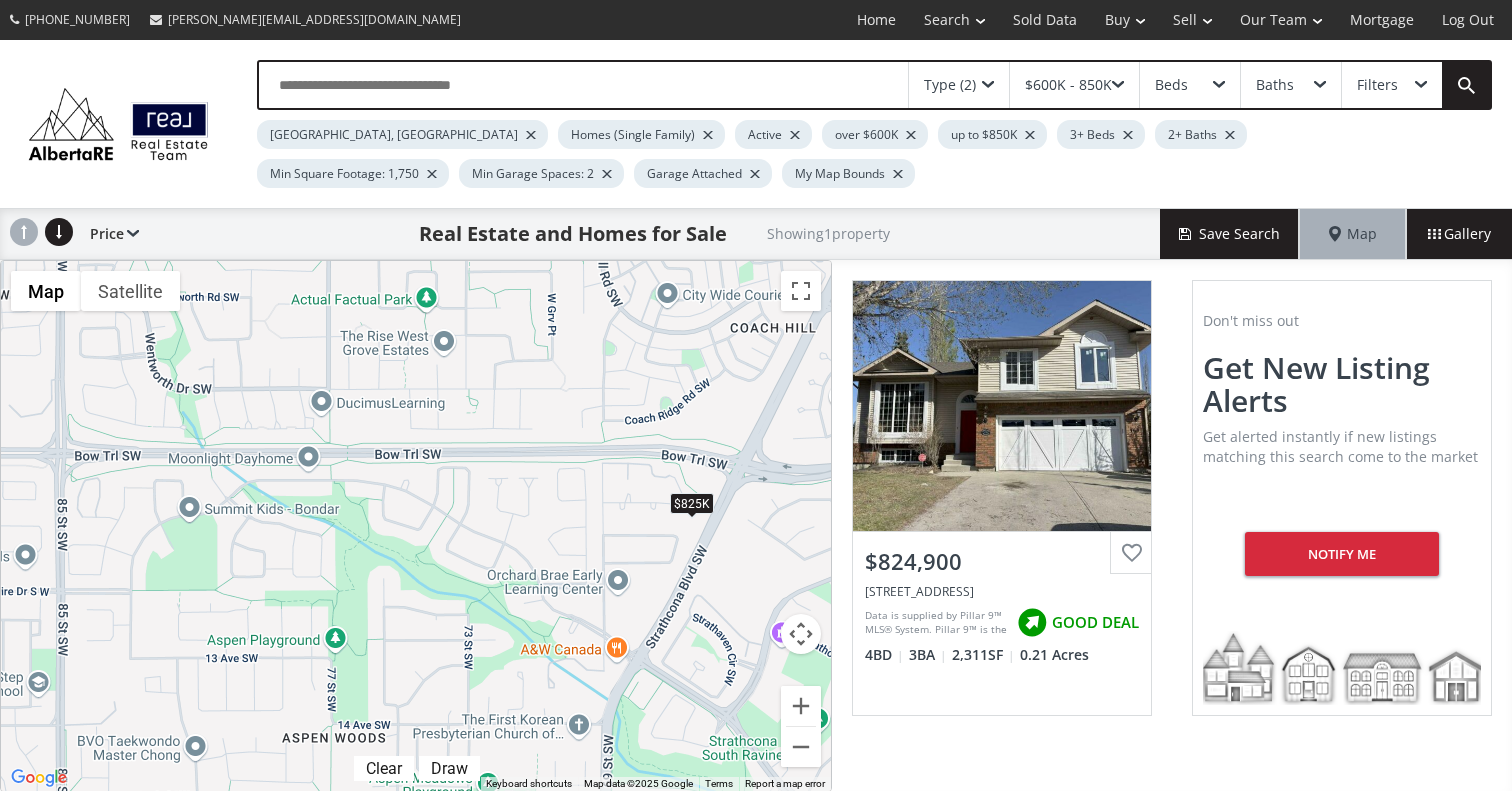 drag, startPoint x: 608, startPoint y: 647, endPoint x: 625, endPoint y: 519, distance: 129.12398 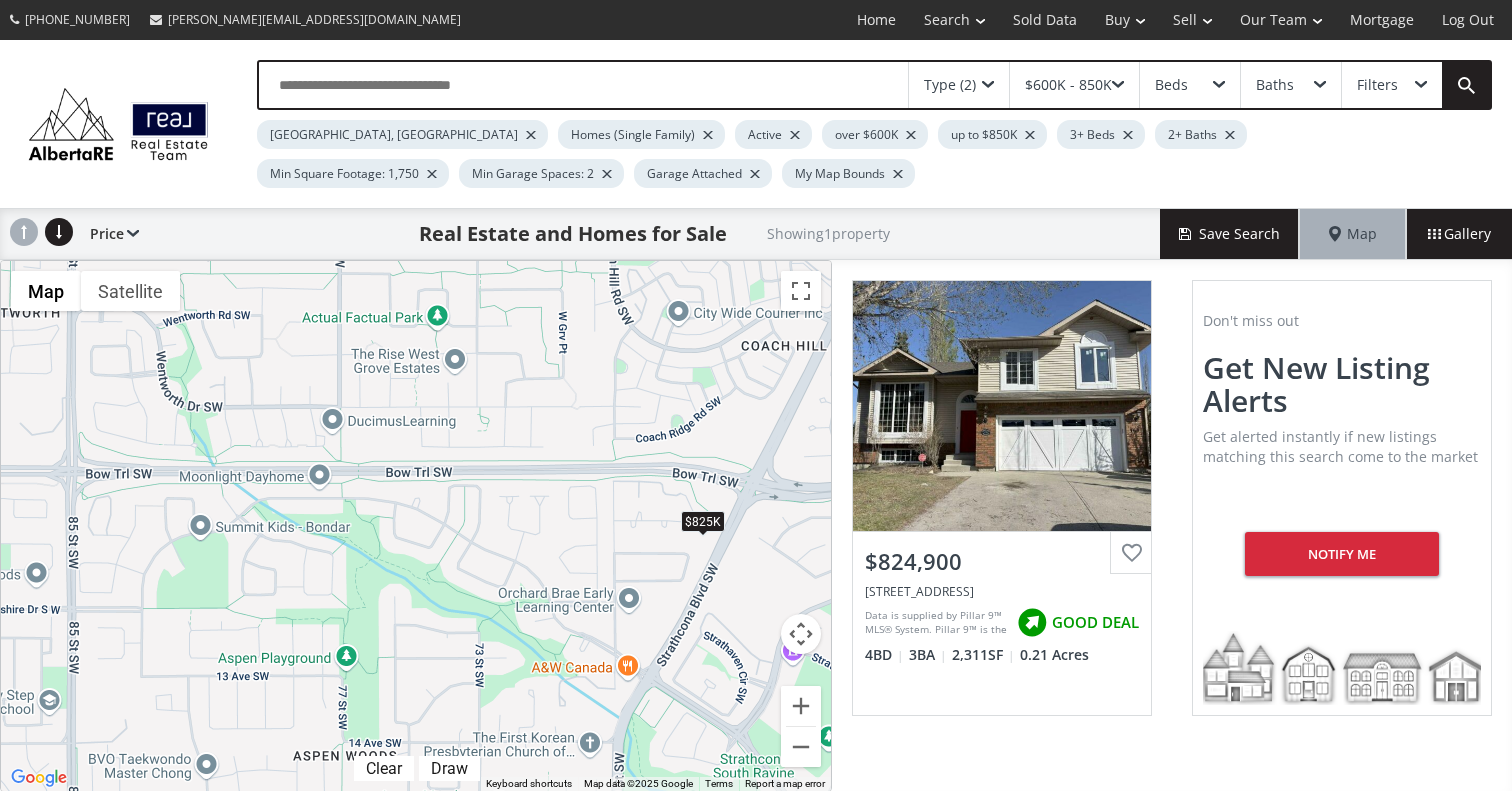 click on "$825K" at bounding box center (703, 521) 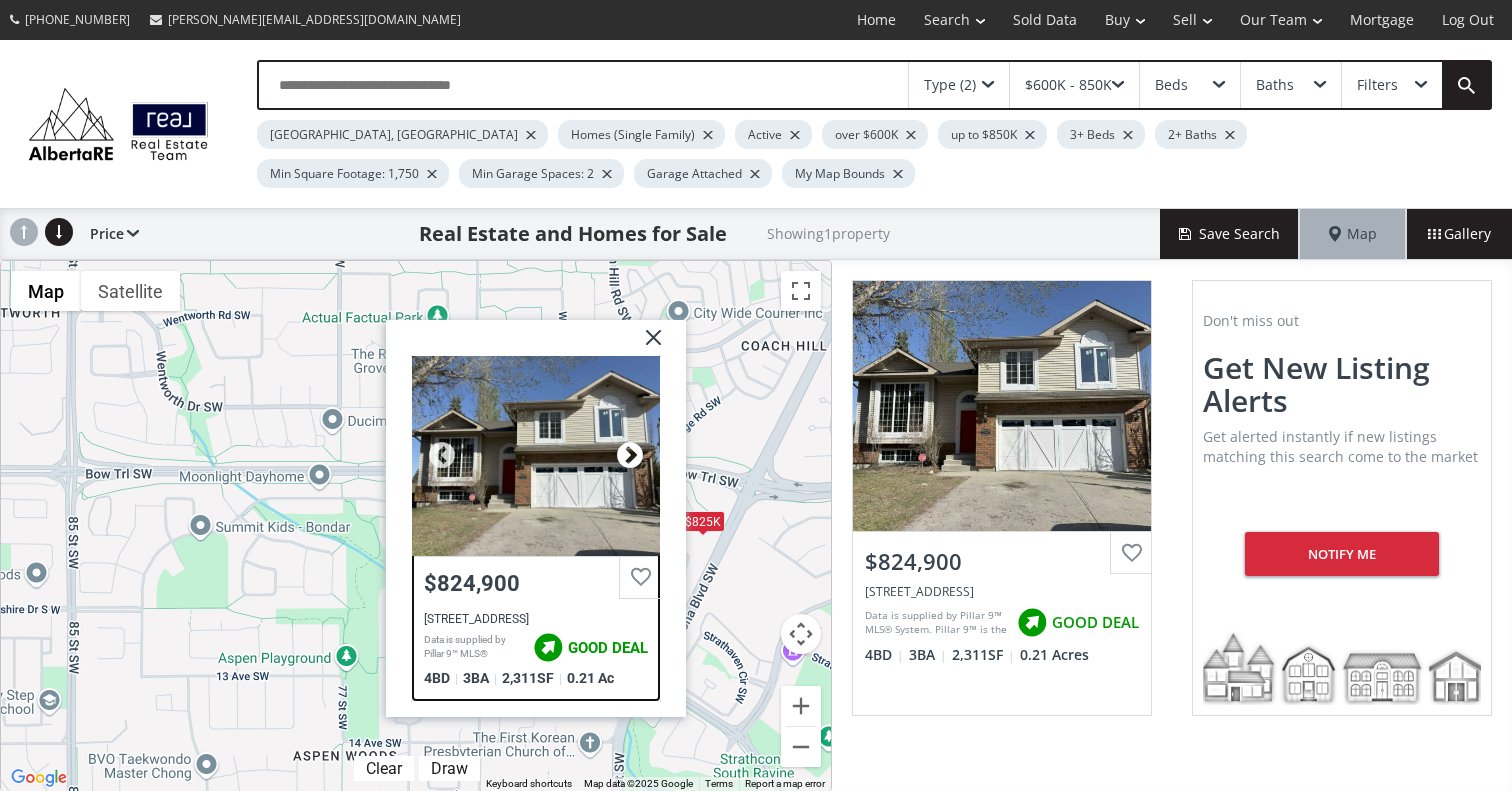 click at bounding box center (630, 456) 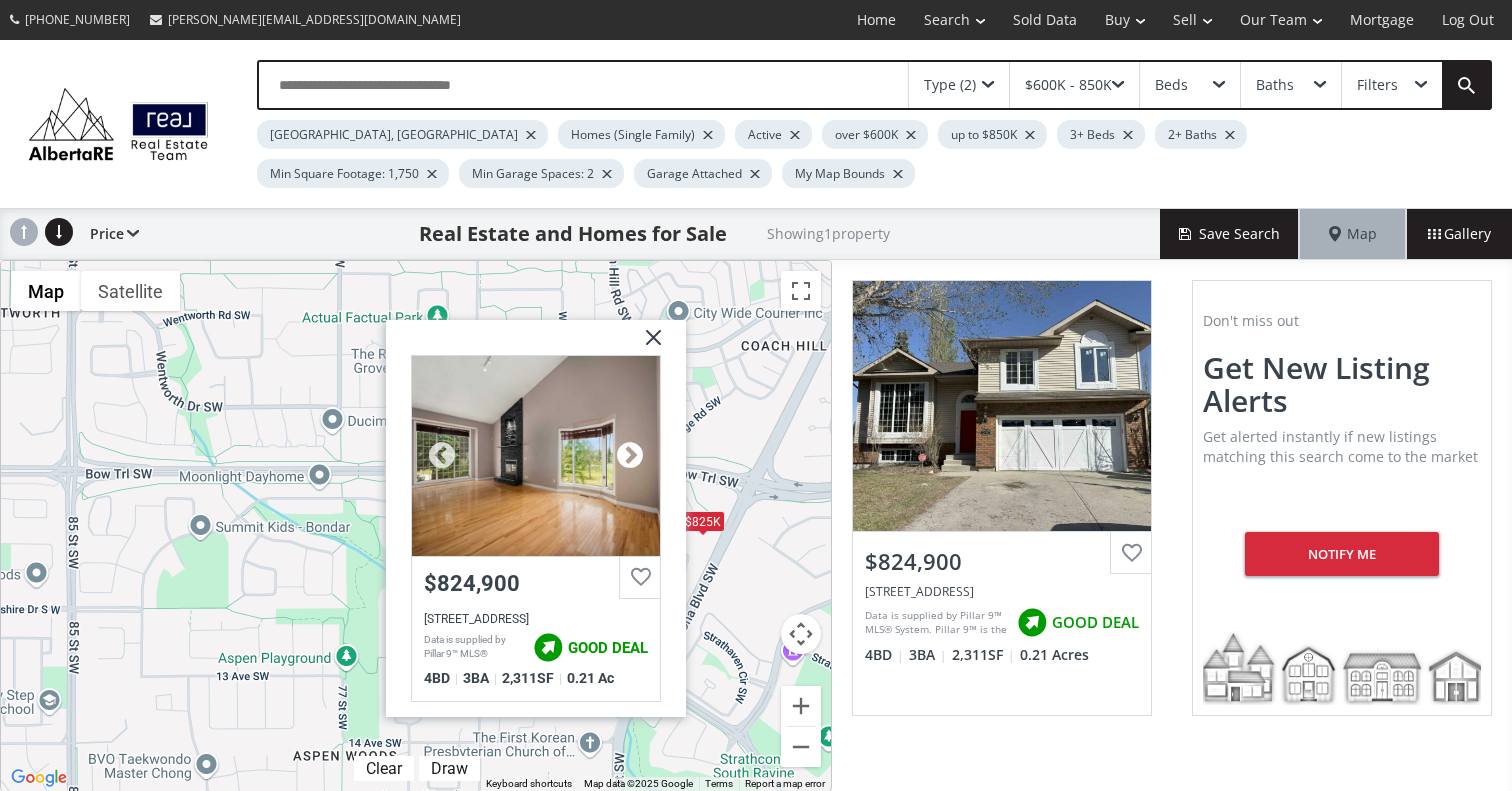 click at bounding box center (630, 456) 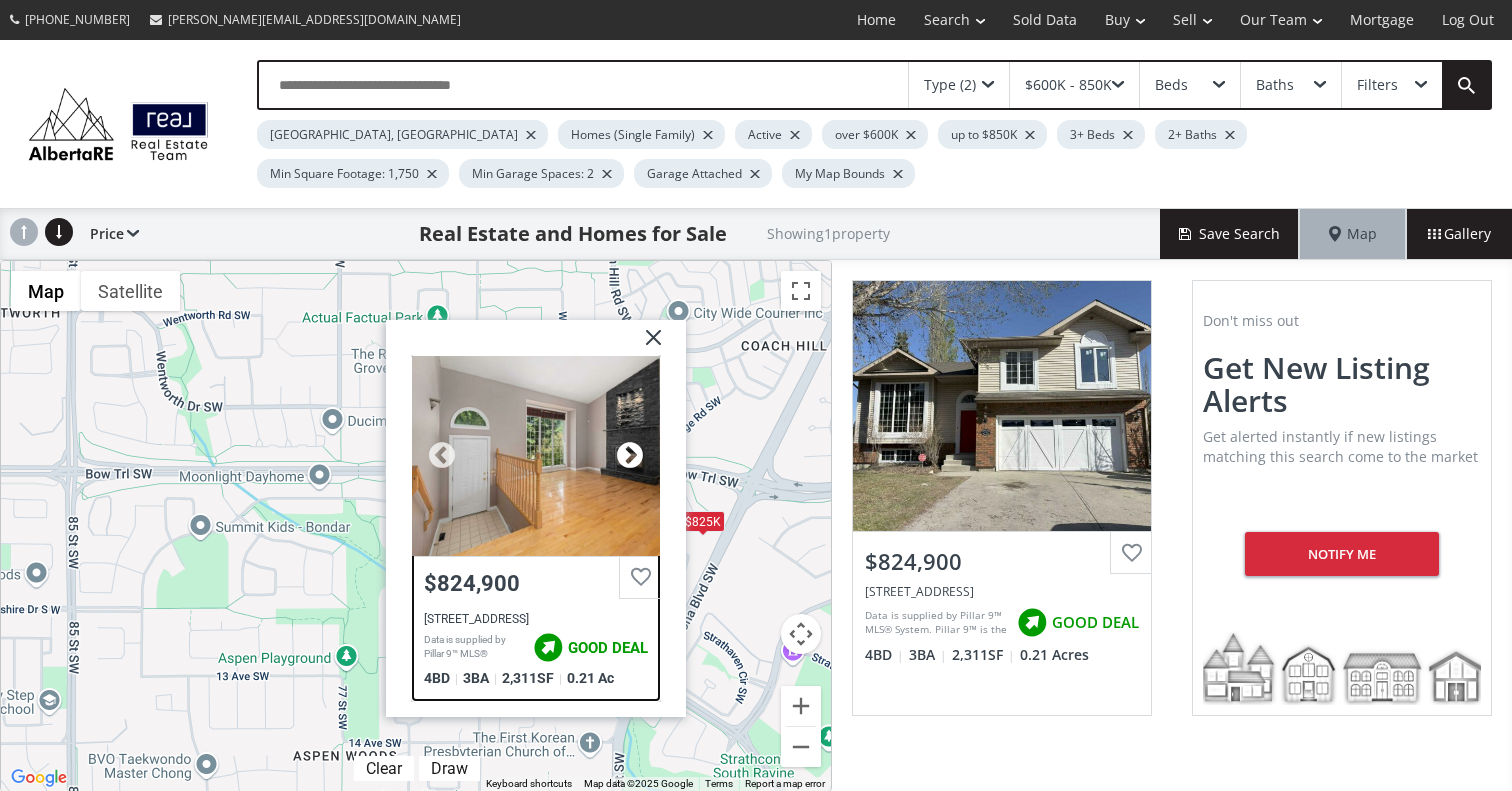 click at bounding box center [630, 456] 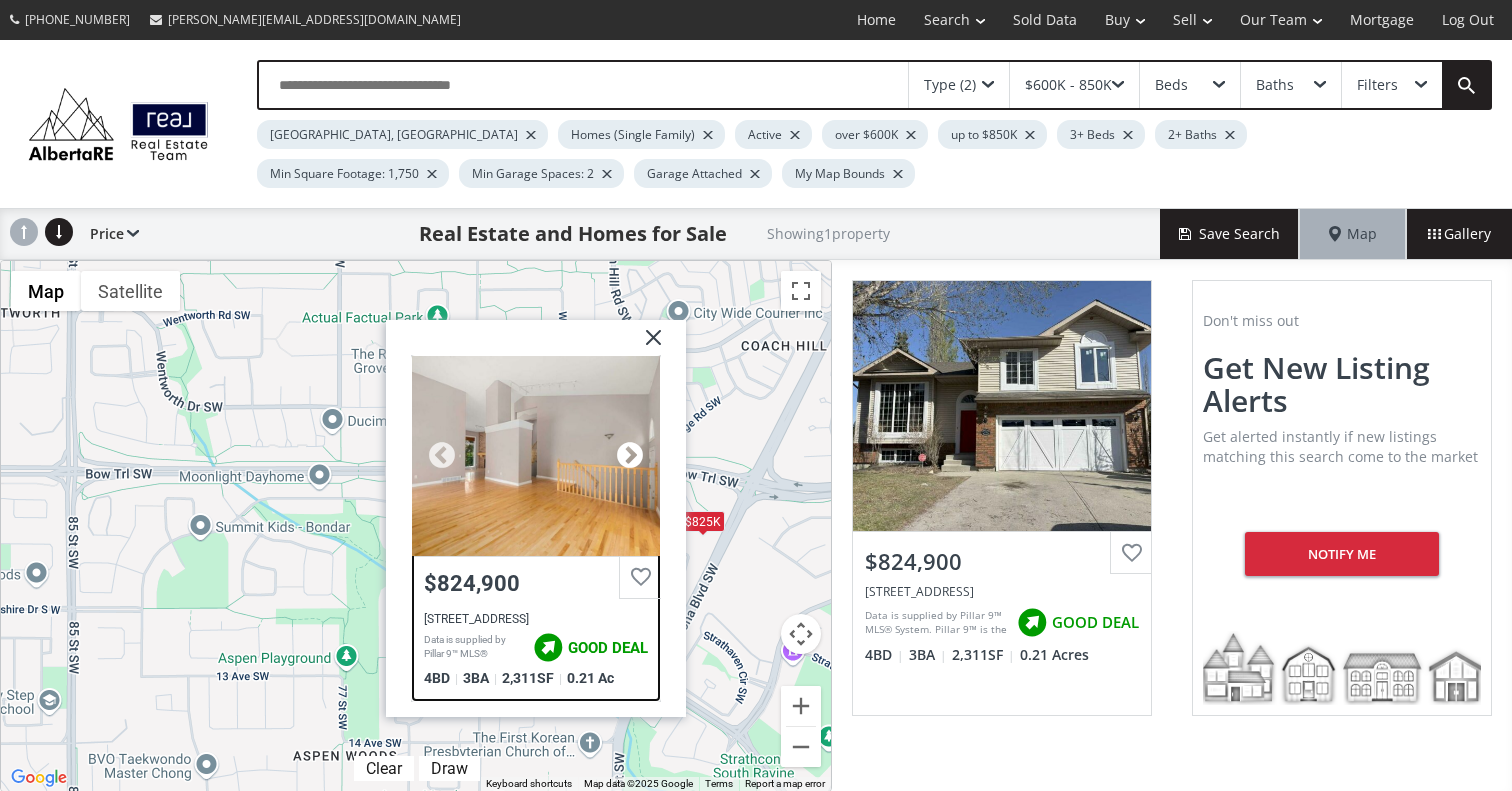 click at bounding box center (630, 456) 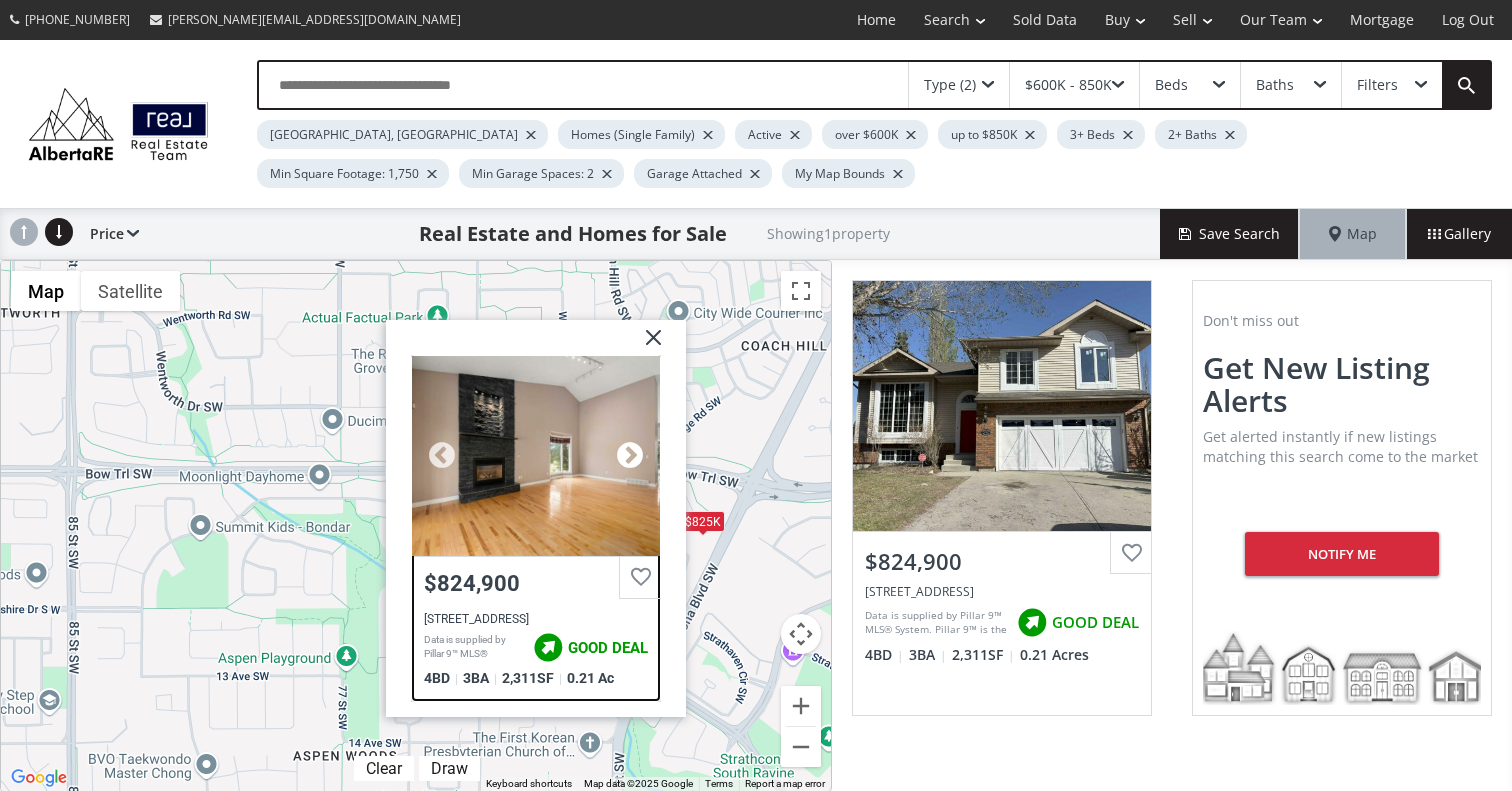 click at bounding box center (630, 456) 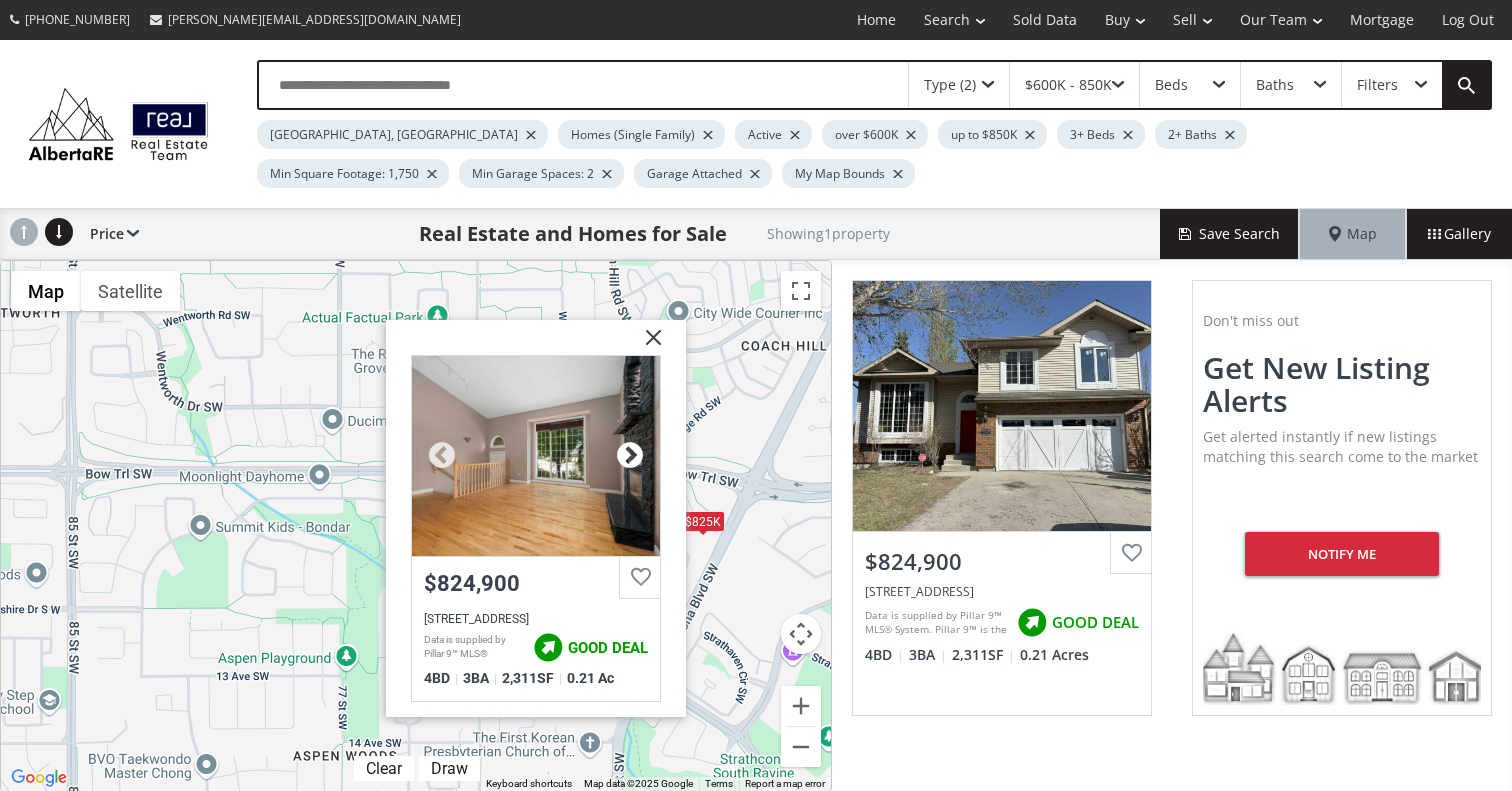 click at bounding box center (630, 456) 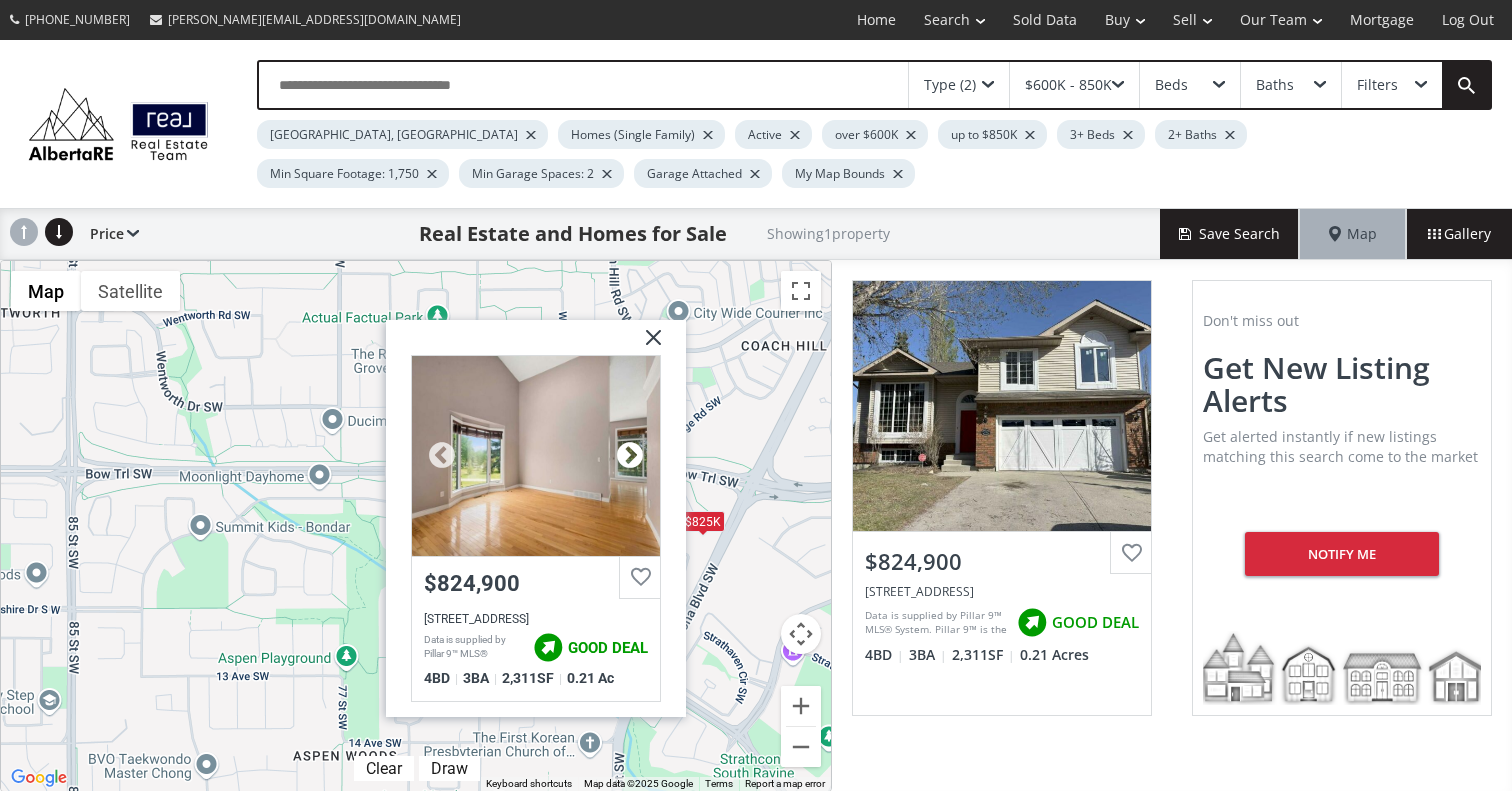 click at bounding box center [630, 456] 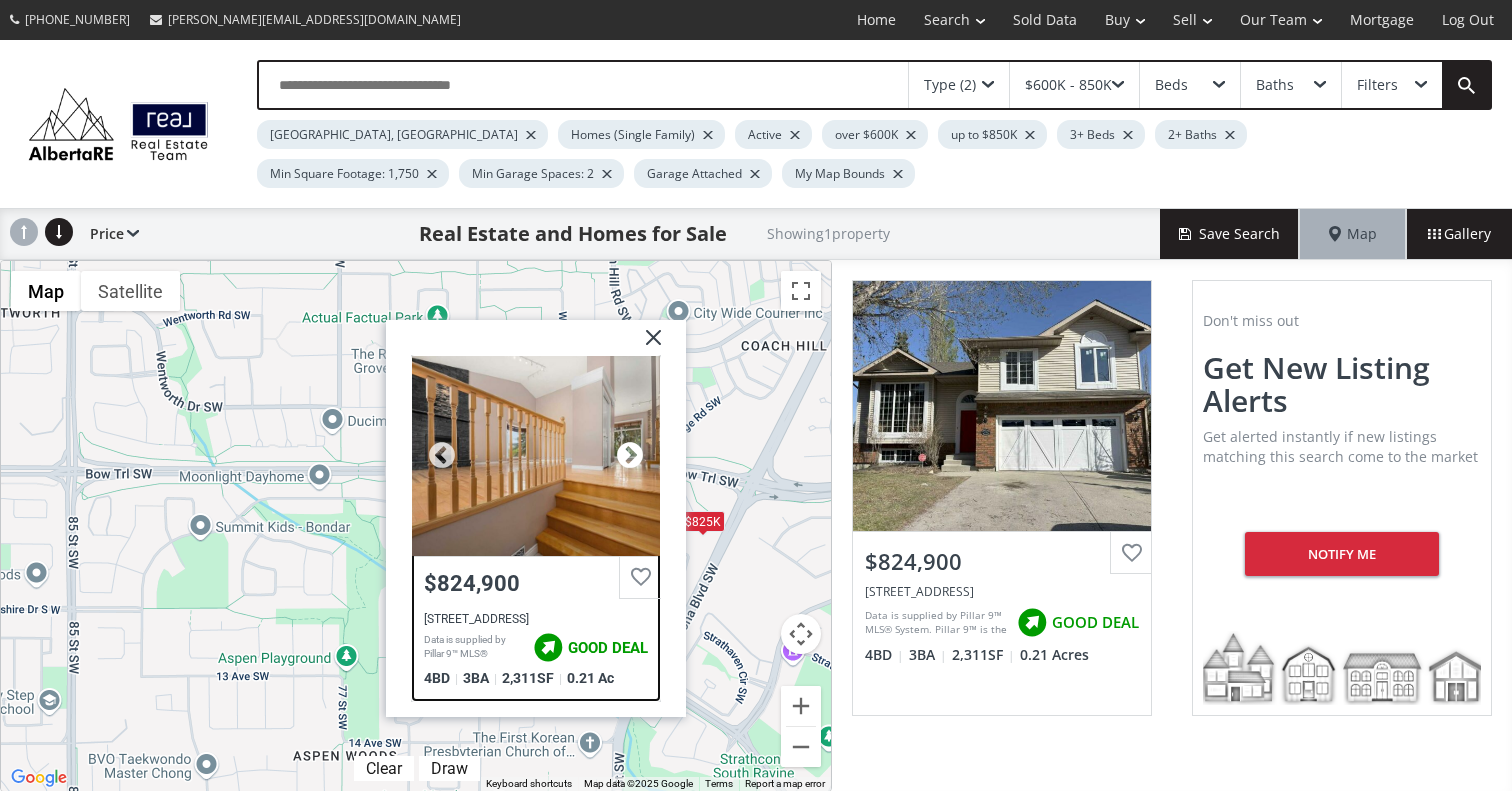 click at bounding box center (630, 456) 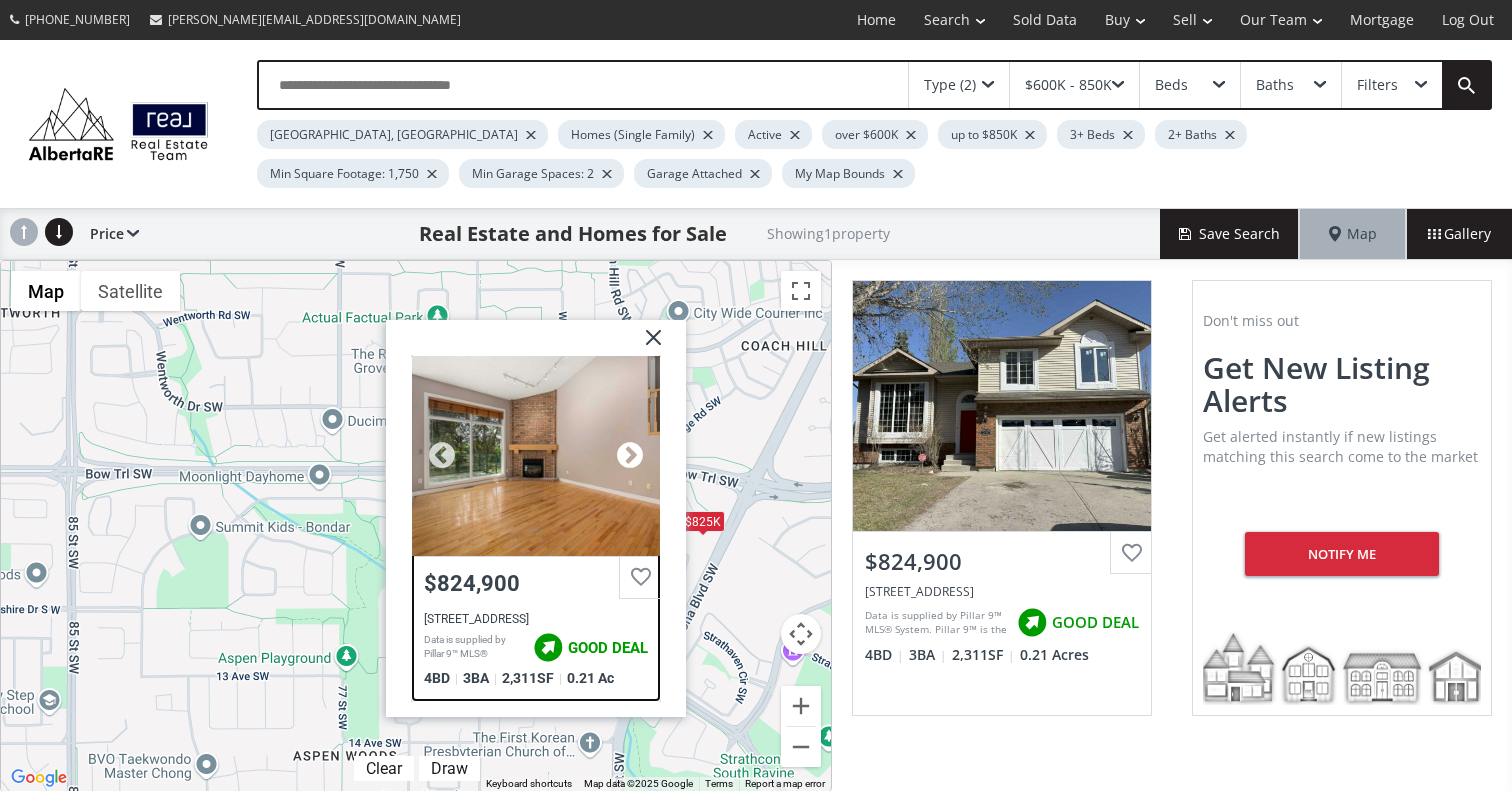click at bounding box center (630, 456) 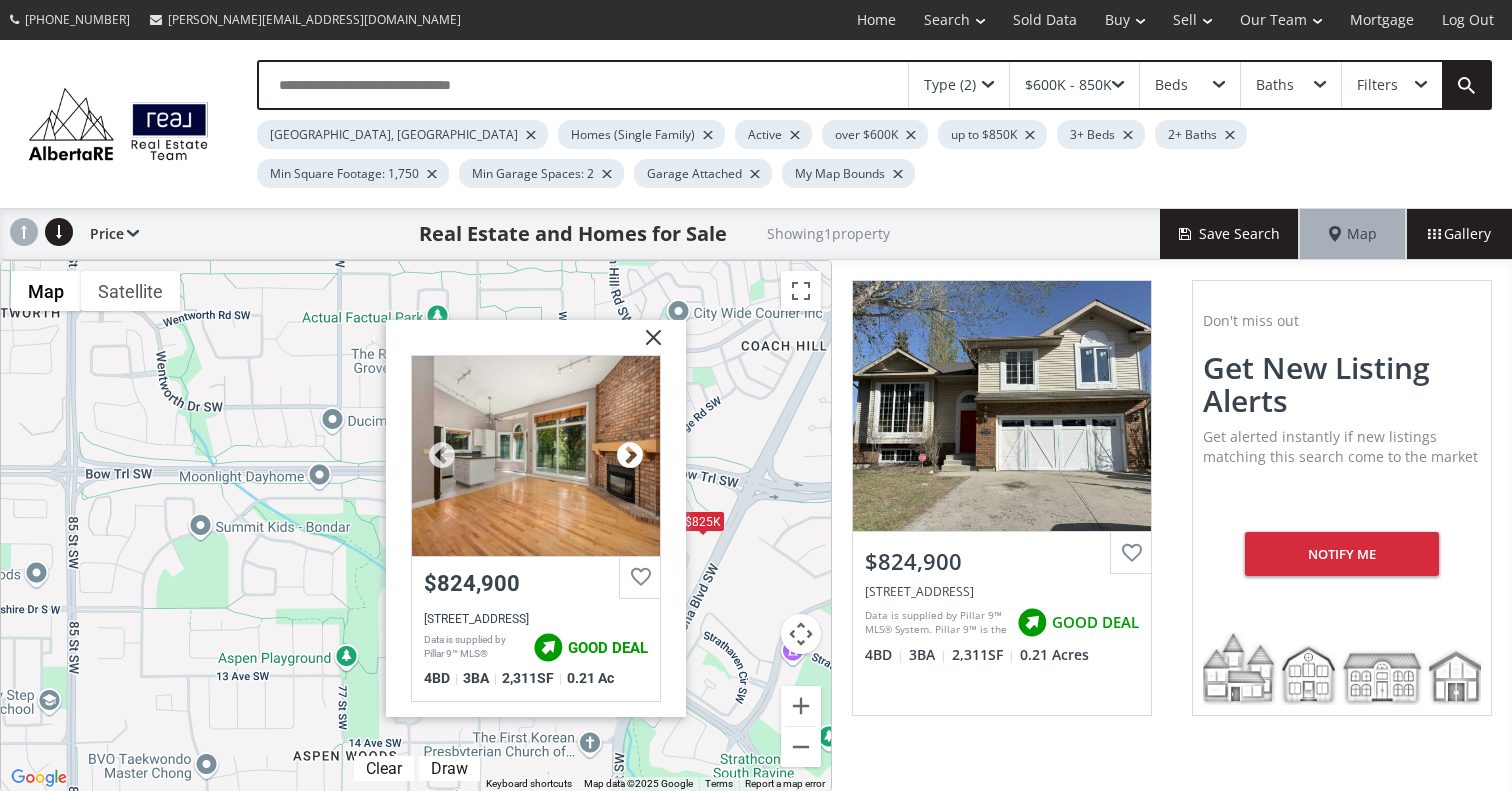 click at bounding box center [630, 456] 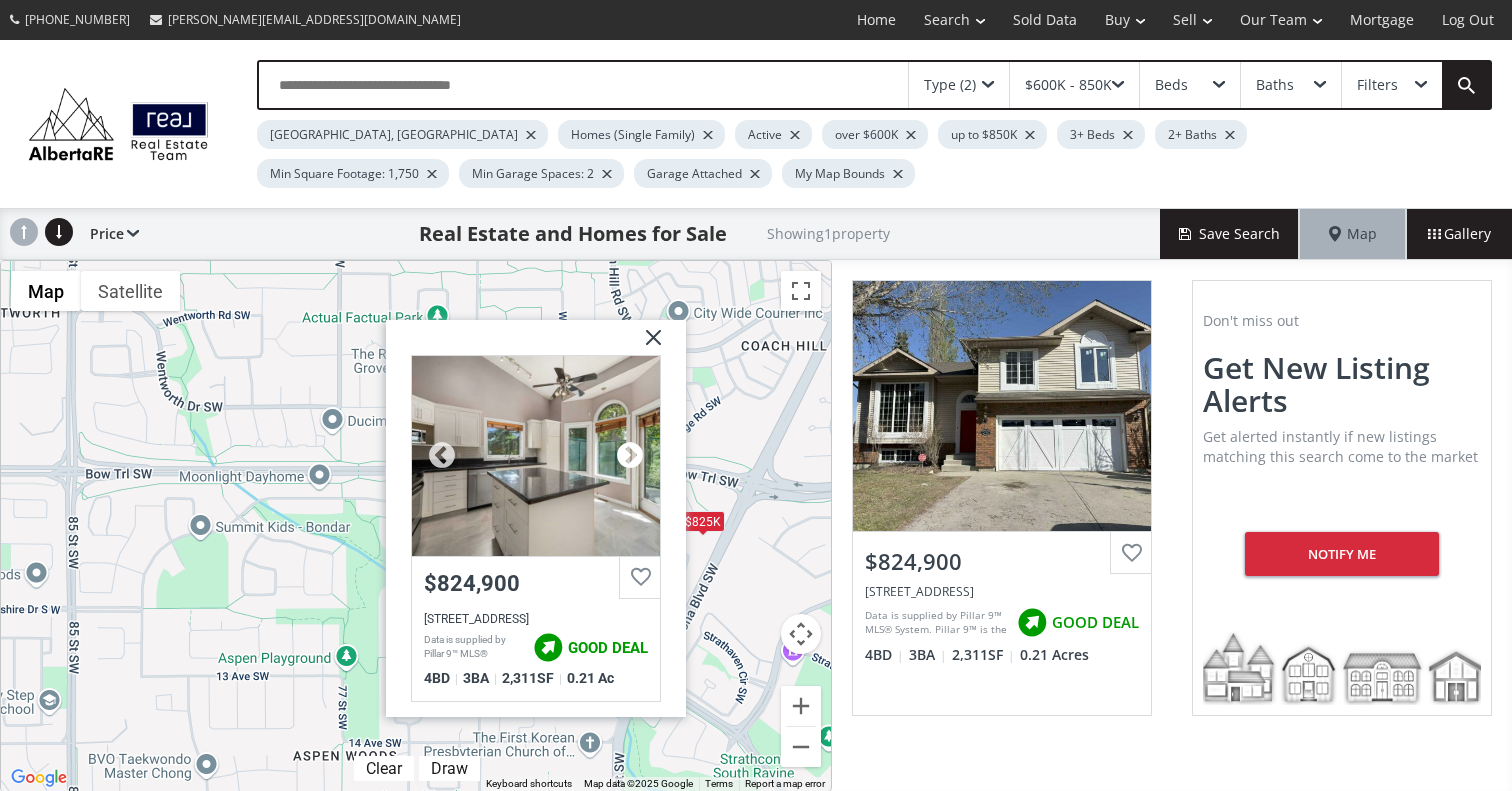 click at bounding box center [630, 456] 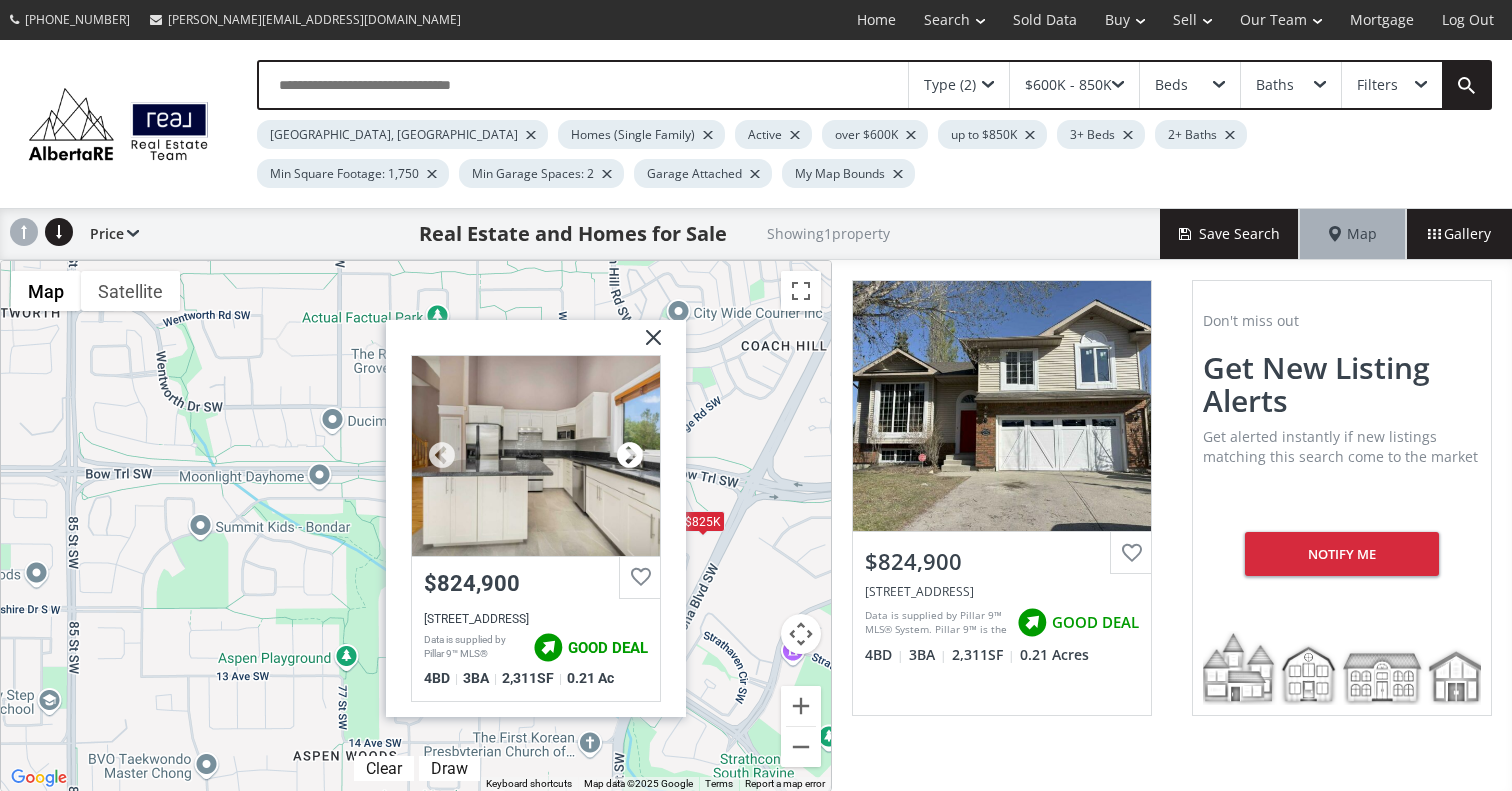 click at bounding box center (630, 456) 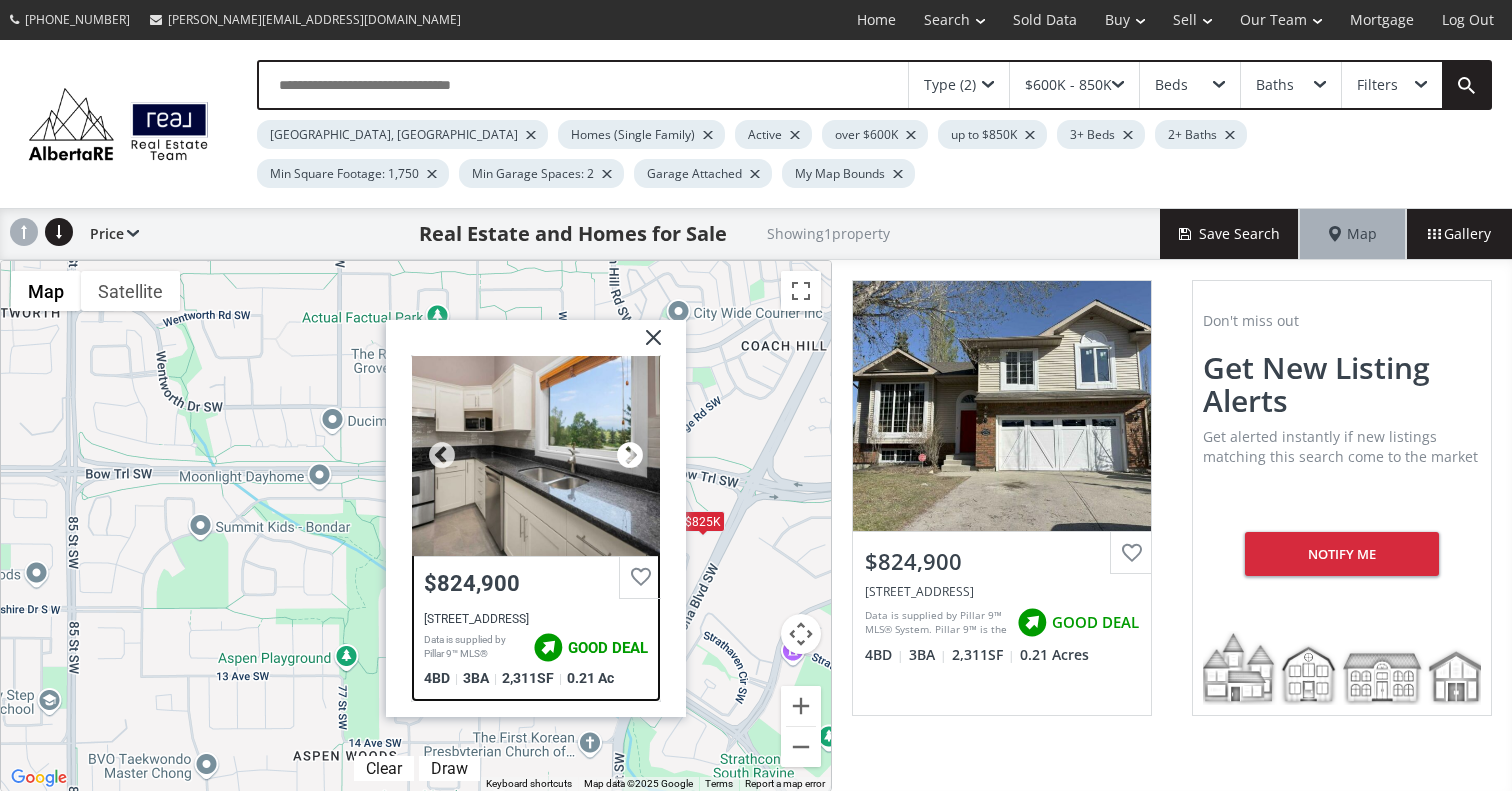 click at bounding box center (630, 456) 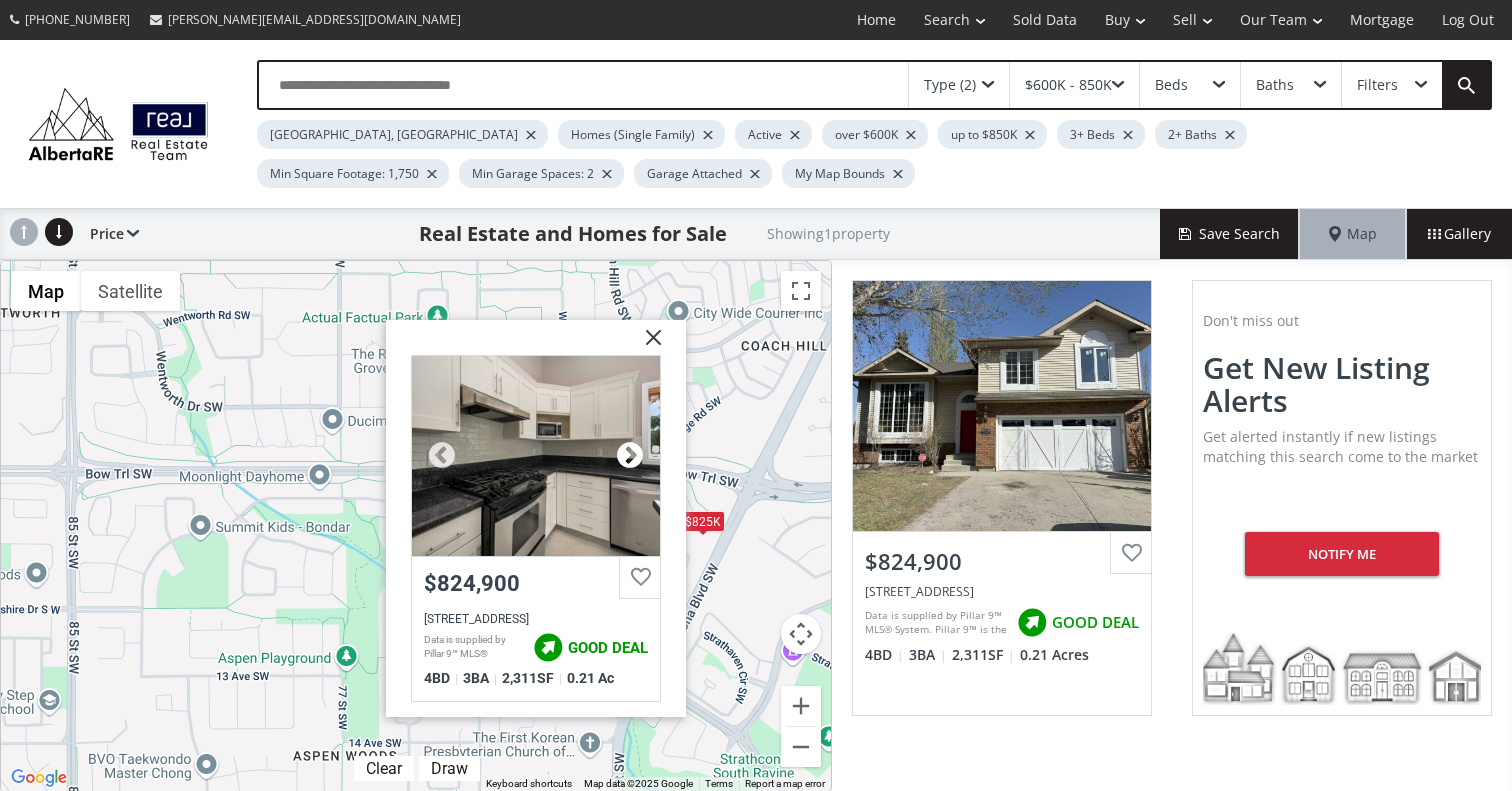 click at bounding box center (630, 456) 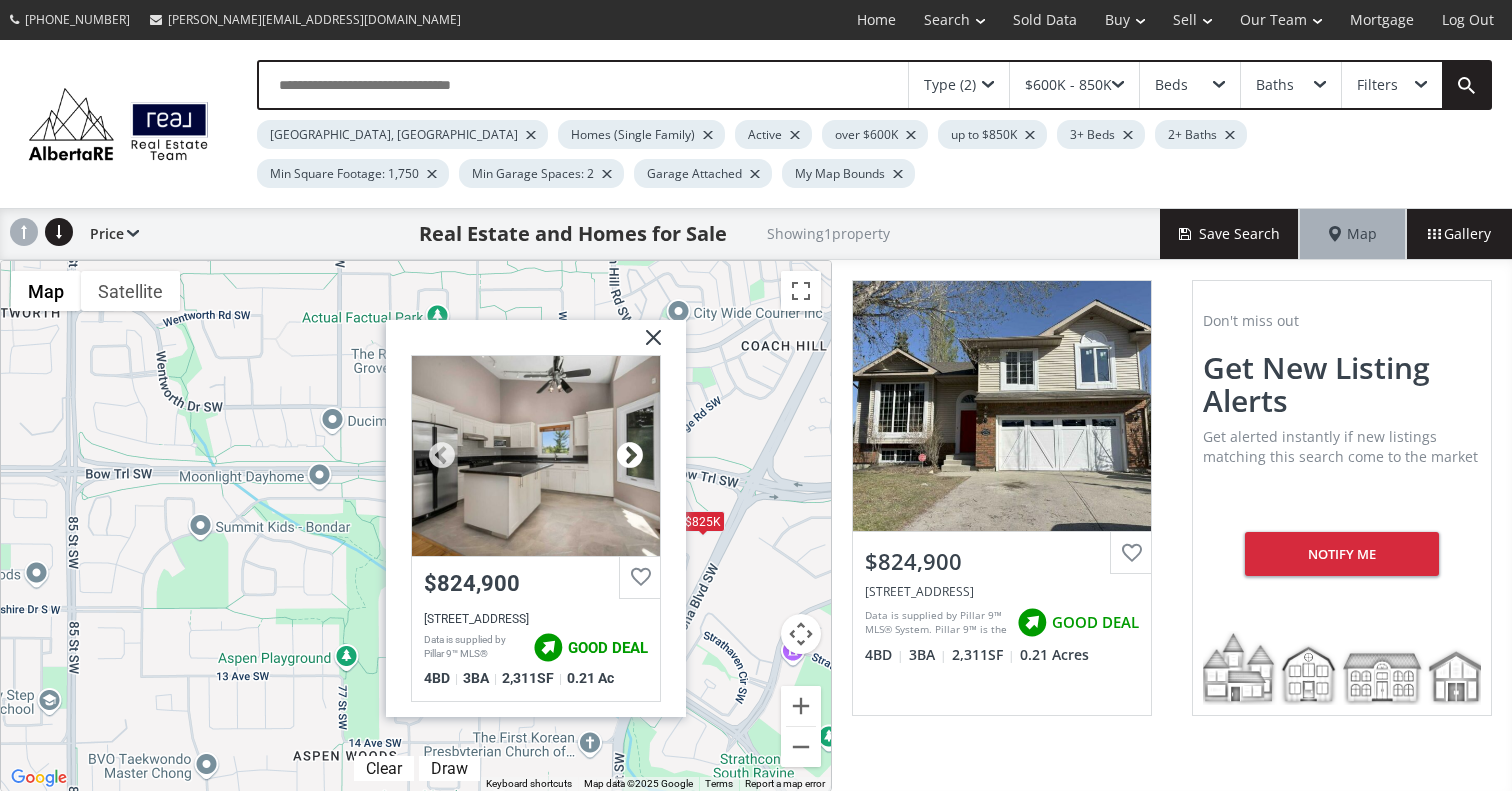 click at bounding box center (630, 456) 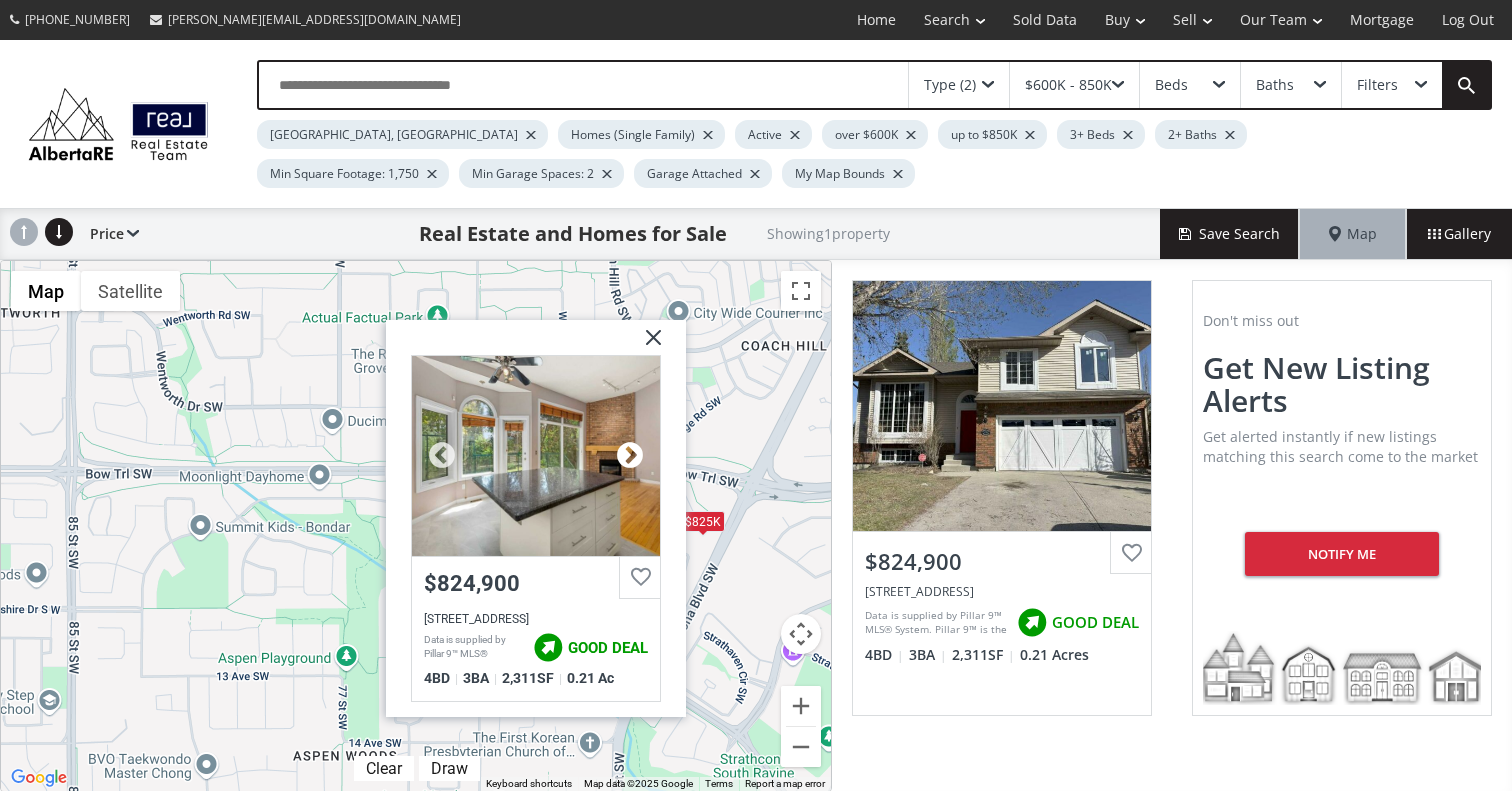 click at bounding box center (630, 456) 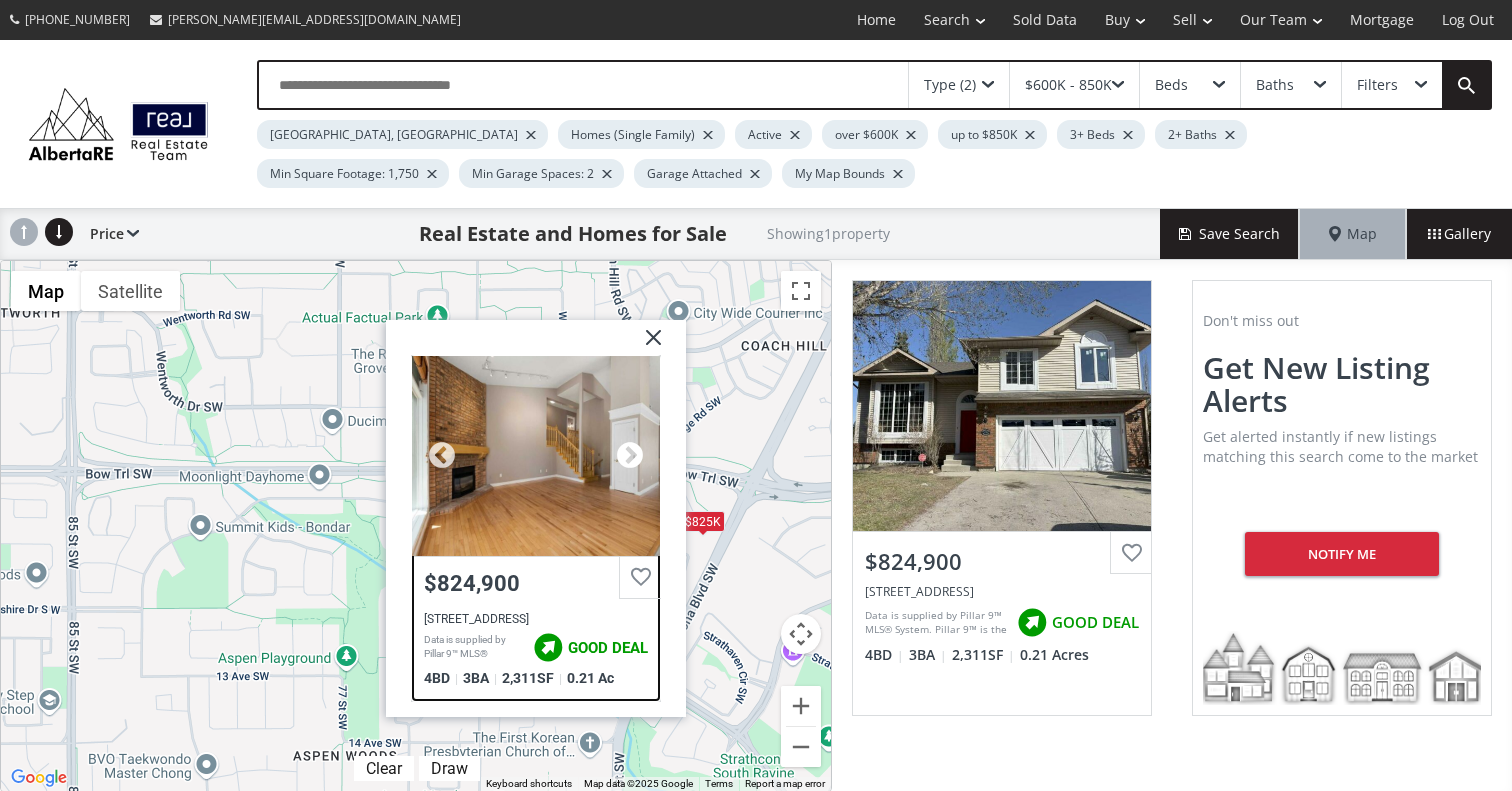 click at bounding box center (630, 456) 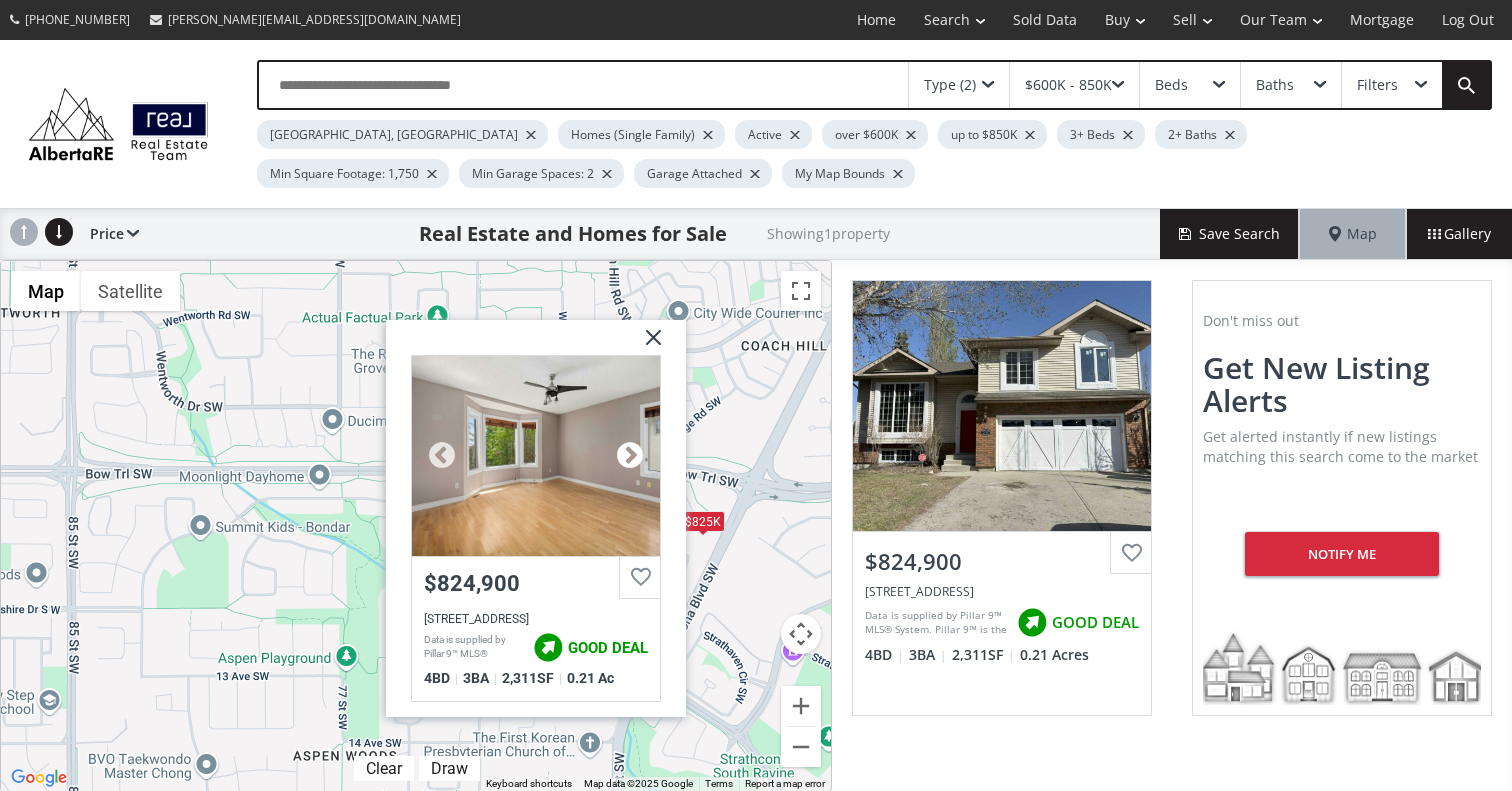 click at bounding box center (630, 456) 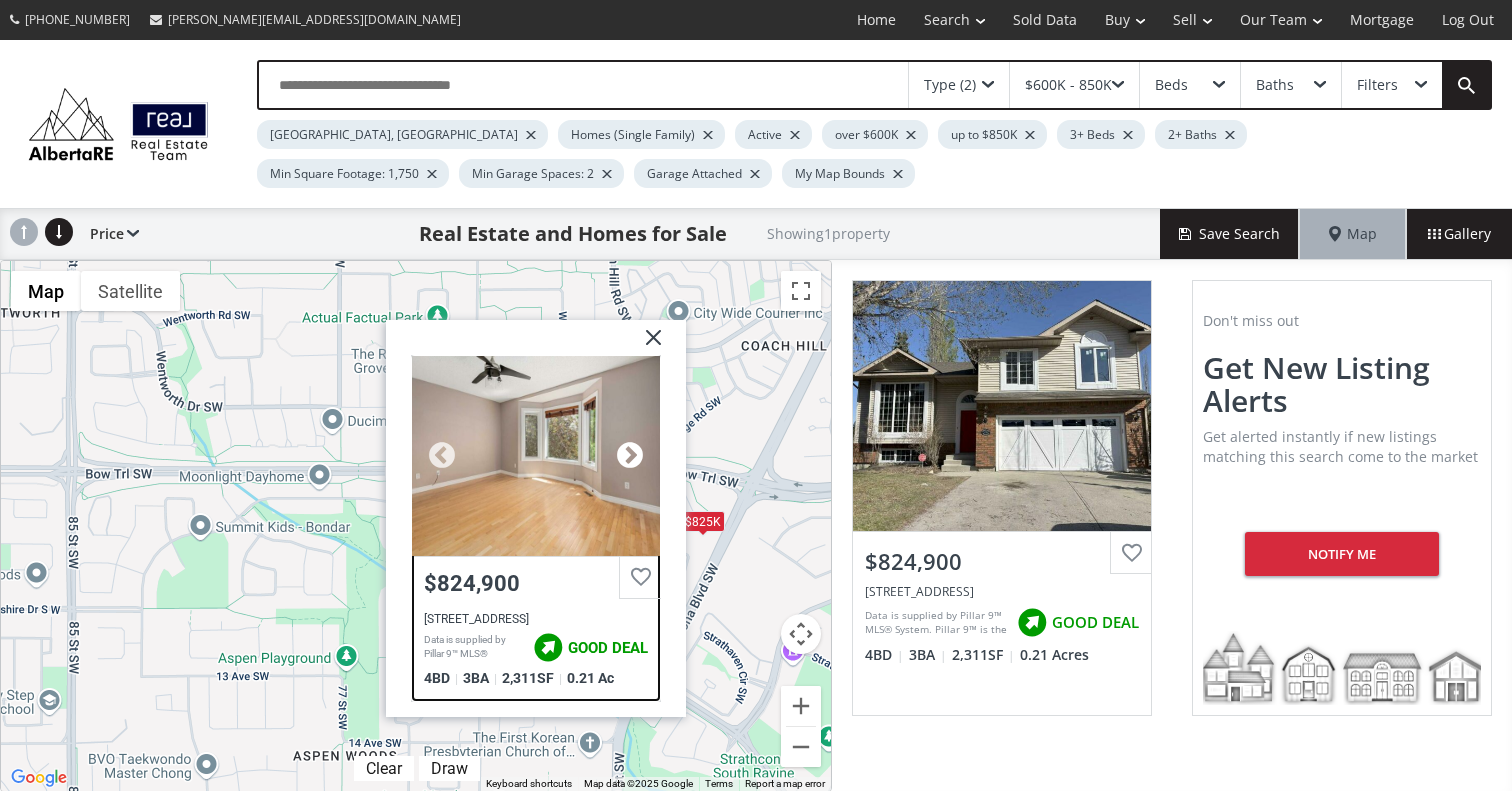 click at bounding box center [630, 456] 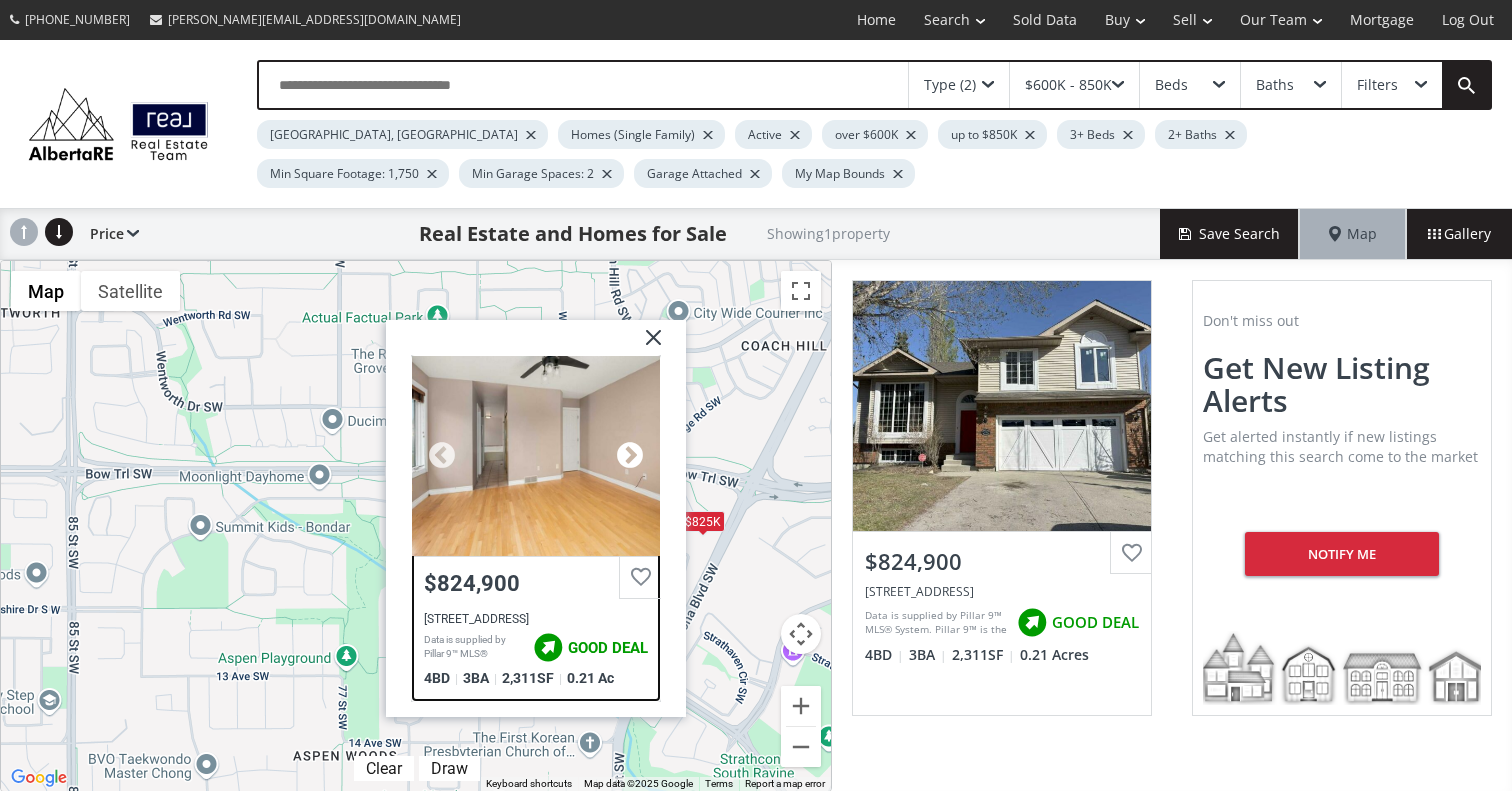 click at bounding box center (630, 456) 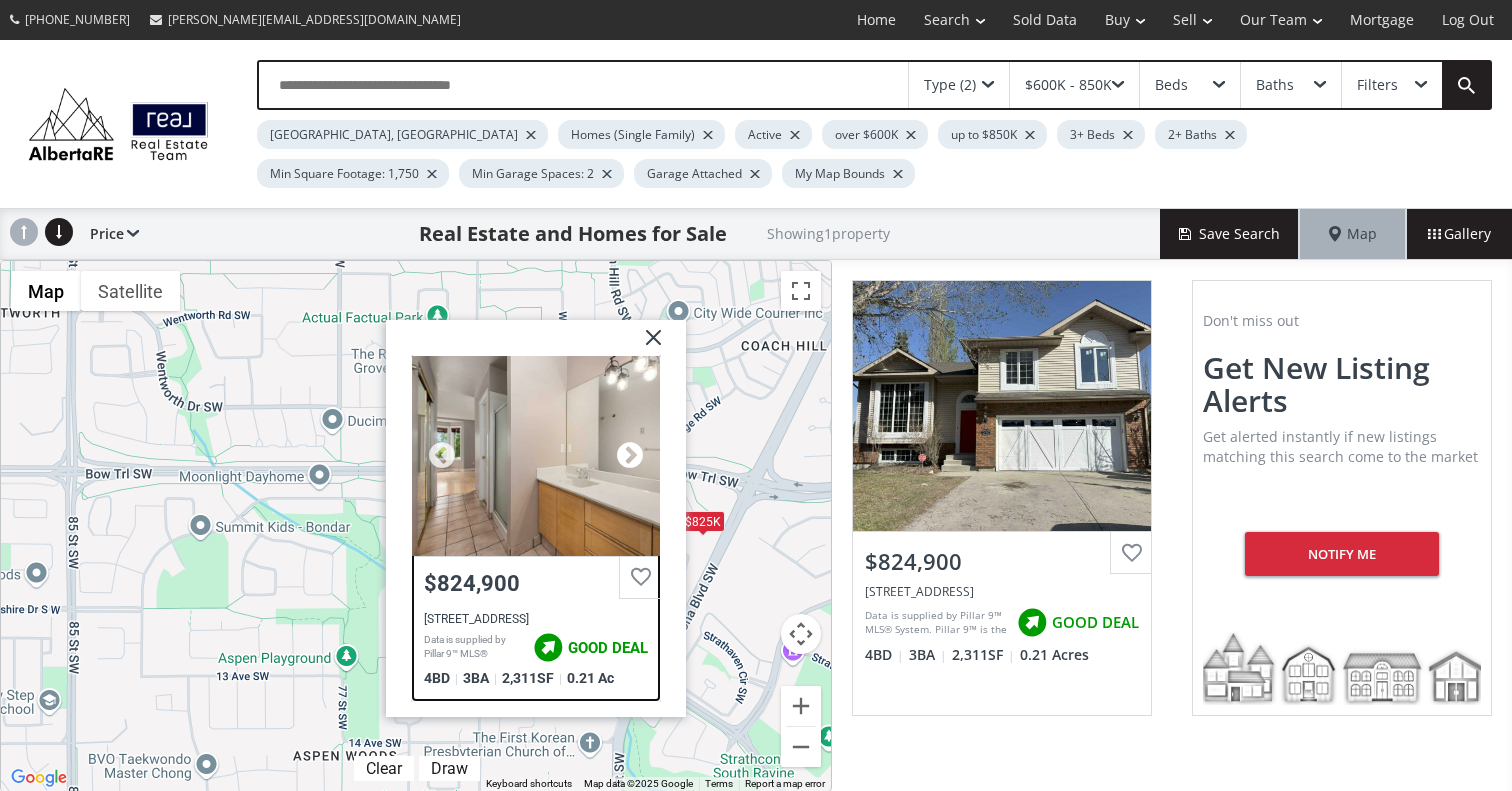click at bounding box center [630, 456] 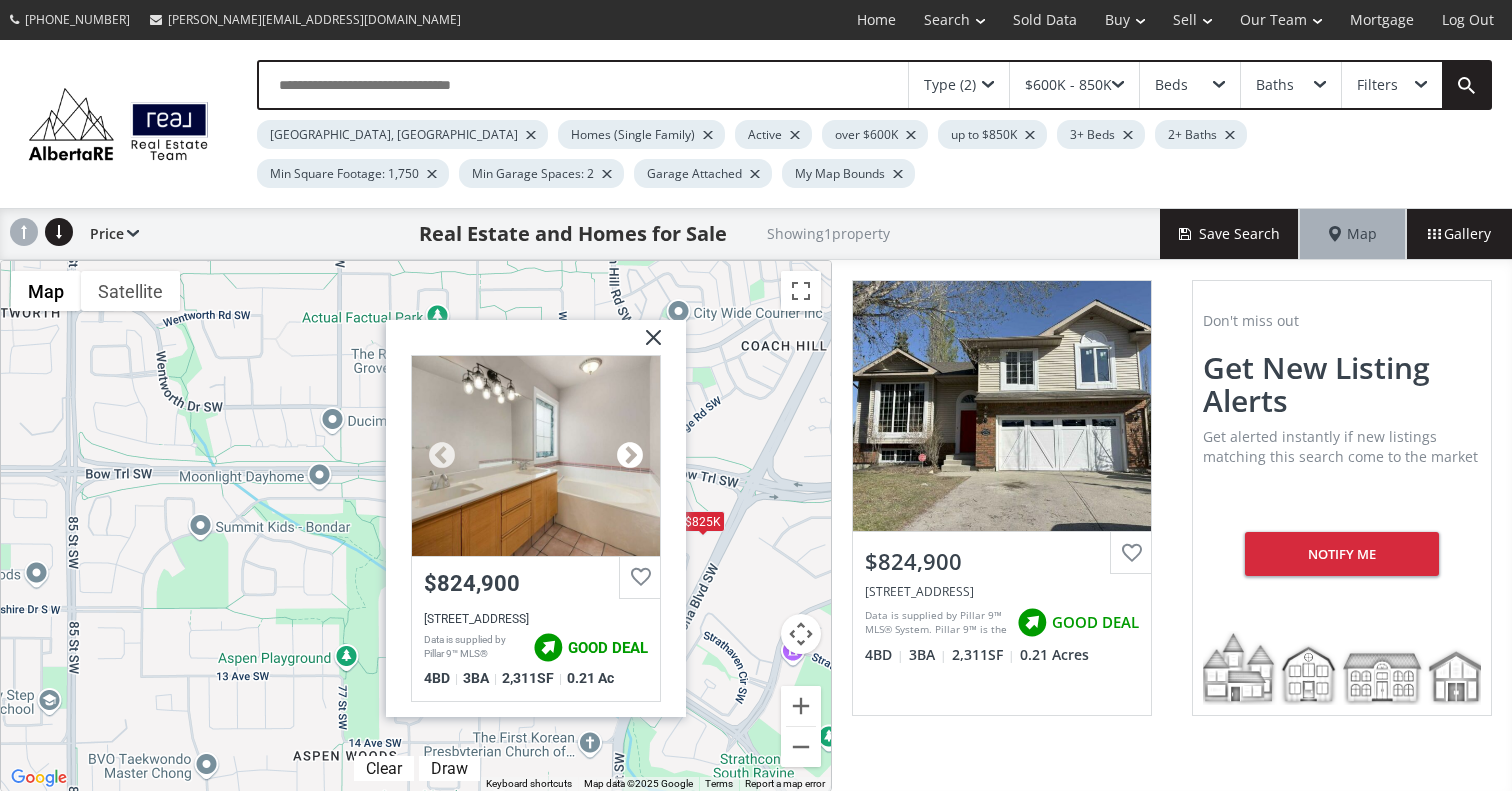 click at bounding box center (630, 456) 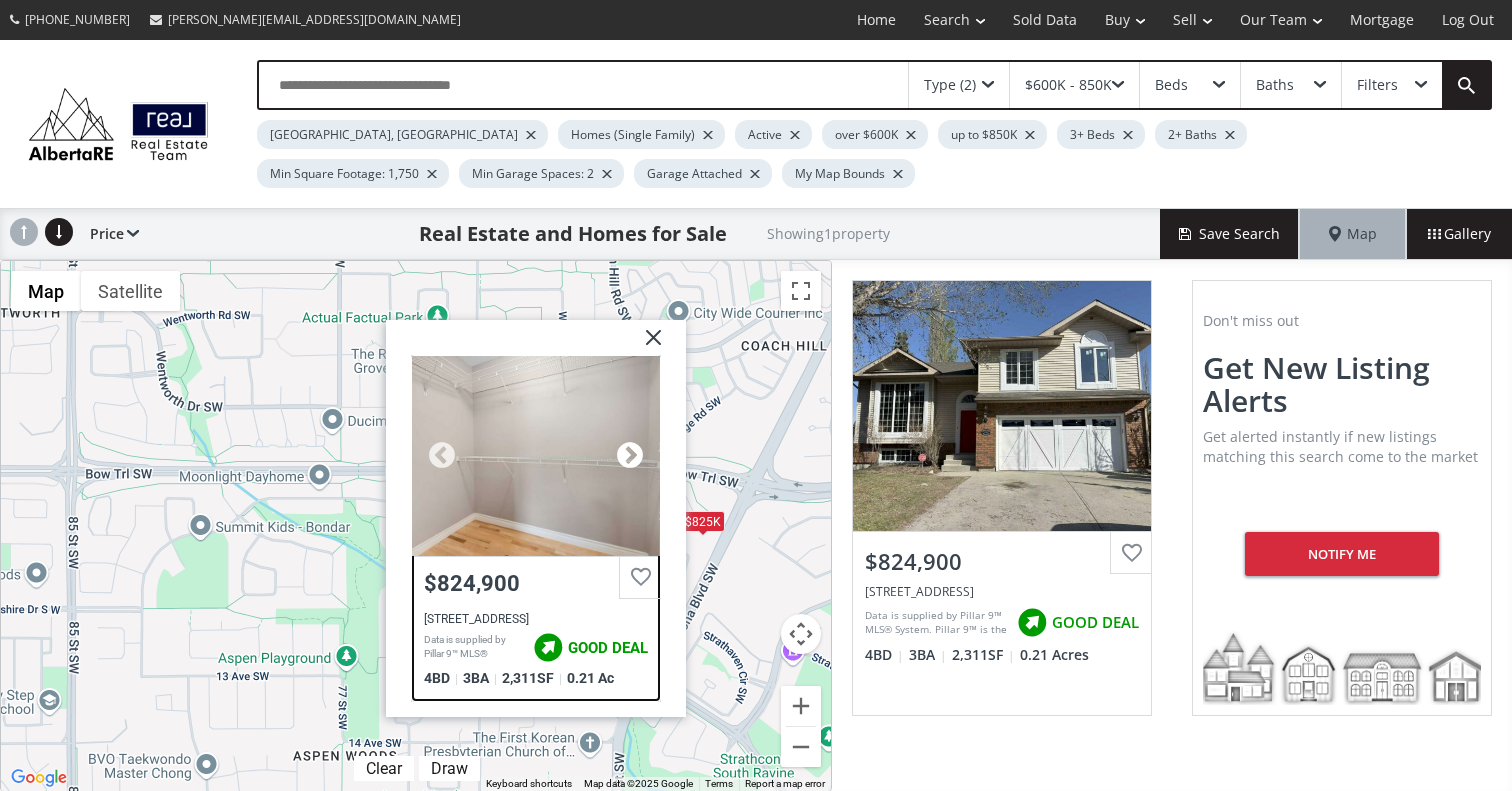 click at bounding box center (630, 456) 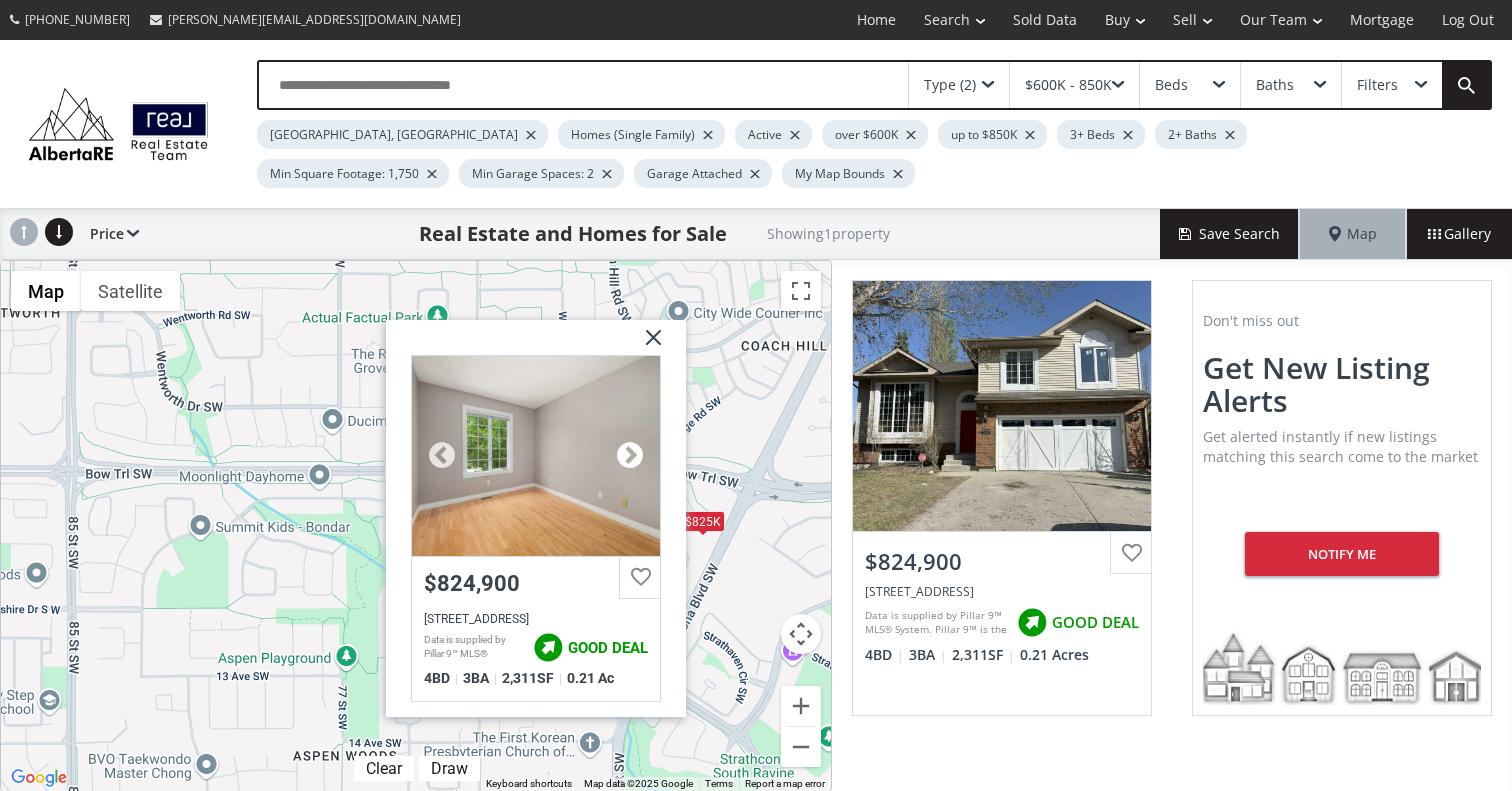 click at bounding box center (630, 456) 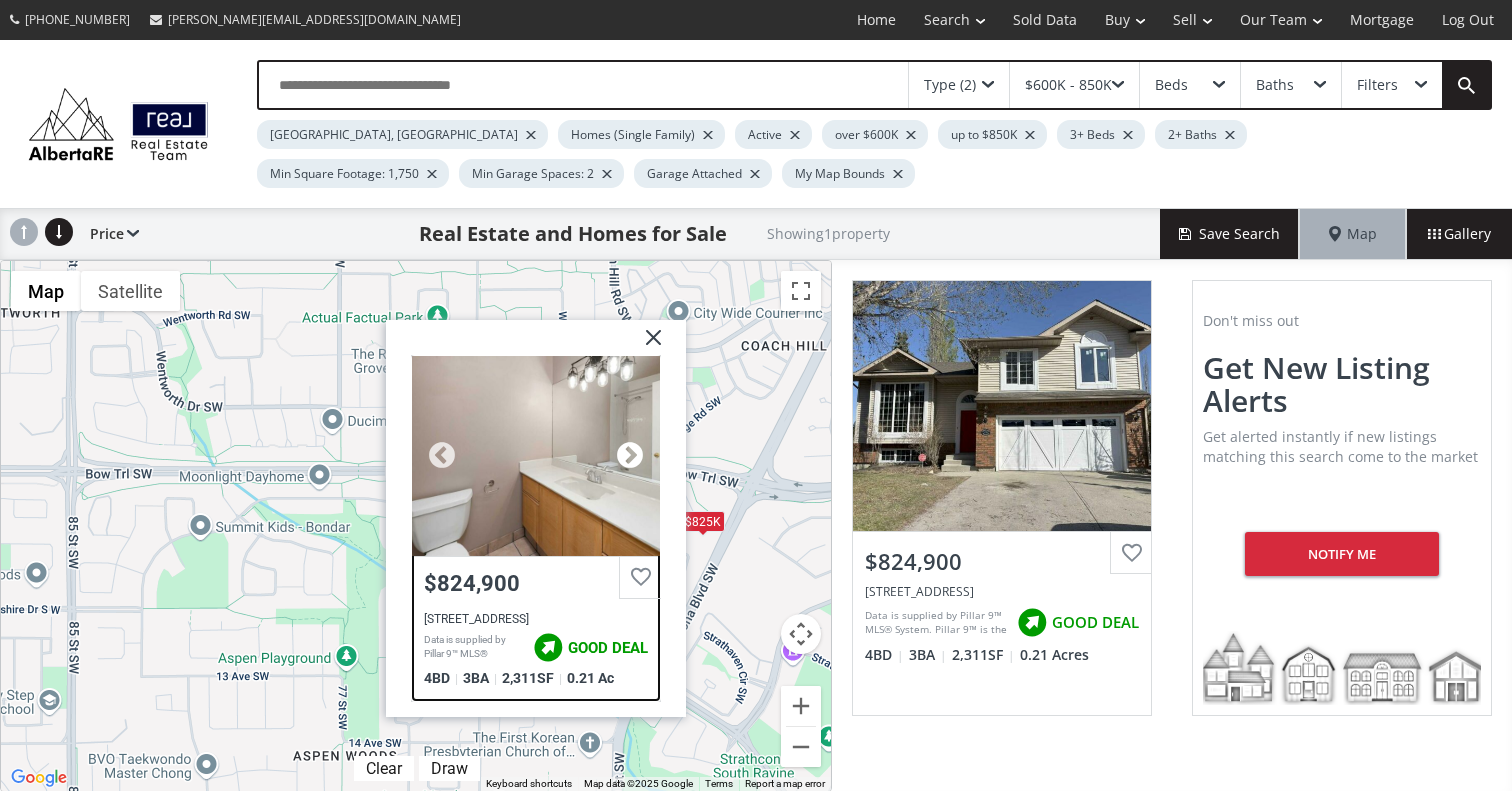 click at bounding box center (630, 456) 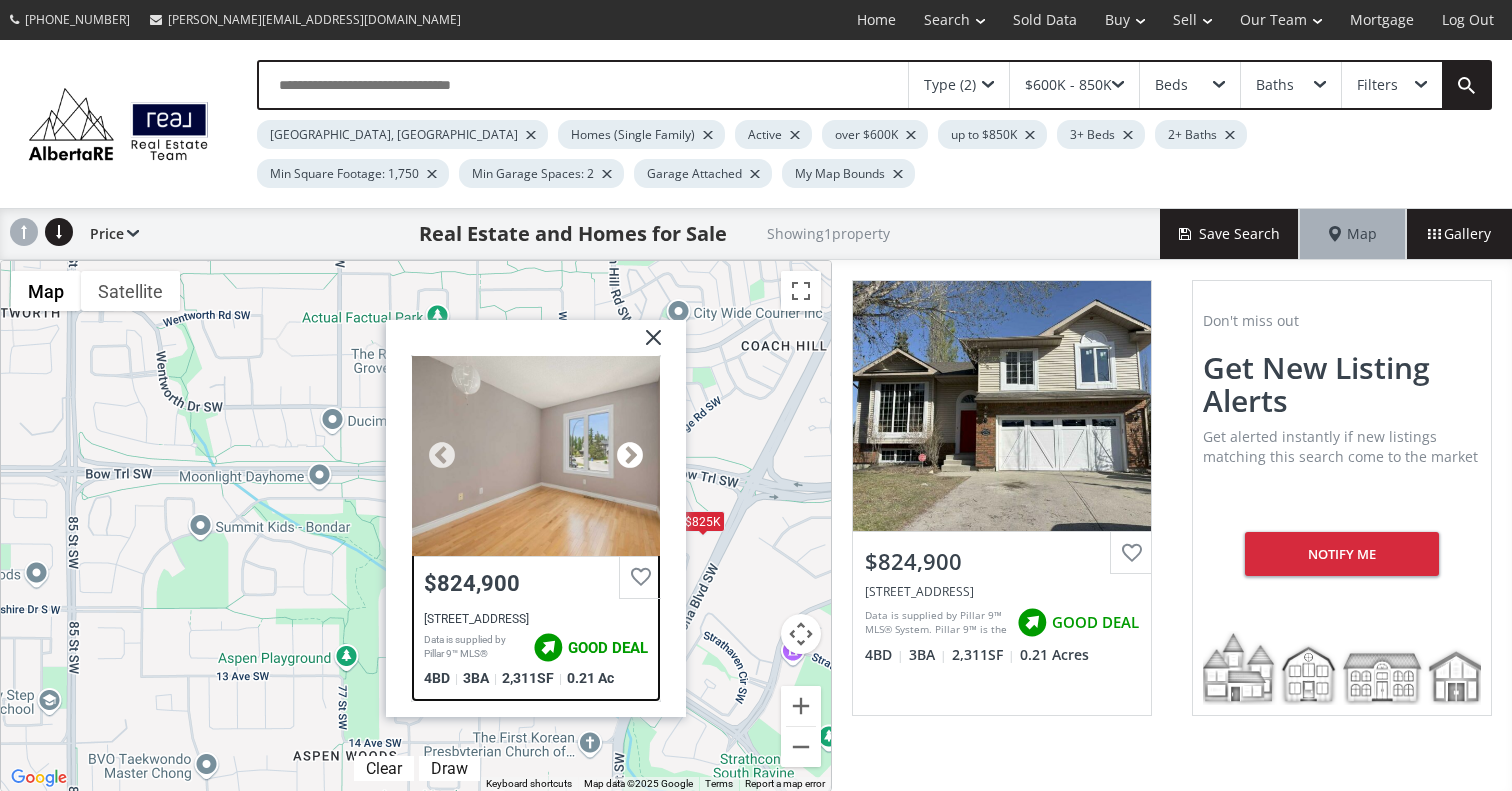 click at bounding box center (630, 456) 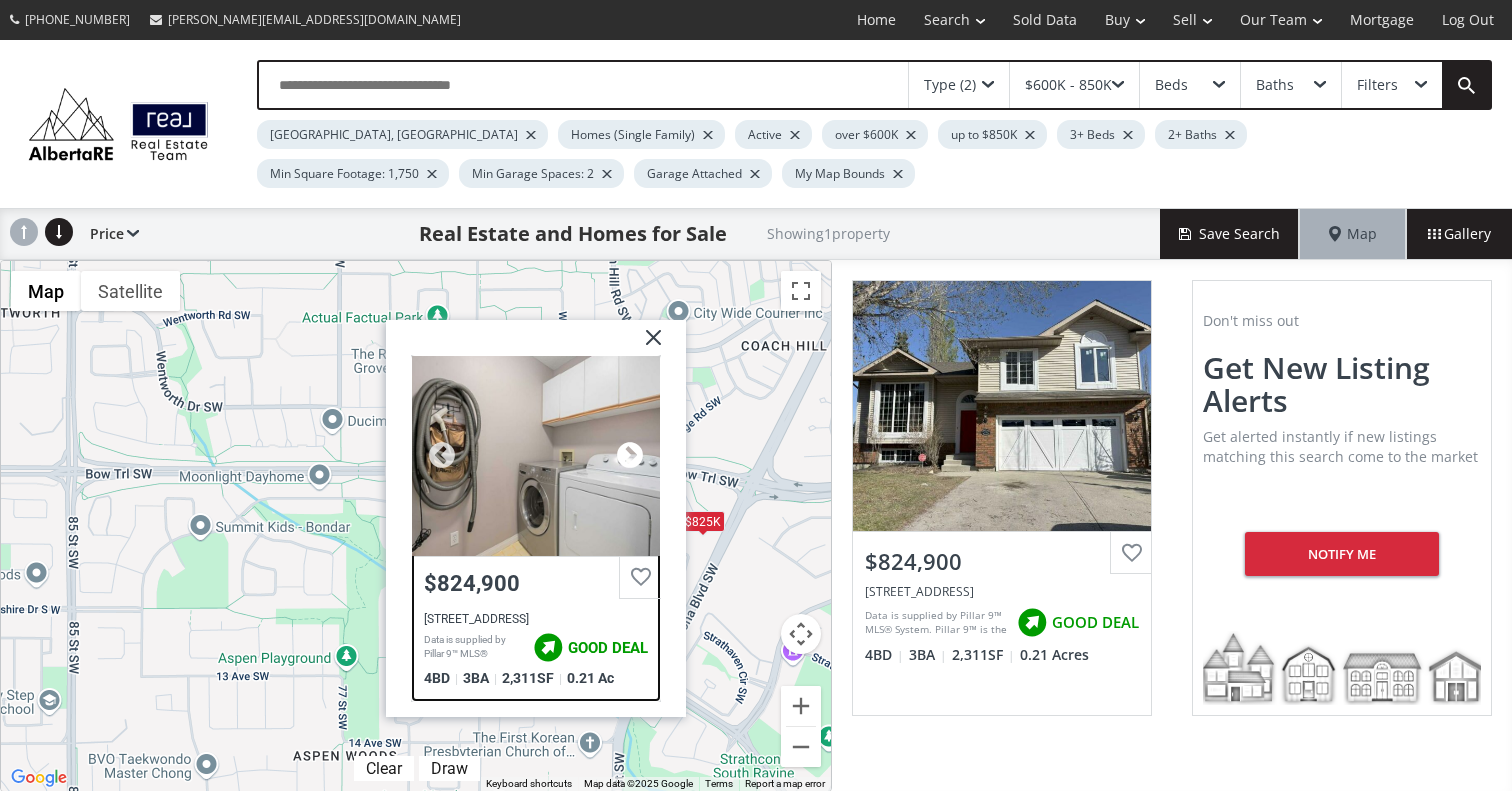 click at bounding box center [630, 456] 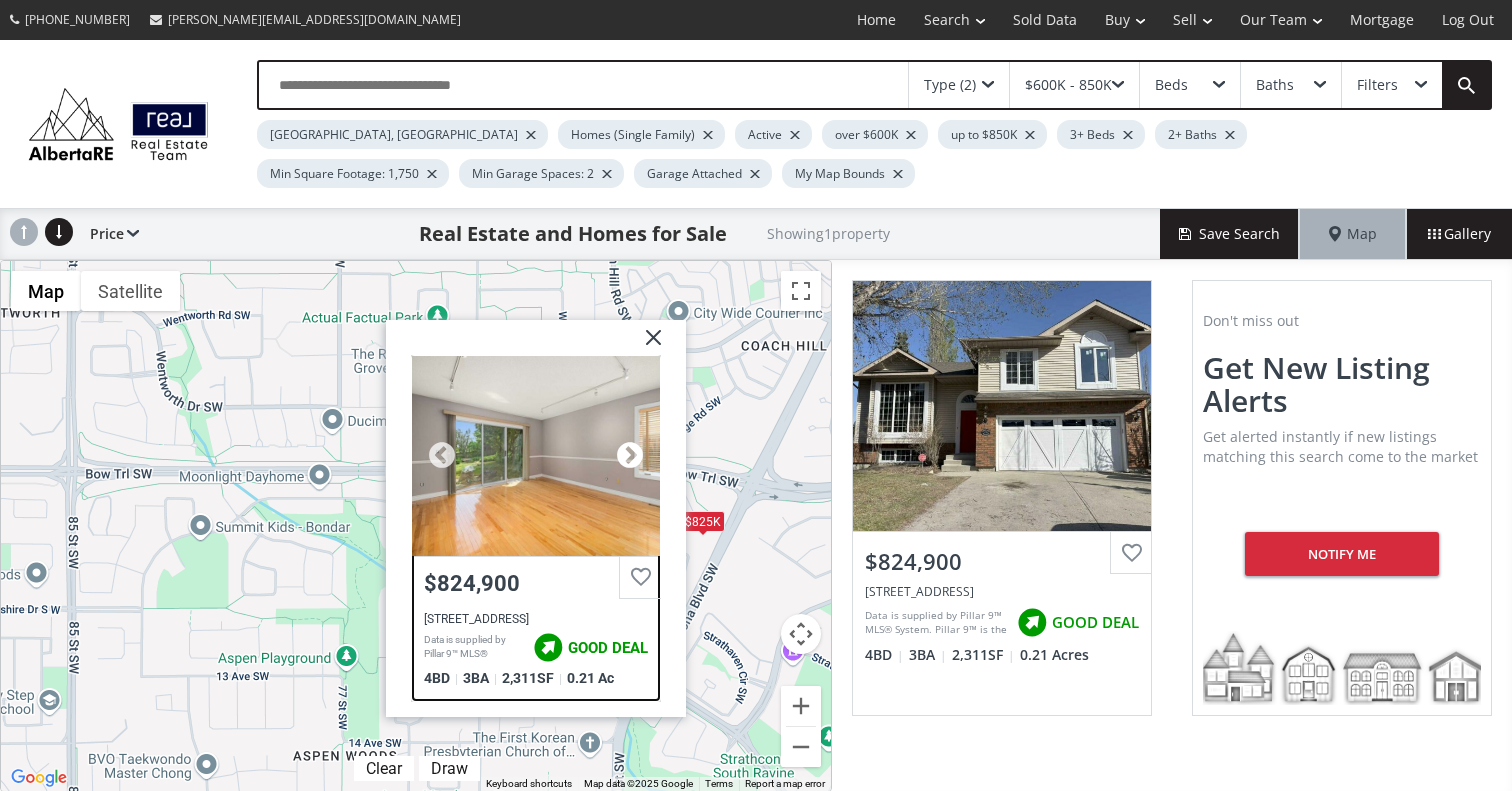 click at bounding box center [630, 456] 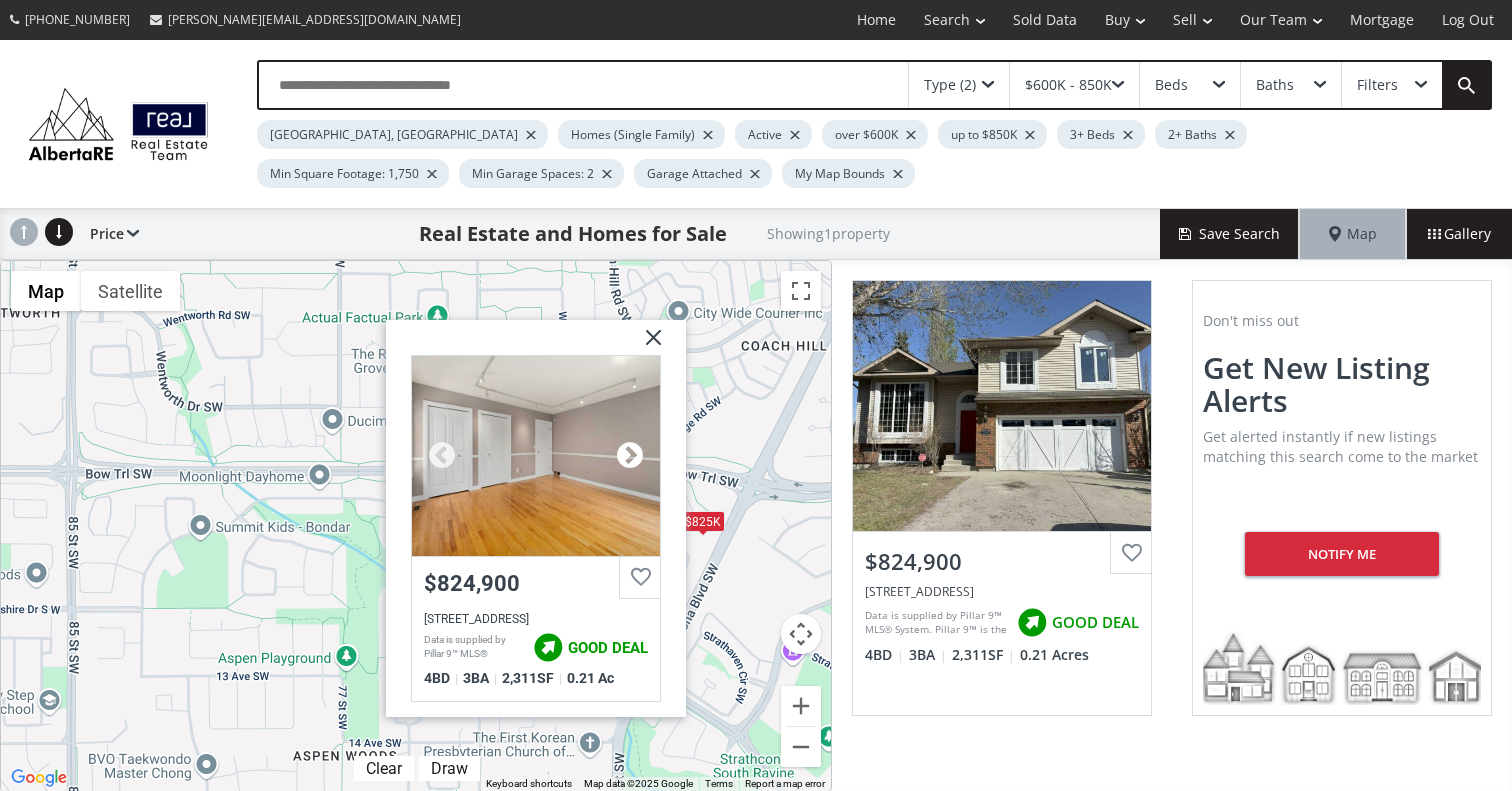 click at bounding box center (630, 456) 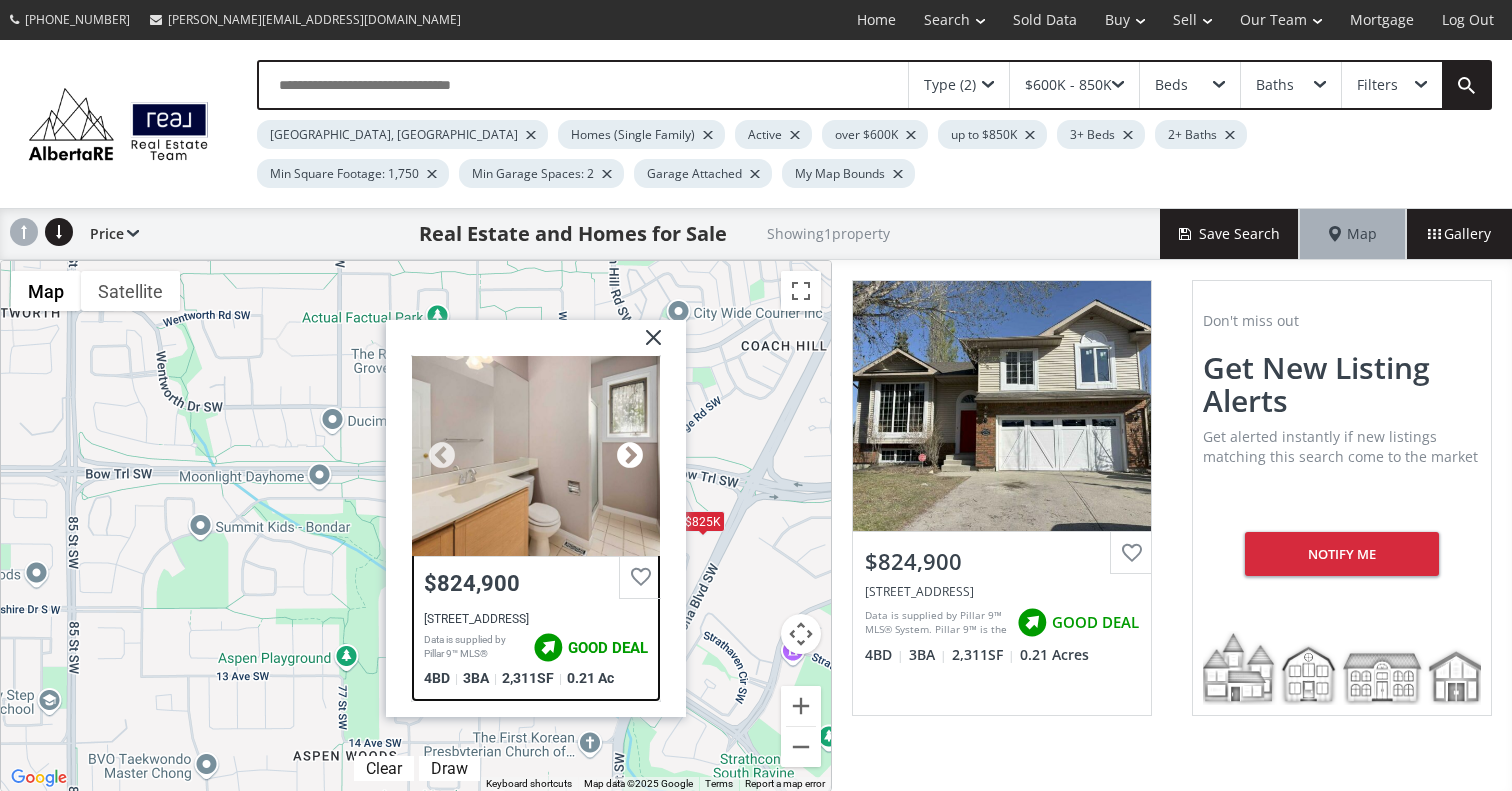 click at bounding box center [630, 456] 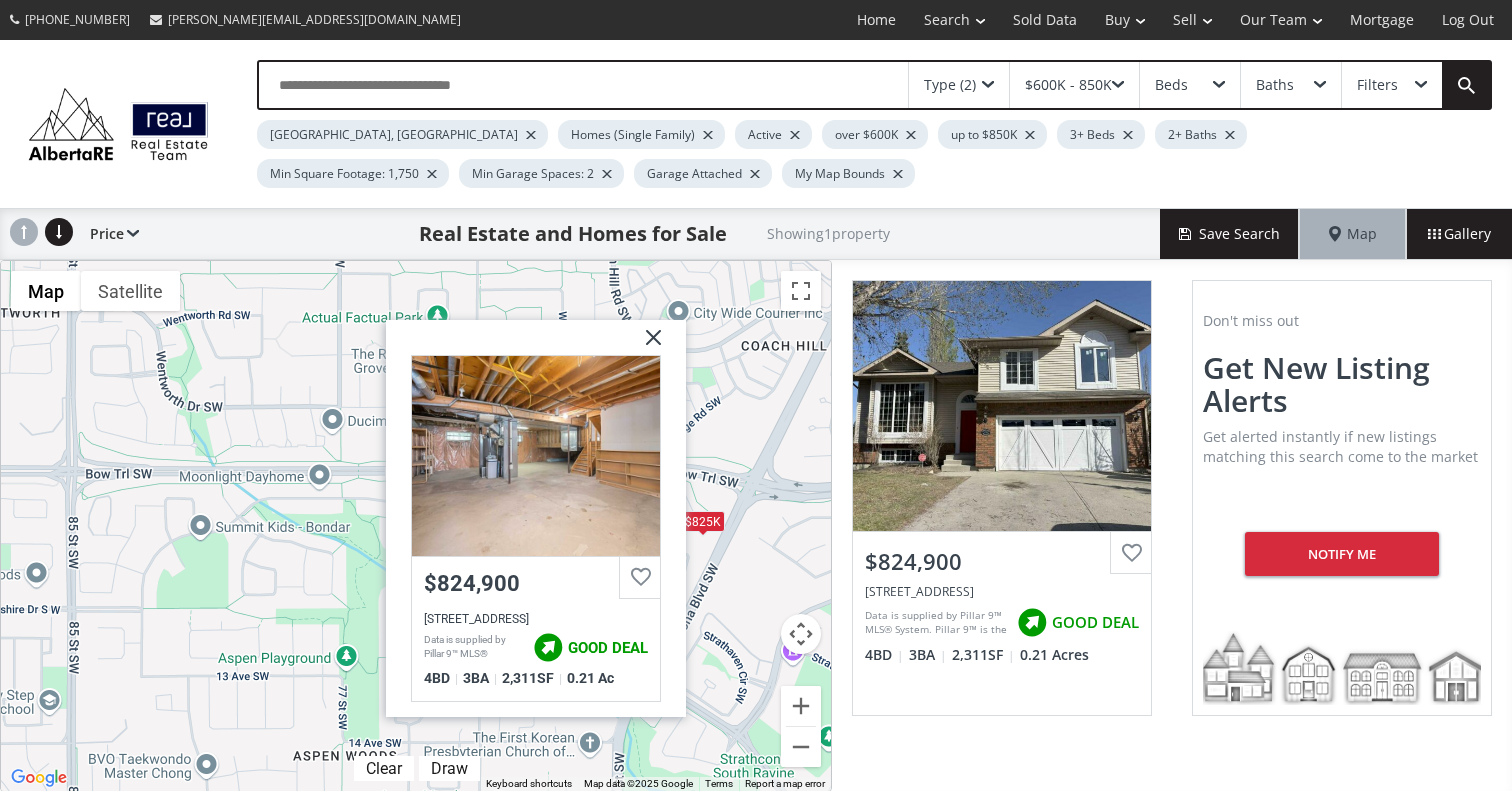 click at bounding box center (646, 345) 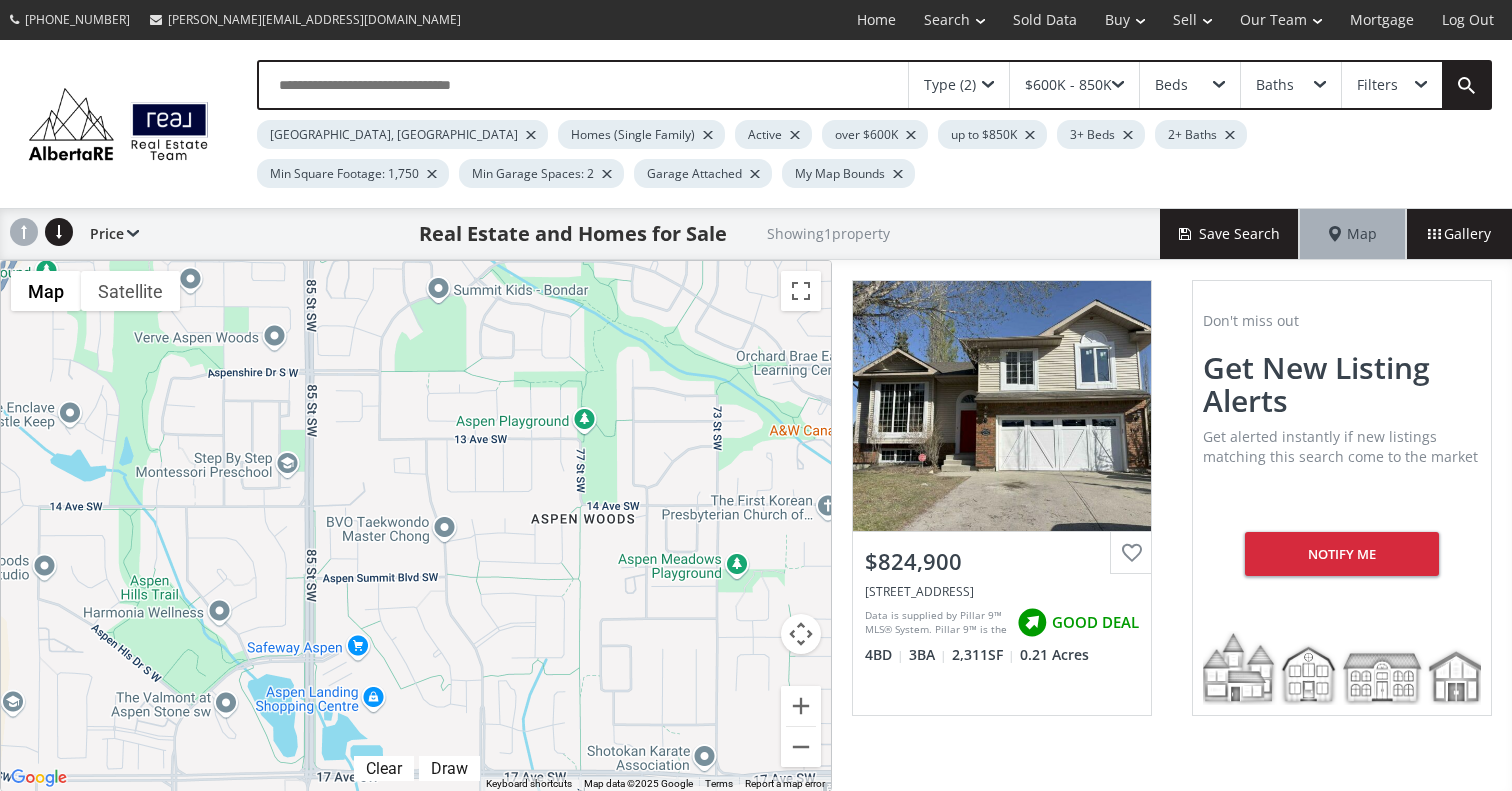 drag, startPoint x: 600, startPoint y: 540, endPoint x: 823, endPoint y: 297, distance: 329.8151 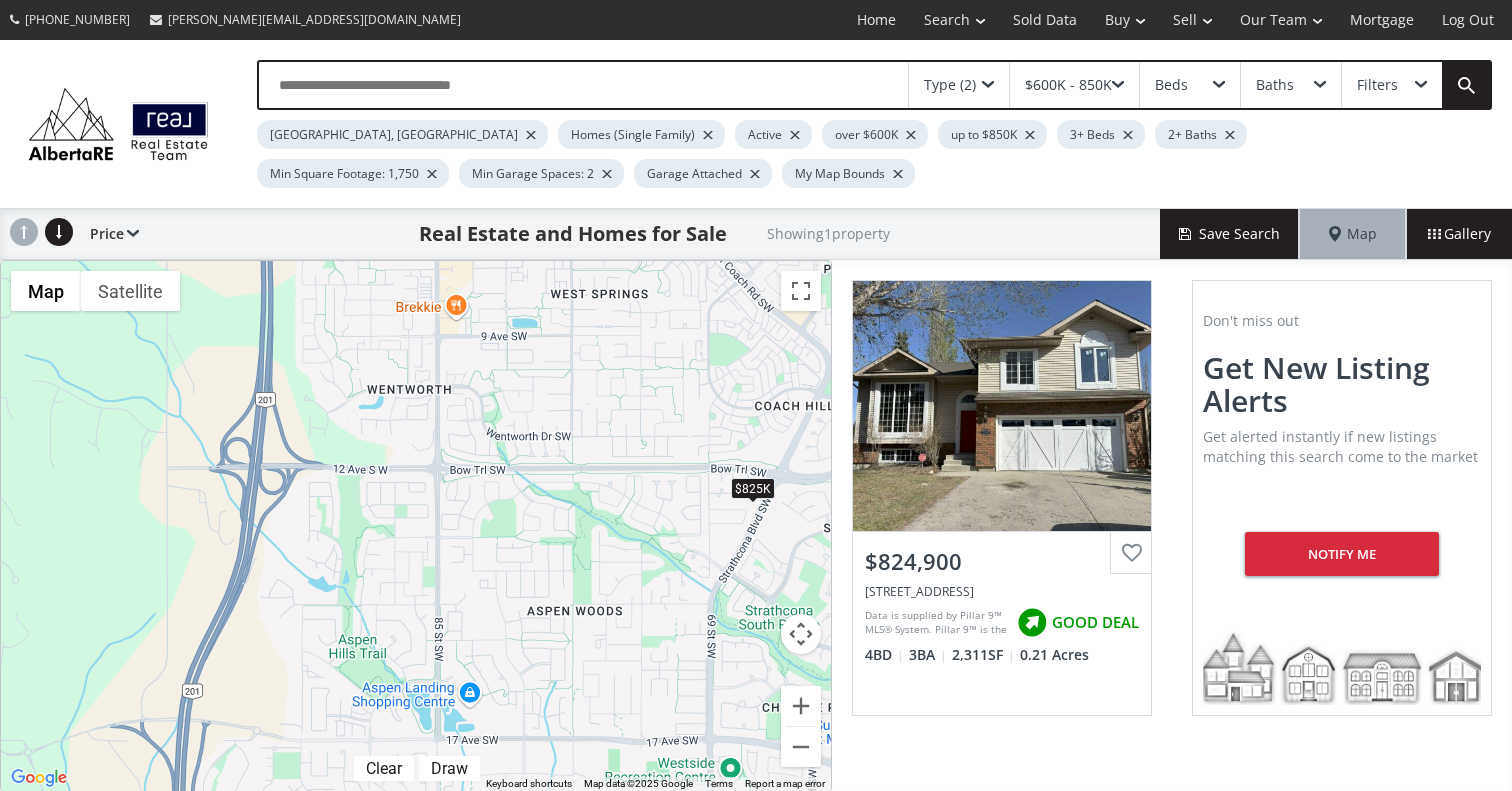 drag, startPoint x: 630, startPoint y: 506, endPoint x: 606, endPoint y: 615, distance: 111.61093 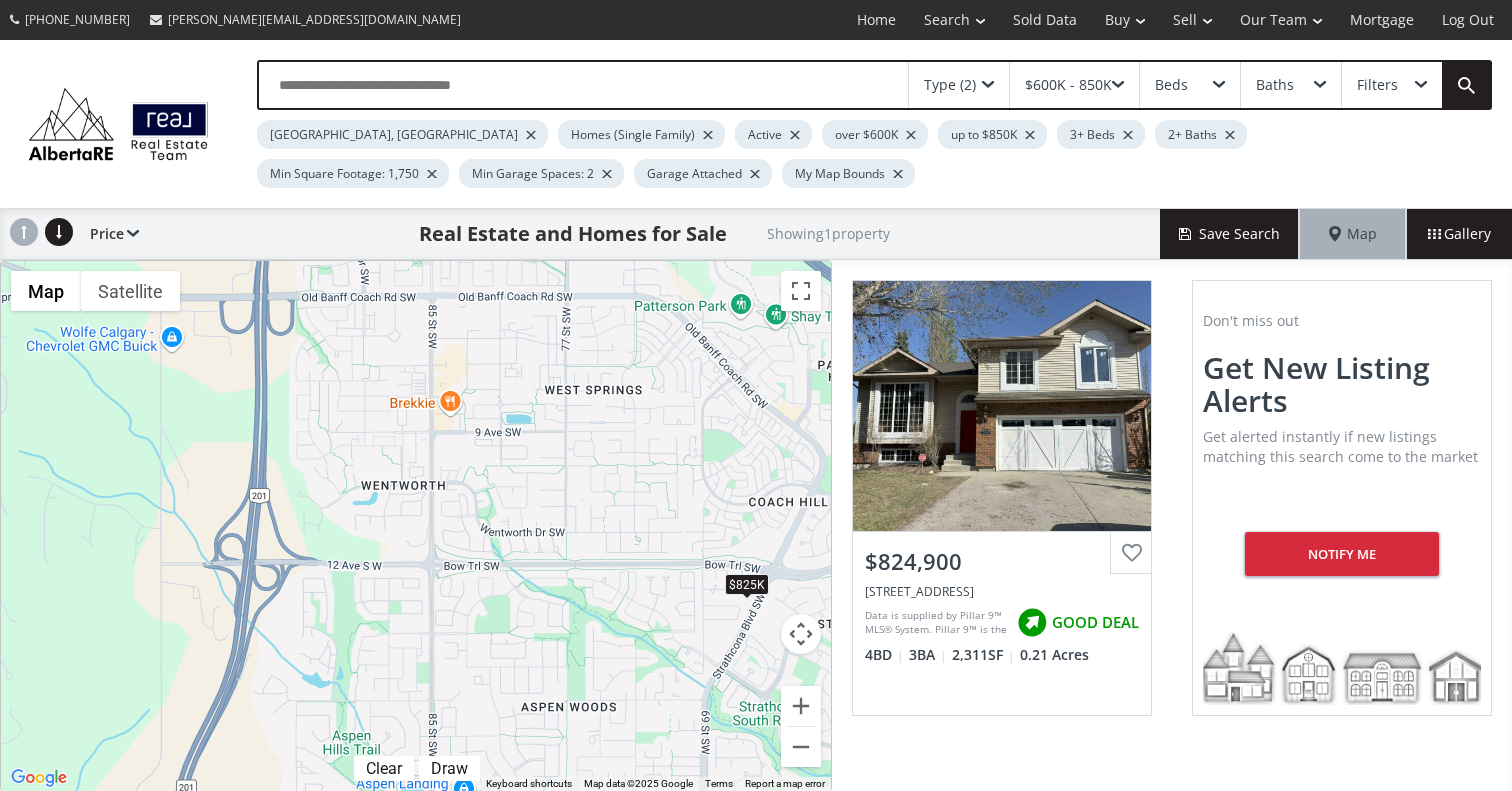 drag, startPoint x: 612, startPoint y: 603, endPoint x: 606, endPoint y: 684, distance: 81.22192 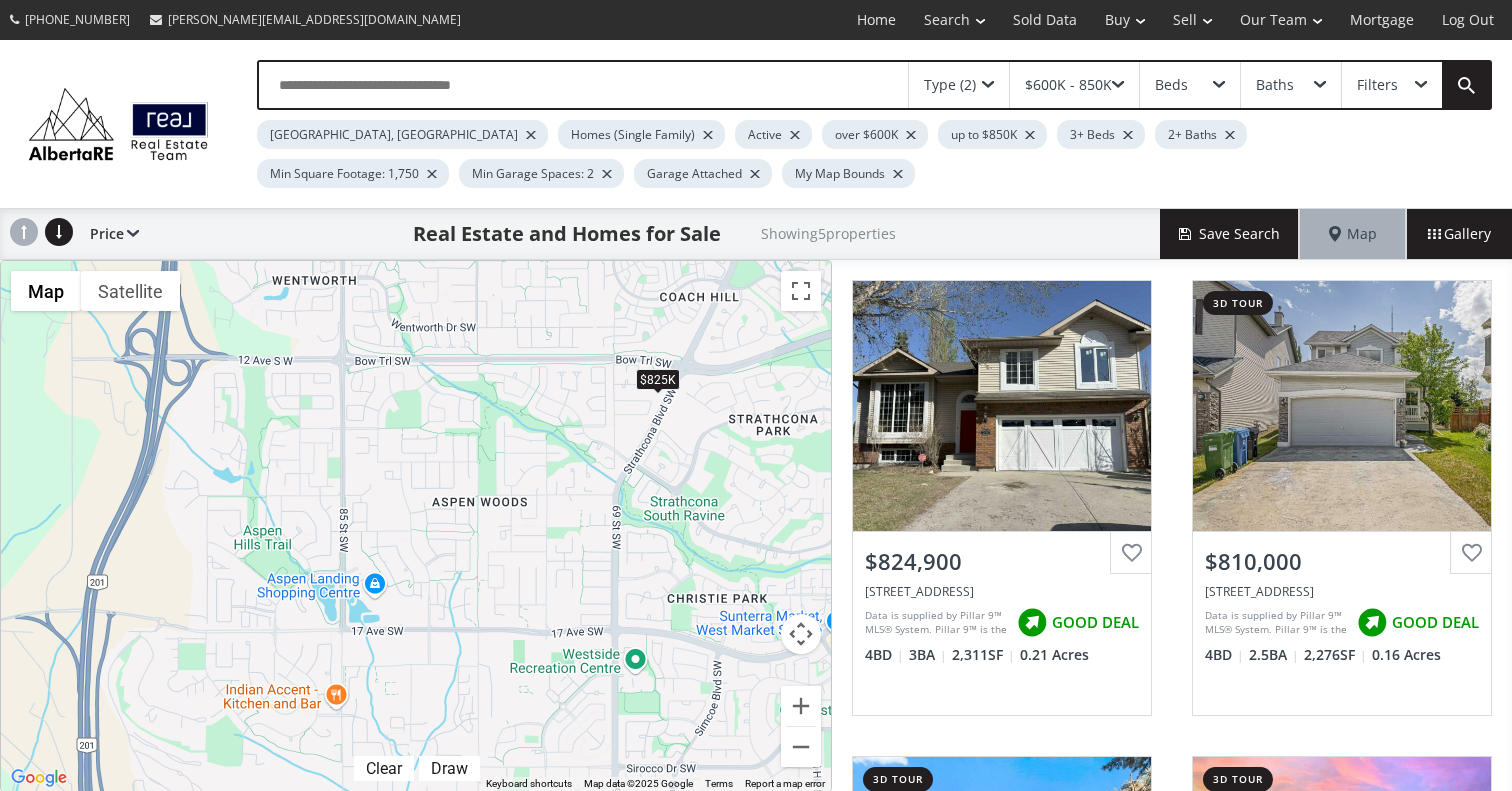 drag, startPoint x: 606, startPoint y: 684, endPoint x: 504, endPoint y: 460, distance: 246.13005 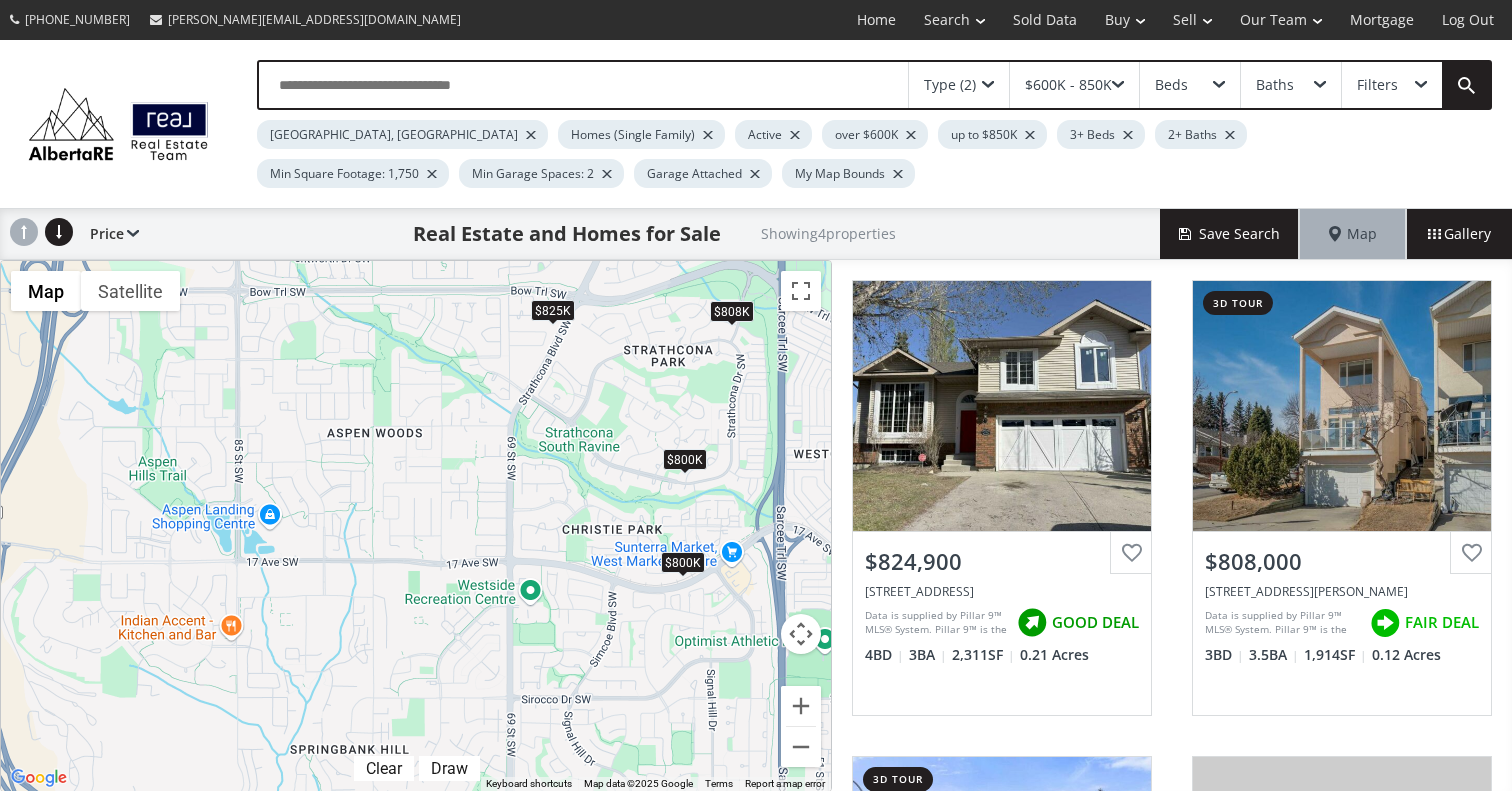 drag, startPoint x: 504, startPoint y: 460, endPoint x: 412, endPoint y: 409, distance: 105.1903 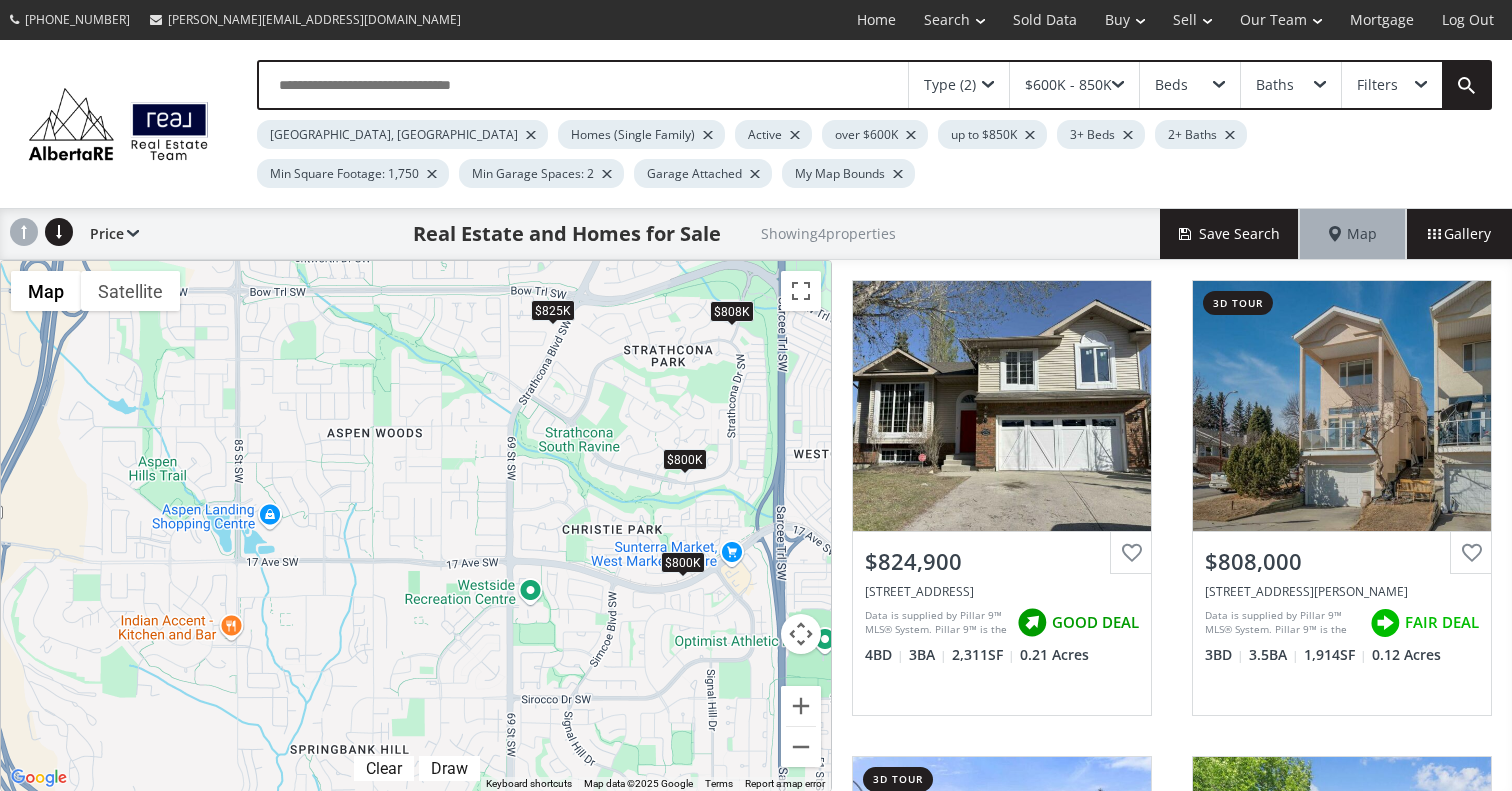 click on "To navigate, press the arrow keys. $825K $808K $800K $800K" at bounding box center (416, 526) 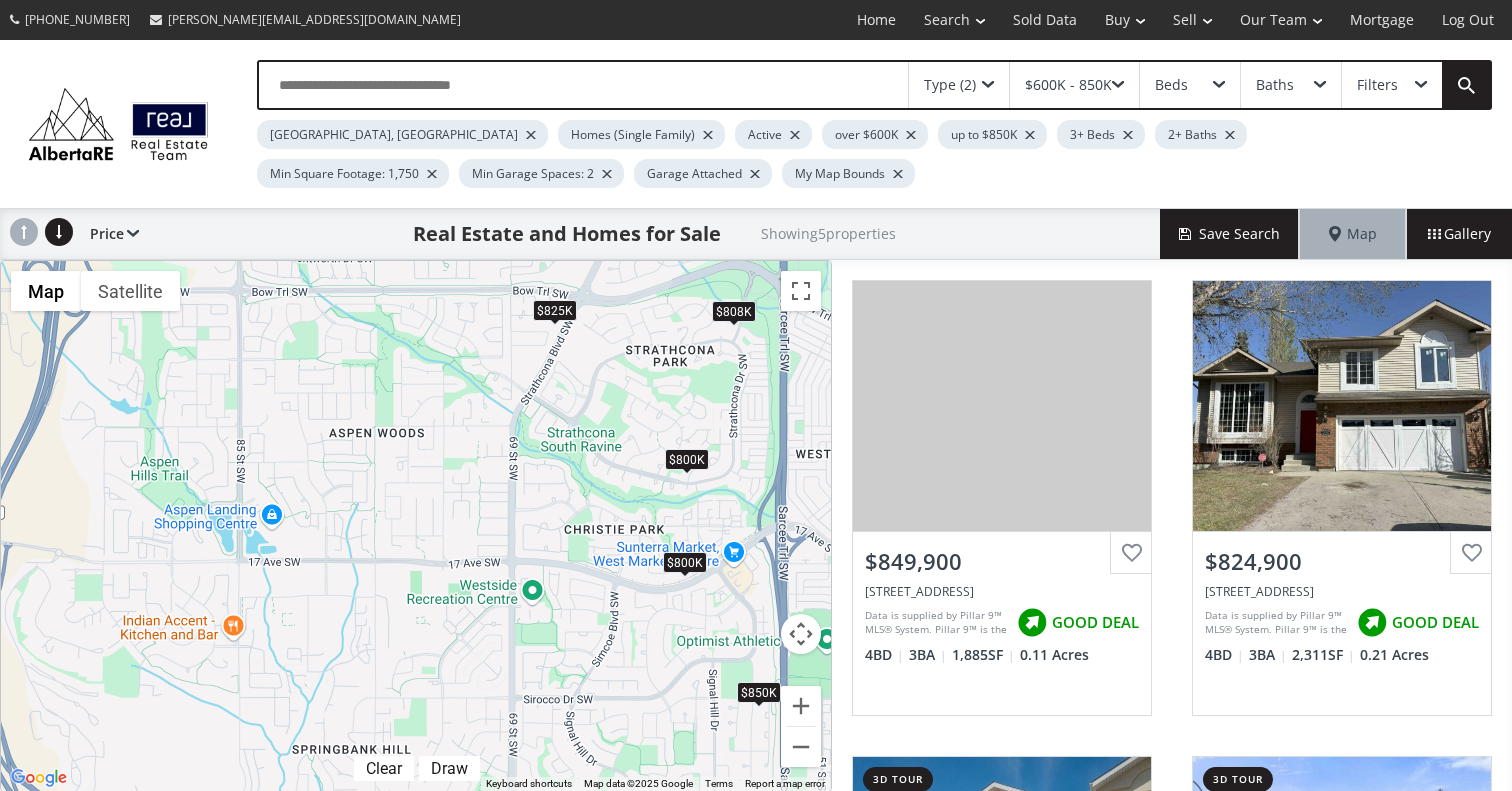 click on "$800K" at bounding box center (685, 562) 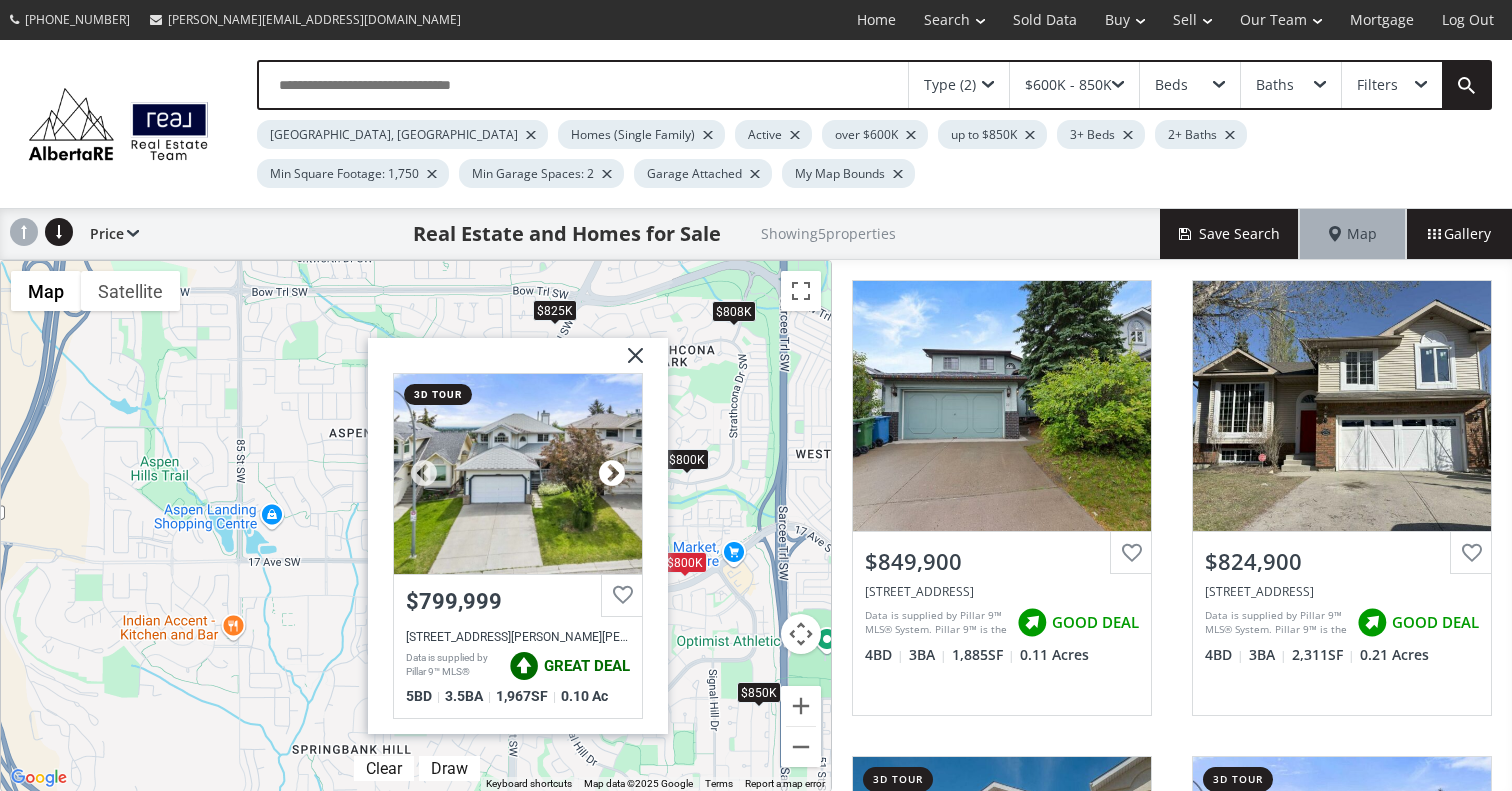 click at bounding box center [612, 474] 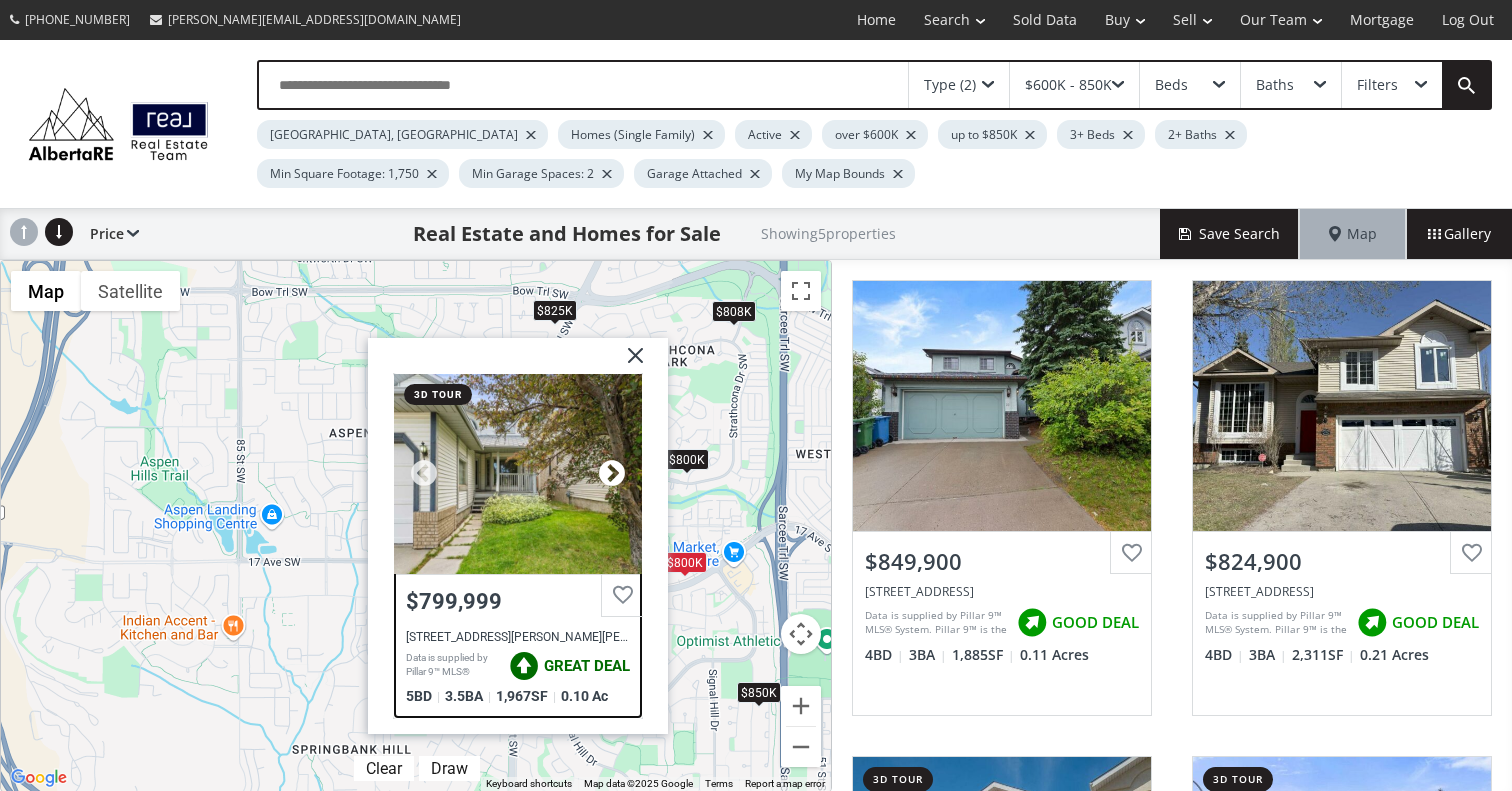 click at bounding box center [612, 474] 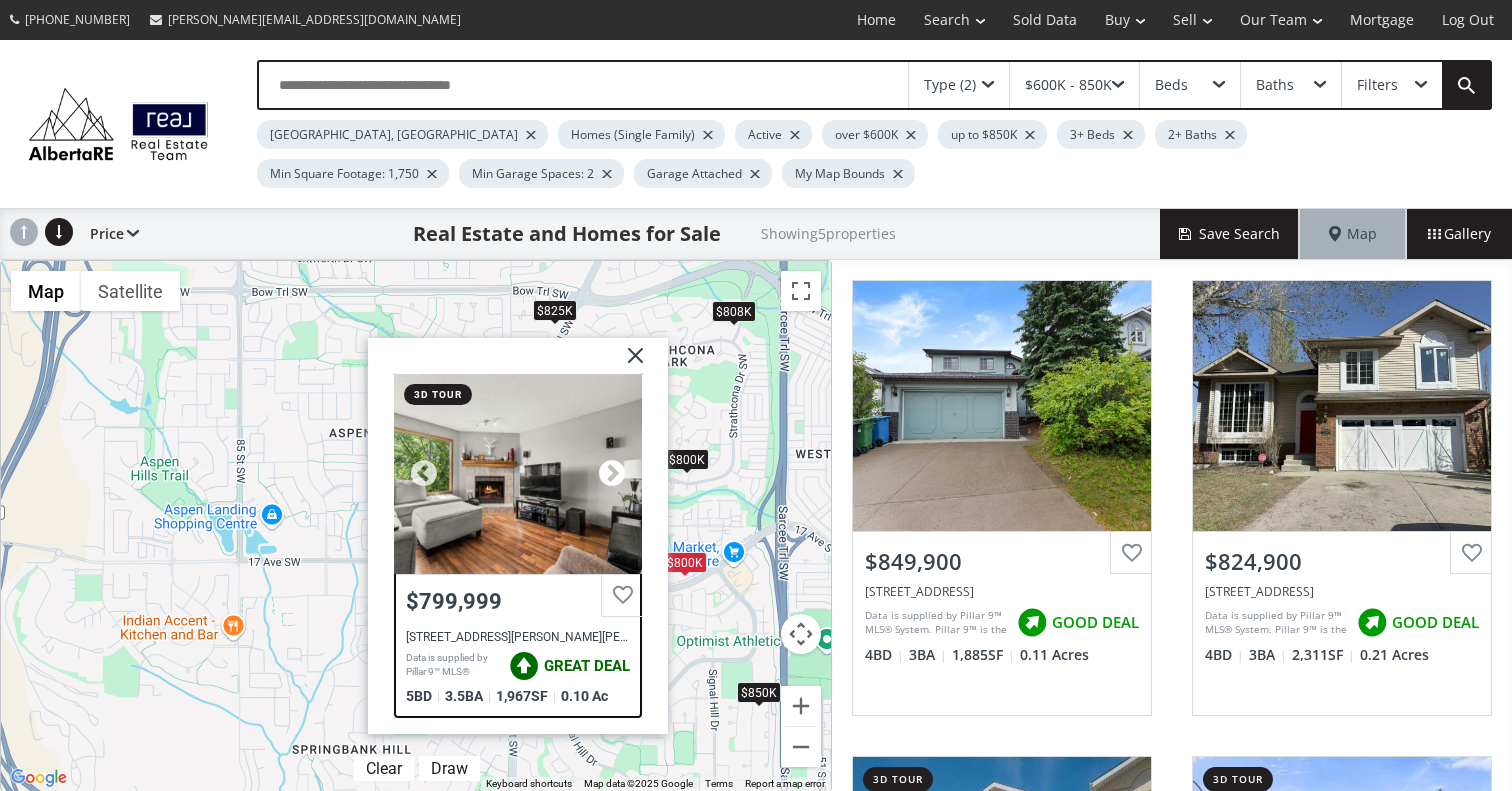 click at bounding box center (612, 474) 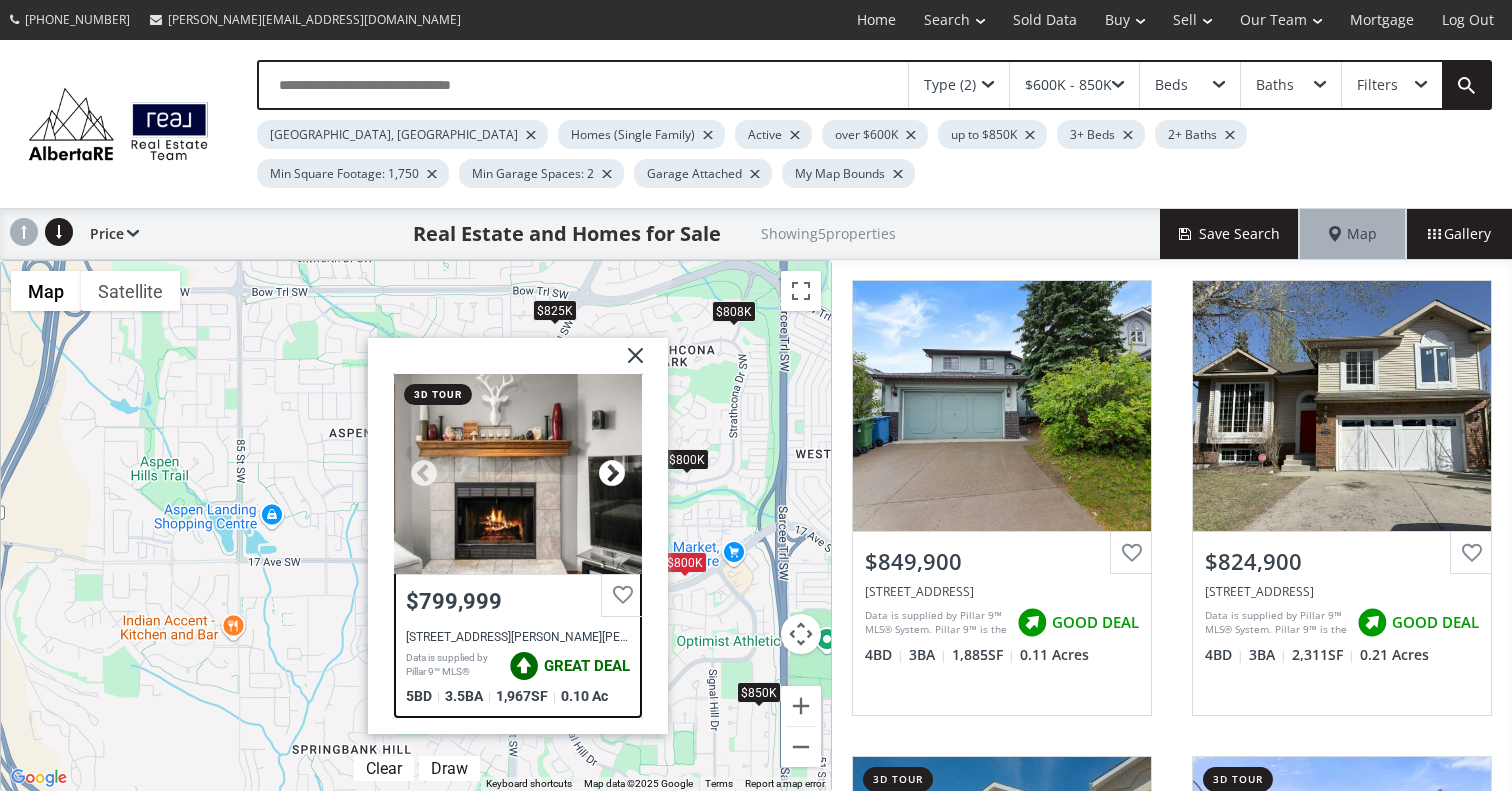 click at bounding box center (612, 474) 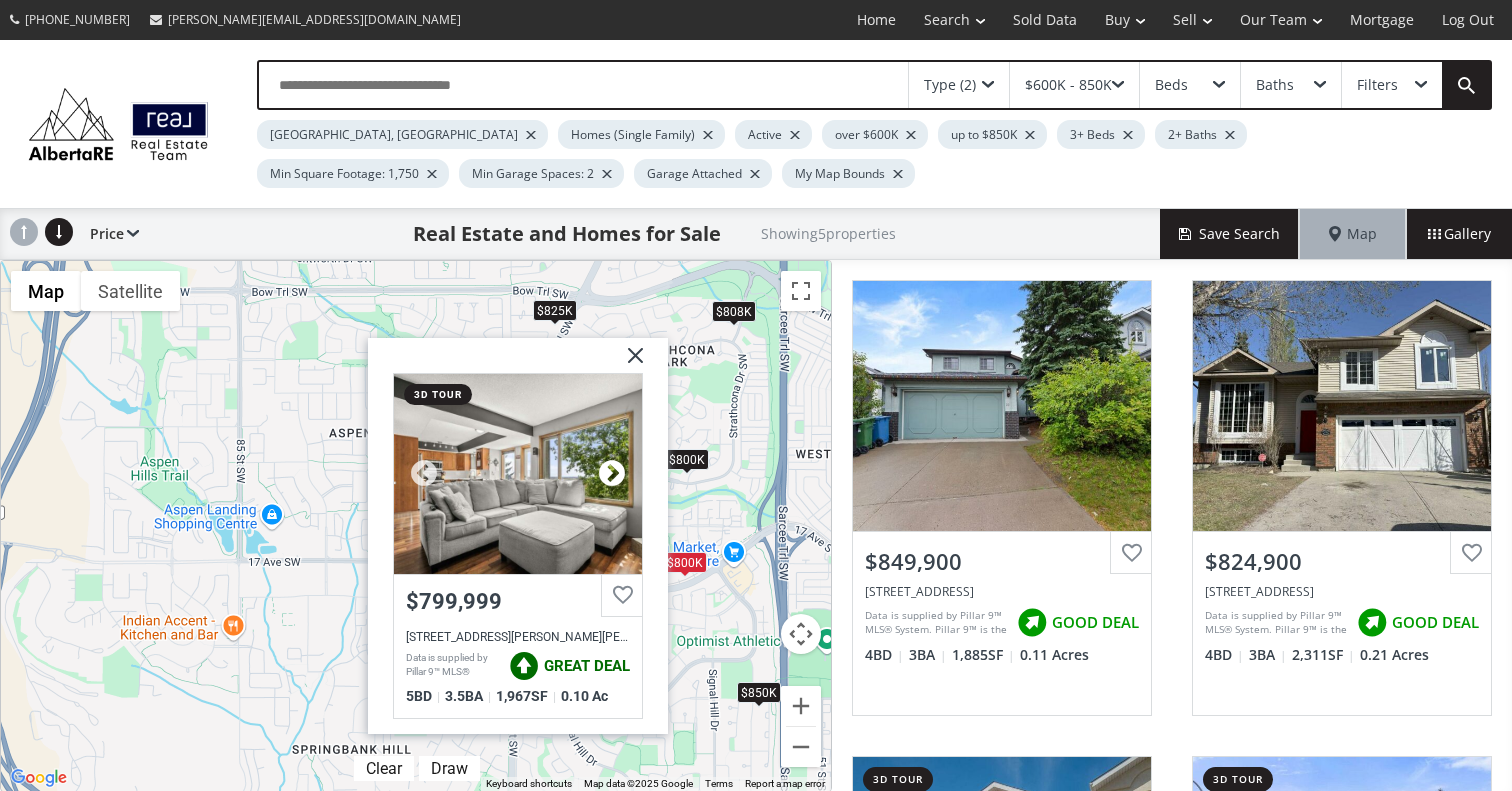 click at bounding box center (612, 474) 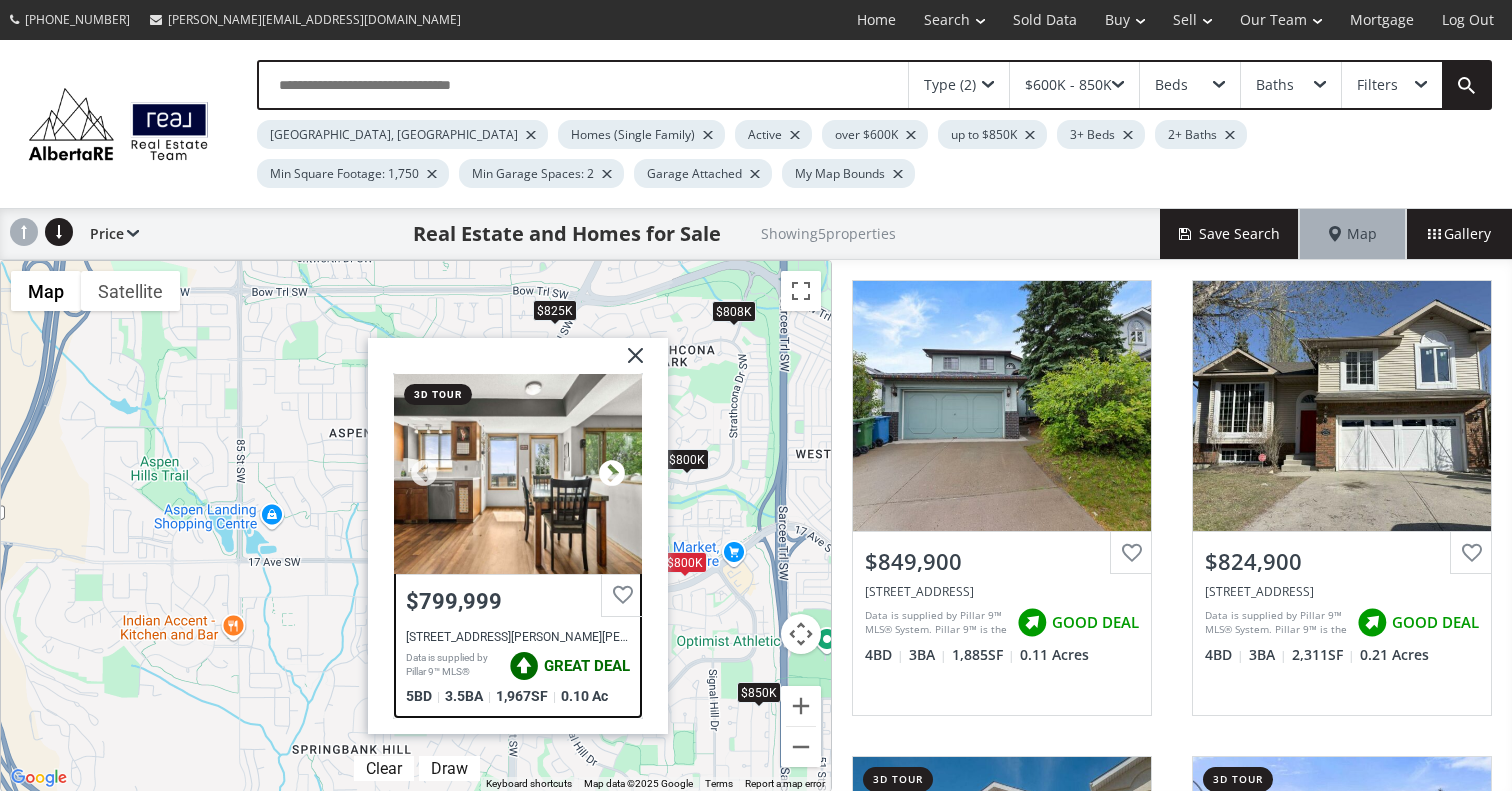 click at bounding box center [612, 474] 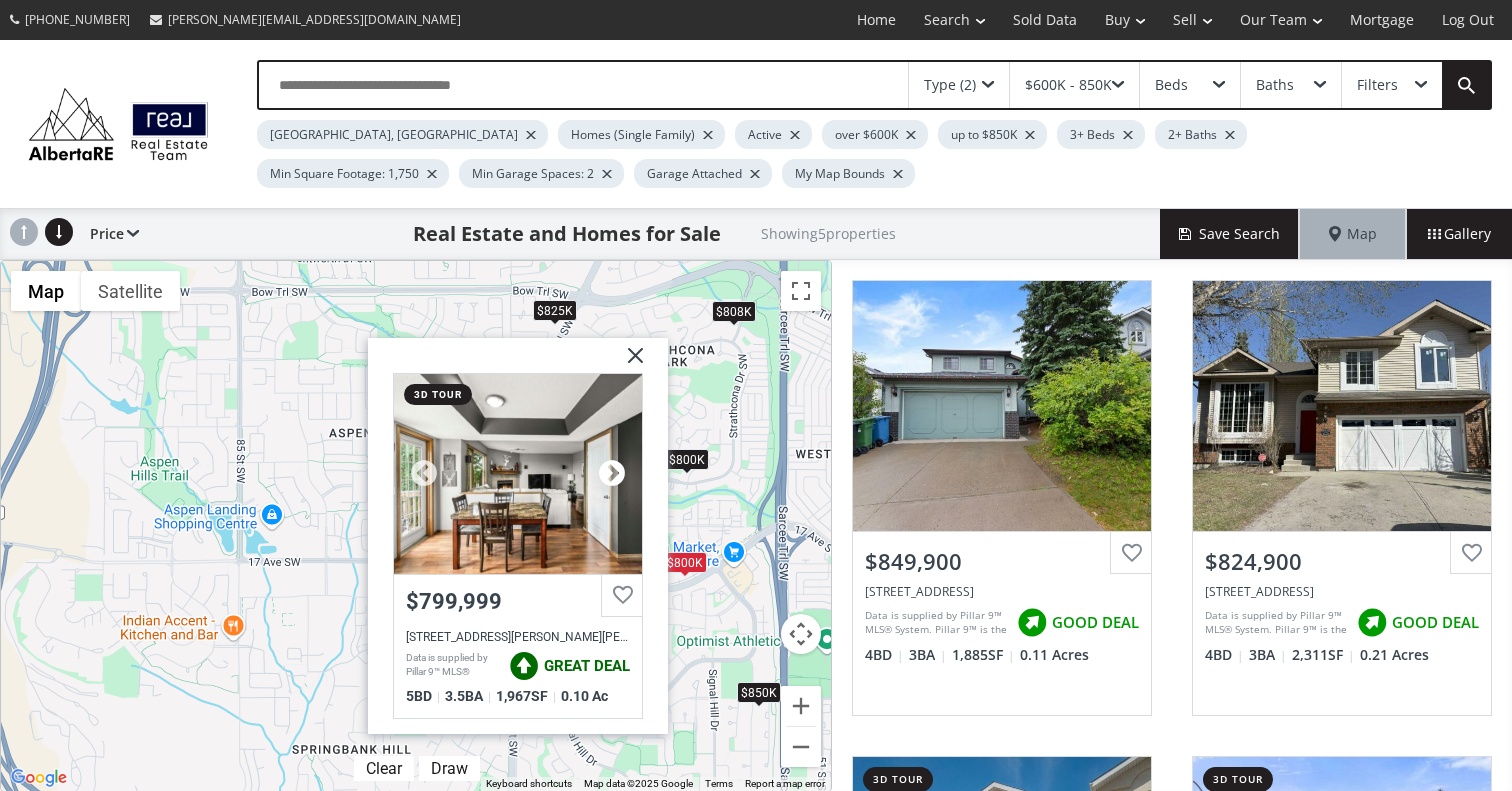 click at bounding box center (612, 474) 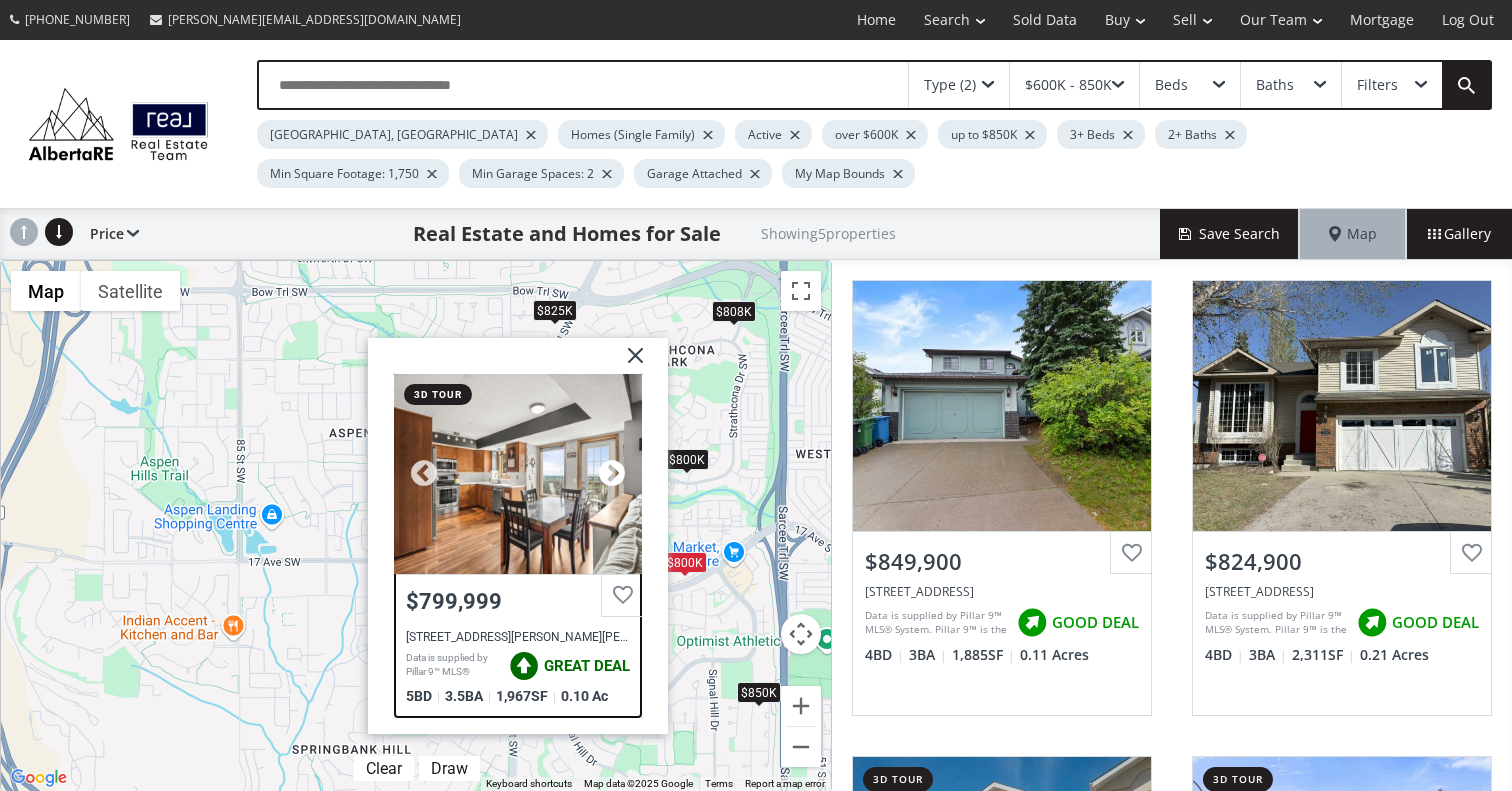 click at bounding box center [612, 474] 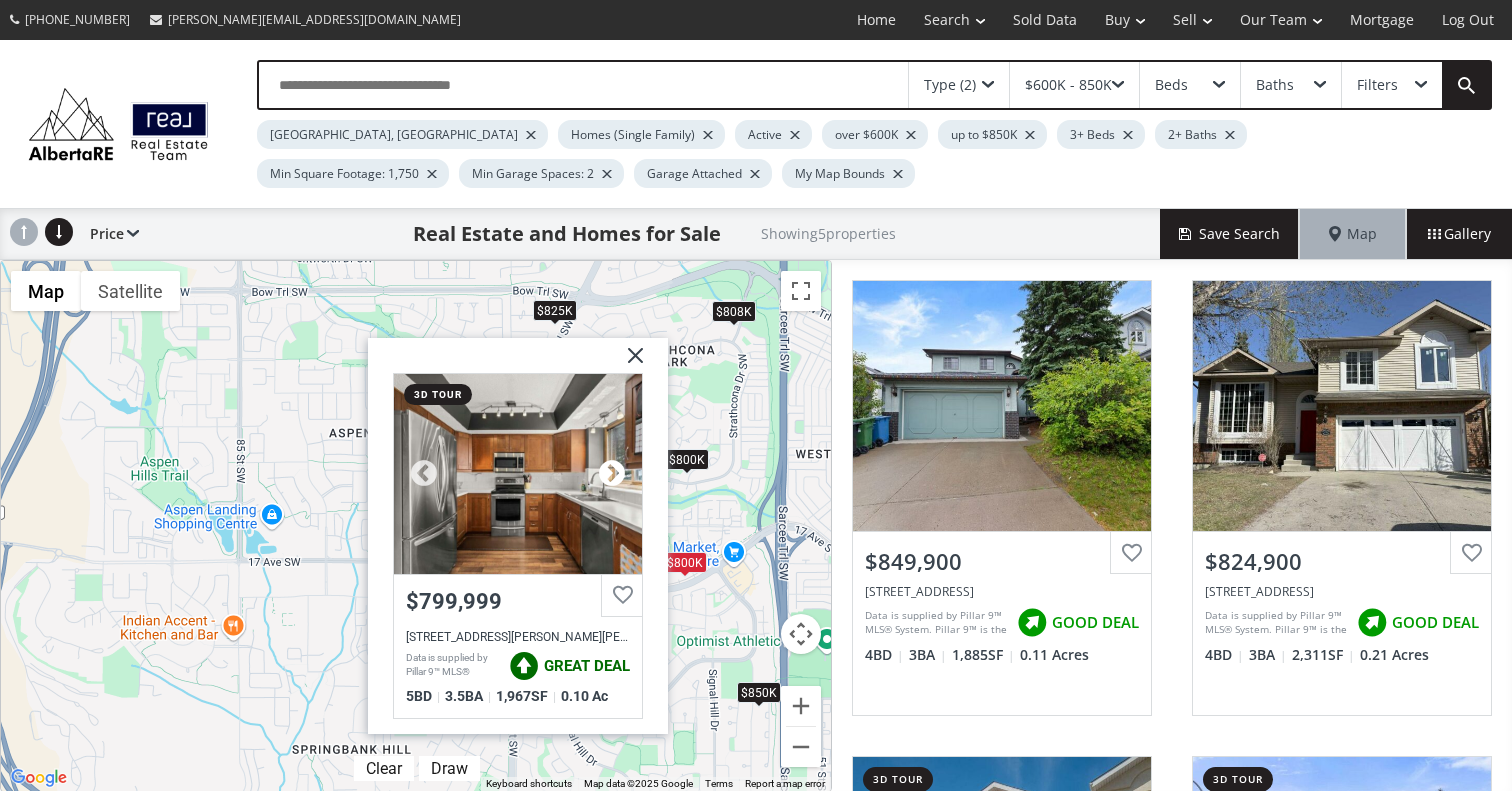 click at bounding box center (612, 474) 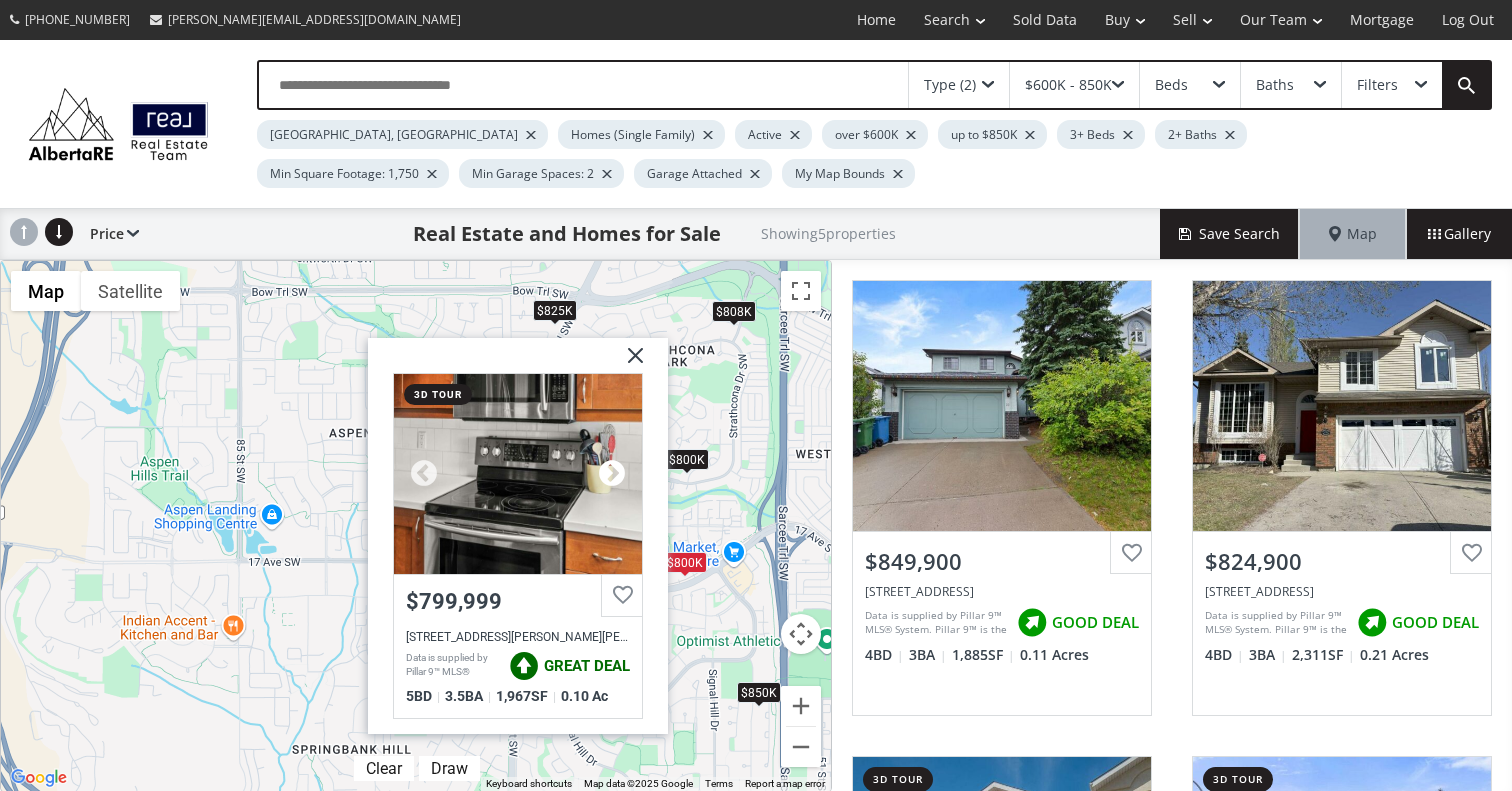 click at bounding box center (612, 474) 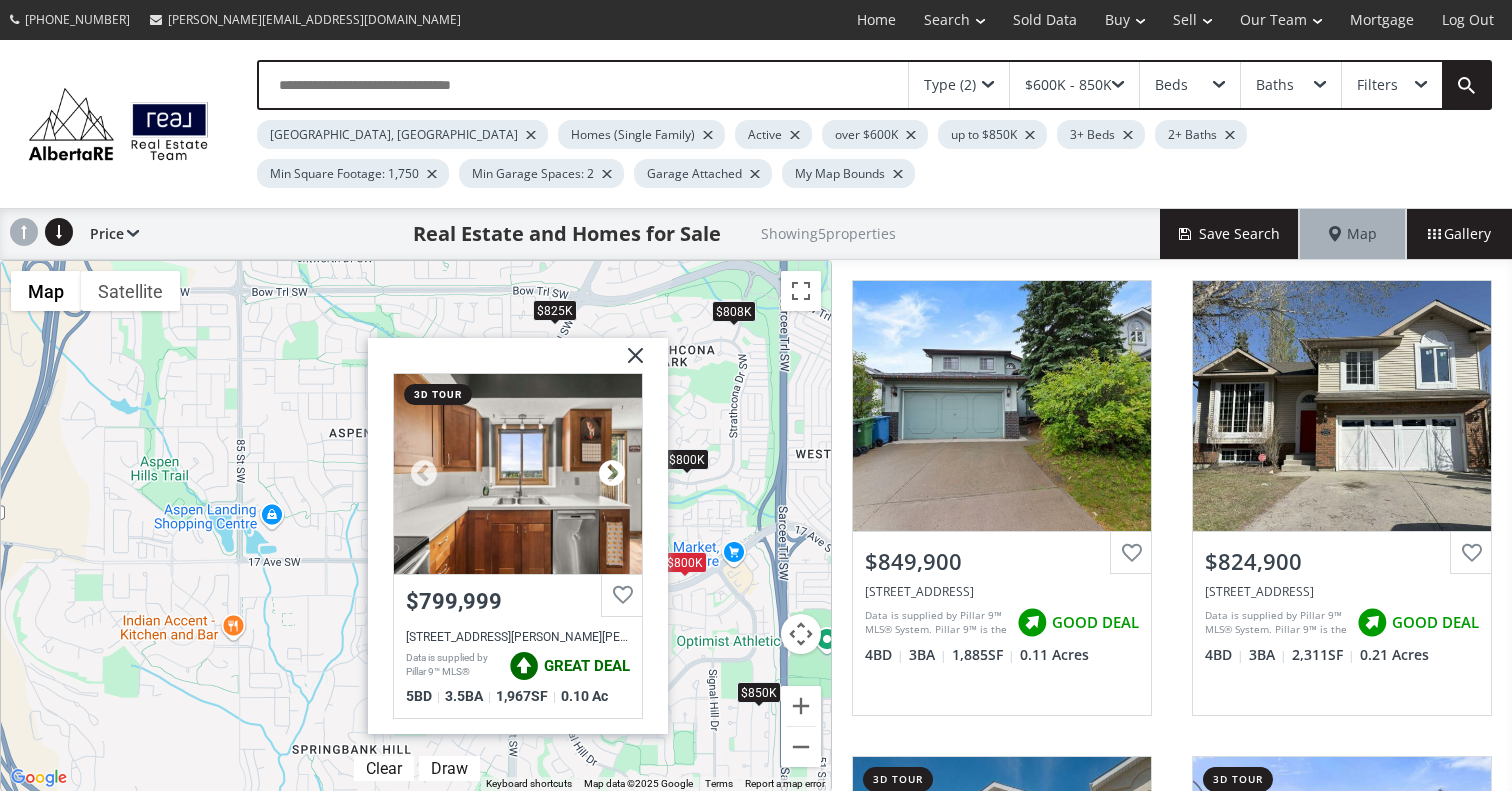 click at bounding box center [612, 474] 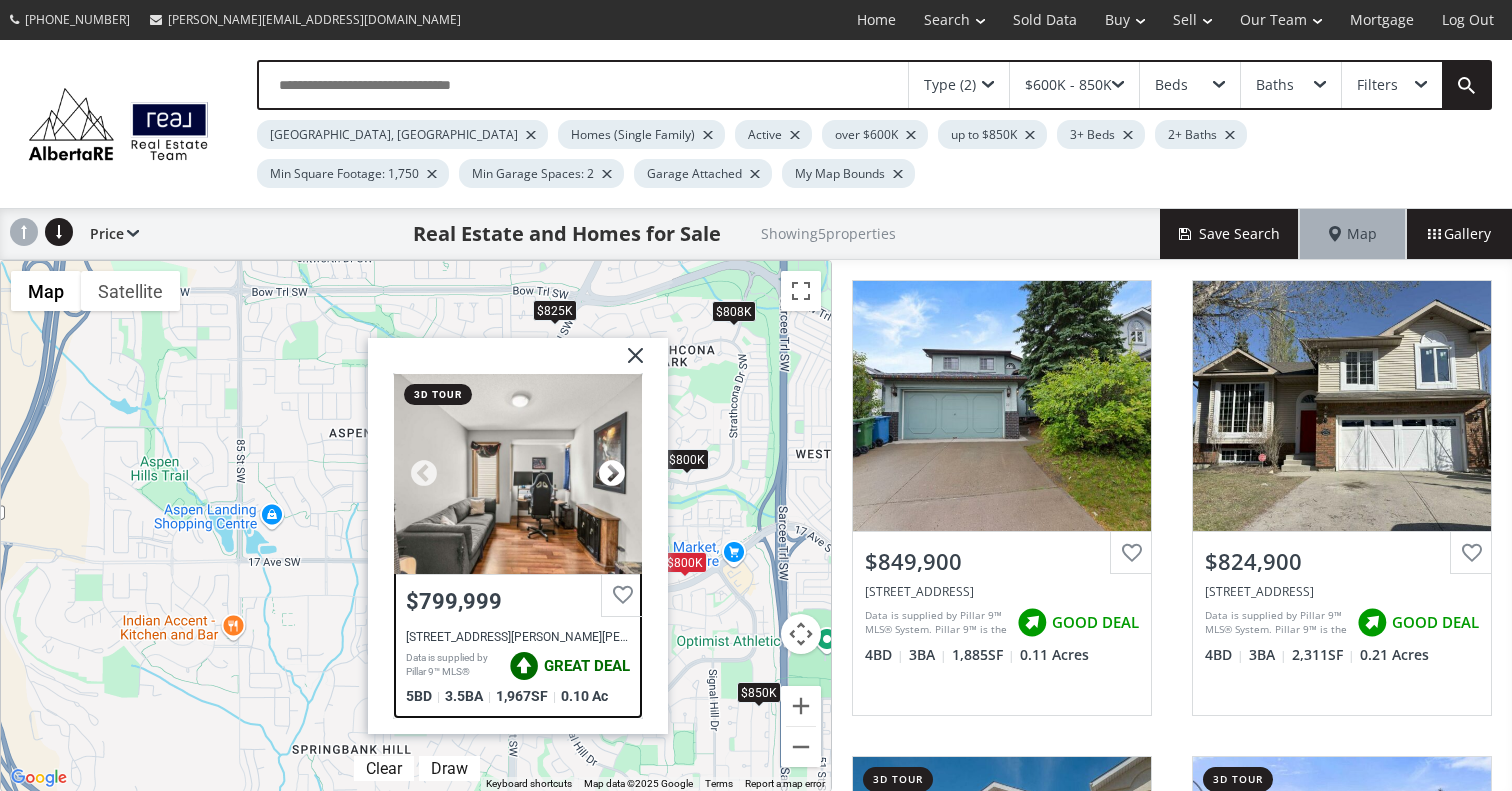 click at bounding box center (612, 474) 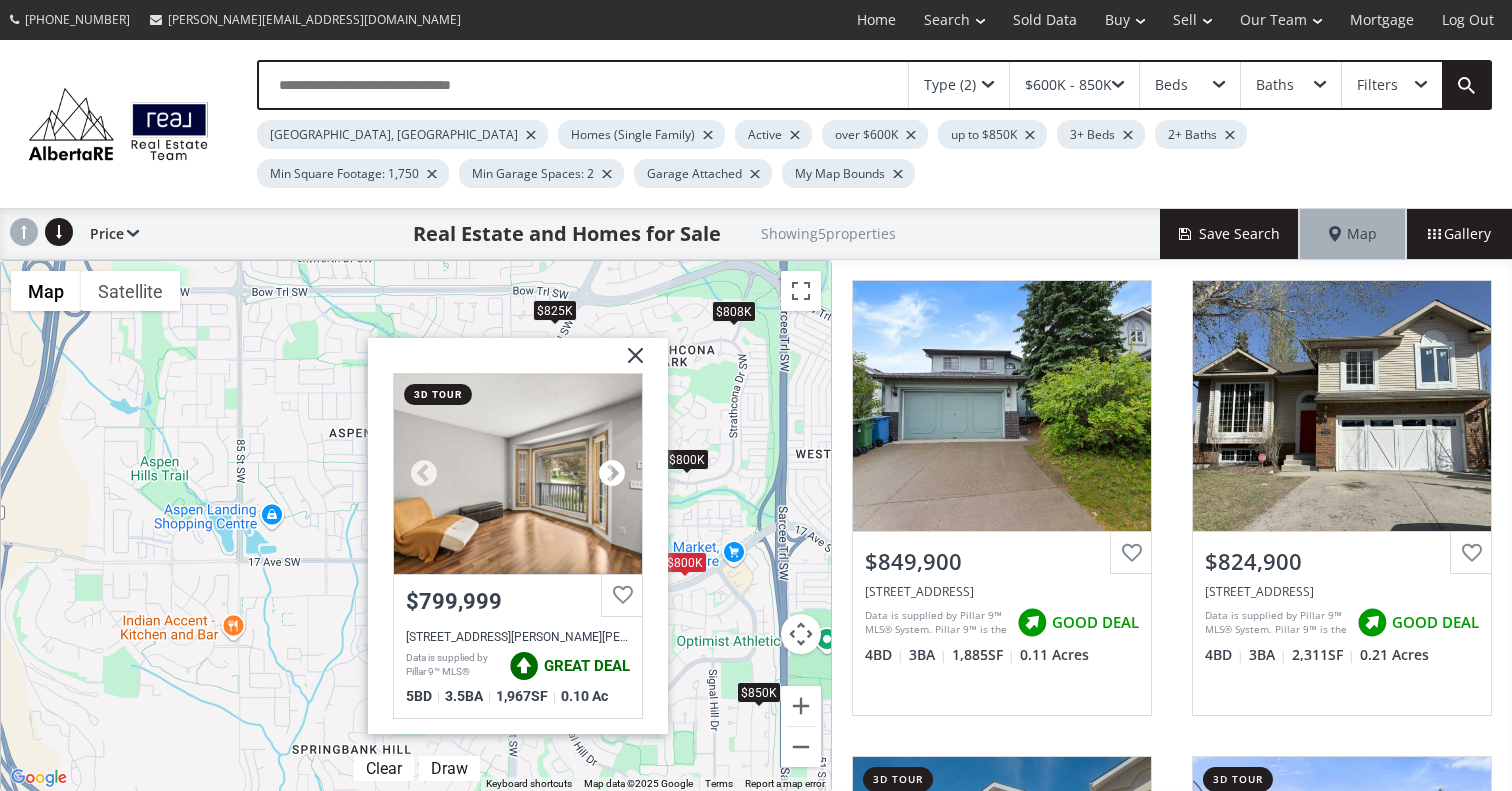 click at bounding box center (612, 474) 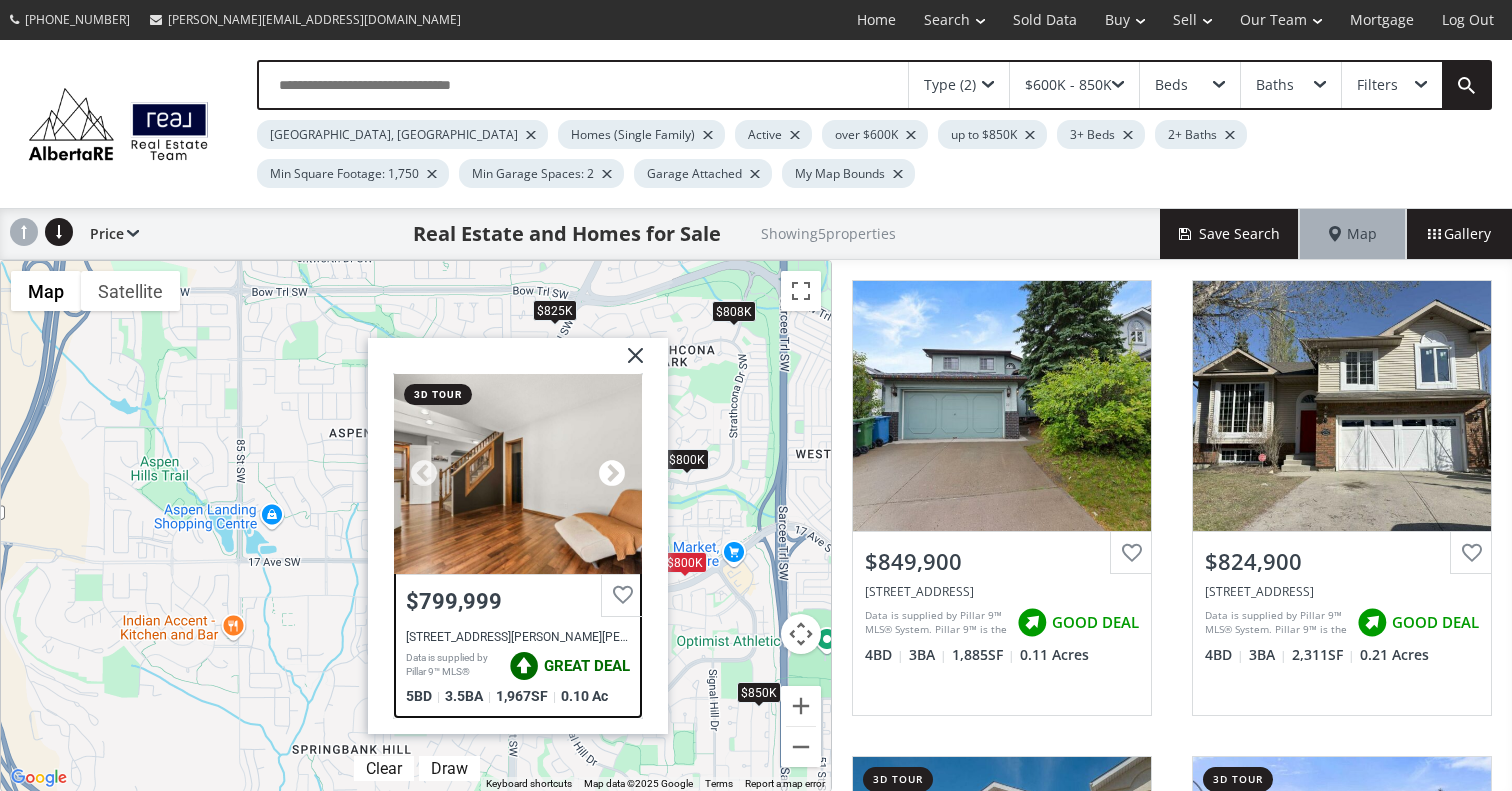 click at bounding box center [612, 474] 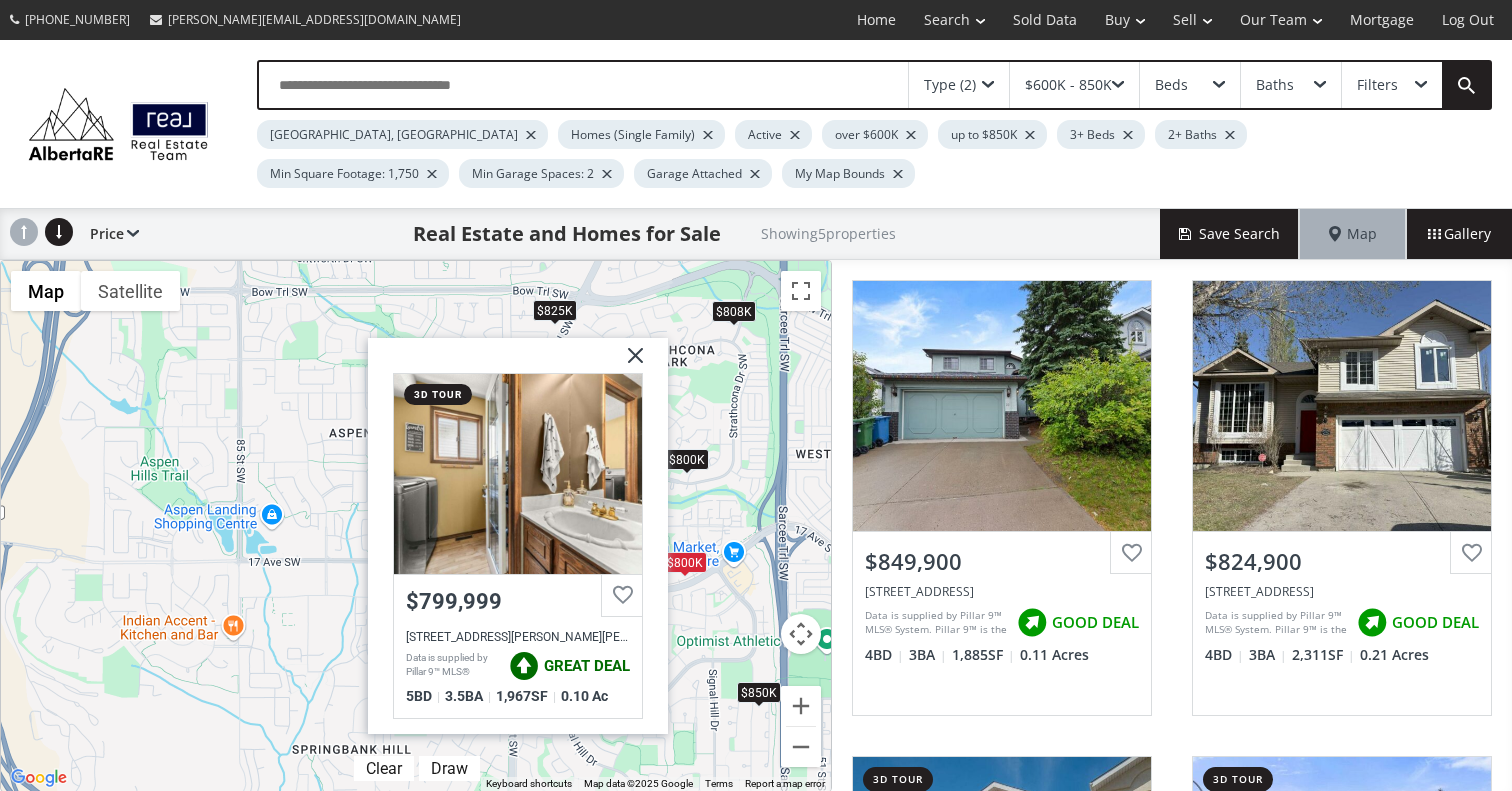 click at bounding box center [628, 363] 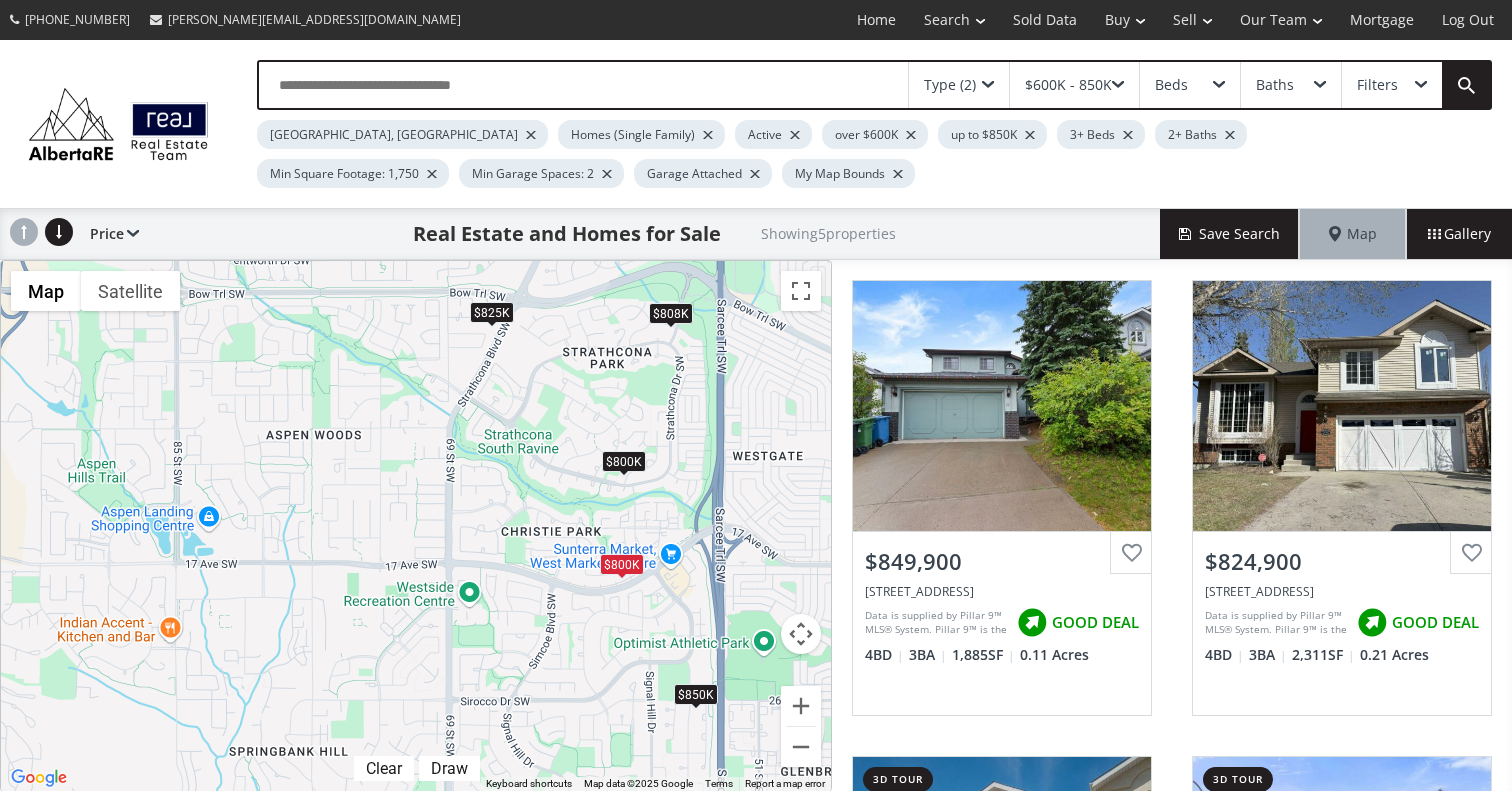 drag, startPoint x: 730, startPoint y: 630, endPoint x: 665, endPoint y: 632, distance: 65.03076 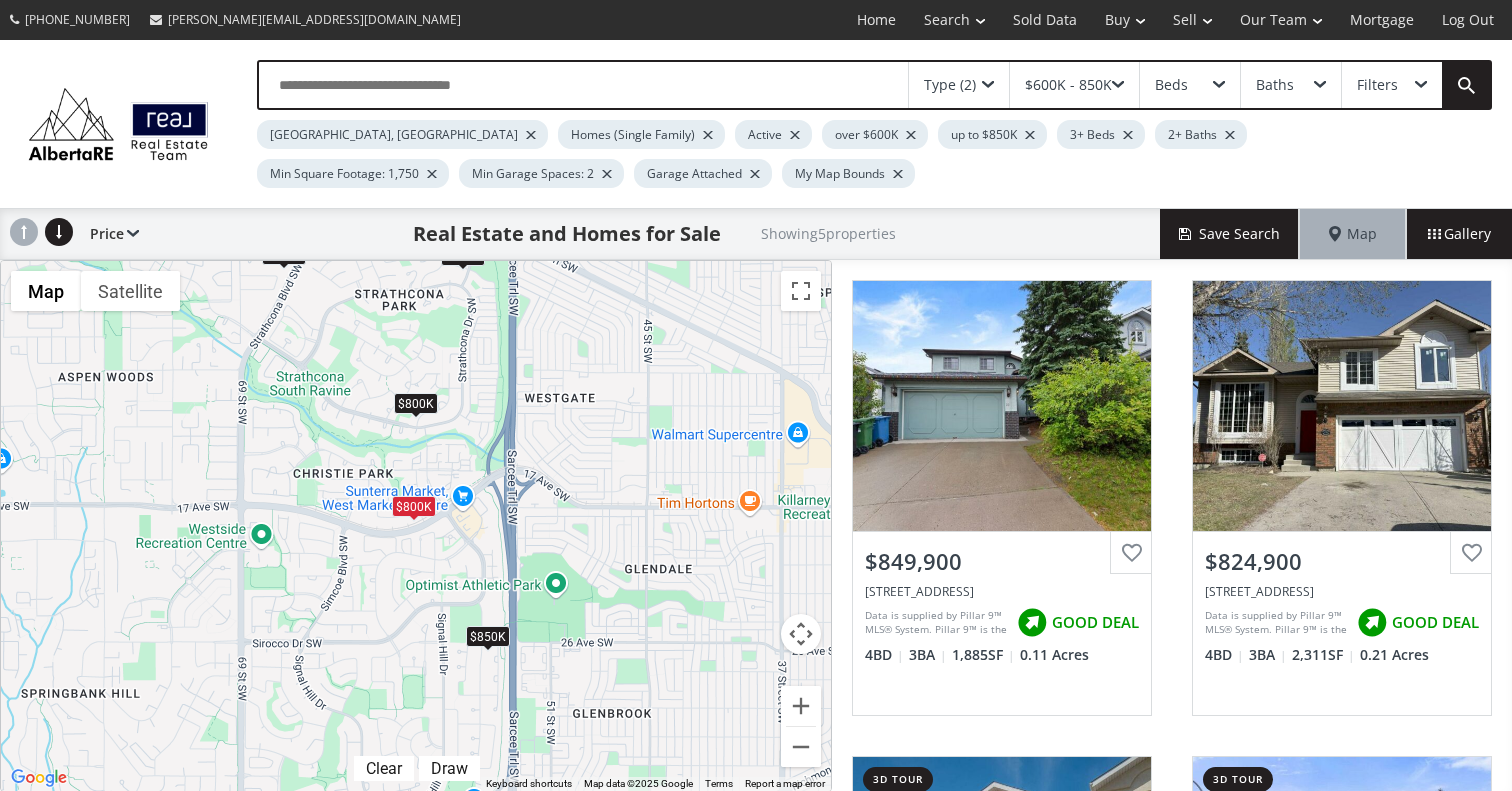 drag, startPoint x: 665, startPoint y: 632, endPoint x: 454, endPoint y: 570, distance: 219.92044 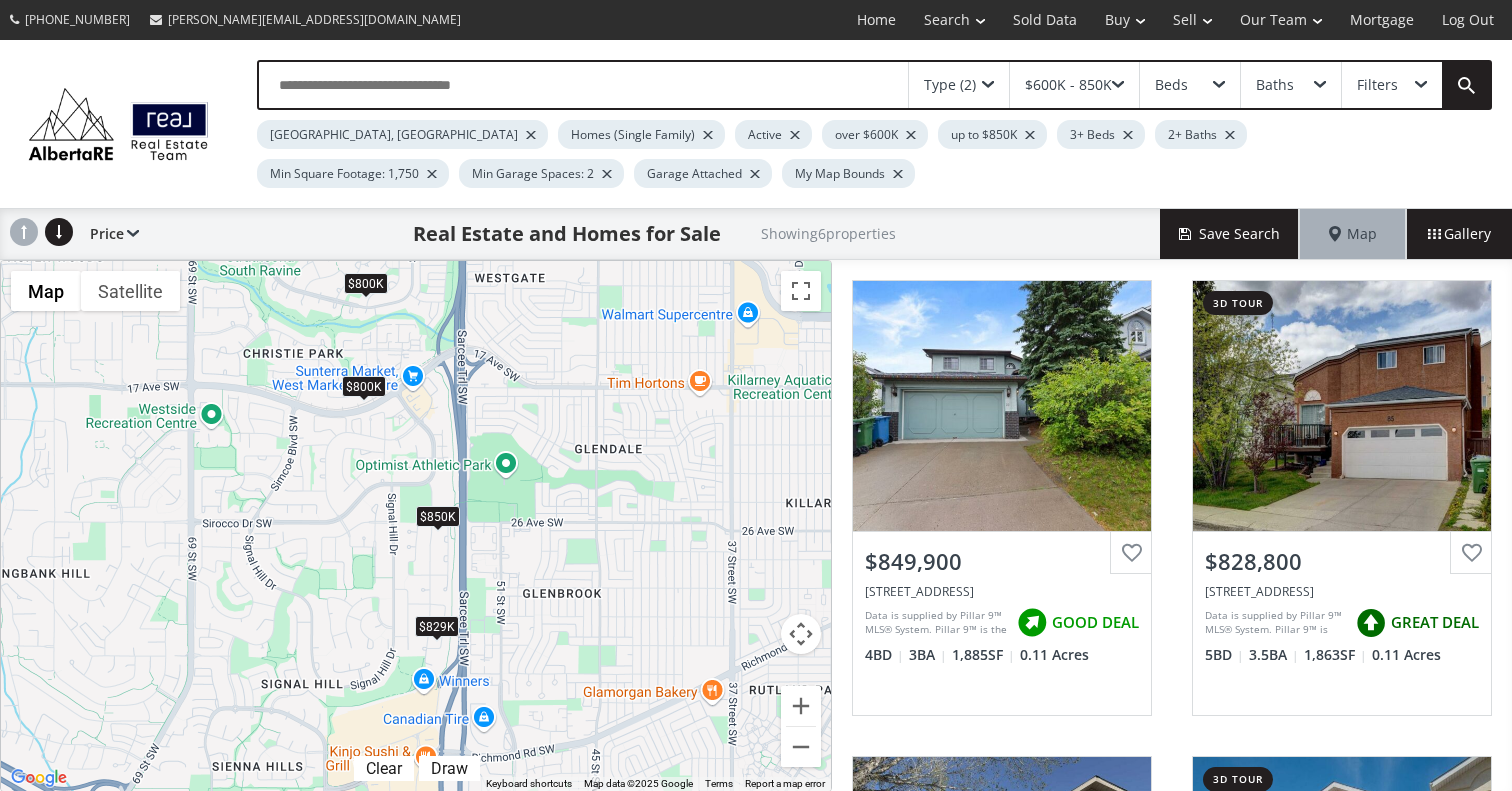drag, startPoint x: 654, startPoint y: 585, endPoint x: 587, endPoint y: 412, distance: 185.52089 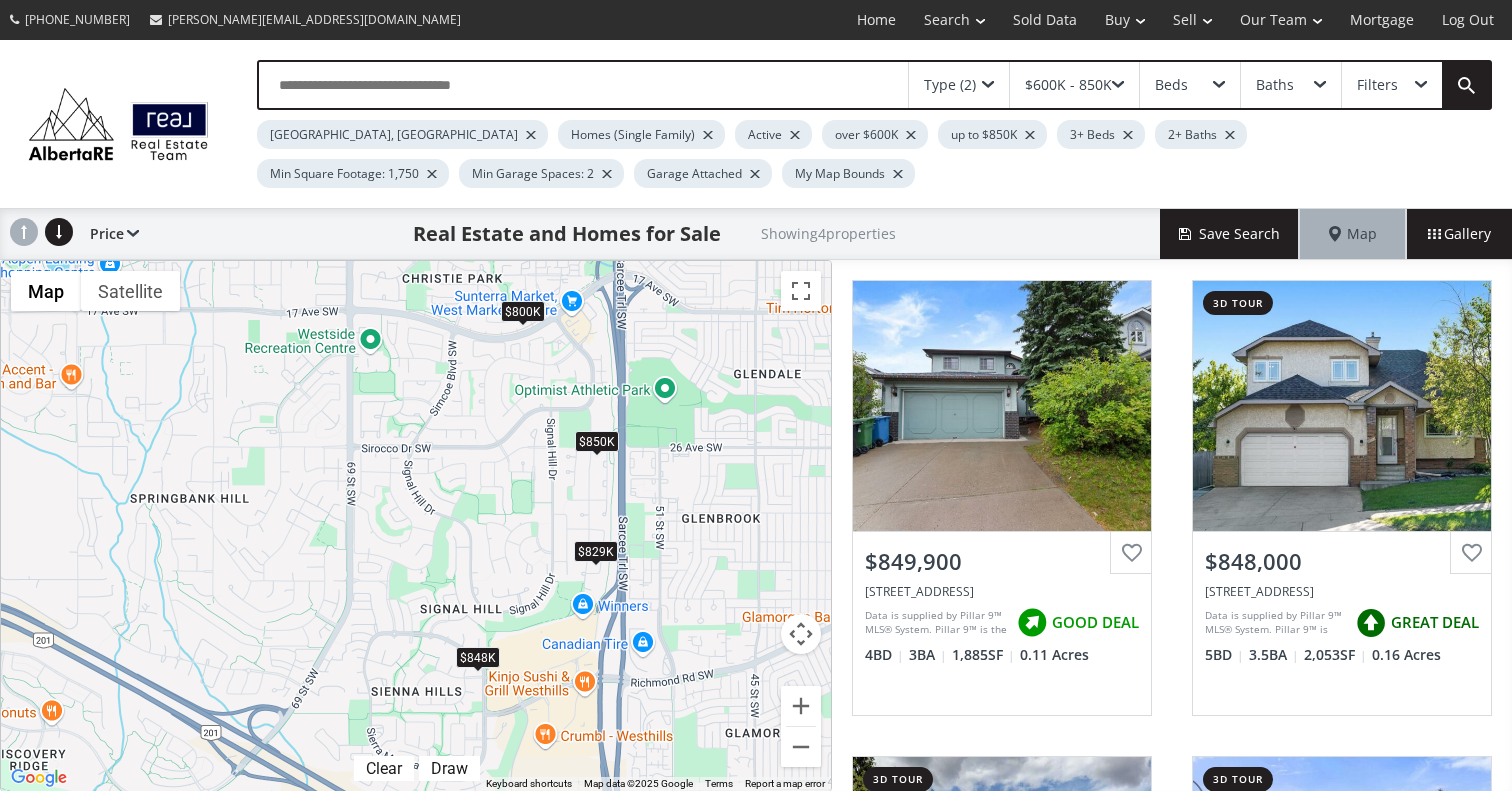drag, startPoint x: 558, startPoint y: 434, endPoint x: 735, endPoint y: 414, distance: 178.12636 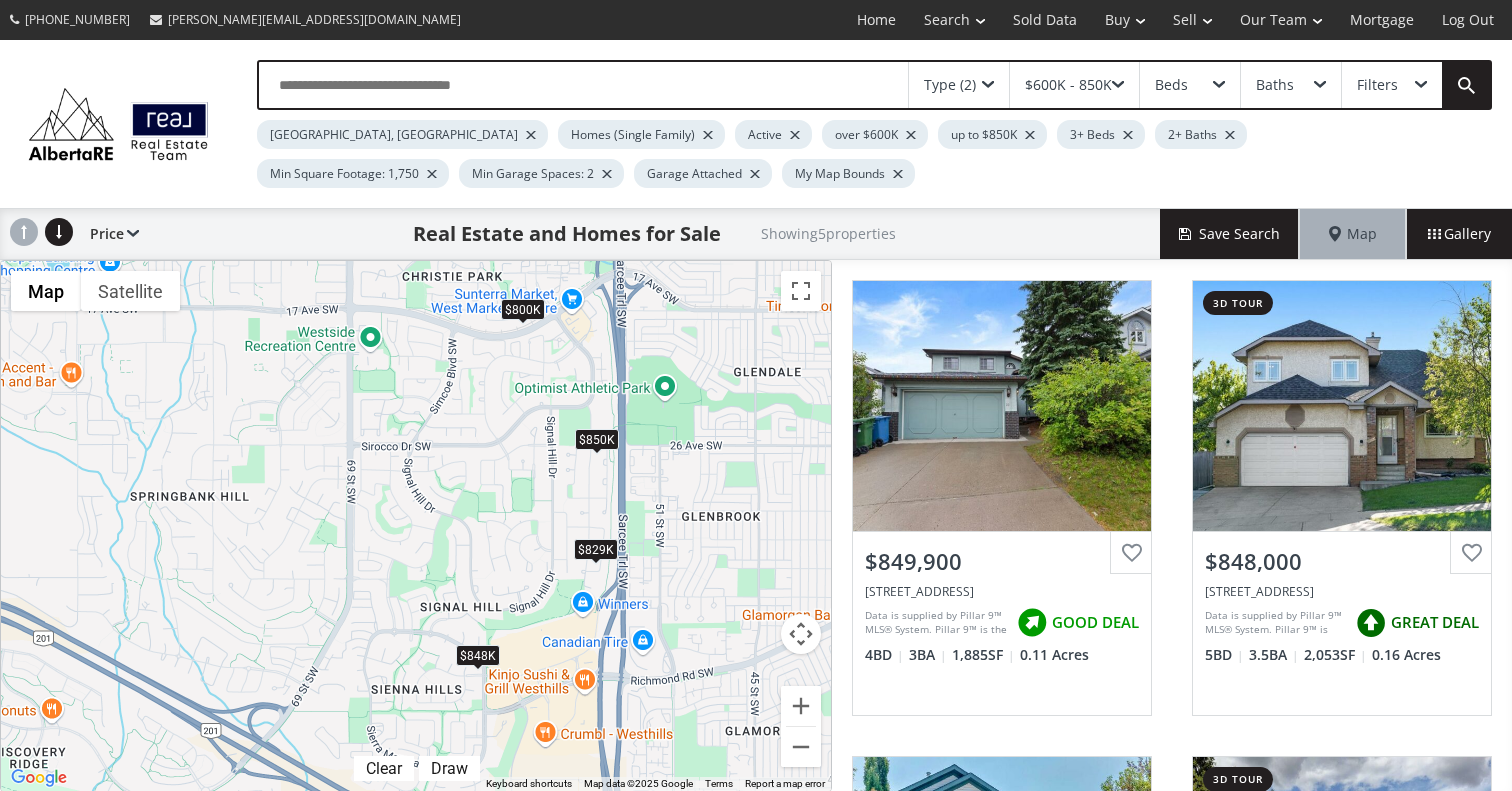 click on "$848K" at bounding box center [478, 655] 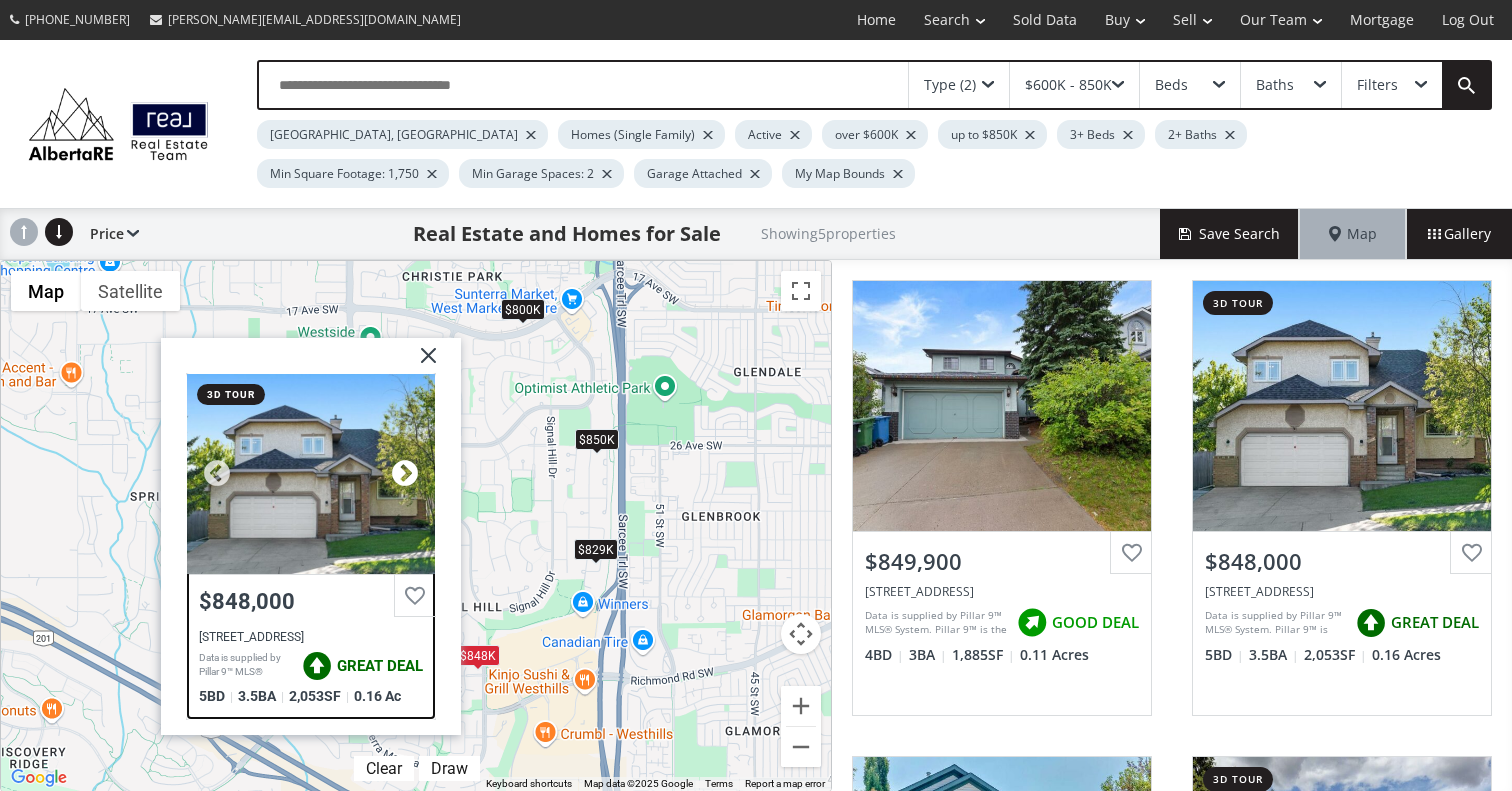 click at bounding box center (405, 474) 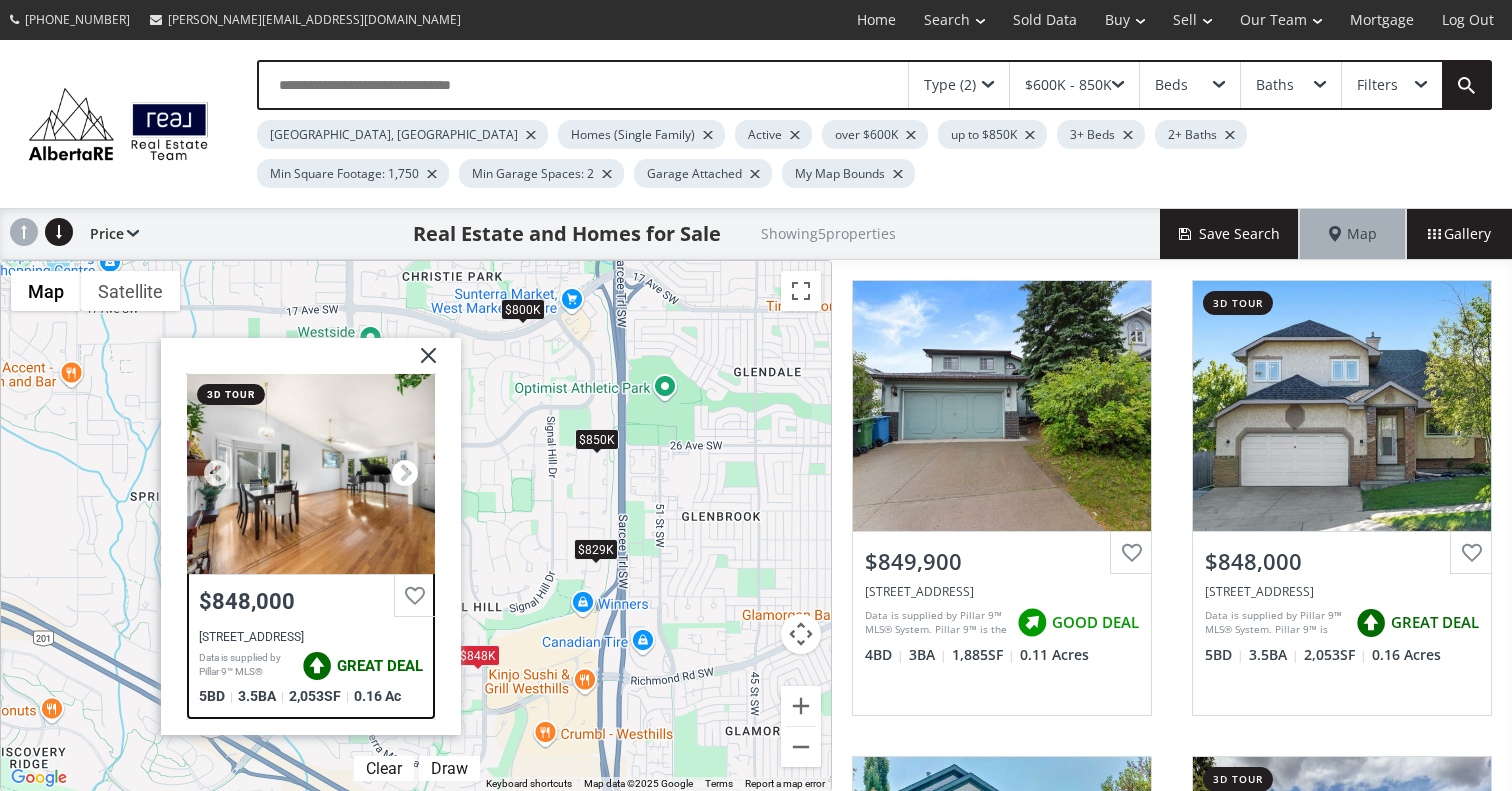 click at bounding box center [405, 474] 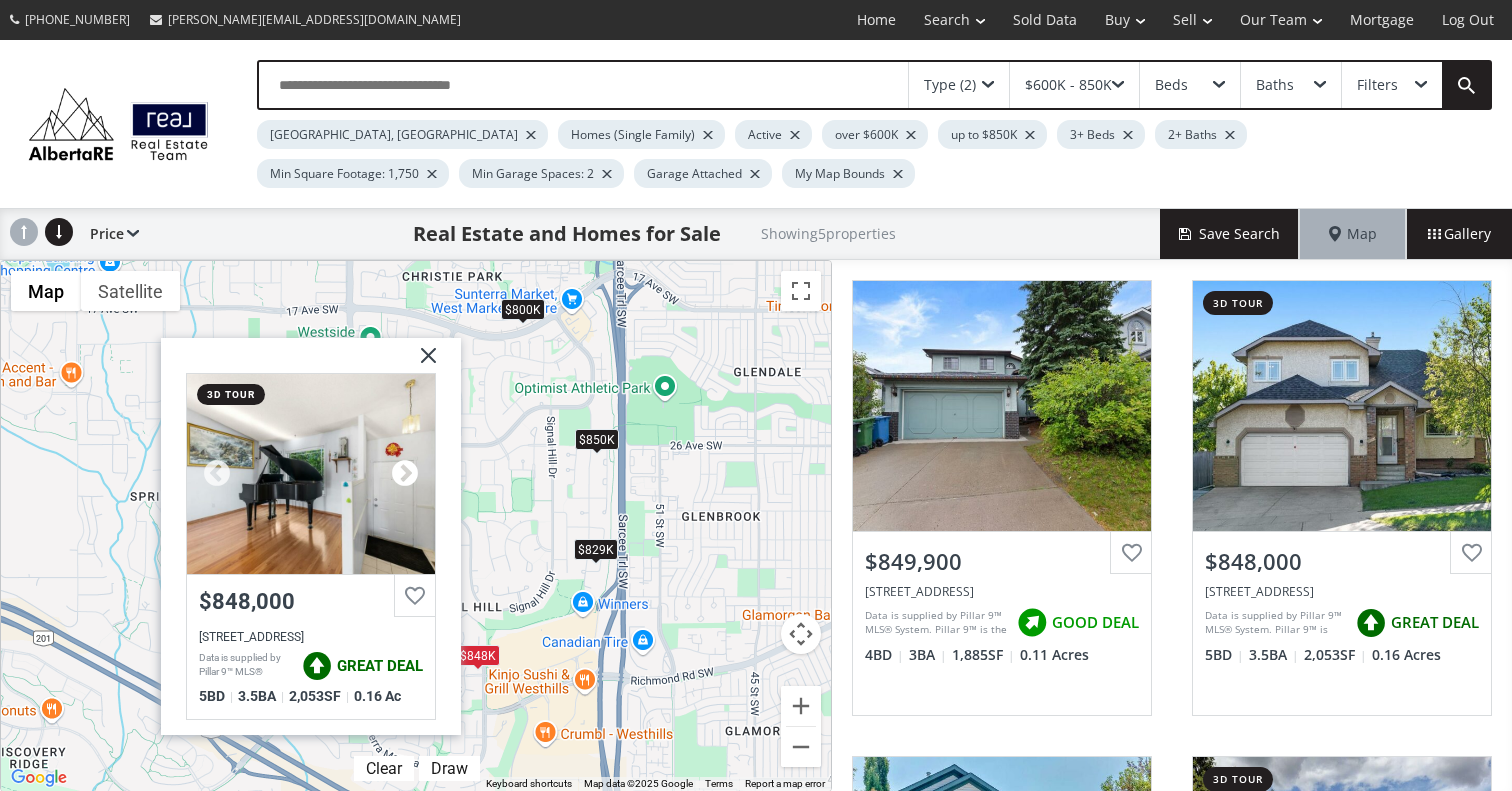 click at bounding box center (405, 474) 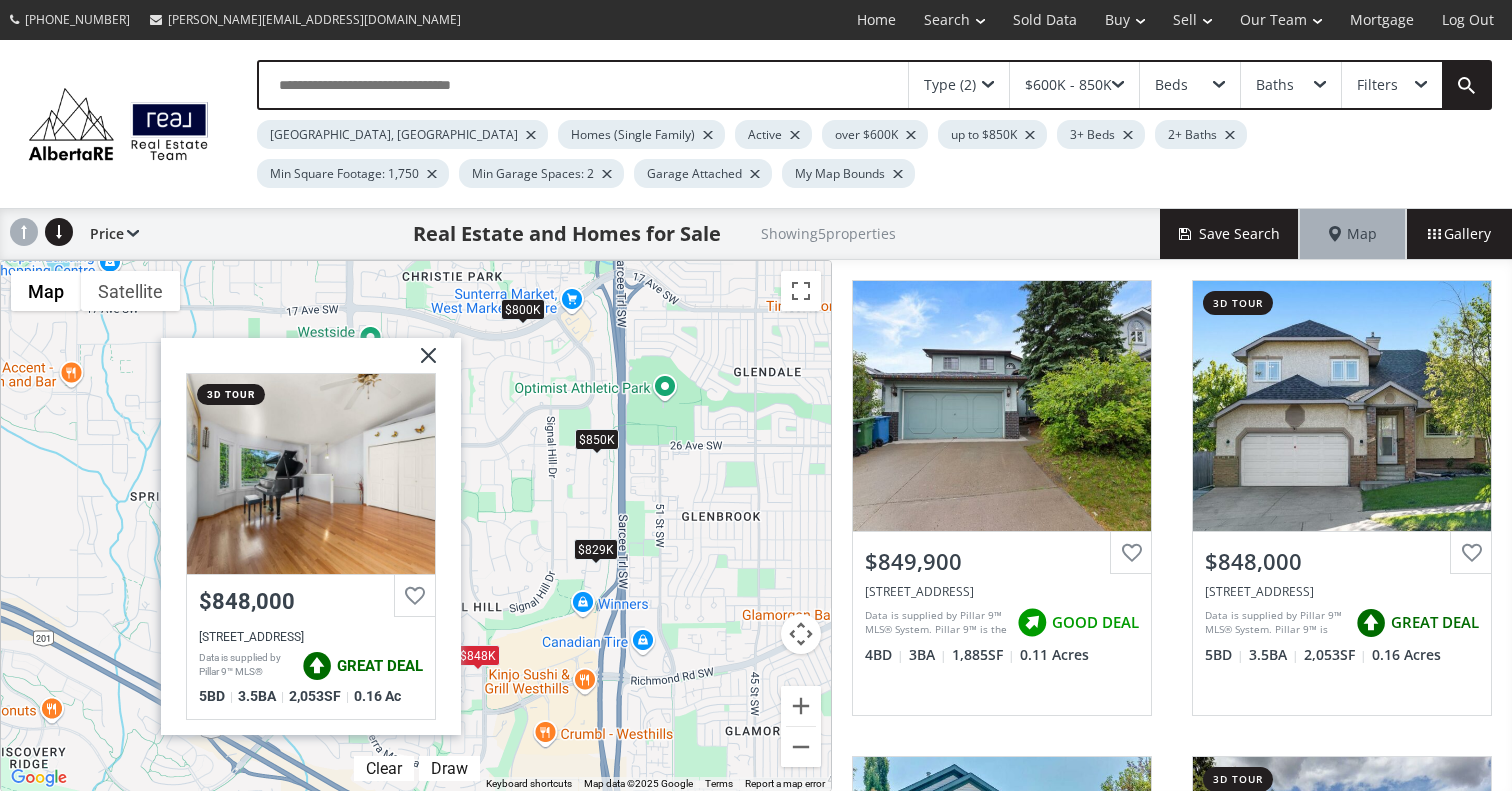 click on "$850K" at bounding box center (597, 439) 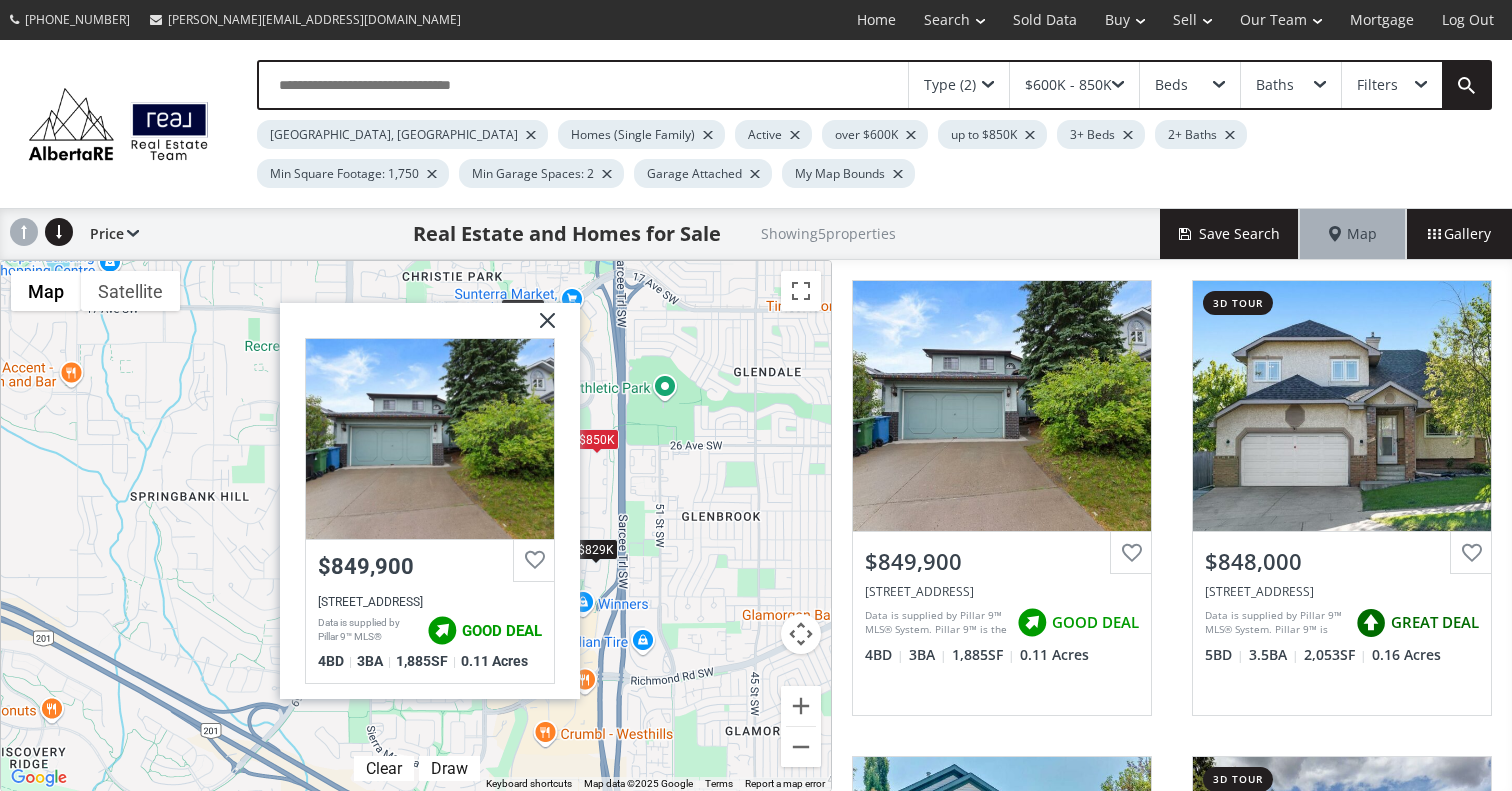 click on "$829K" at bounding box center (596, 549) 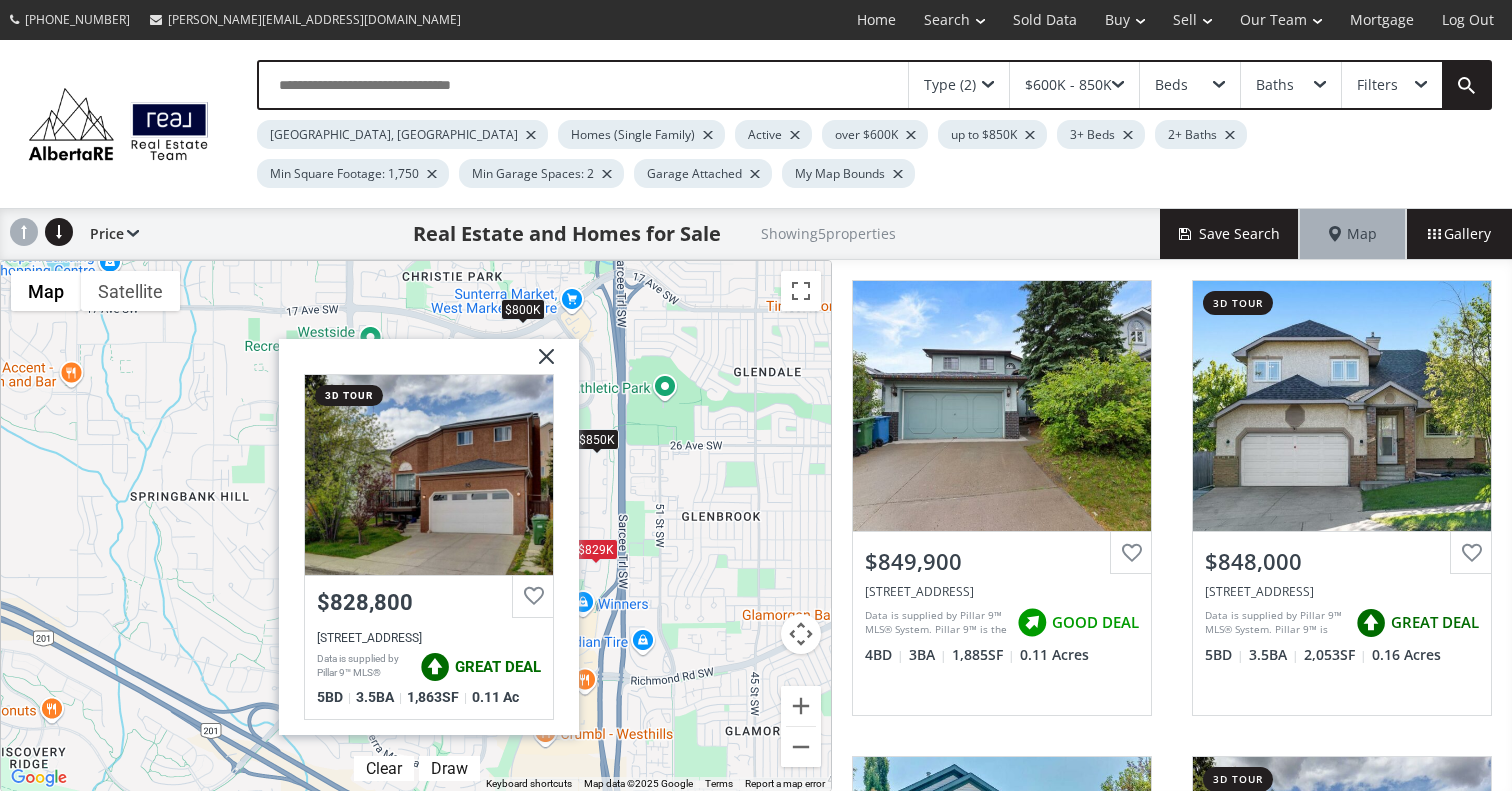 click on "To navigate, press the arrow keys. $850K $848K $845K $829K $800K Sidon Crescent SW Calgary AB T2H2C5 3d tour $828,800 85 Sidon Crescent SW, Calgary, AB T2H2C5 Data is supplied by Pillar 9™ MLS® System. Pillar 9™ is the owner of the copyright in its MLS® System. Data is deemed reliable but is not guaranteed accurate by Pillar 9™. The trademarks MLS®, Multiple Listing Service® and the associated logos are owned by The Canadian Real Estate Association (CREA) and identify the quality of services provided by real estate professionals who are members of CREA. Used under license.
Last updated: 2025-07-09 04:25:58  GREAT DEAL 5  BD 3.5  BA 1,863  SF 0.11   Ac" at bounding box center (416, 526) 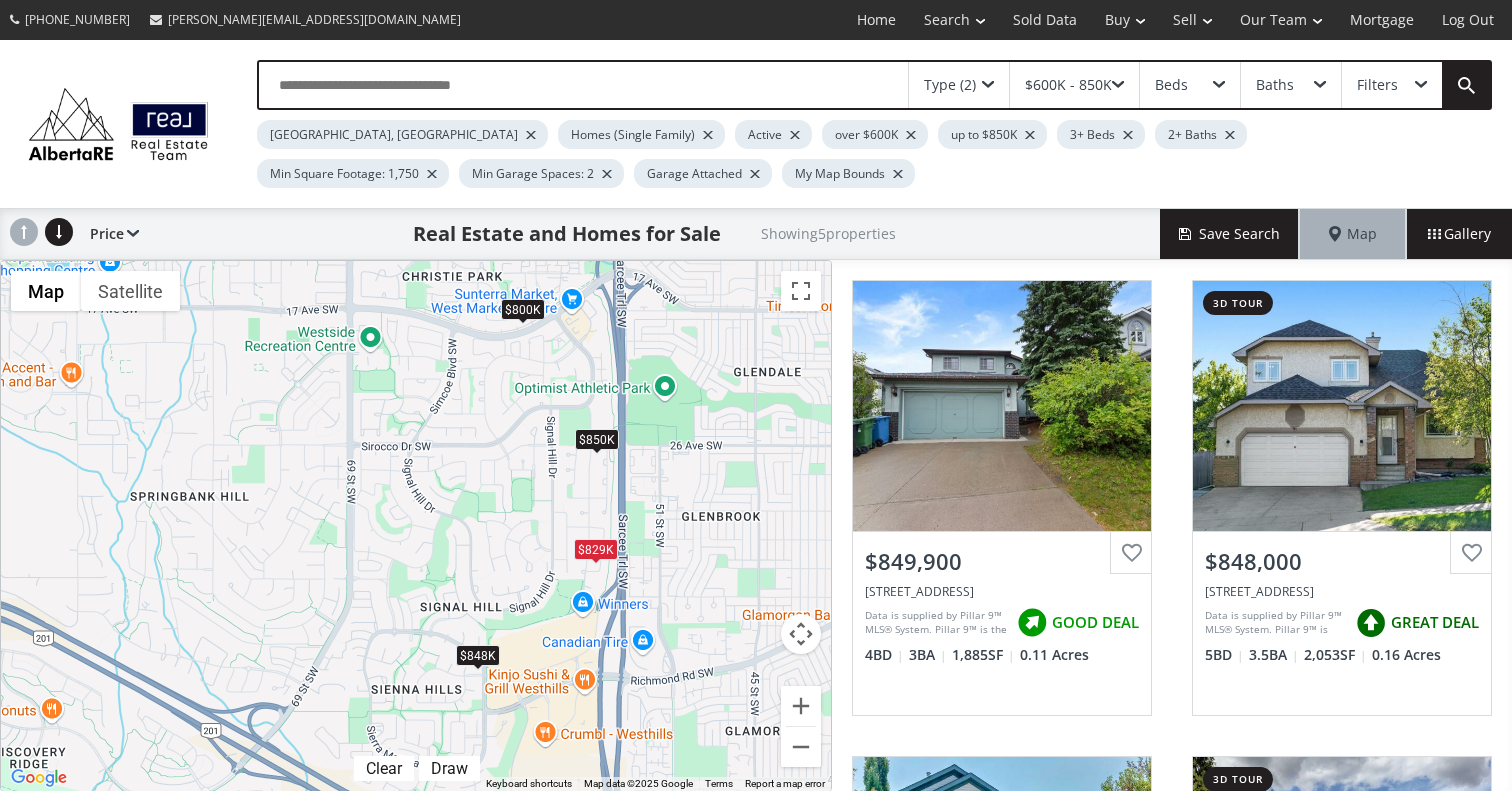 click on "$800K" at bounding box center [523, 309] 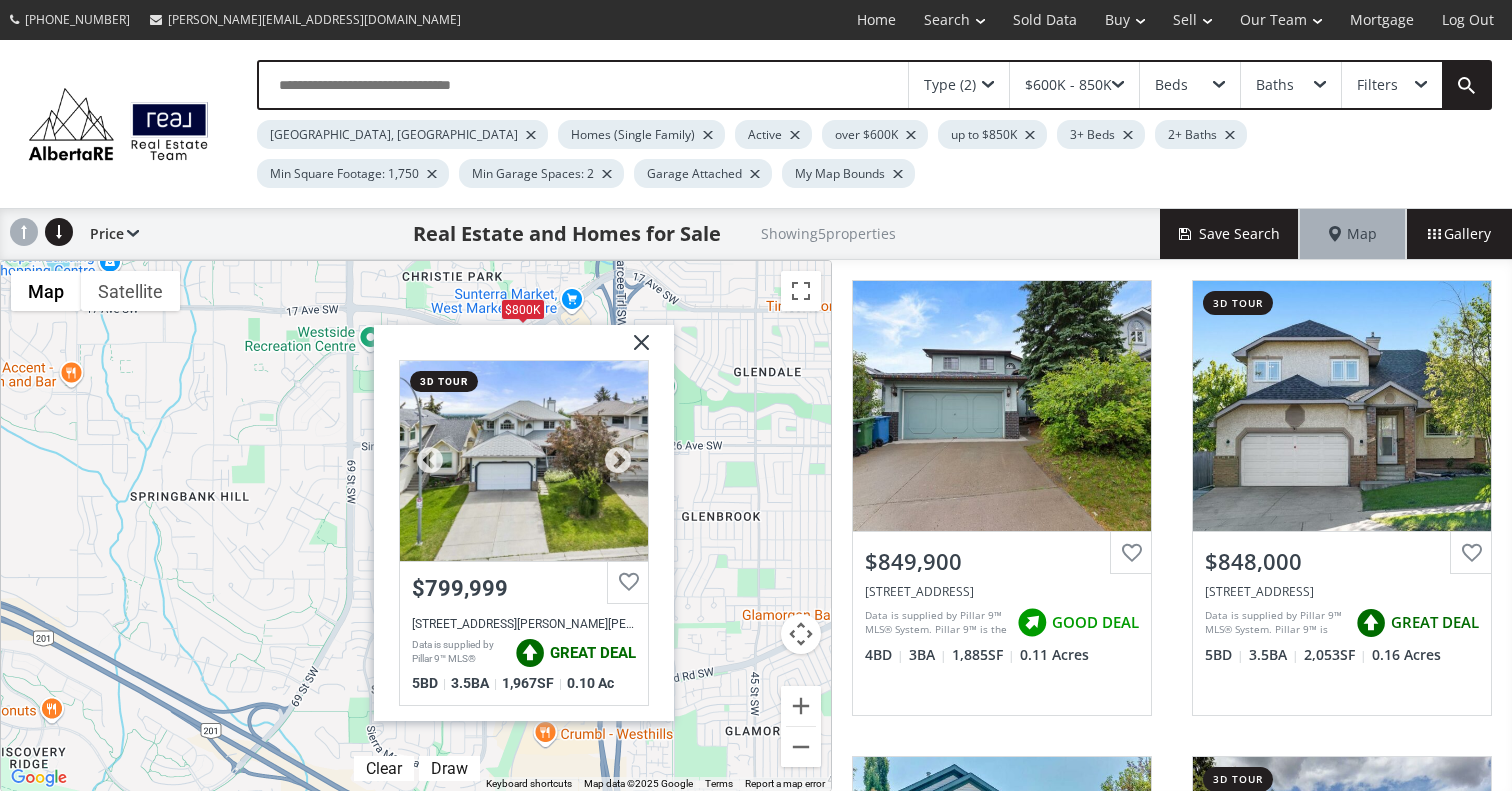 click at bounding box center [524, 461] 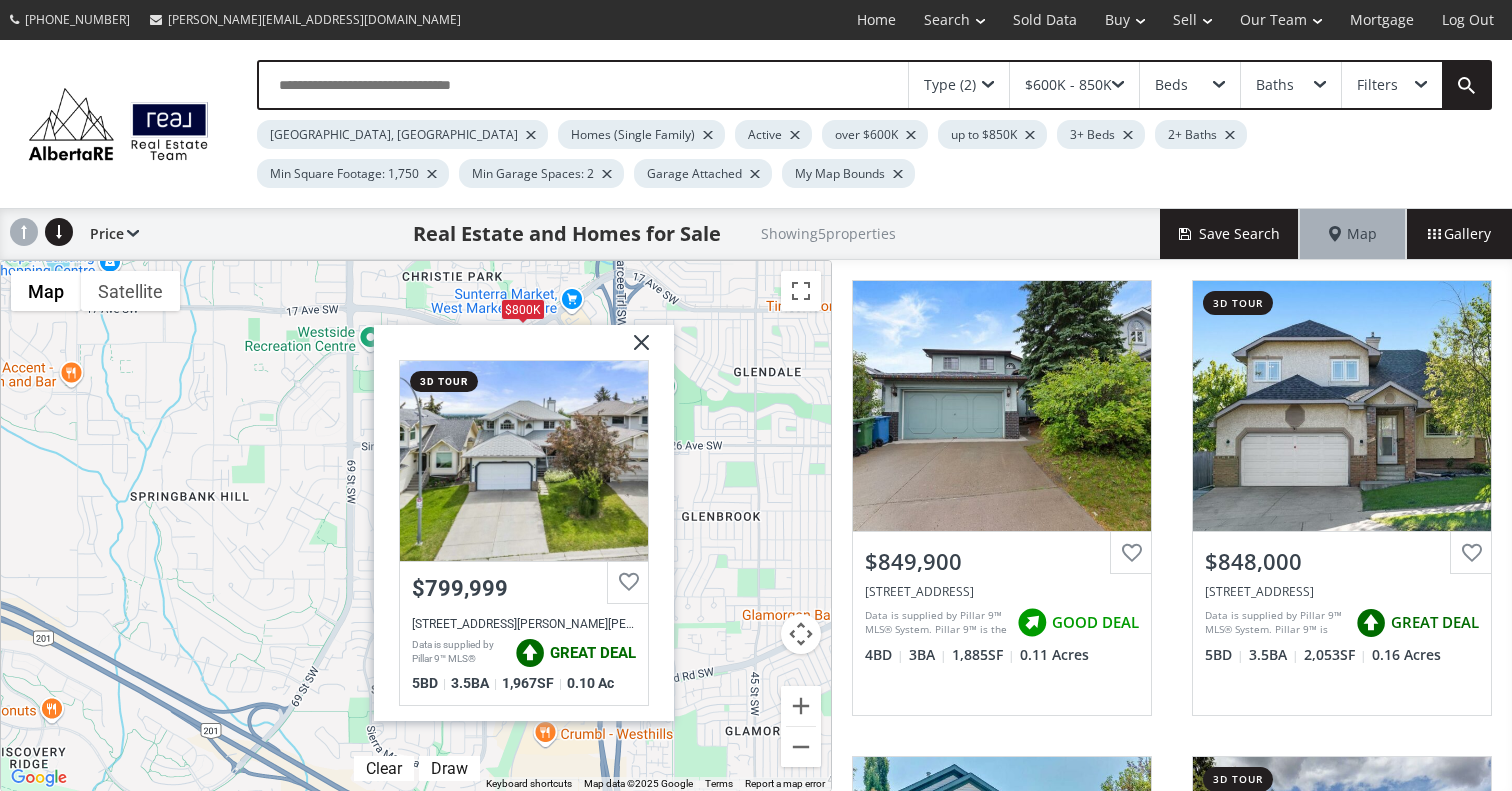 click at bounding box center (634, 350) 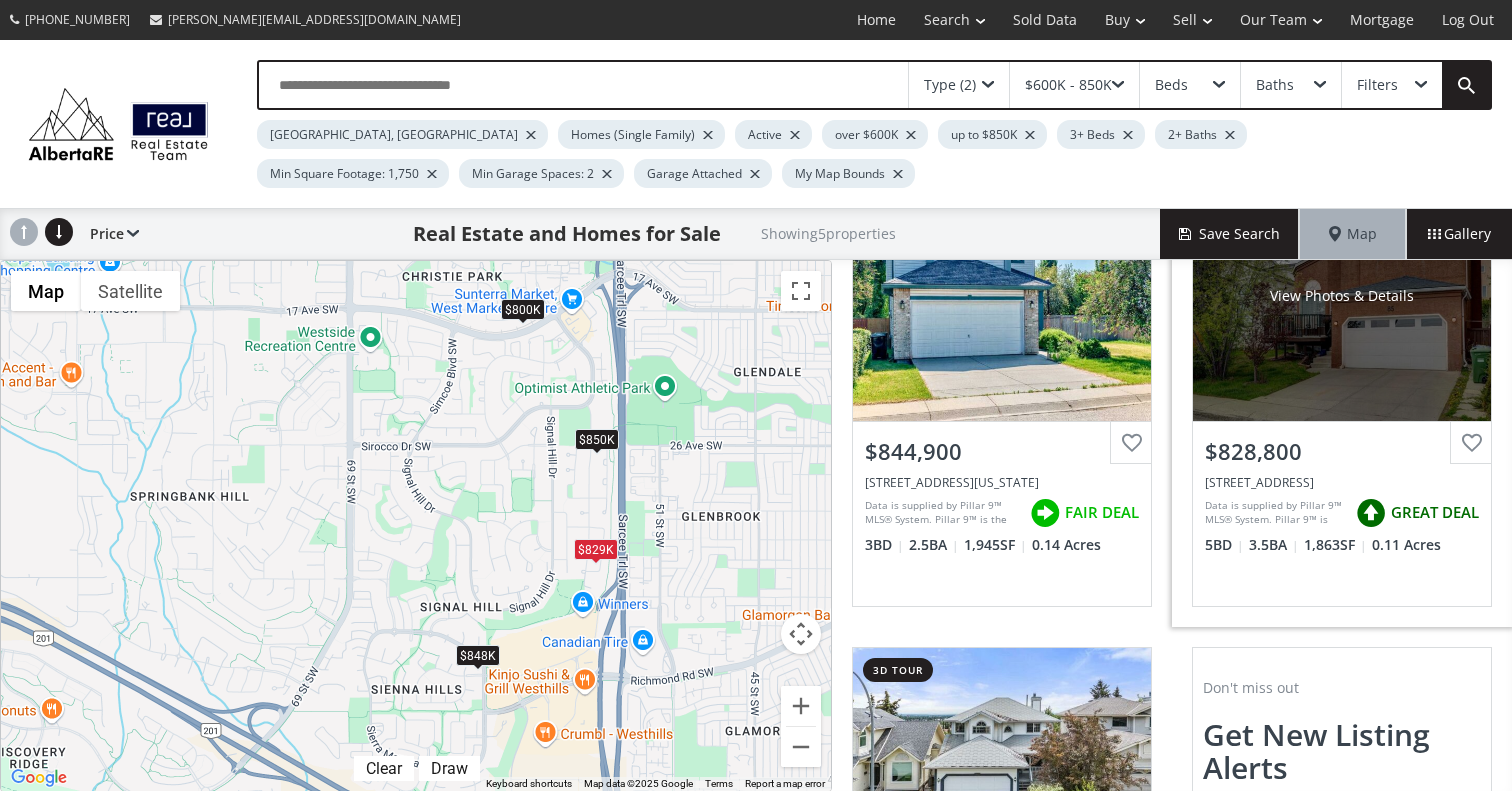 scroll, scrollTop: 585, scrollLeft: 0, axis: vertical 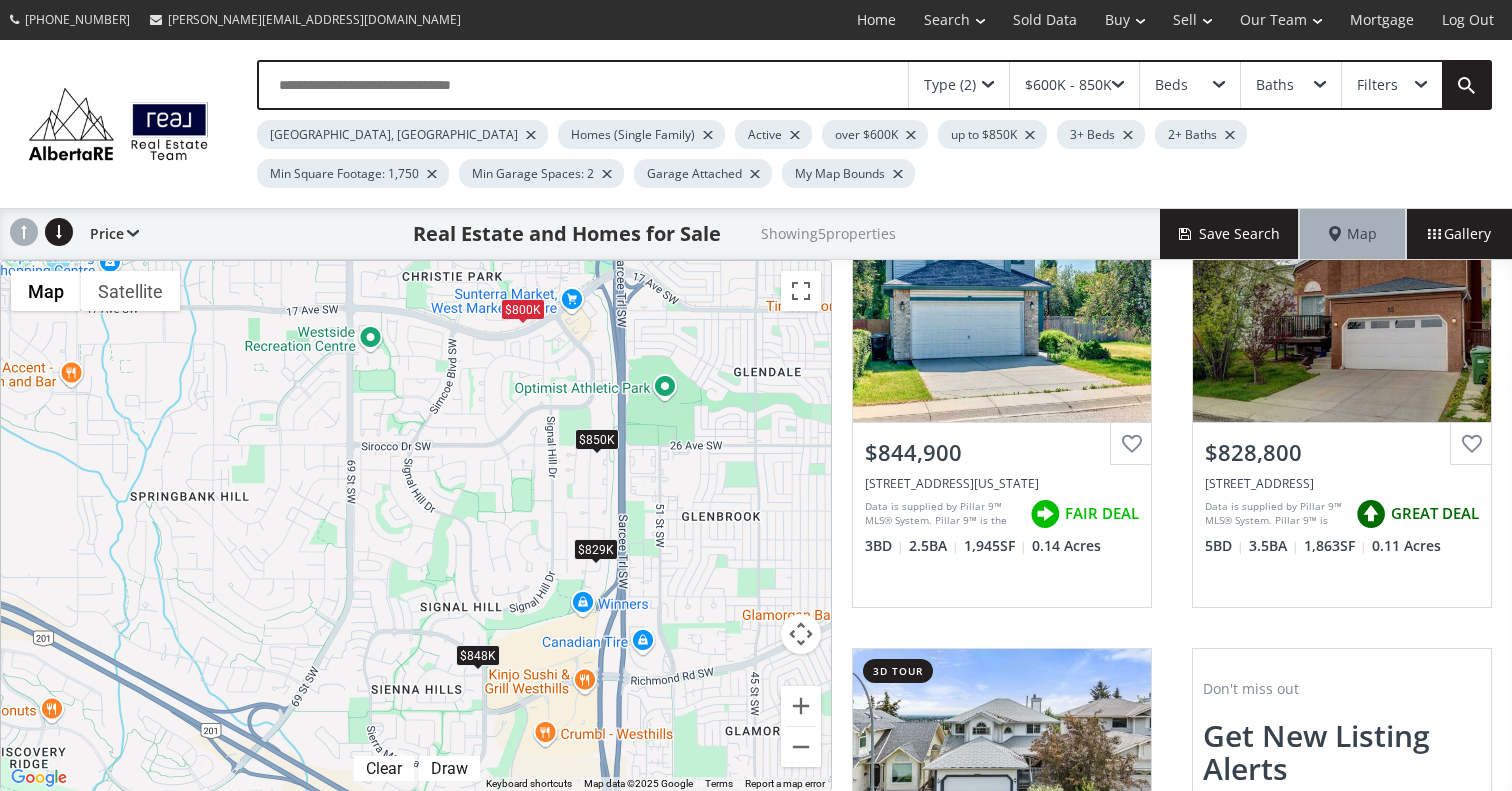 click on "$829K" at bounding box center [596, 549] 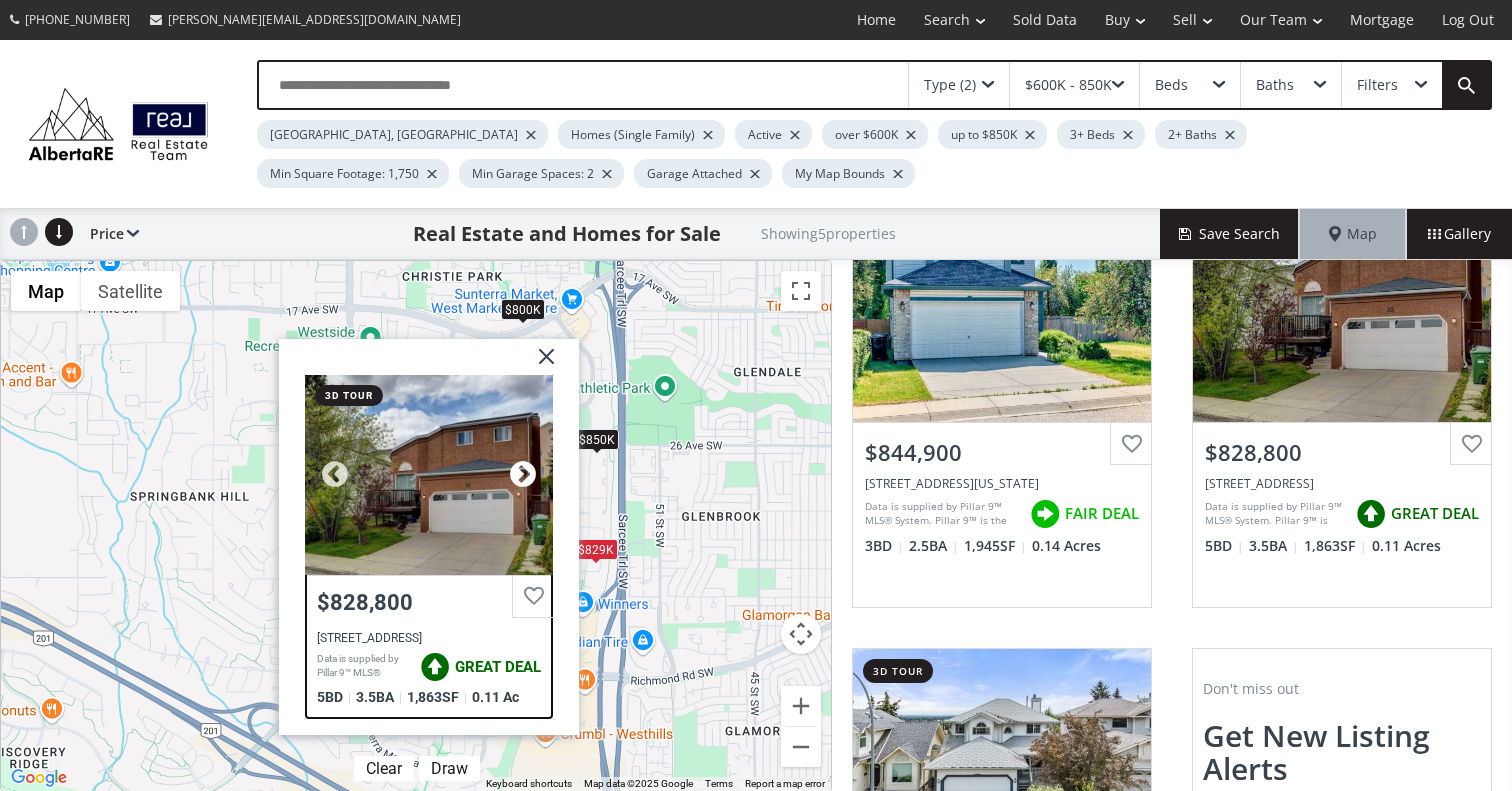 click at bounding box center [523, 475] 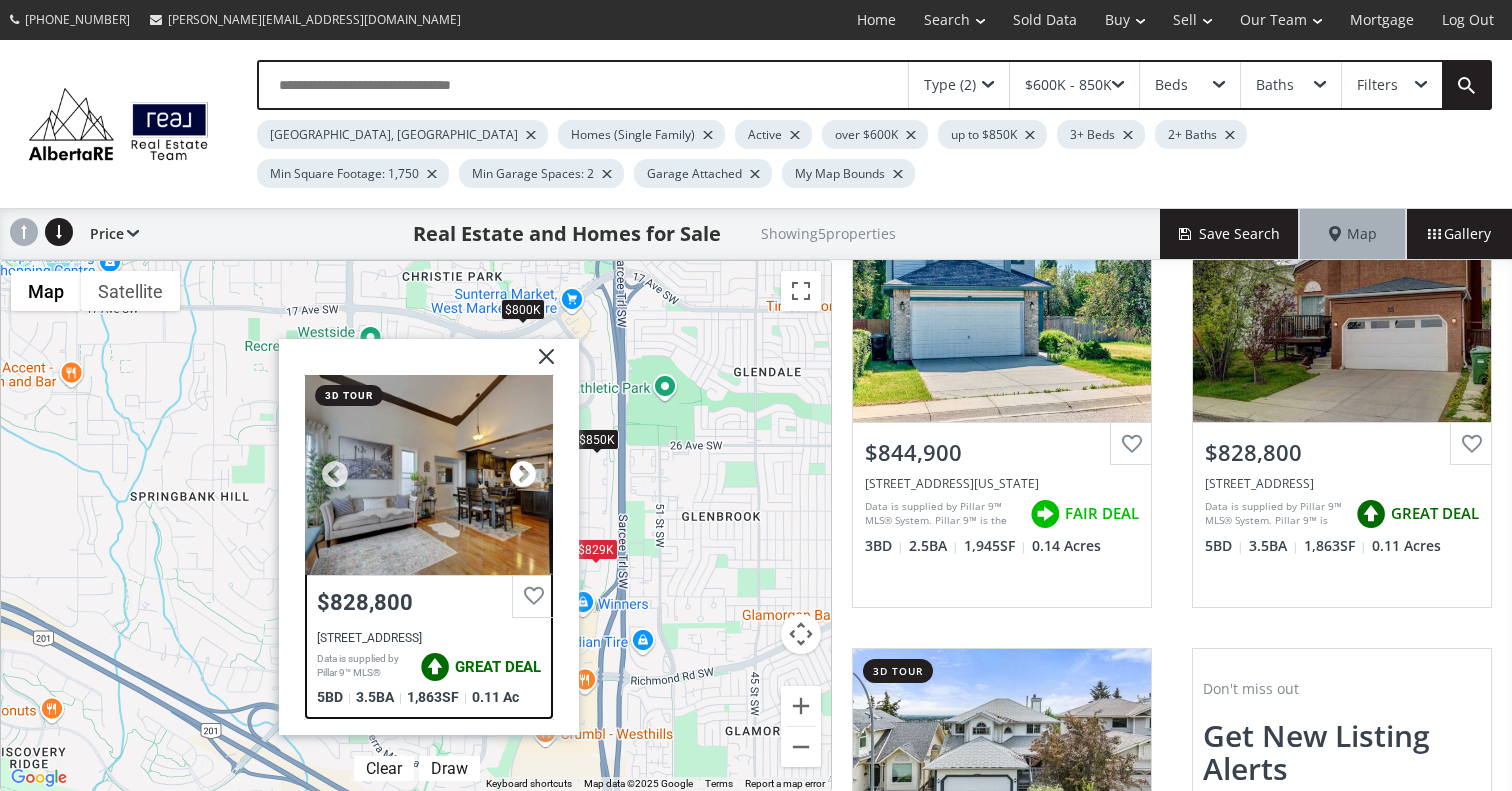 click at bounding box center (523, 475) 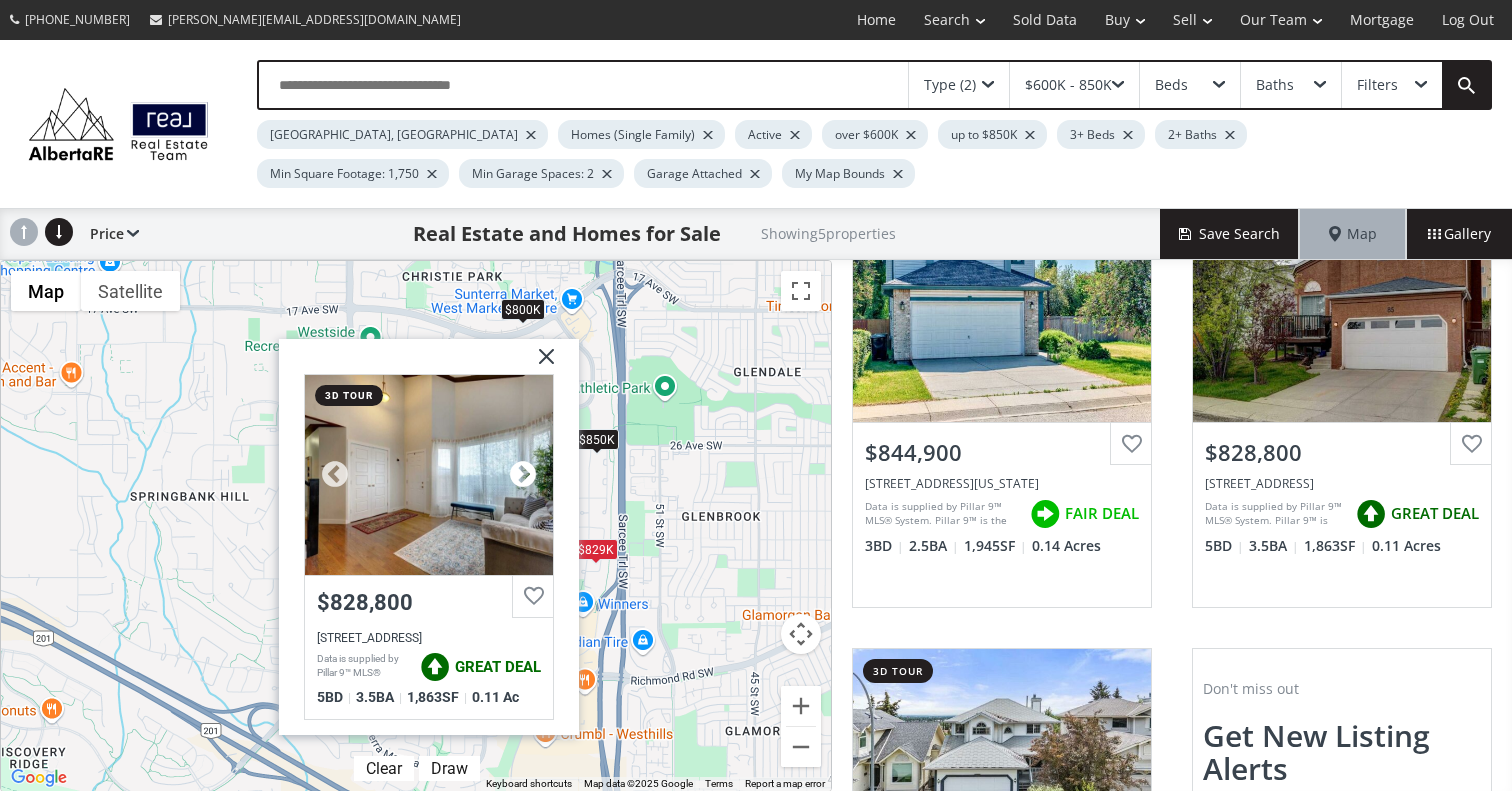 click at bounding box center (523, 475) 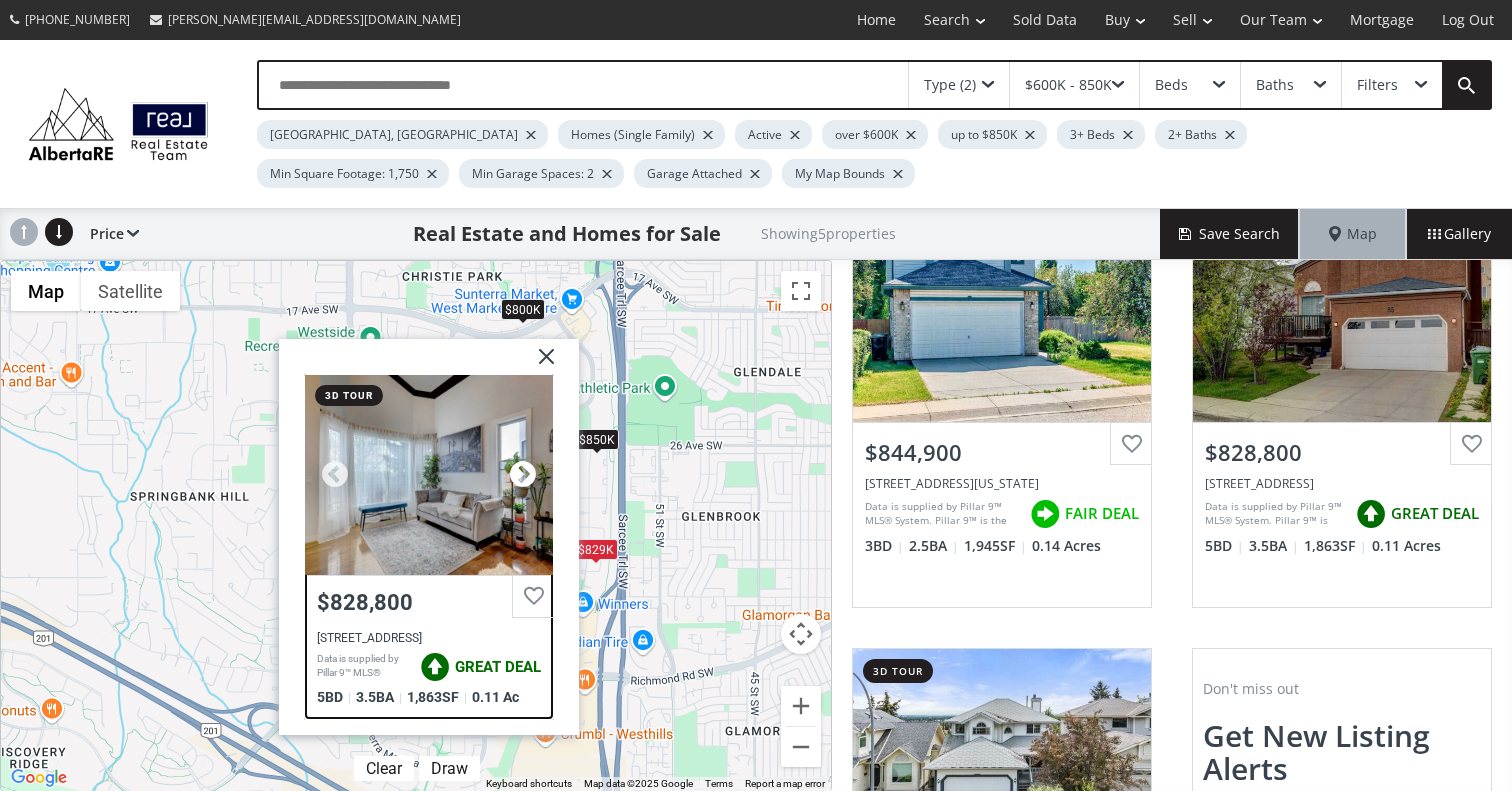 click at bounding box center (523, 475) 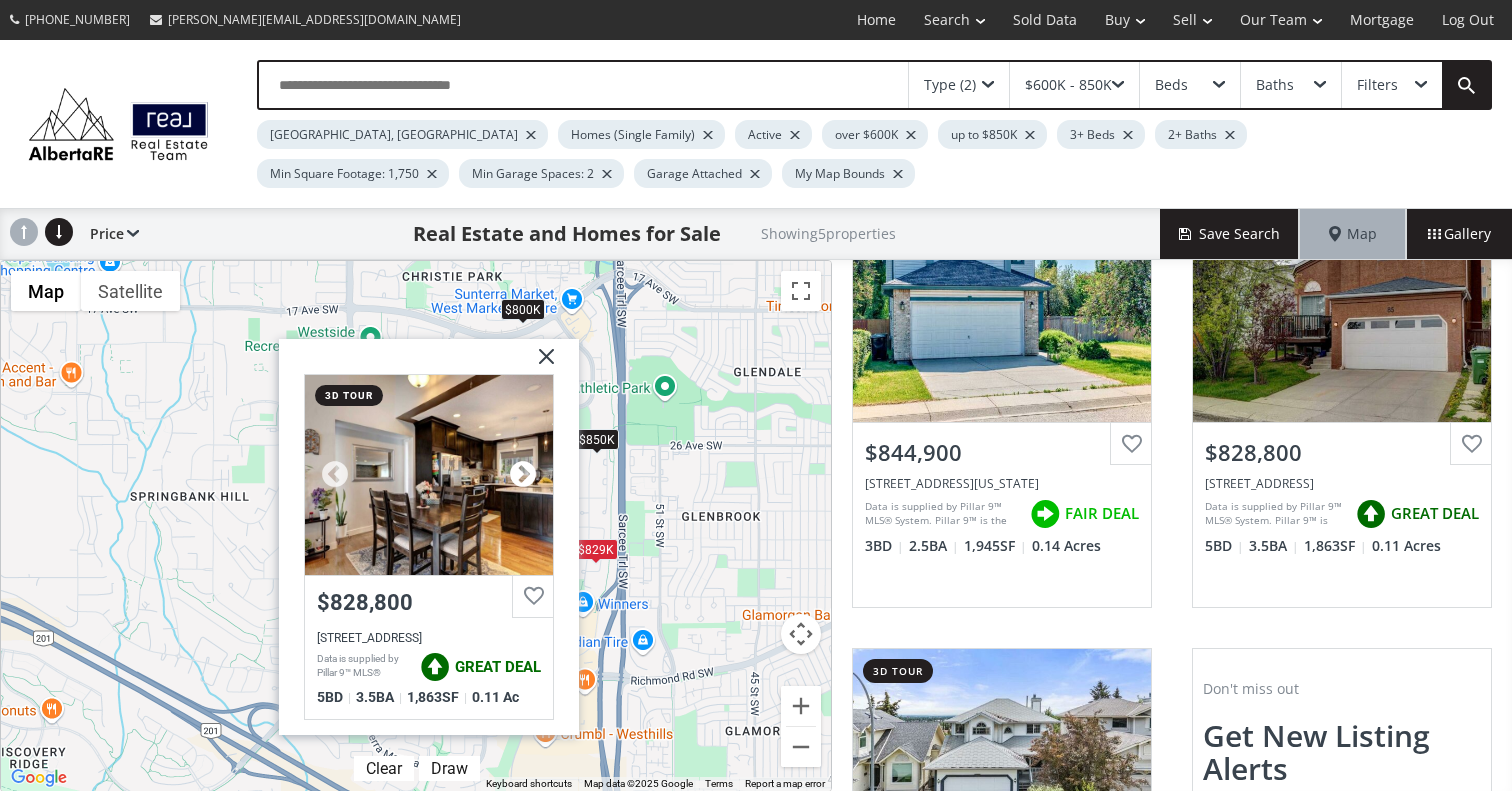 click at bounding box center (523, 475) 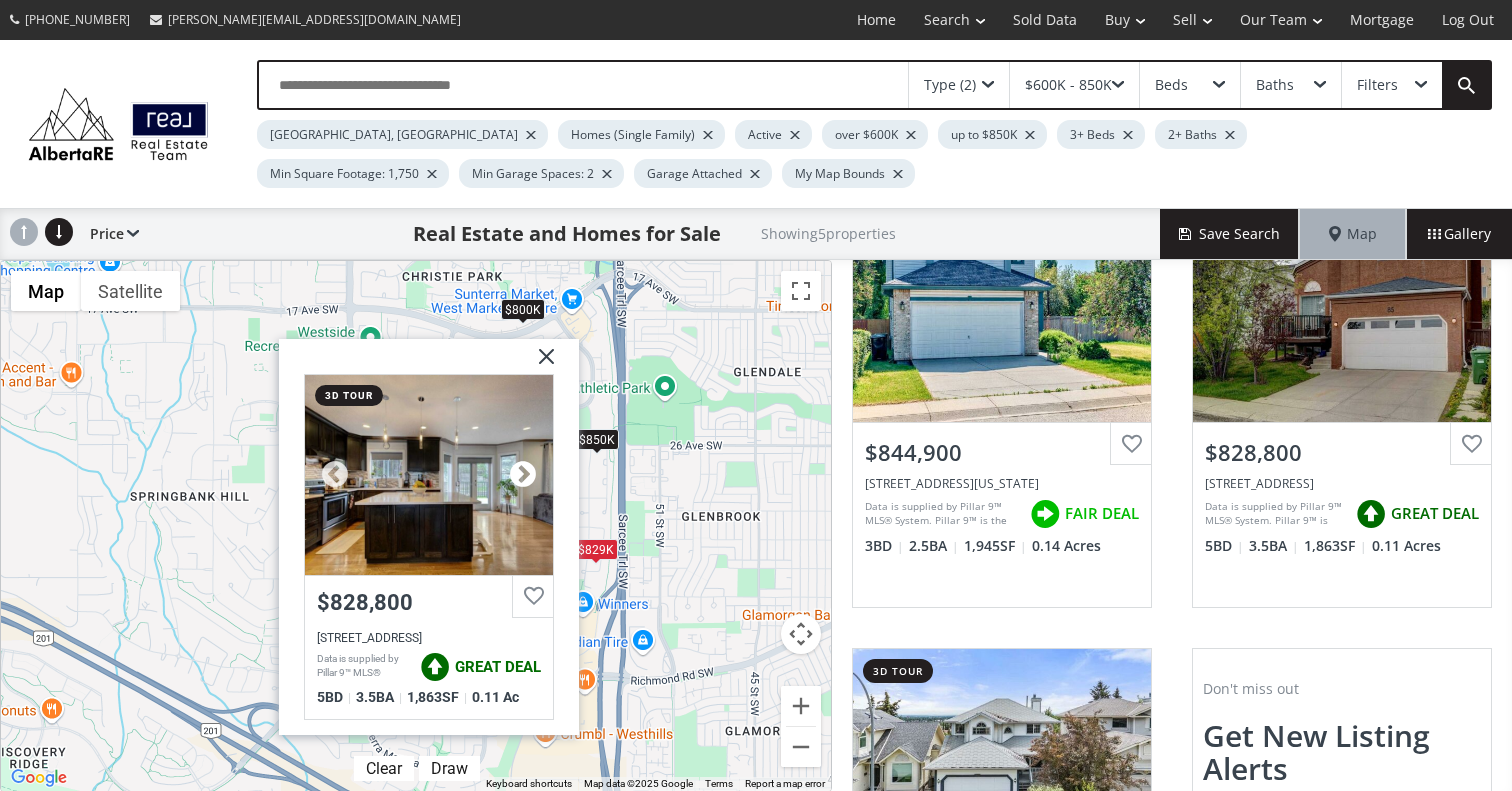 click at bounding box center (523, 475) 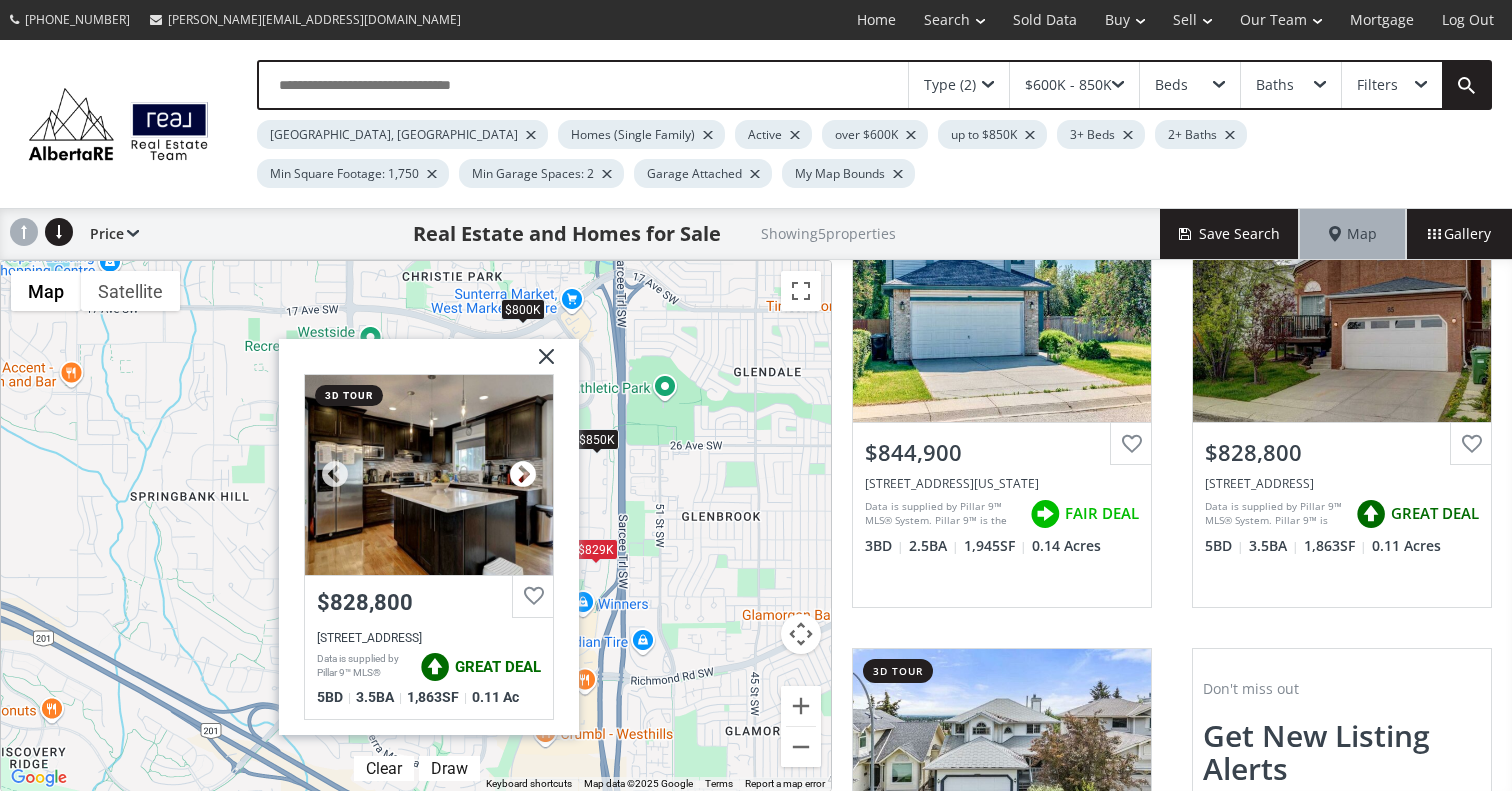 click at bounding box center (523, 475) 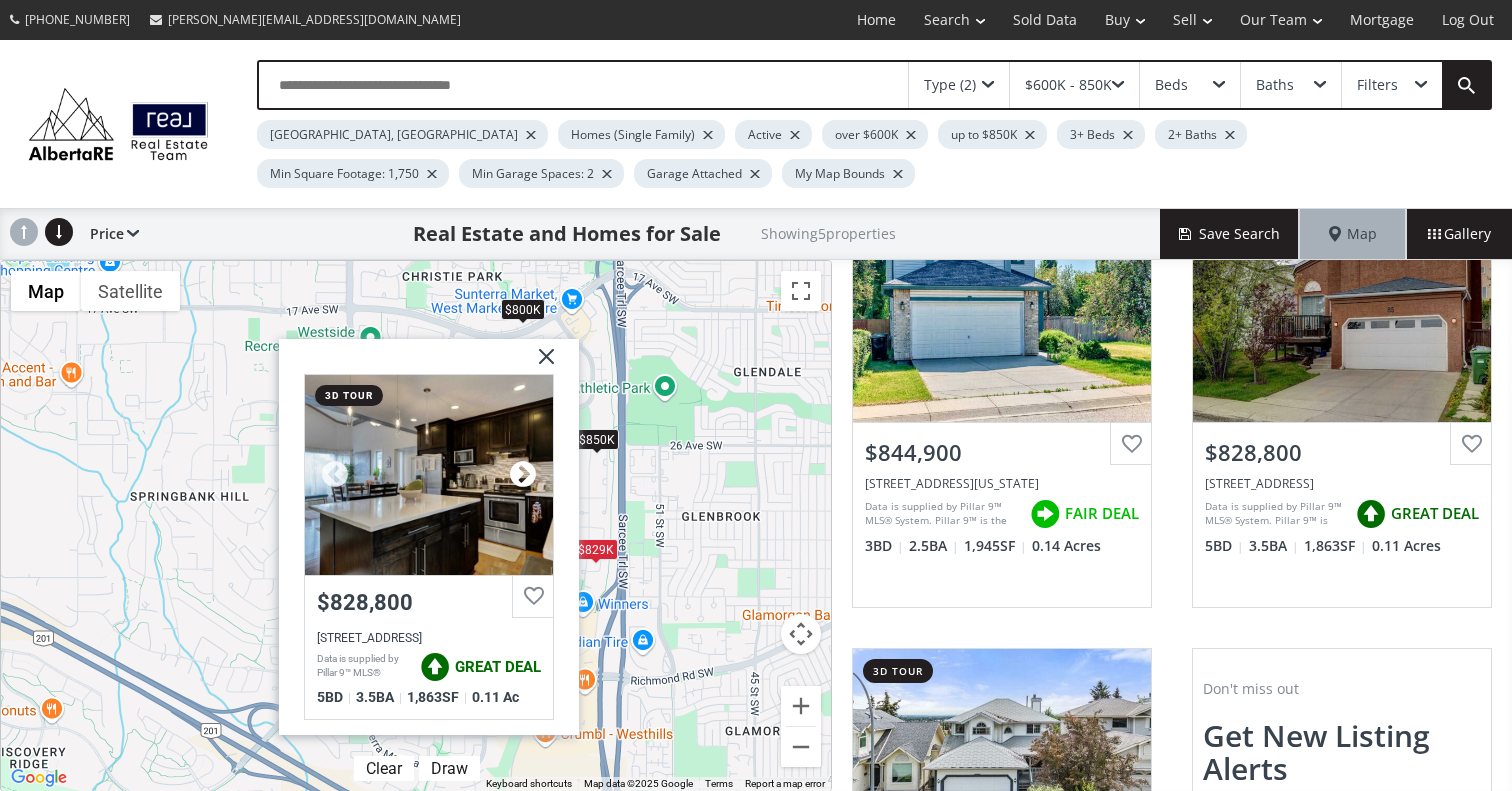 click at bounding box center [523, 475] 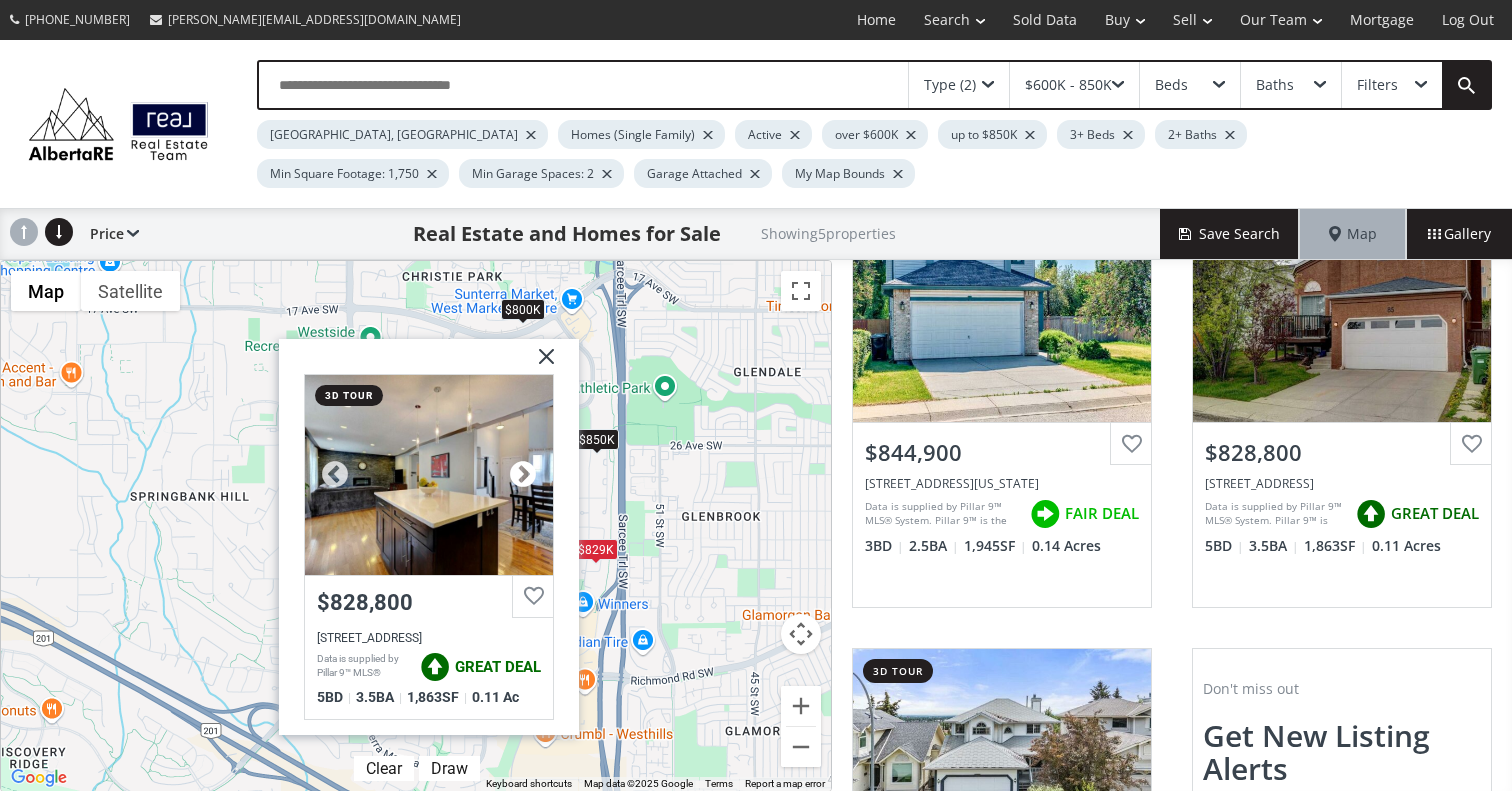 click at bounding box center (523, 475) 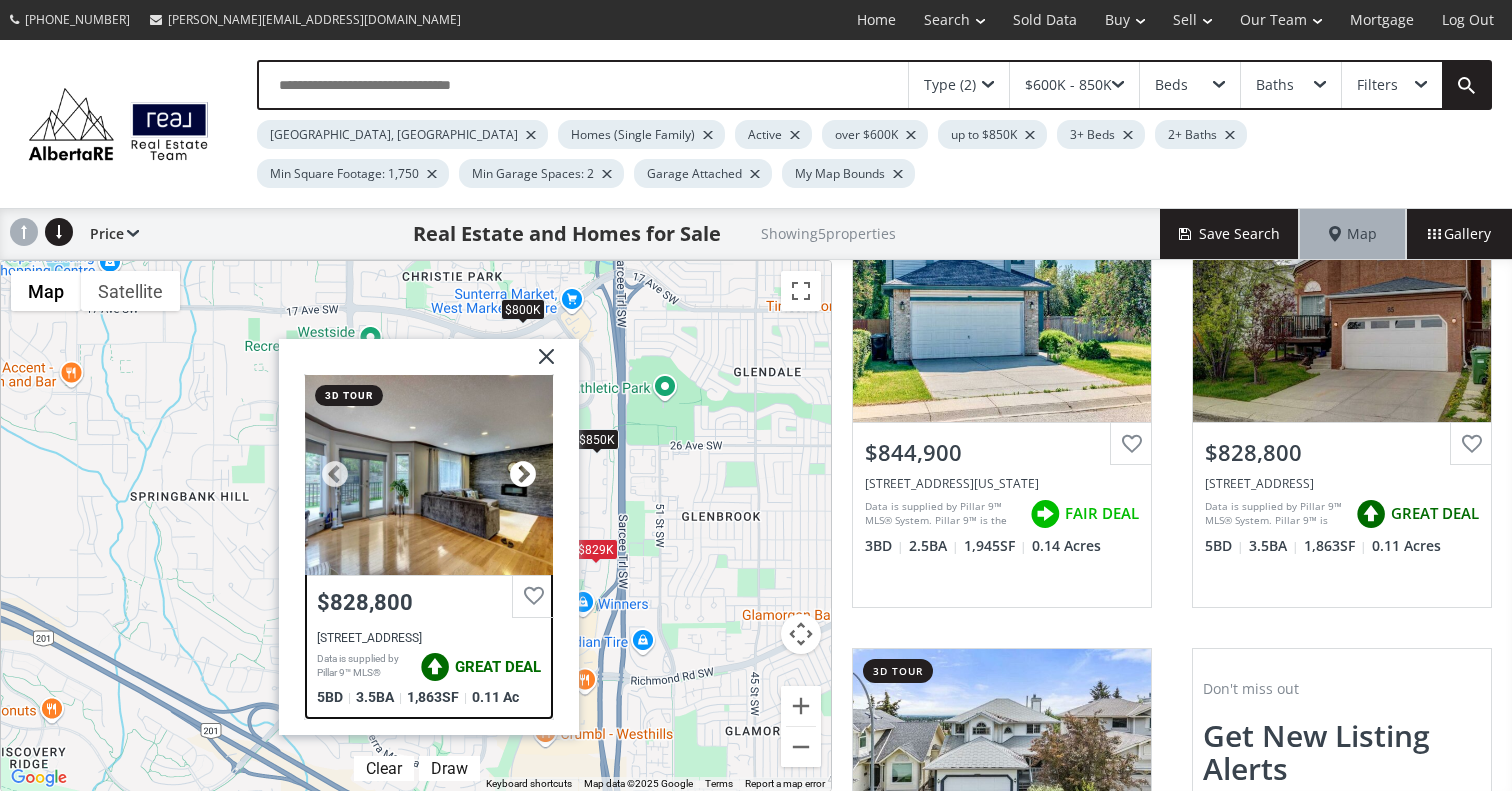 click at bounding box center [523, 475] 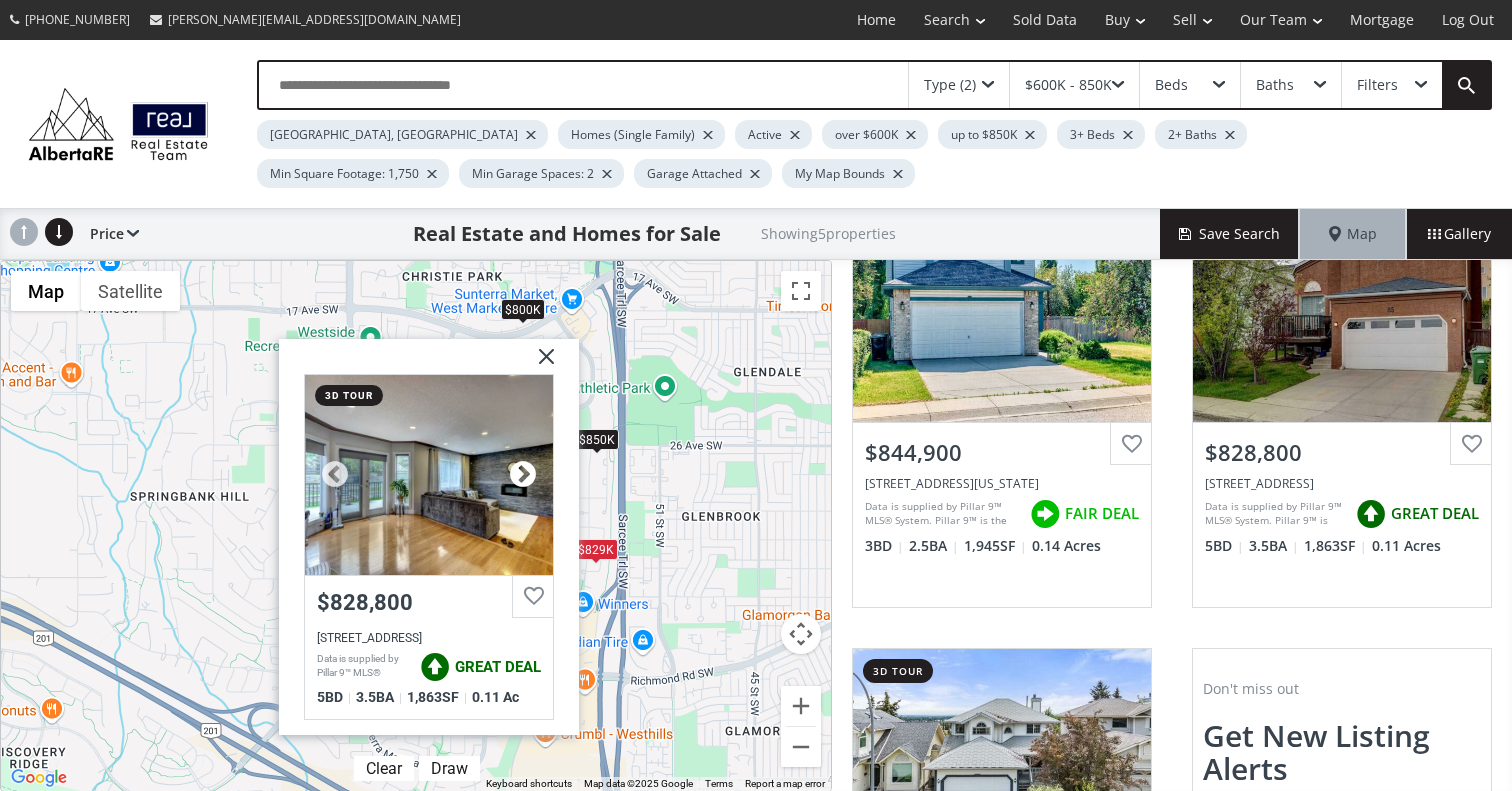 click at bounding box center (523, 475) 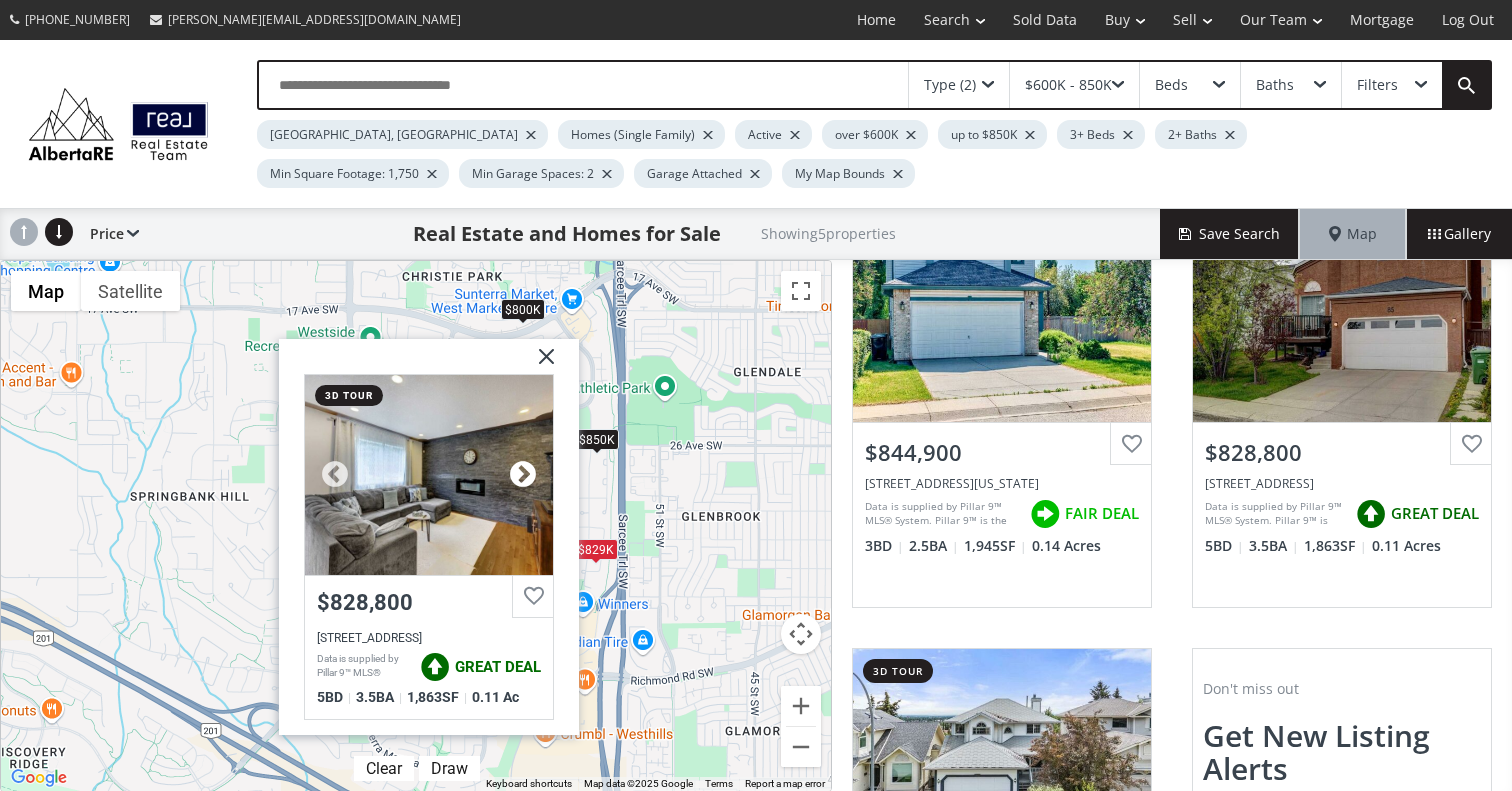 click at bounding box center [523, 475] 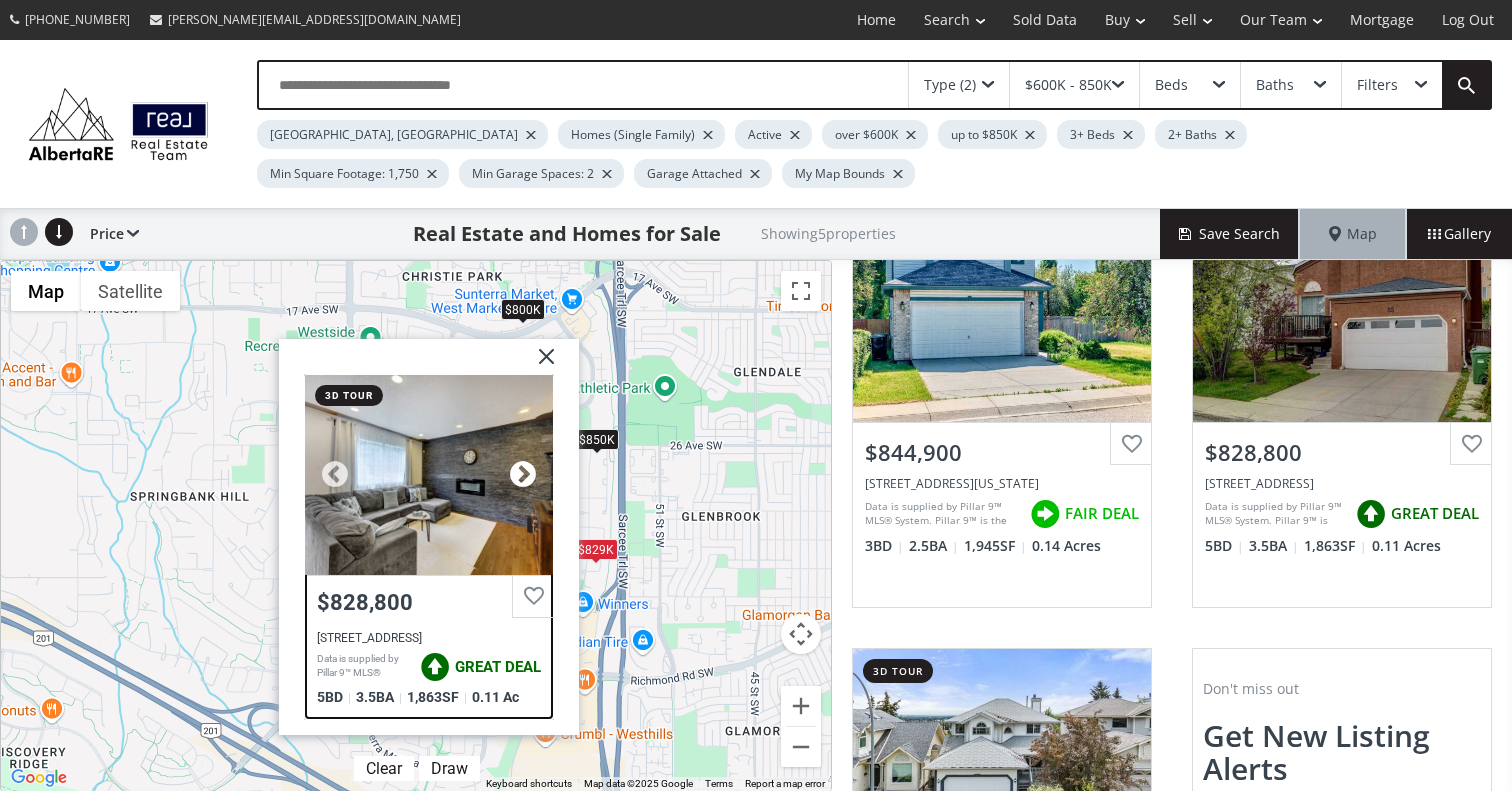 click at bounding box center [523, 475] 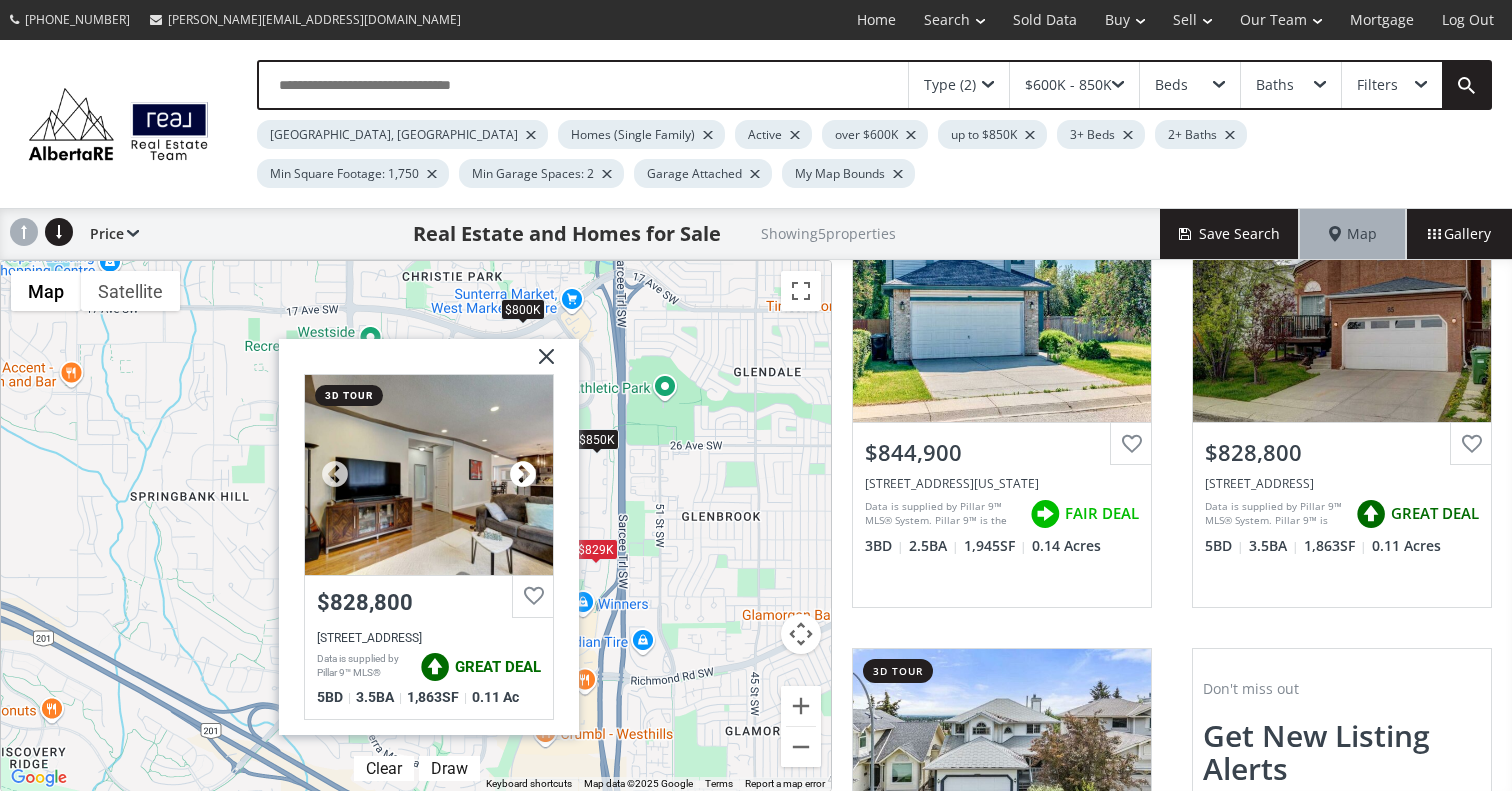 click at bounding box center [523, 475] 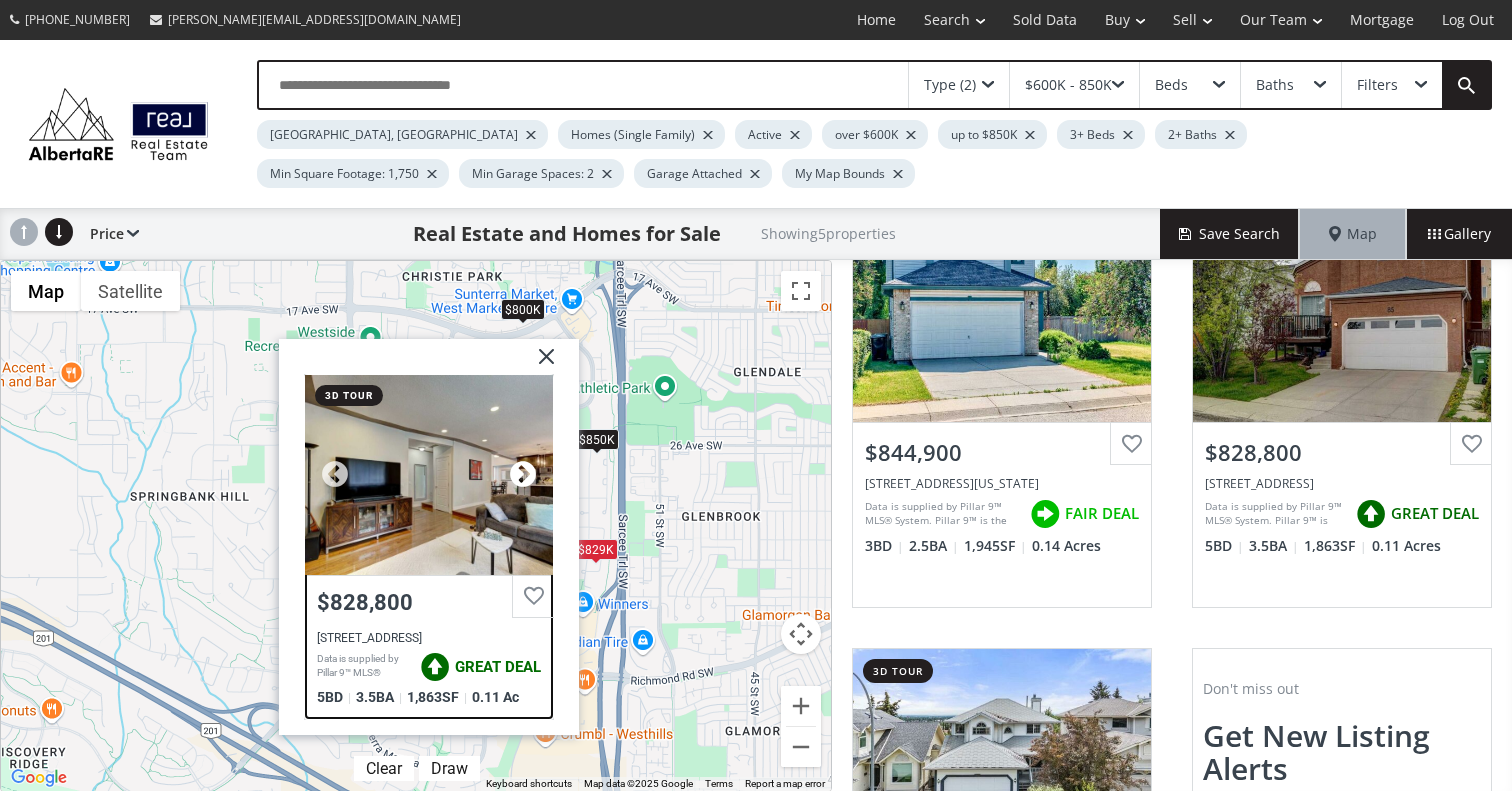 click at bounding box center (523, 475) 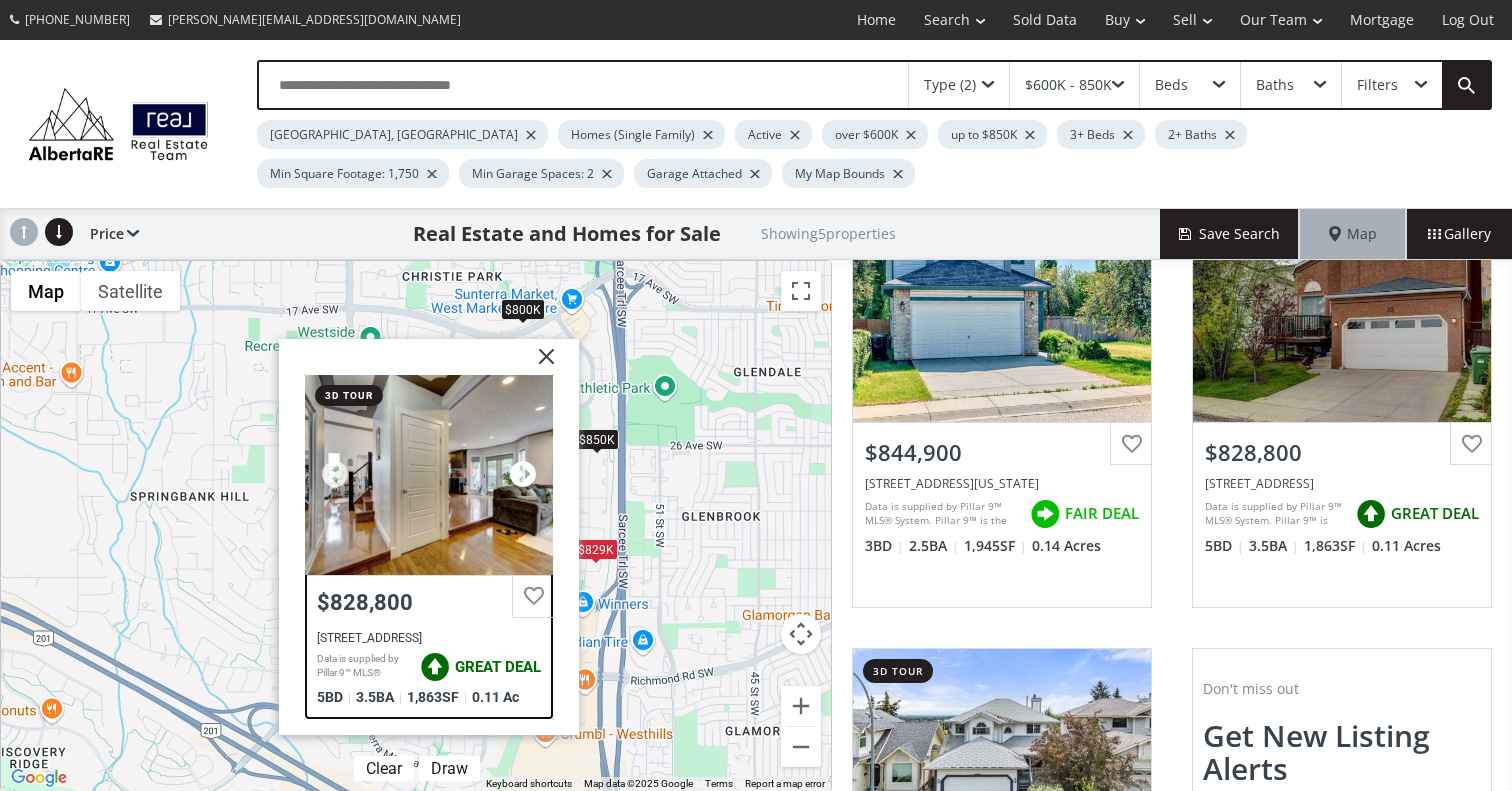 click at bounding box center (523, 475) 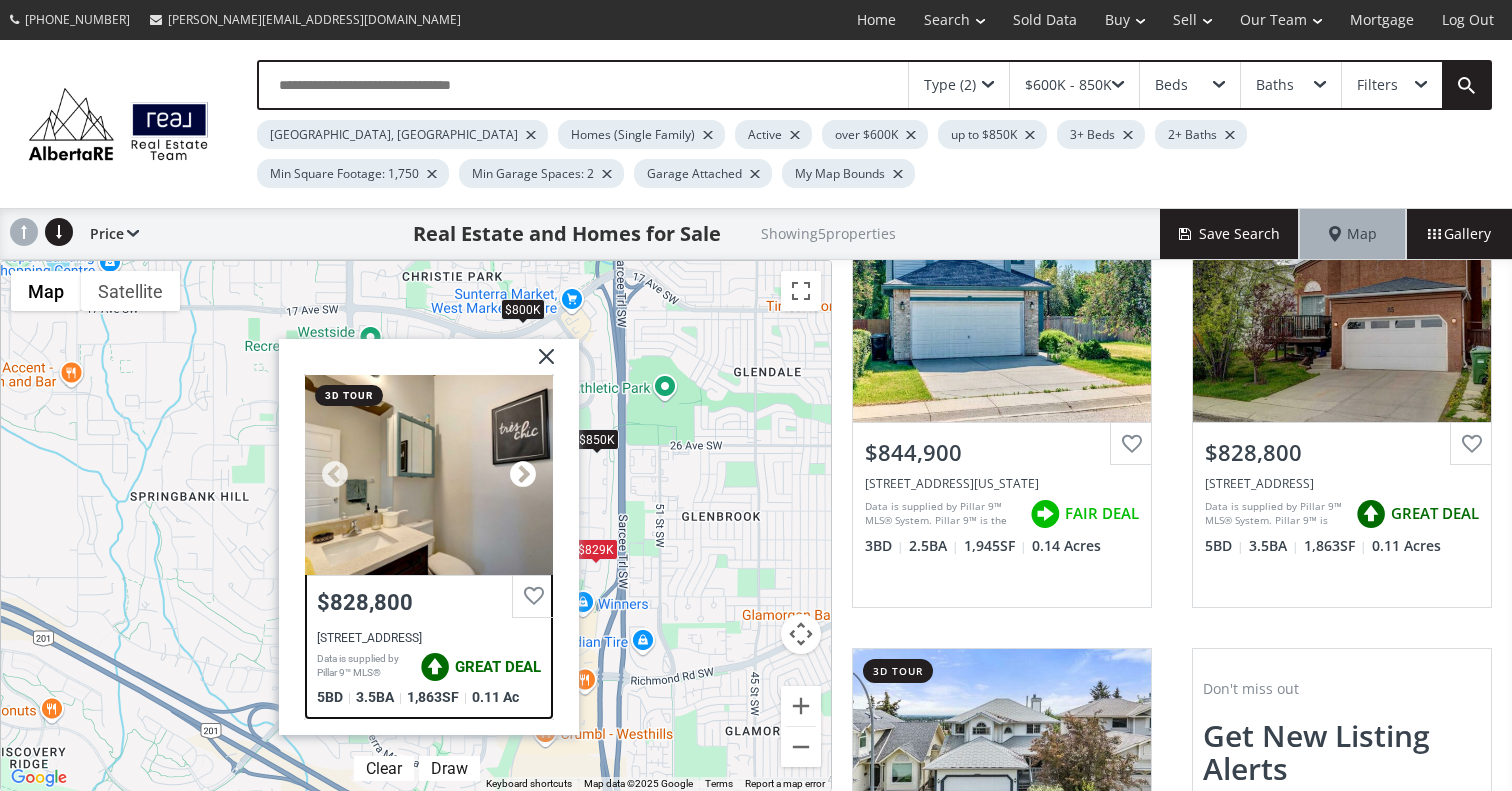 click at bounding box center [523, 475] 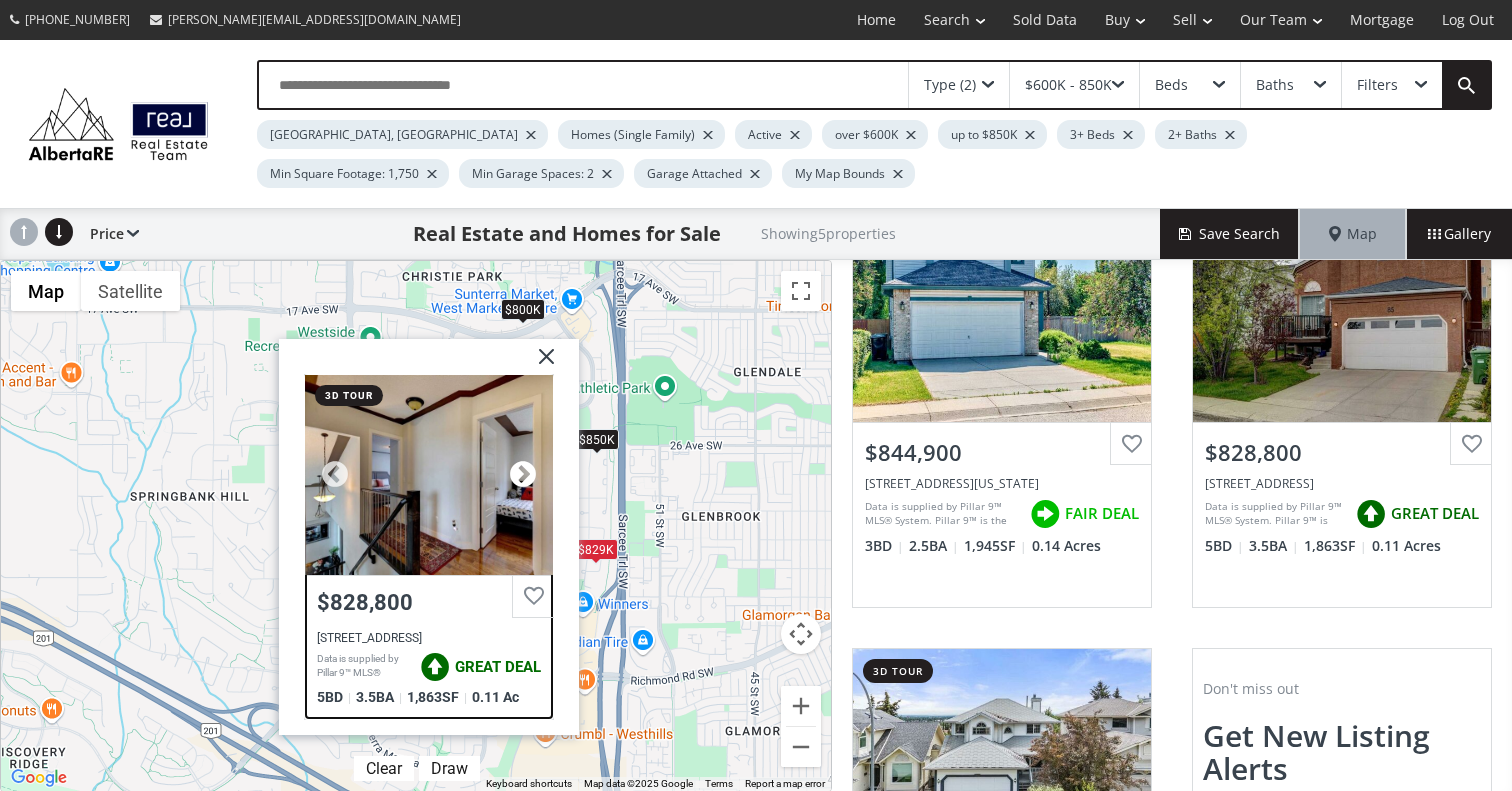 click at bounding box center (523, 475) 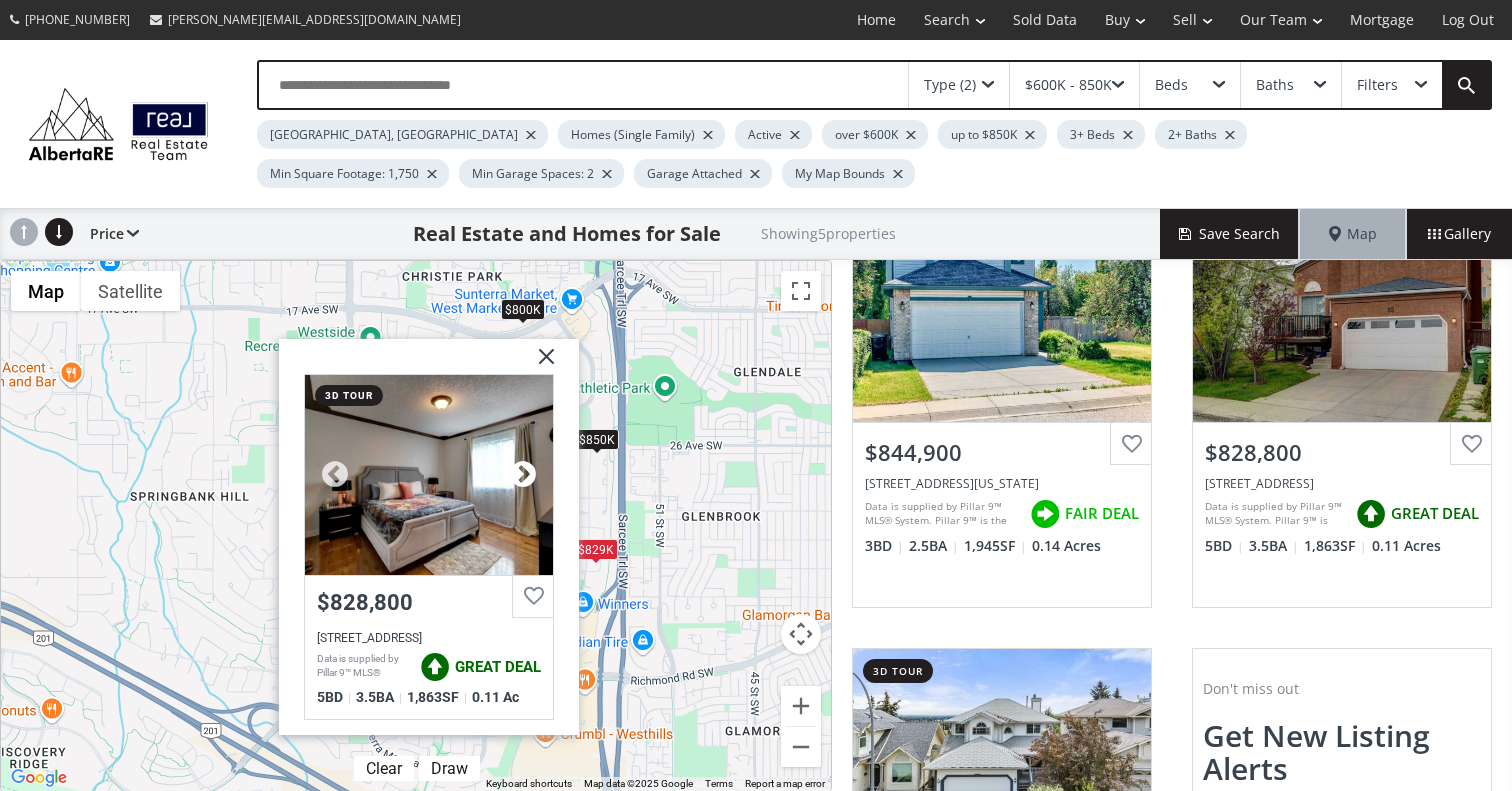 click at bounding box center [523, 475] 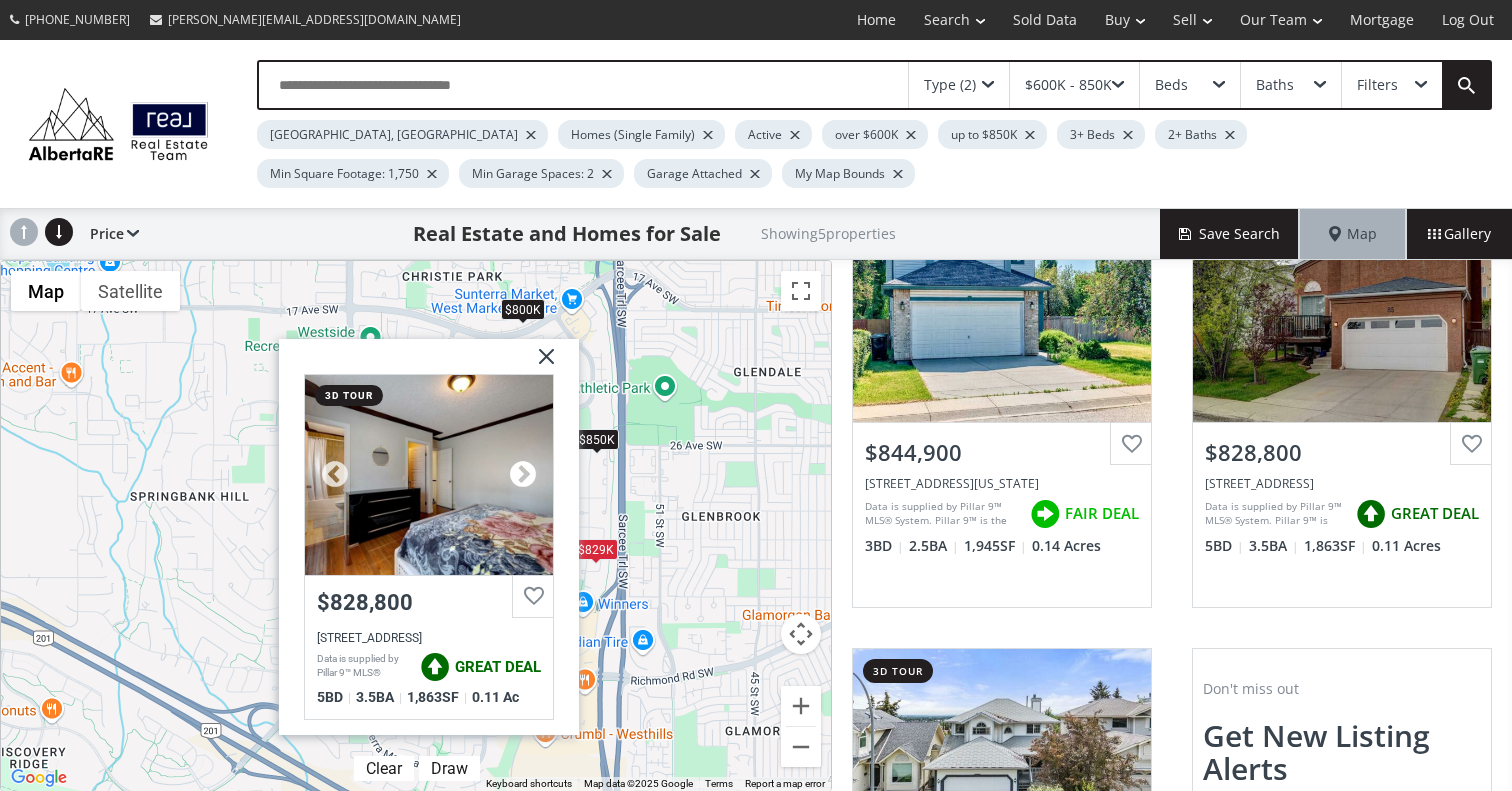click at bounding box center (523, 475) 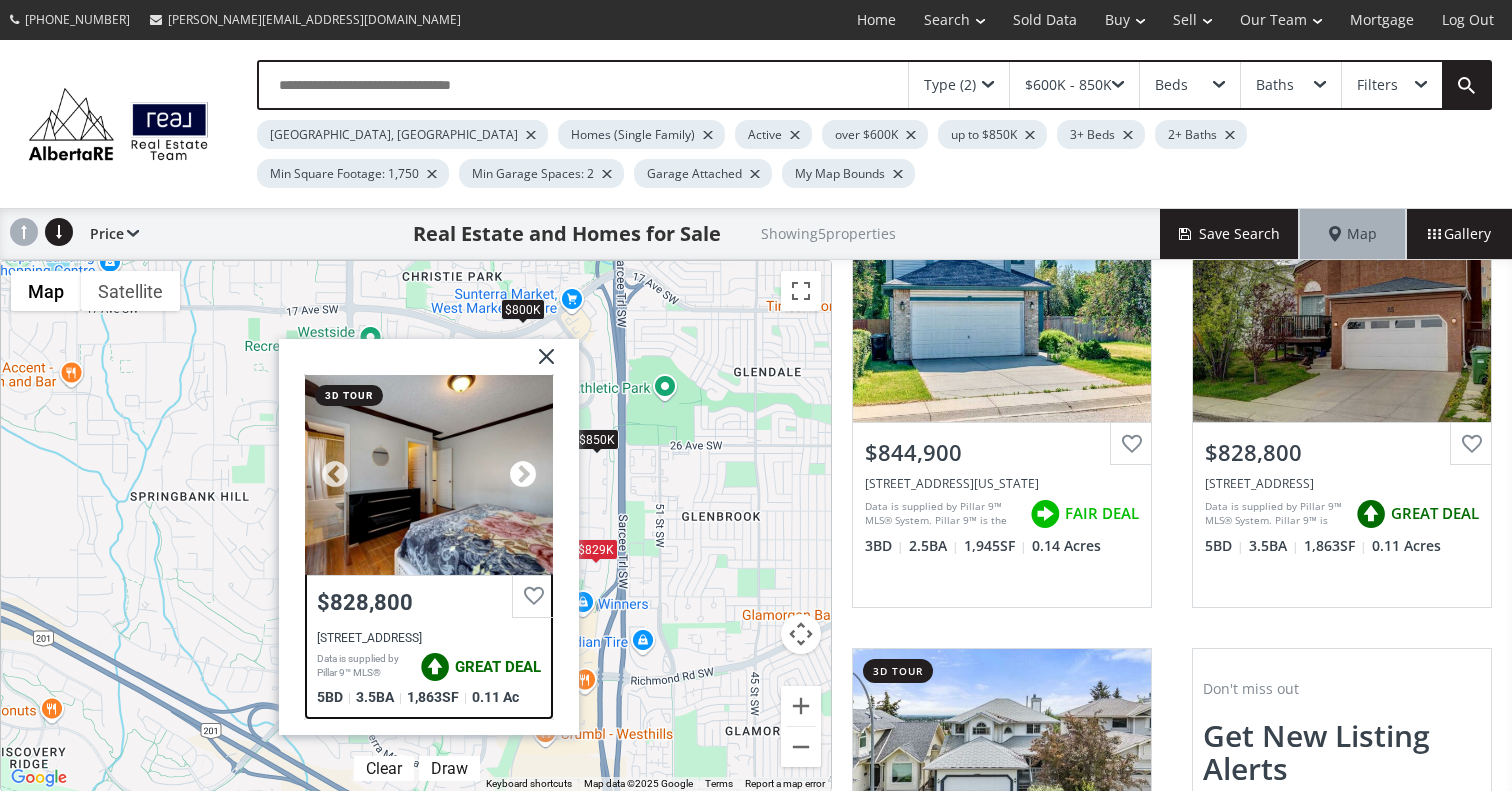 click at bounding box center (523, 475) 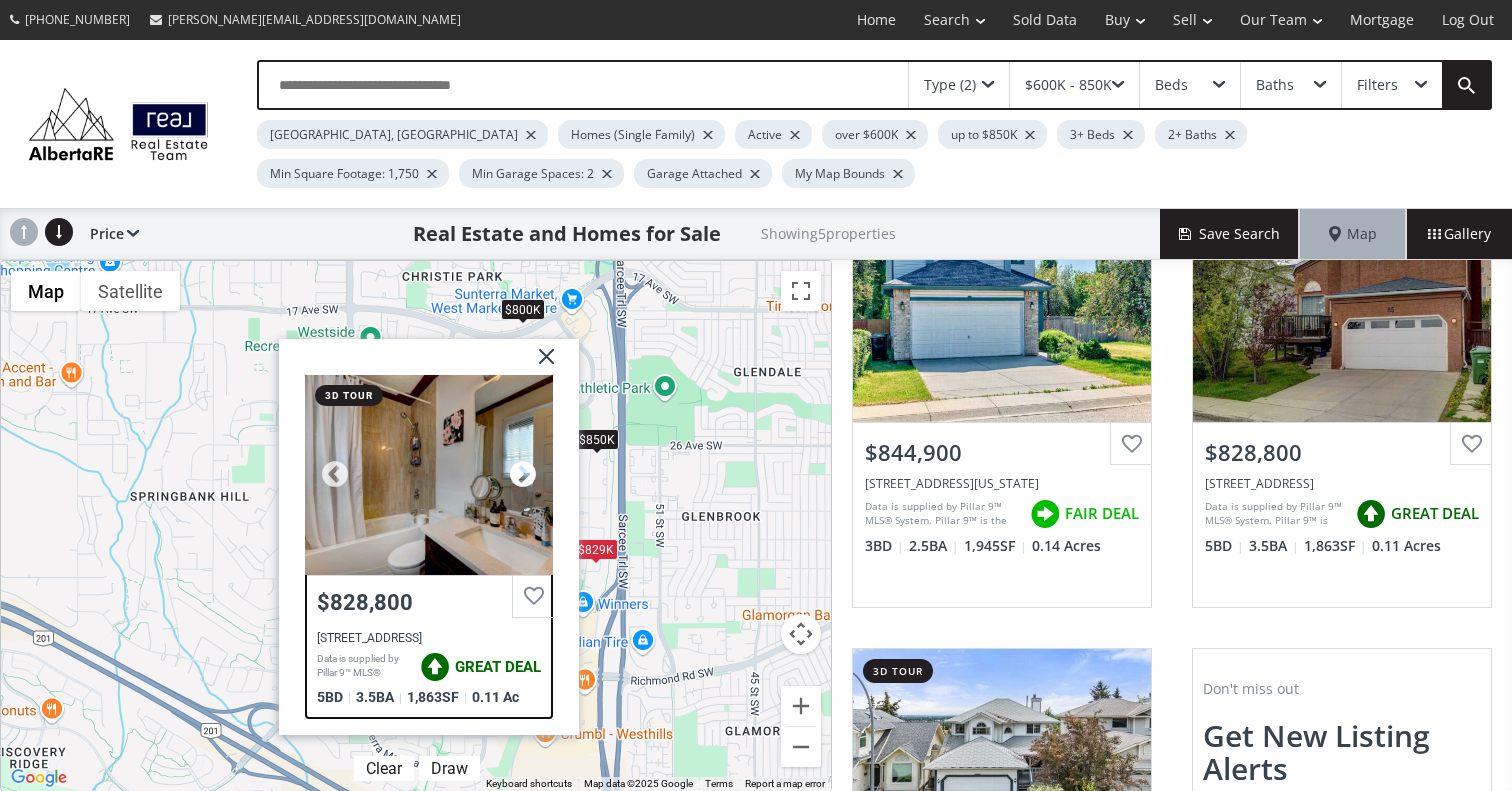 click at bounding box center (523, 475) 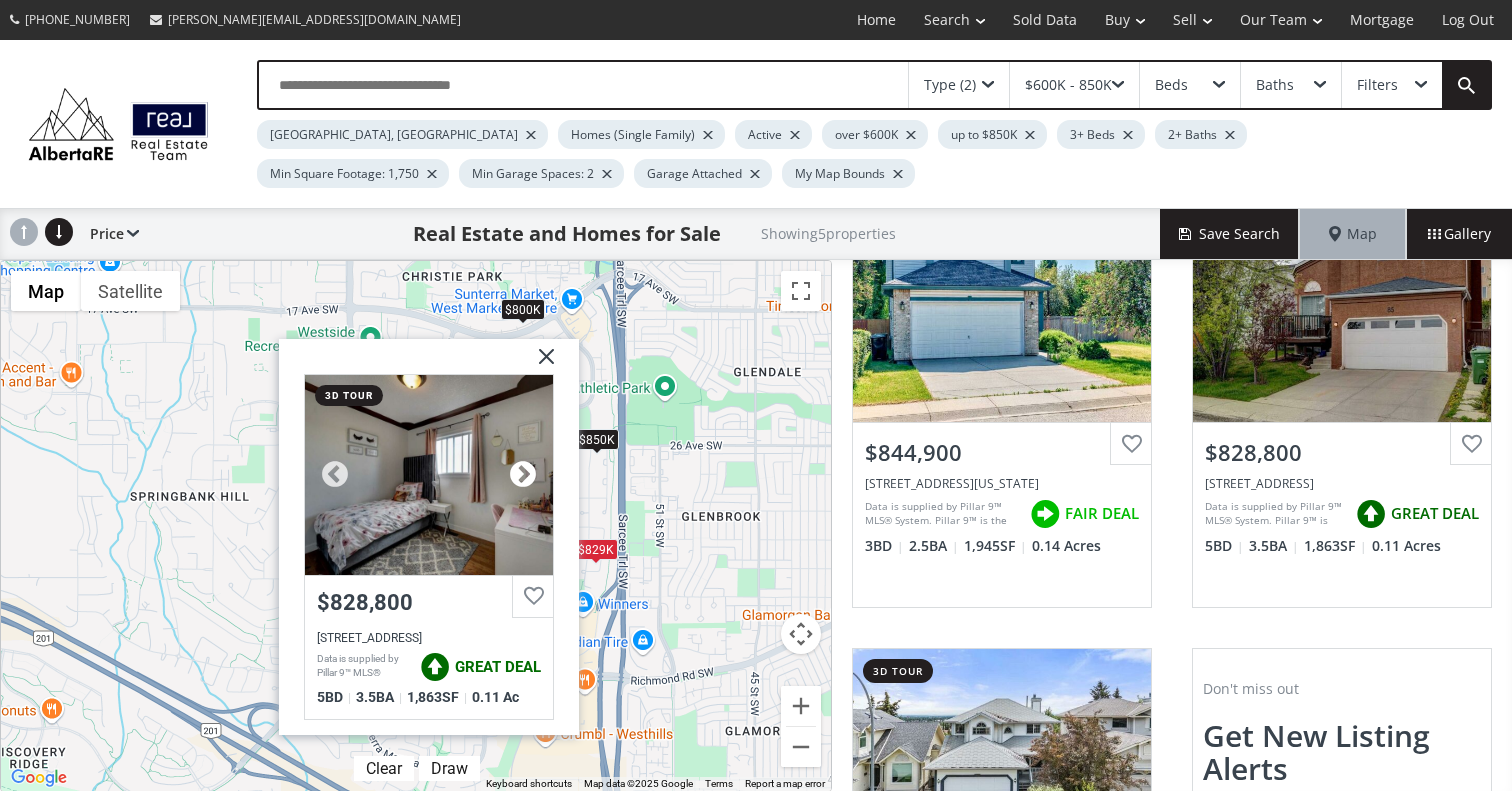 click at bounding box center (523, 475) 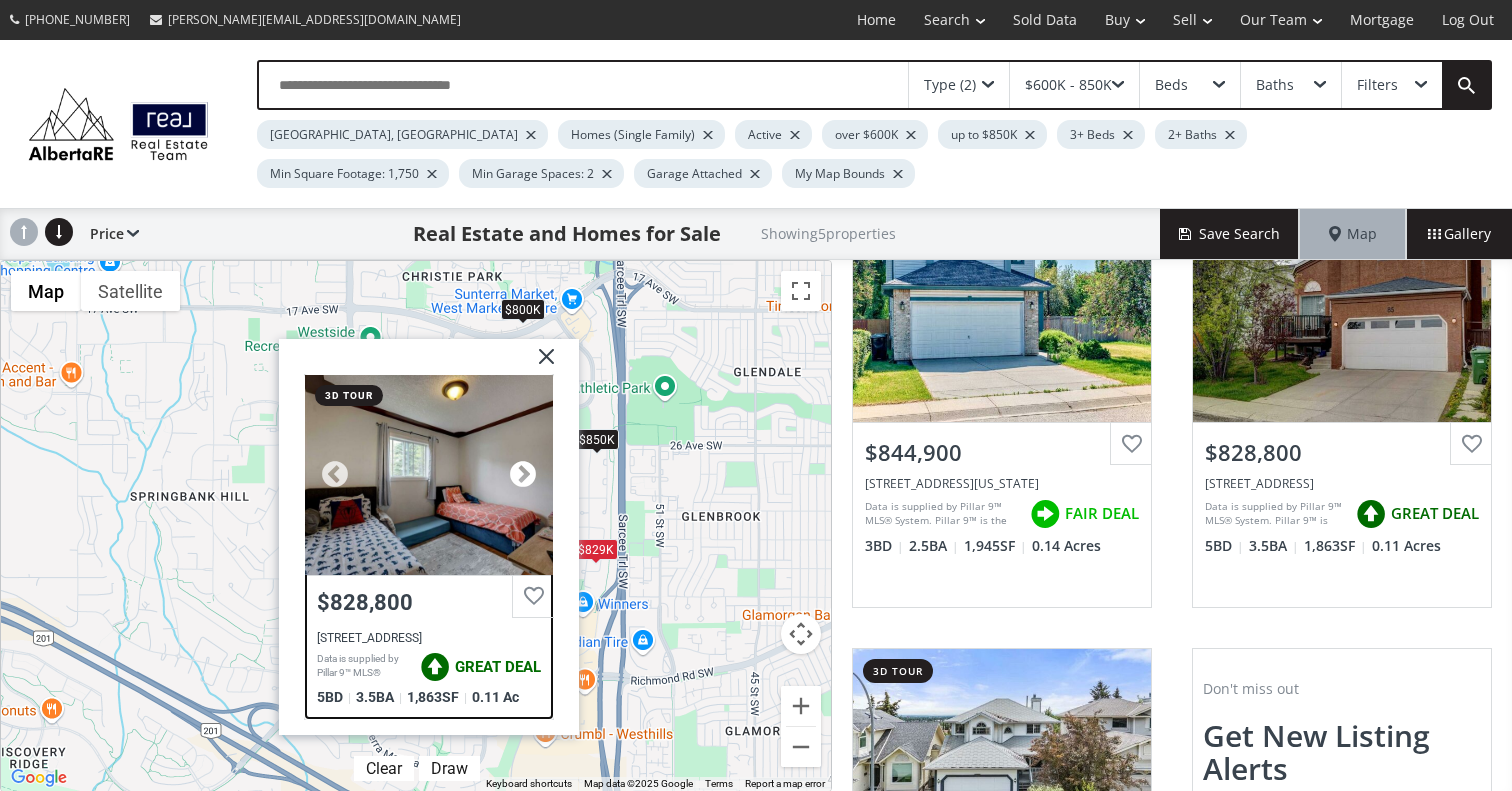 click at bounding box center [523, 475] 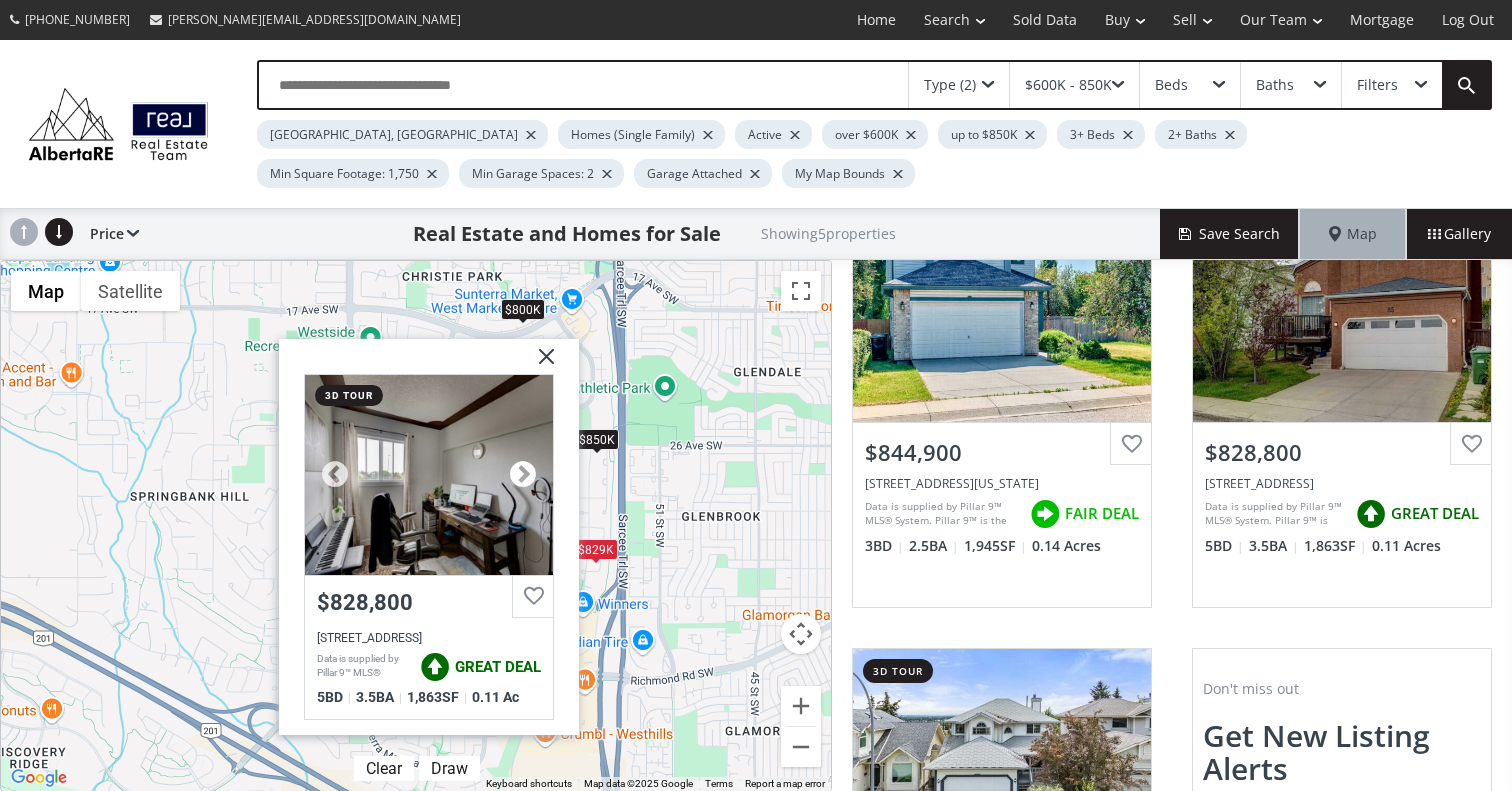 click at bounding box center [523, 475] 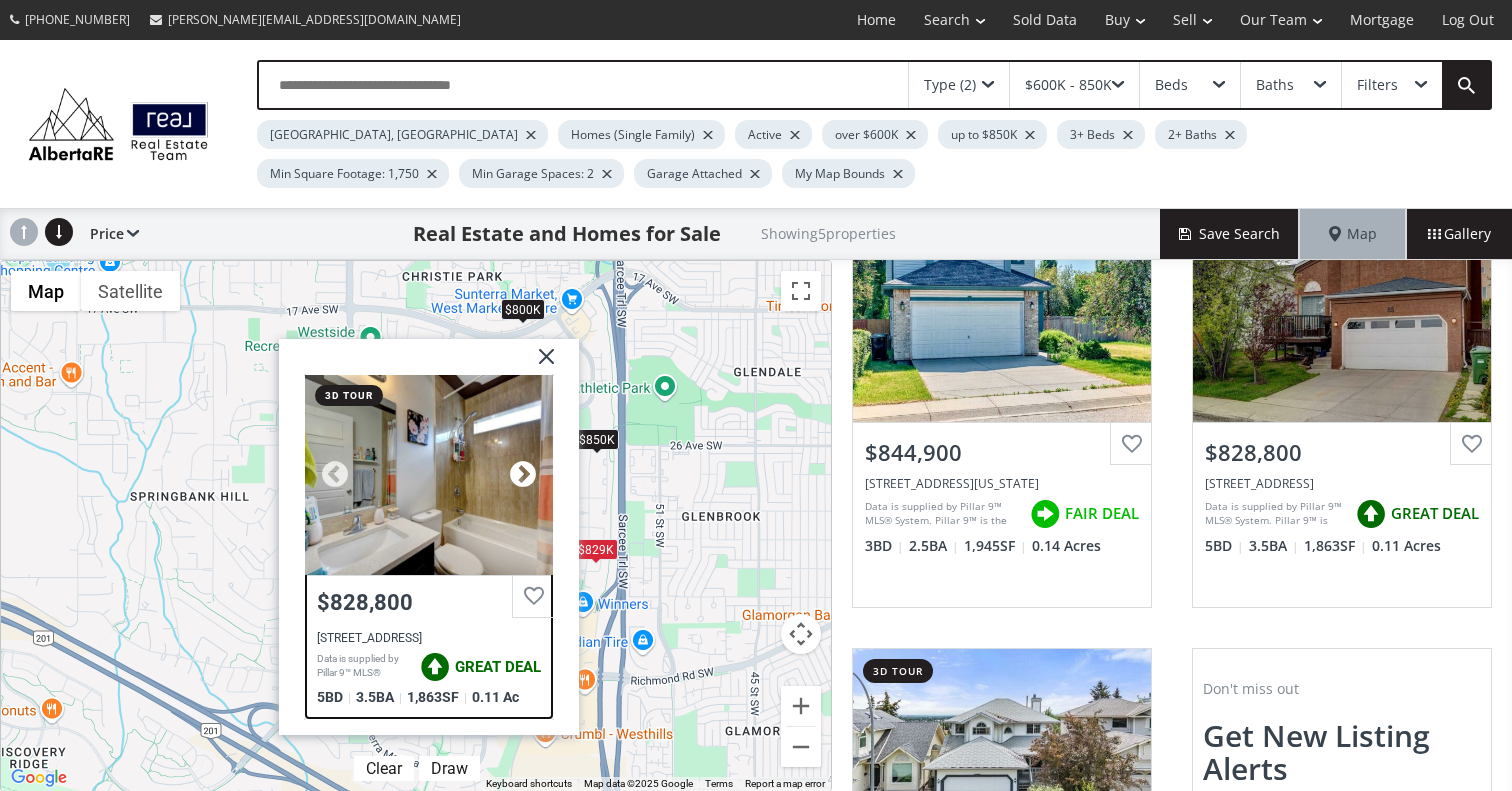 click at bounding box center (523, 475) 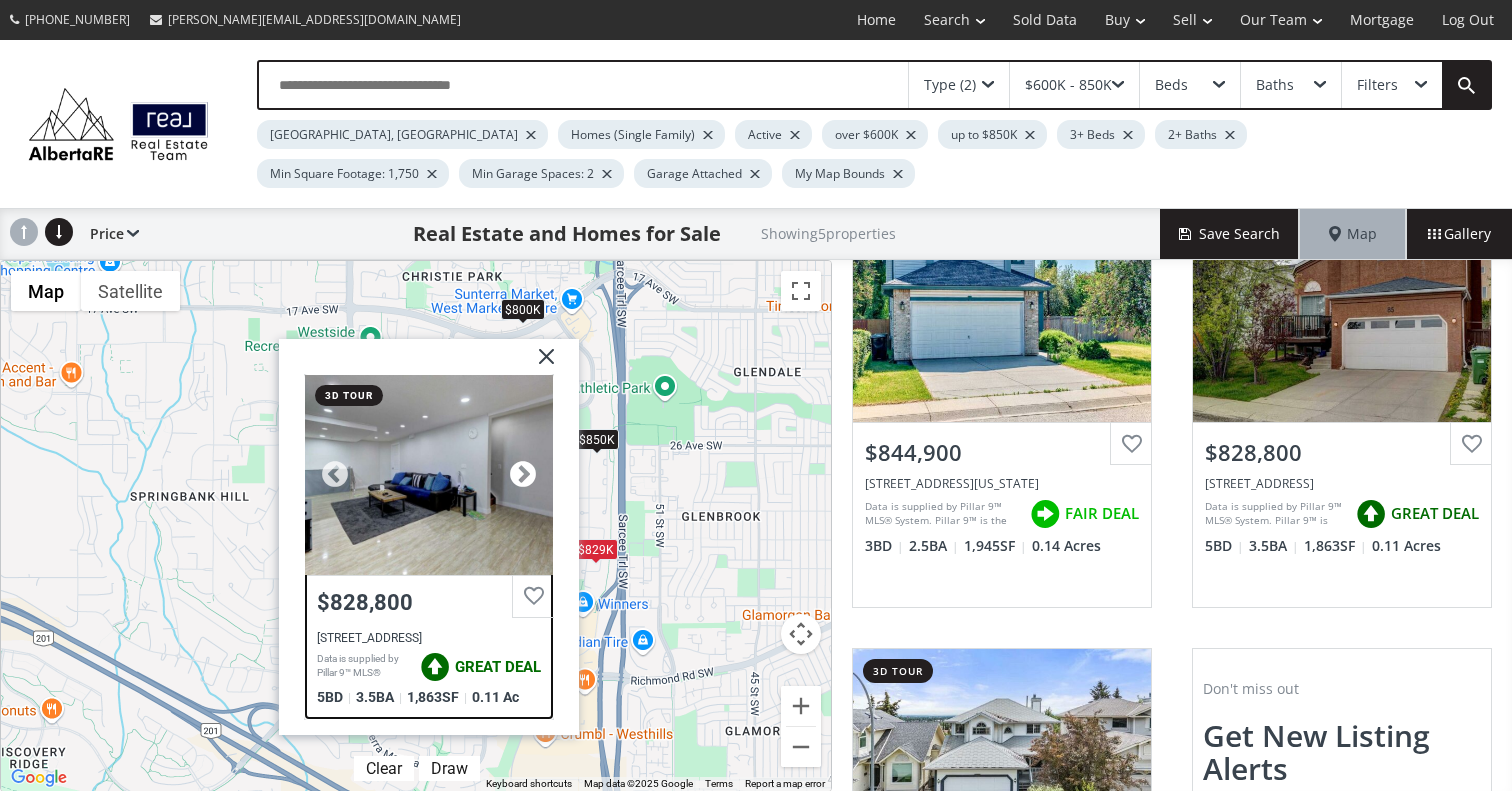 click at bounding box center (523, 475) 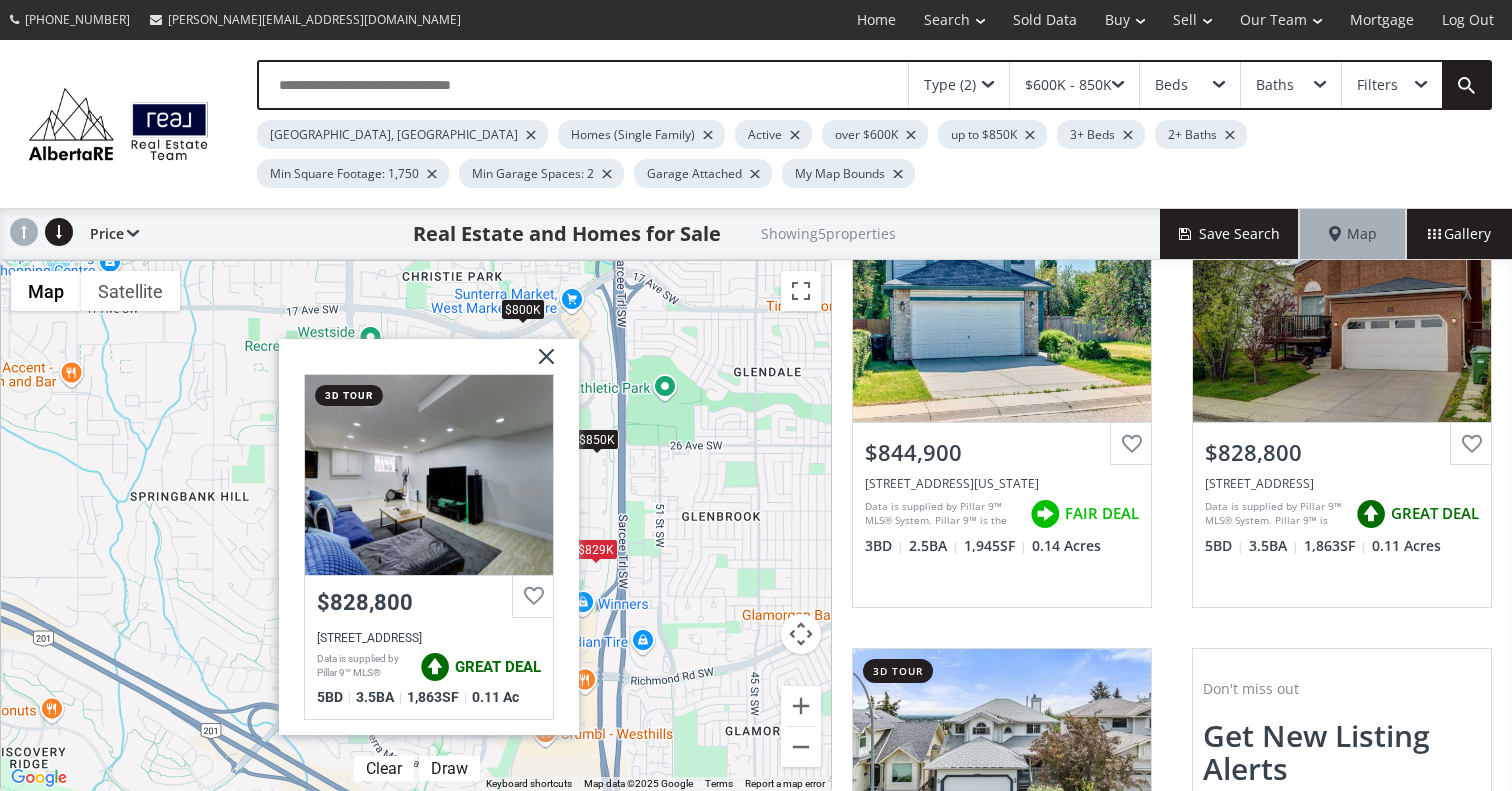 click at bounding box center [539, 364] 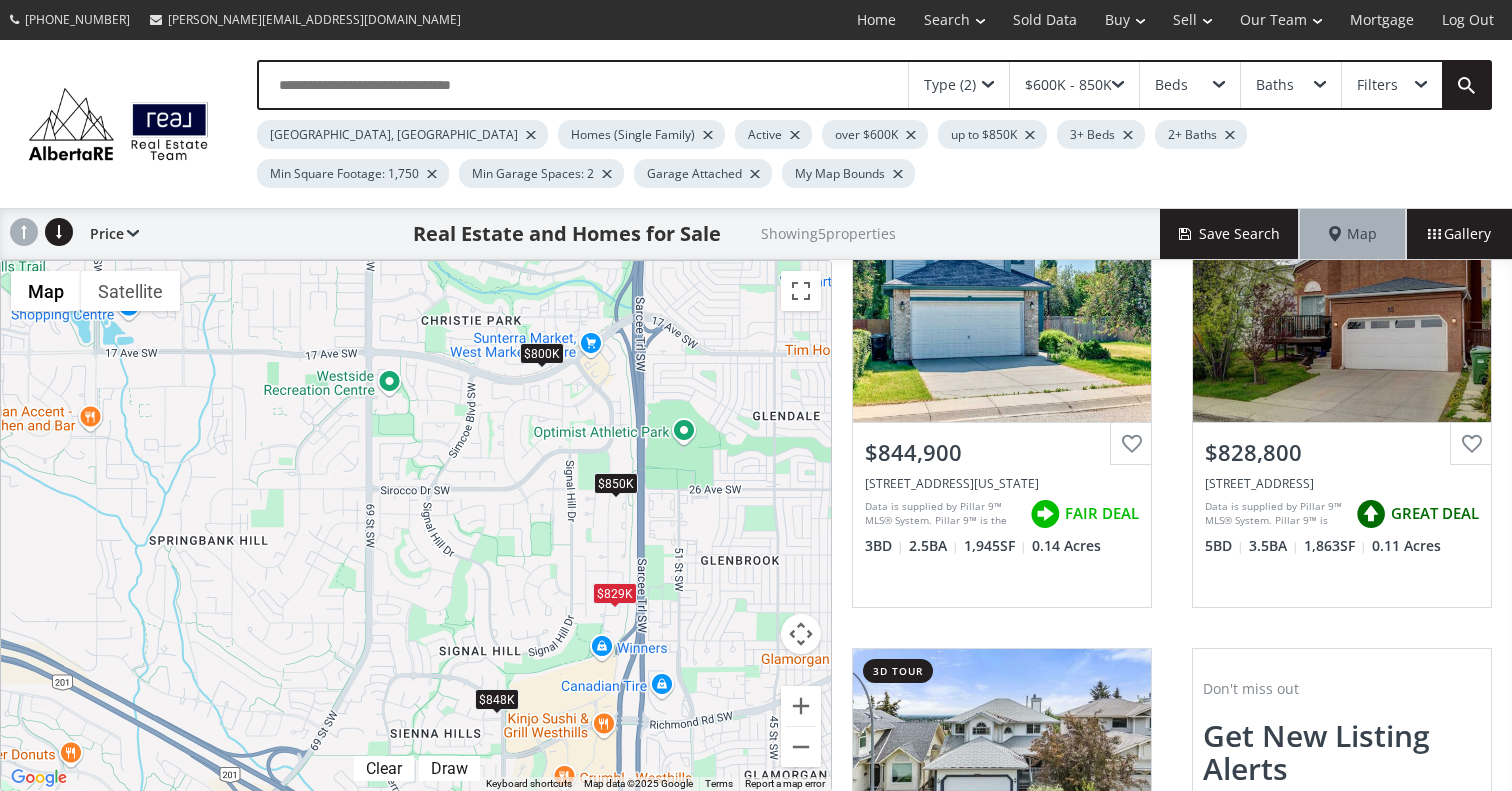 drag, startPoint x: 488, startPoint y: 368, endPoint x: 626, endPoint y: 570, distance: 244.6385 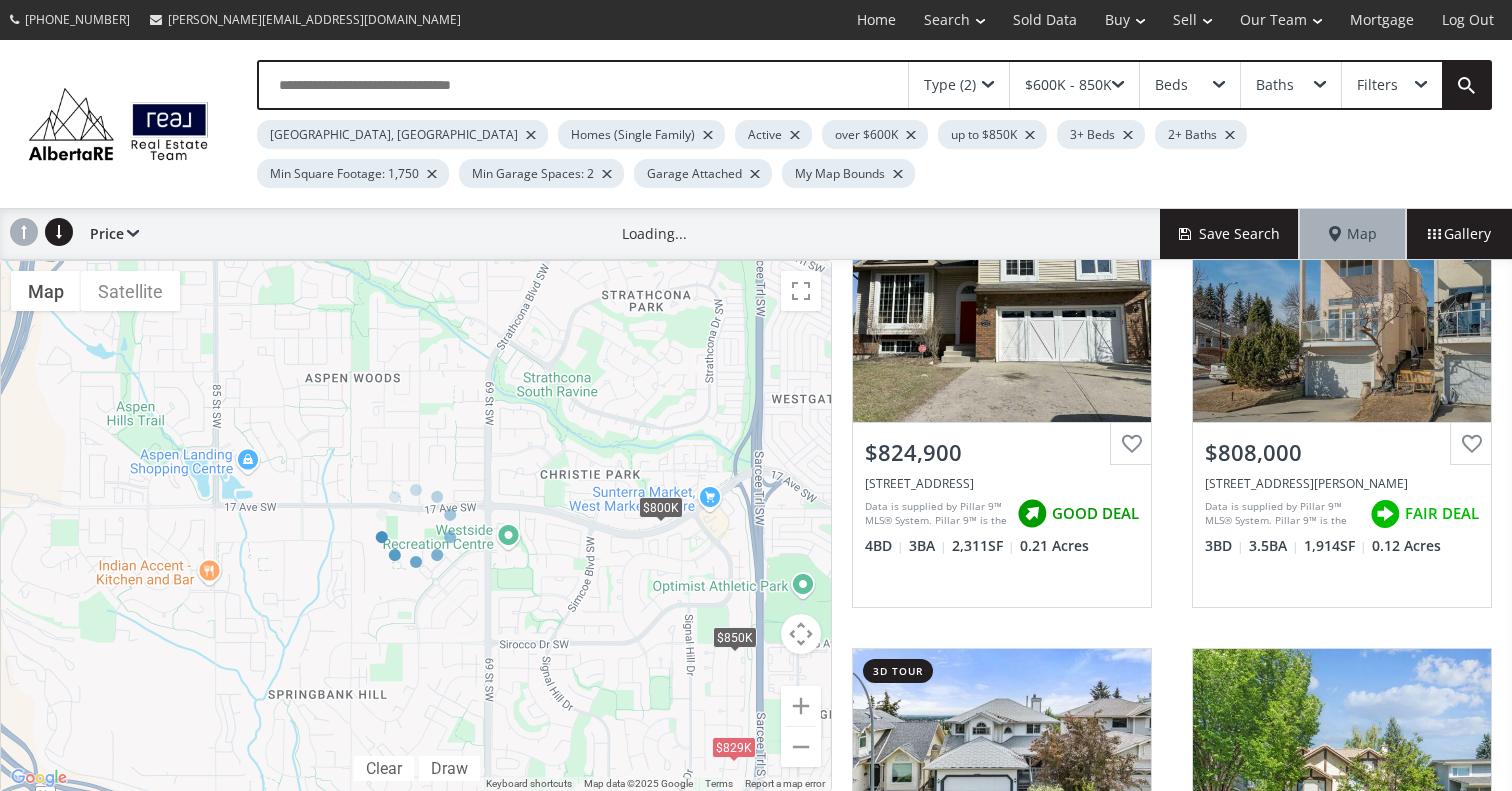 drag, startPoint x: 568, startPoint y: 438, endPoint x: 664, endPoint y: 796, distance: 370.64807 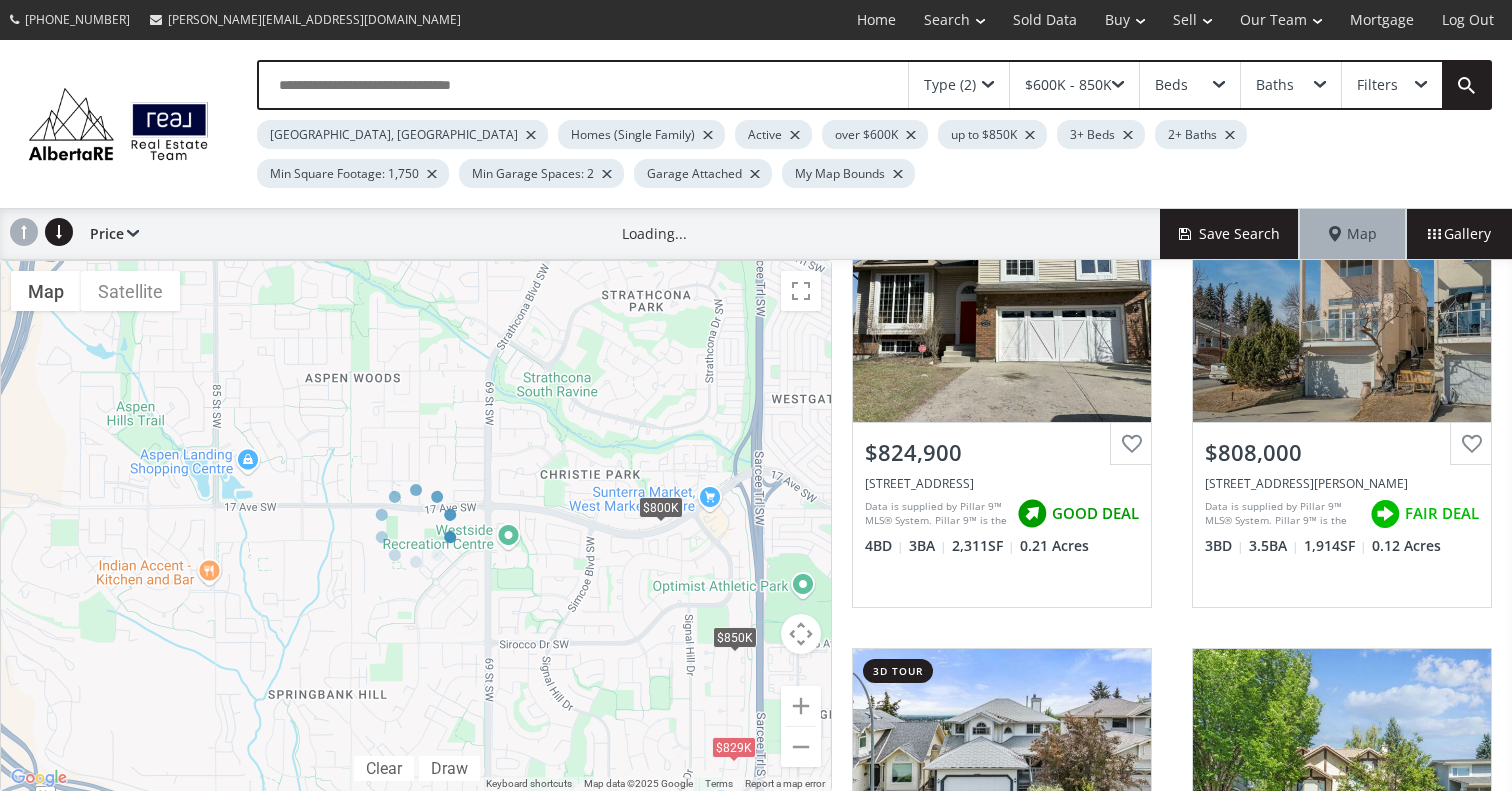 click on "(403) 808-5950 Tyler@AlbertaRE.com Home Search  Search By Map Advanced Search Calgary & Area Edmonton & Area Red Deer & Central Alberta Lethbridge & Southern Alberta Sold Data Buy  Coming Soon New Construction Advanced Search AlbertaRE Buyer Guide Hire Us! Sell  What’s My Home Value? AlbertaRE Seller Guide Hire Us! Our Team  Our Agents Featured Listings Press Release: Sold Data Calgary Sun Article Contact Us Mortgage Log Out Type   (2) $600K - 850K Beds Baths Filters Calgary, AB Homes (Single Family) Active over $600K up to $850K 3+ Beds 2+ Baths Min Square Footage: 1,750 Min Garage Spaces: 2 Garage Attached My Map Bounds Price Price SQFT Bedrooms Bathrooms Days on site Year built Lot size Price reduced Deal ratings Loading... Save Search Map Gallery ← Move left → Move right ↑ Move up ↓ Move down + Zoom in - Zoom out Home Jump left by 75% End Jump right by 75% Page Up Jump up by 75% Page Down Jump down by 75% To navigate, press the arrow keys. $850K $848K $845K $829K $800K Map Terrain Draw" at bounding box center [756, 395] 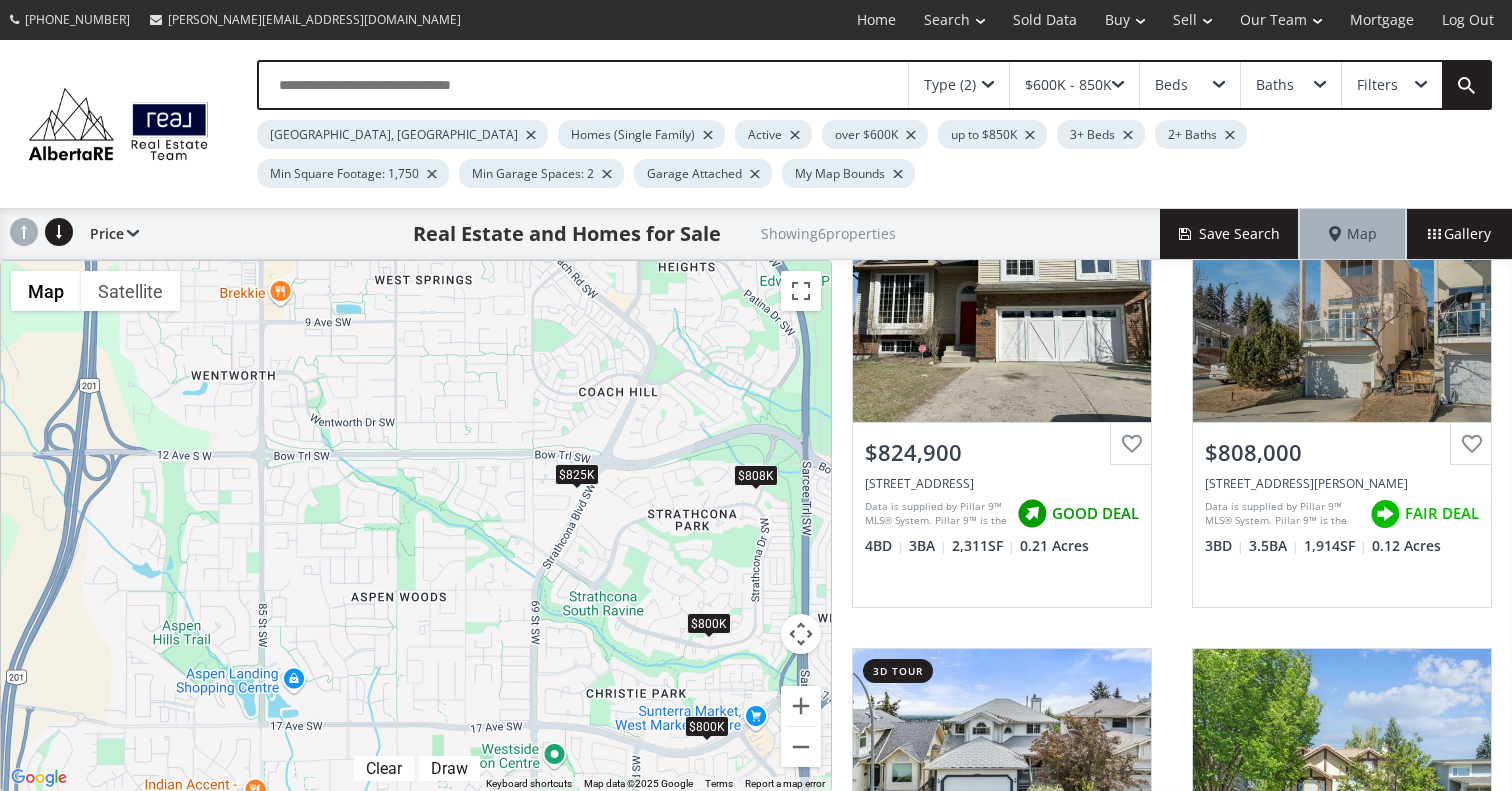 drag, startPoint x: 442, startPoint y: 447, endPoint x: 503, endPoint y: 689, distance: 249.56963 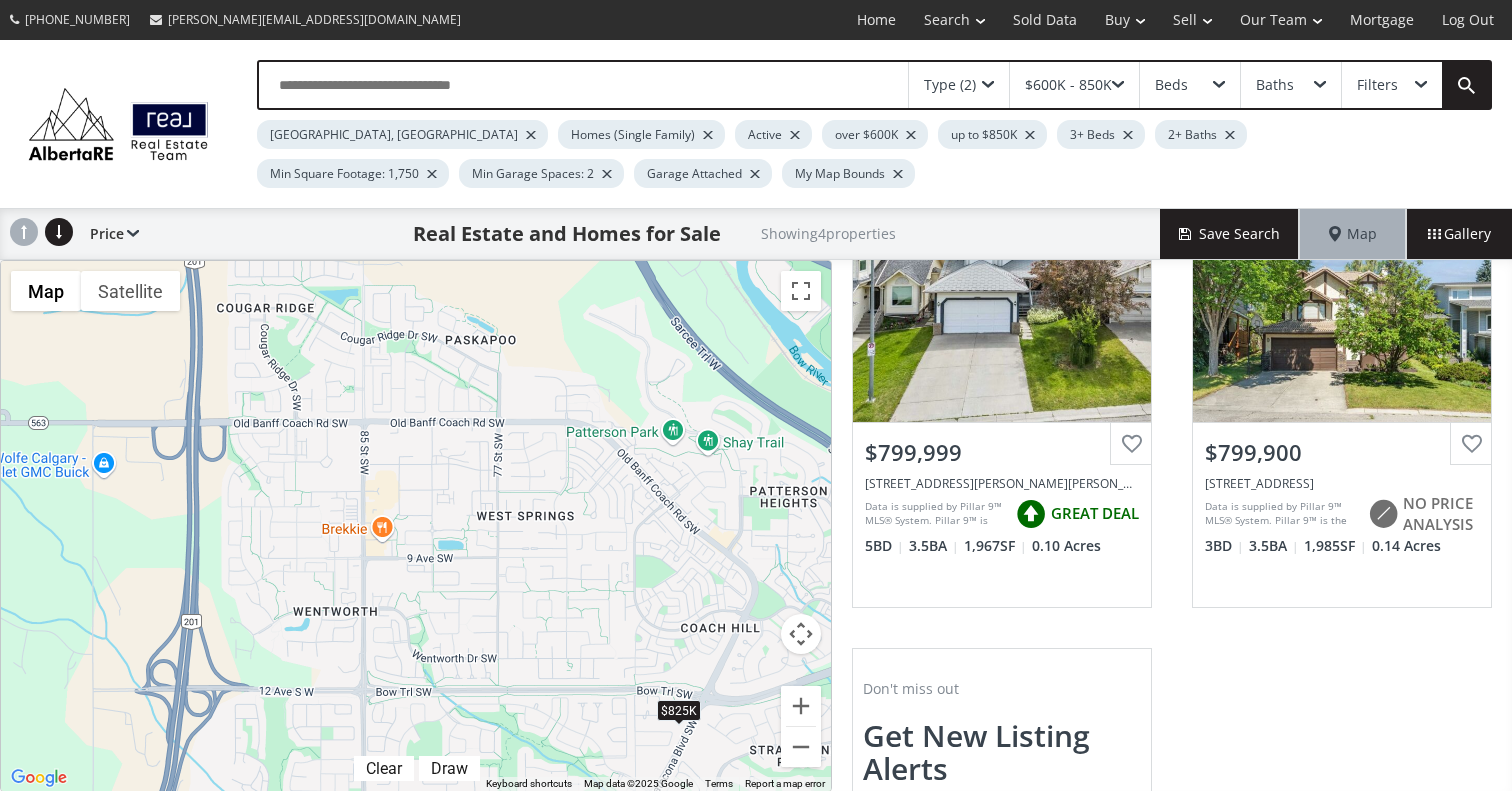 drag, startPoint x: 460, startPoint y: 432, endPoint x: 547, endPoint y: 650, distance: 234.71898 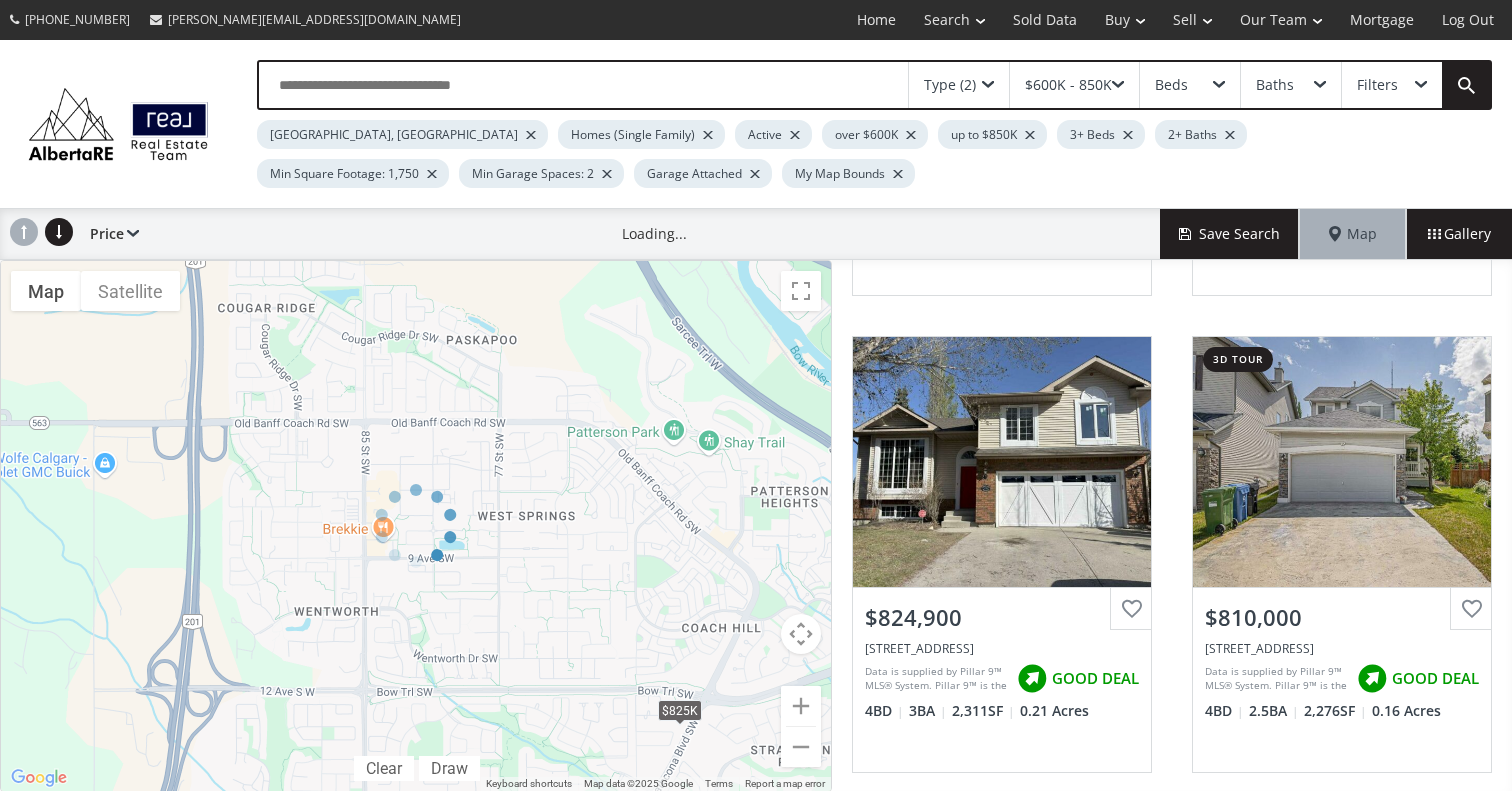scroll, scrollTop: 585, scrollLeft: 0, axis: vertical 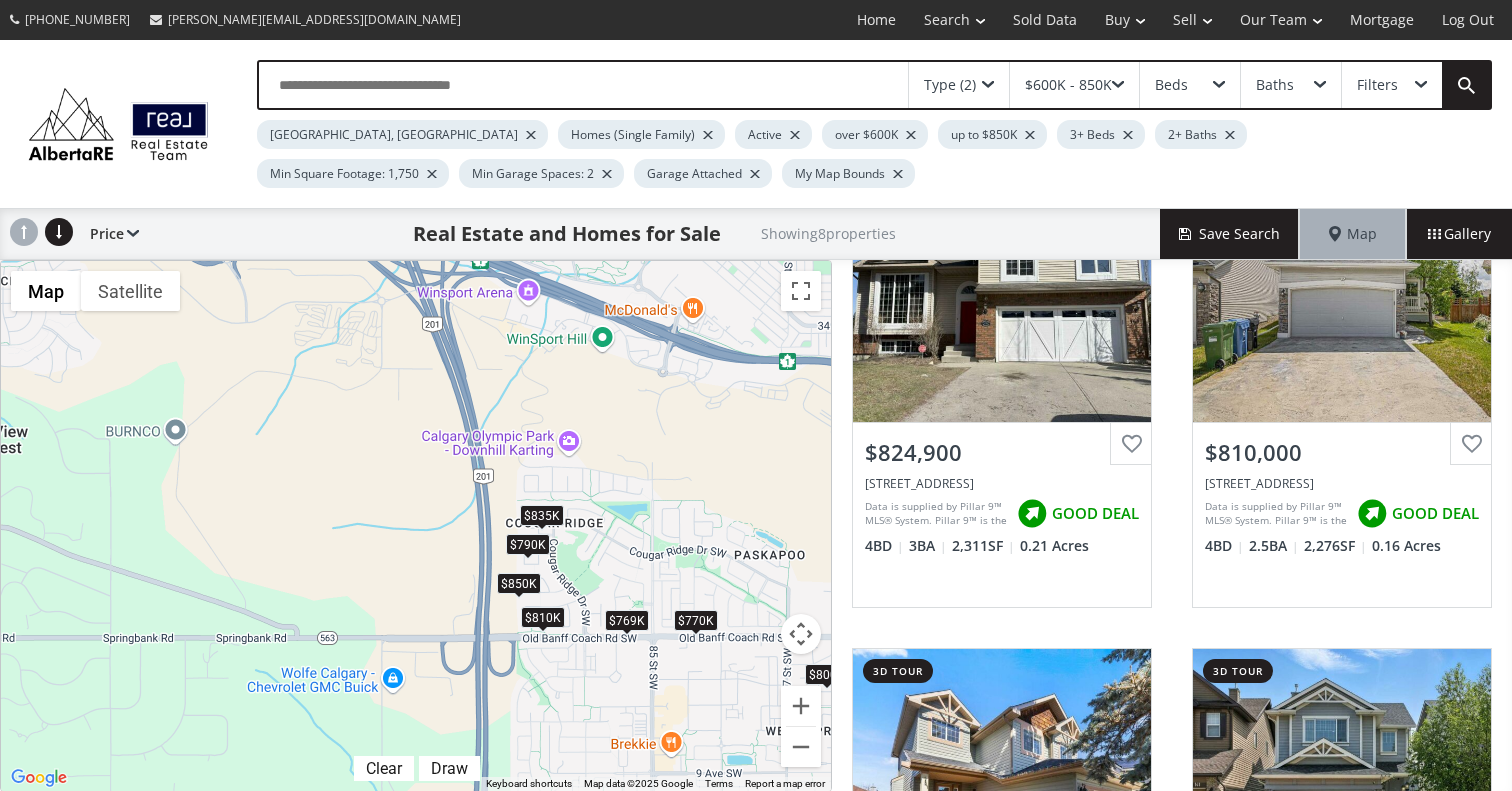 drag, startPoint x: 400, startPoint y: 358, endPoint x: 688, endPoint y: 575, distance: 360.6009 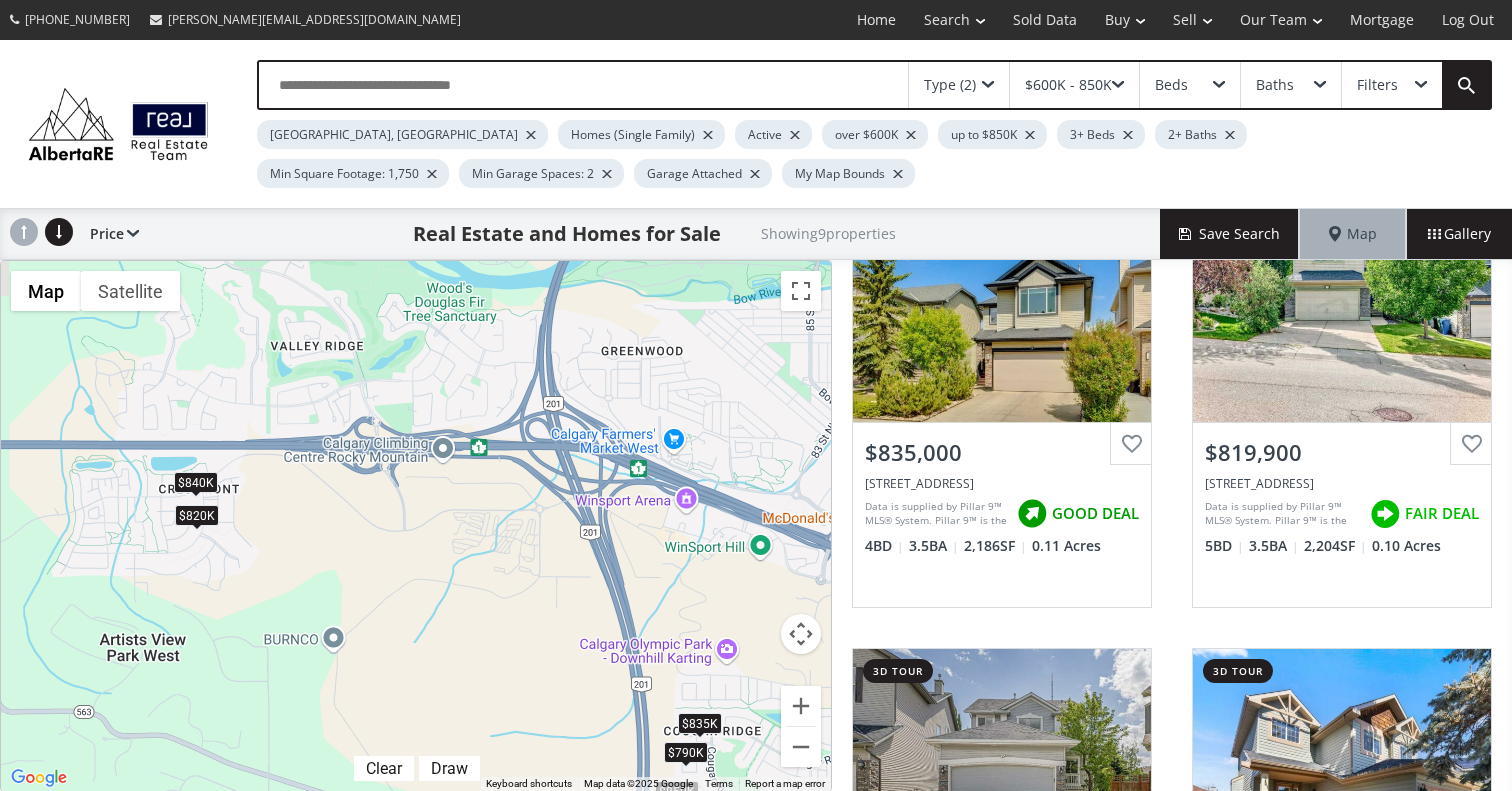 drag, startPoint x: 505, startPoint y: 382, endPoint x: 664, endPoint y: 592, distance: 263.40274 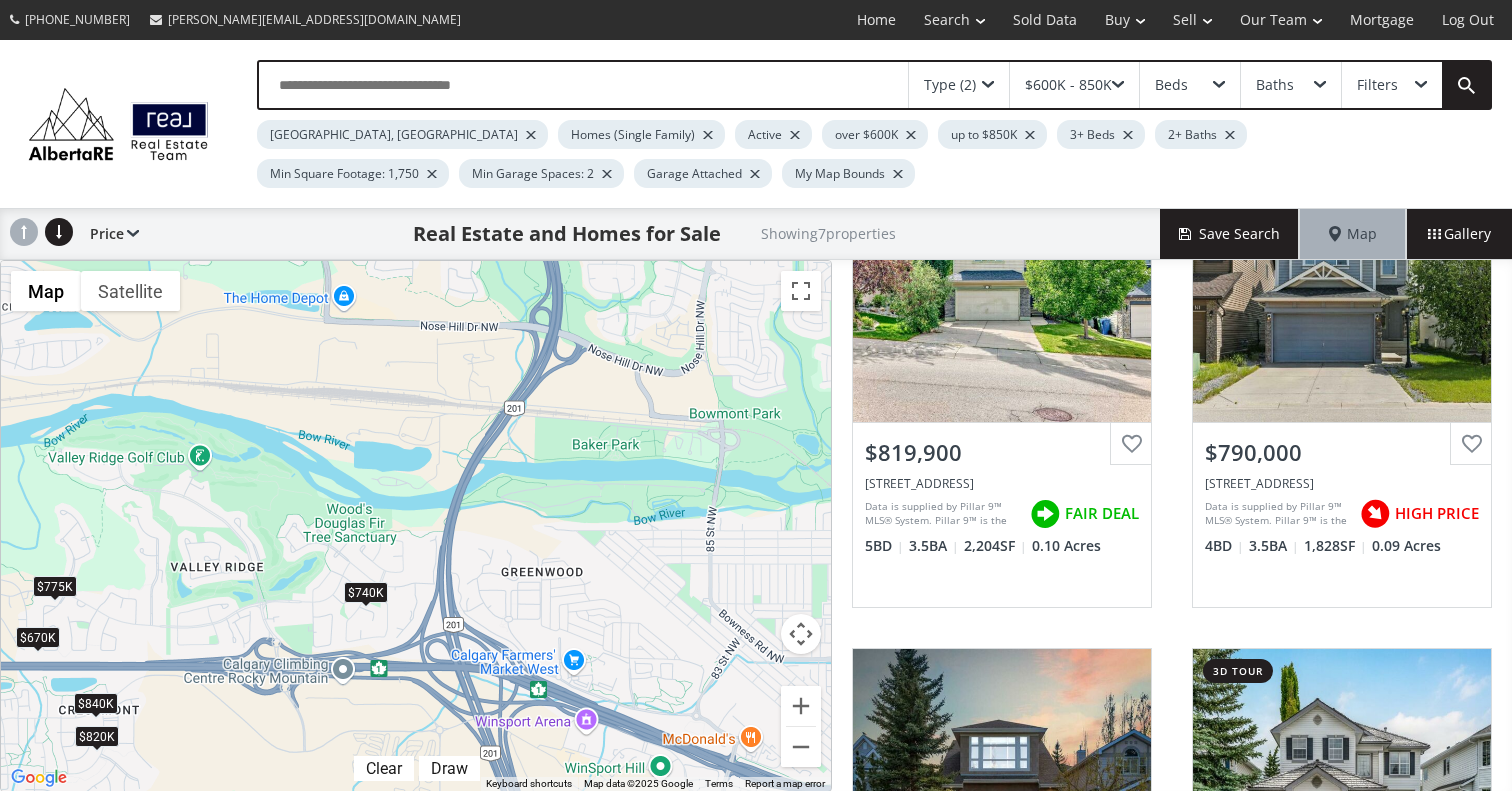 drag, startPoint x: 516, startPoint y: 437, endPoint x: 414, endPoint y: 660, distance: 245.2203 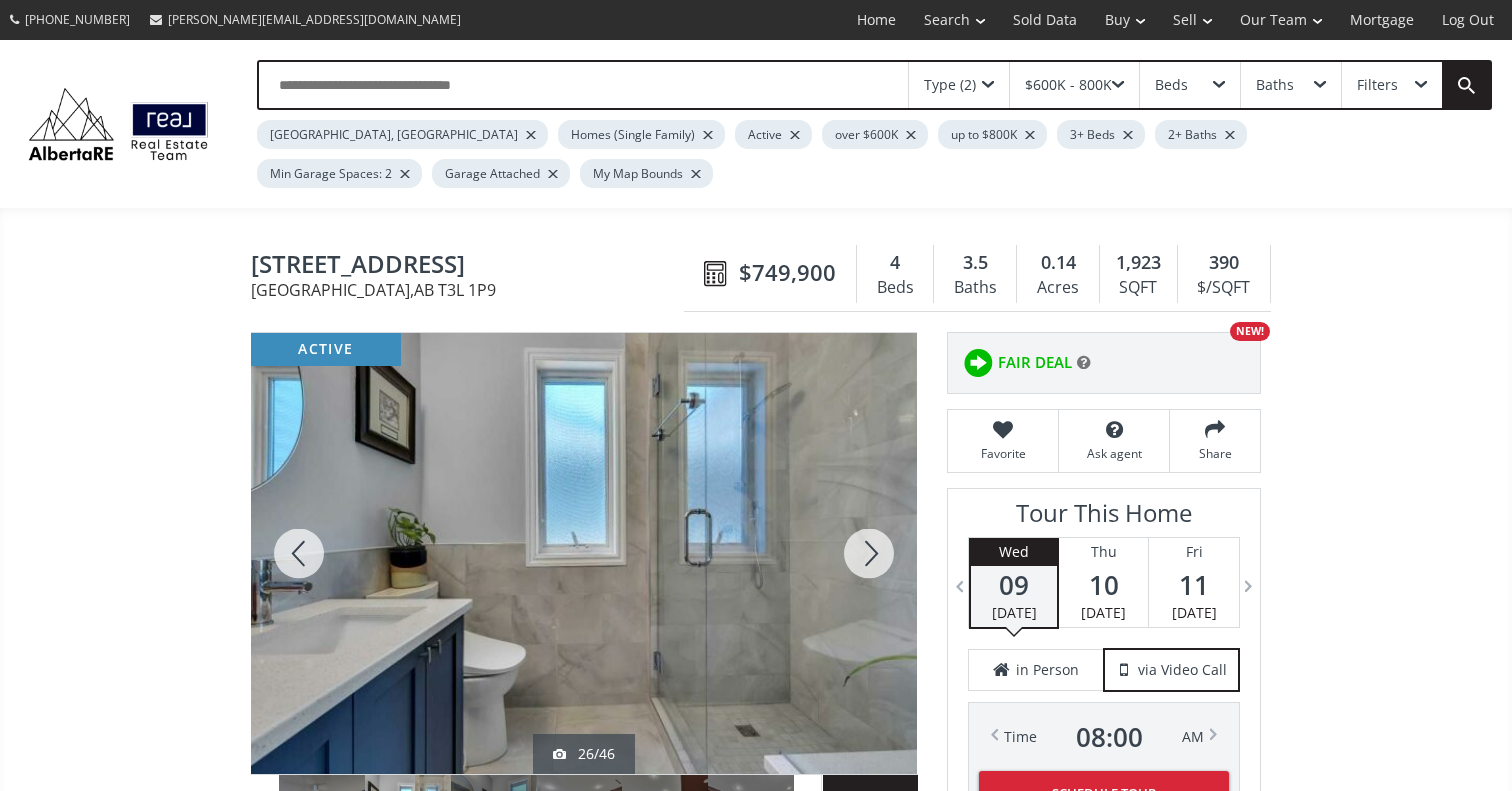 scroll, scrollTop: 196, scrollLeft: 0, axis: vertical 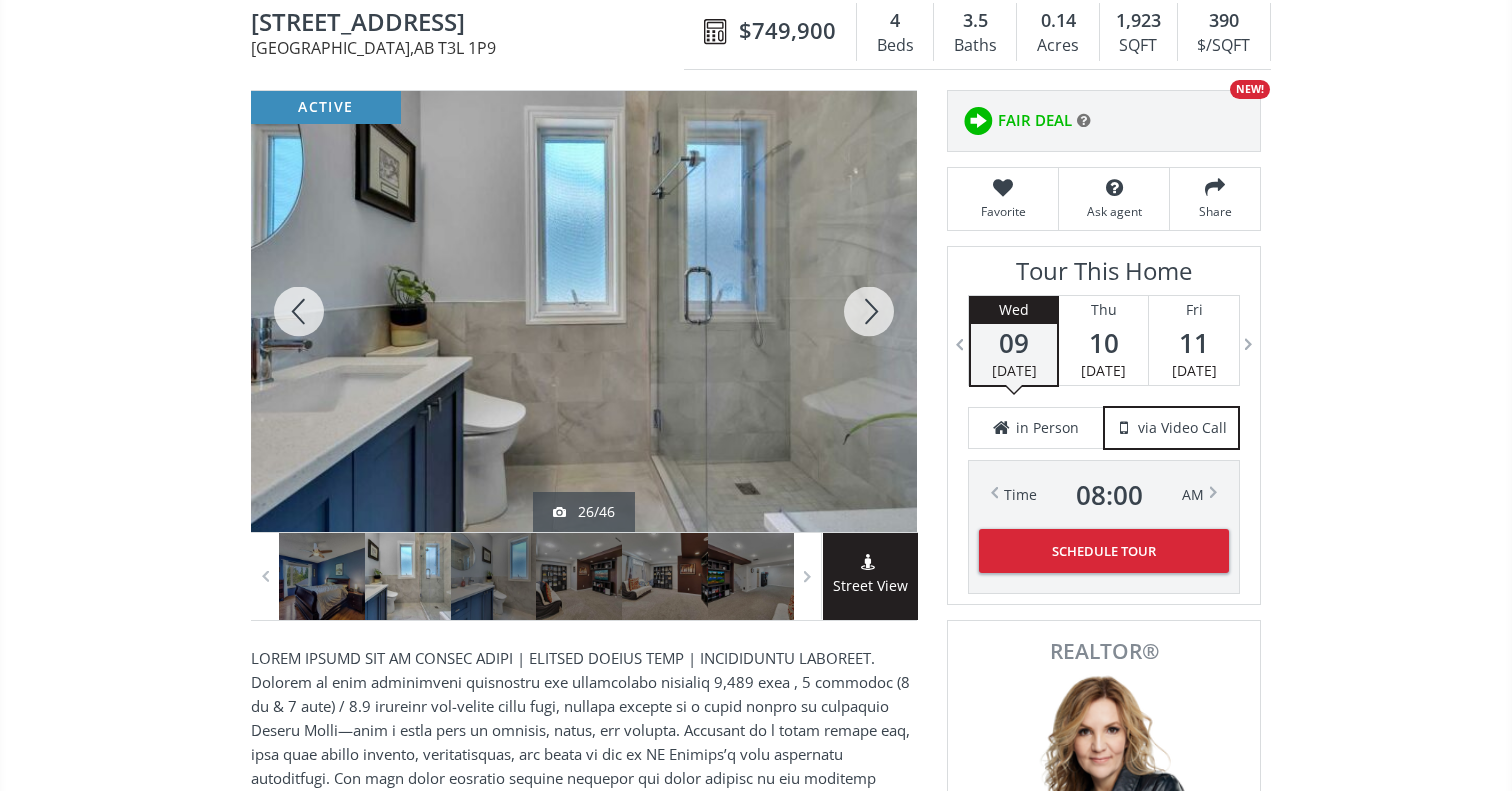 click at bounding box center (869, 311) 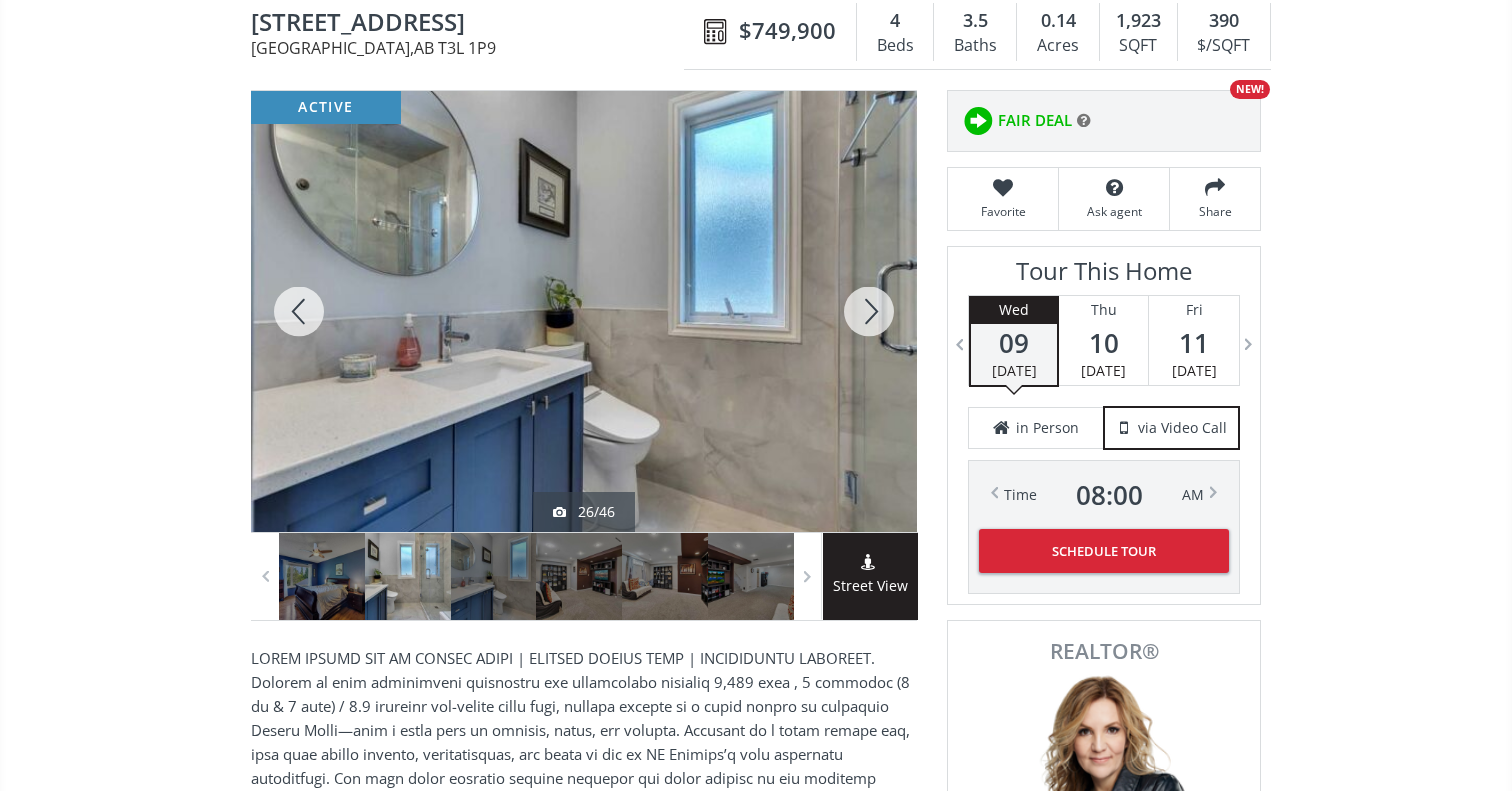 click at bounding box center (869, 311) 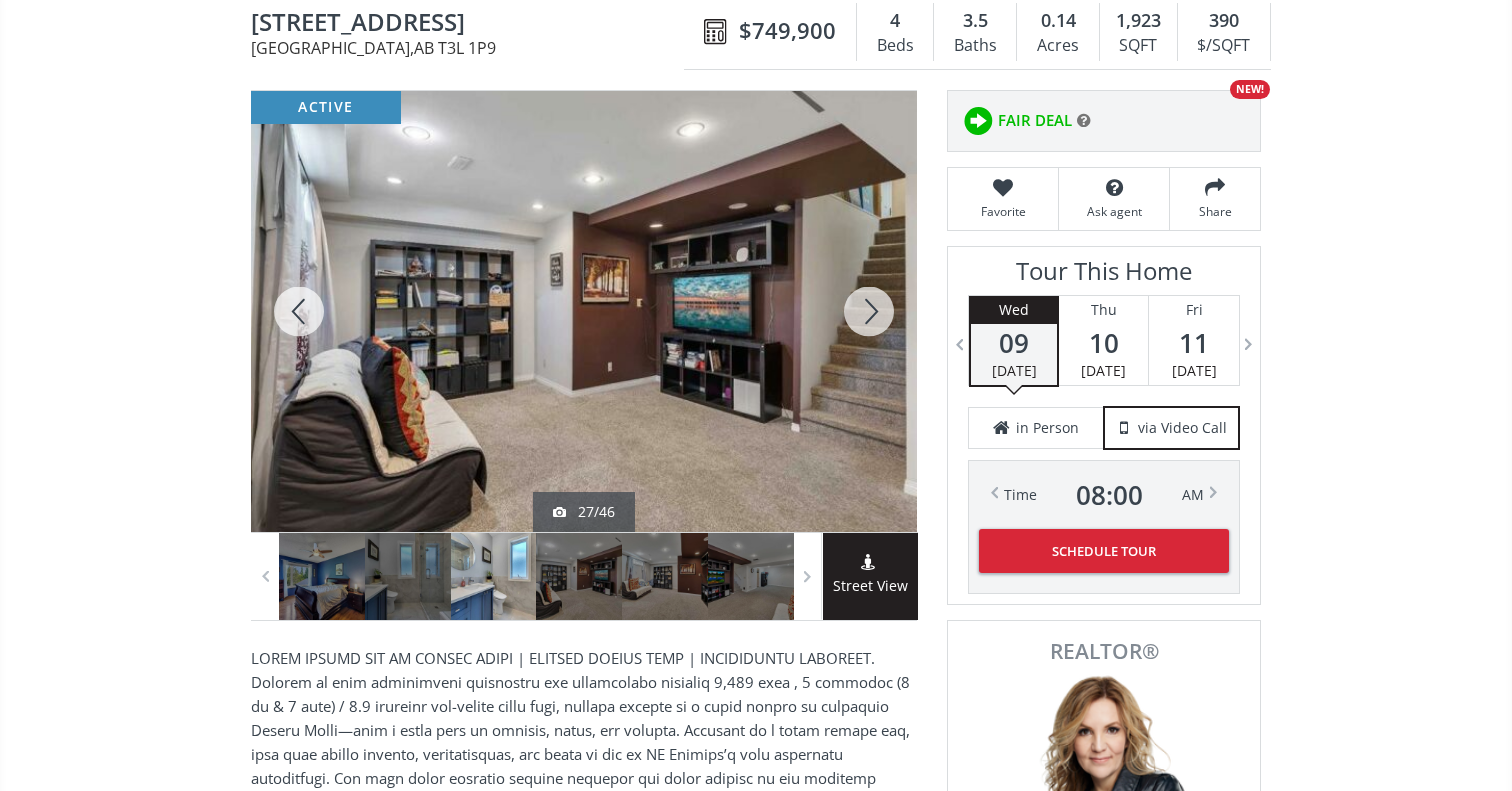 click at bounding box center [869, 311] 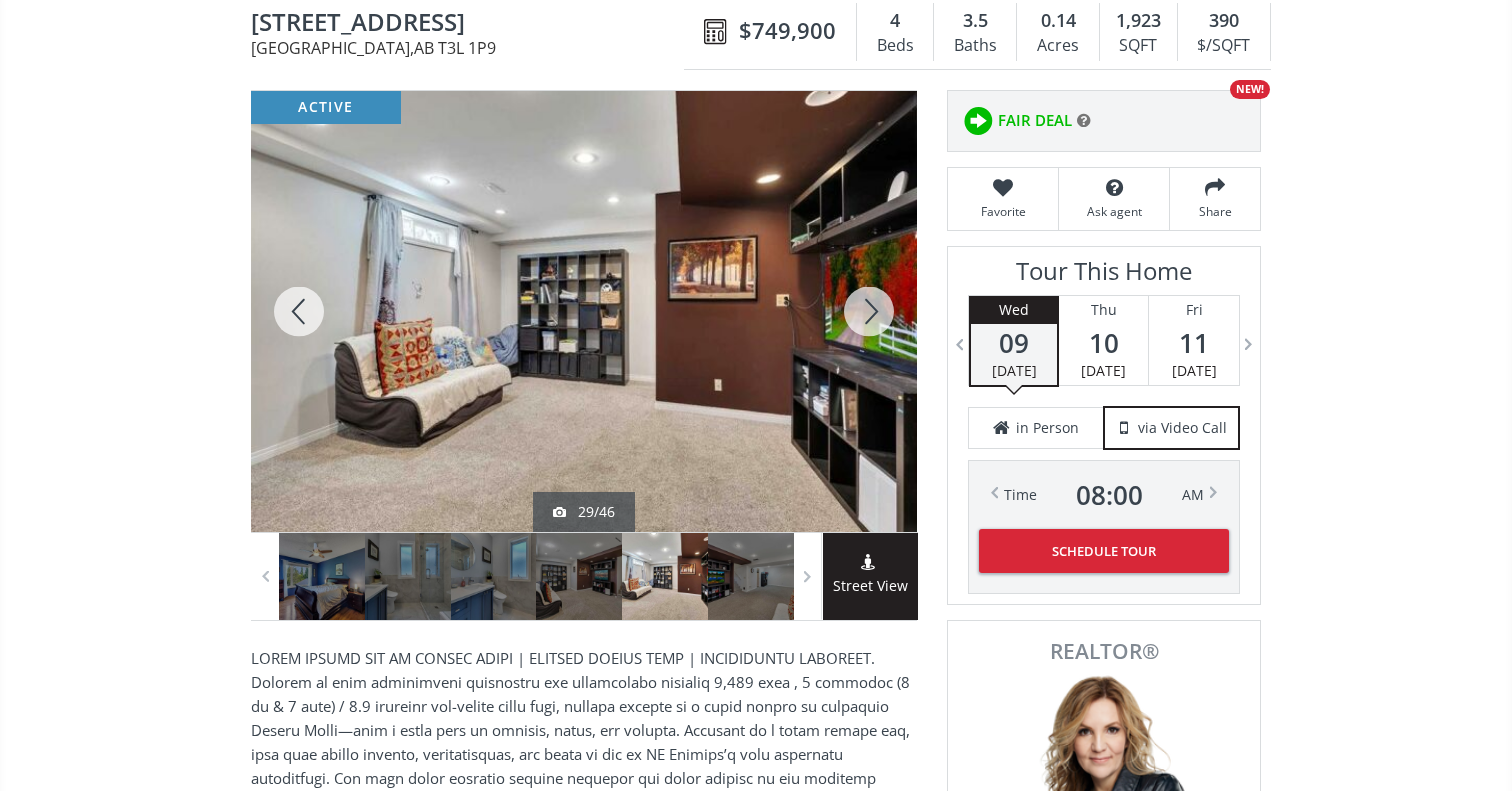 click at bounding box center [869, 311] 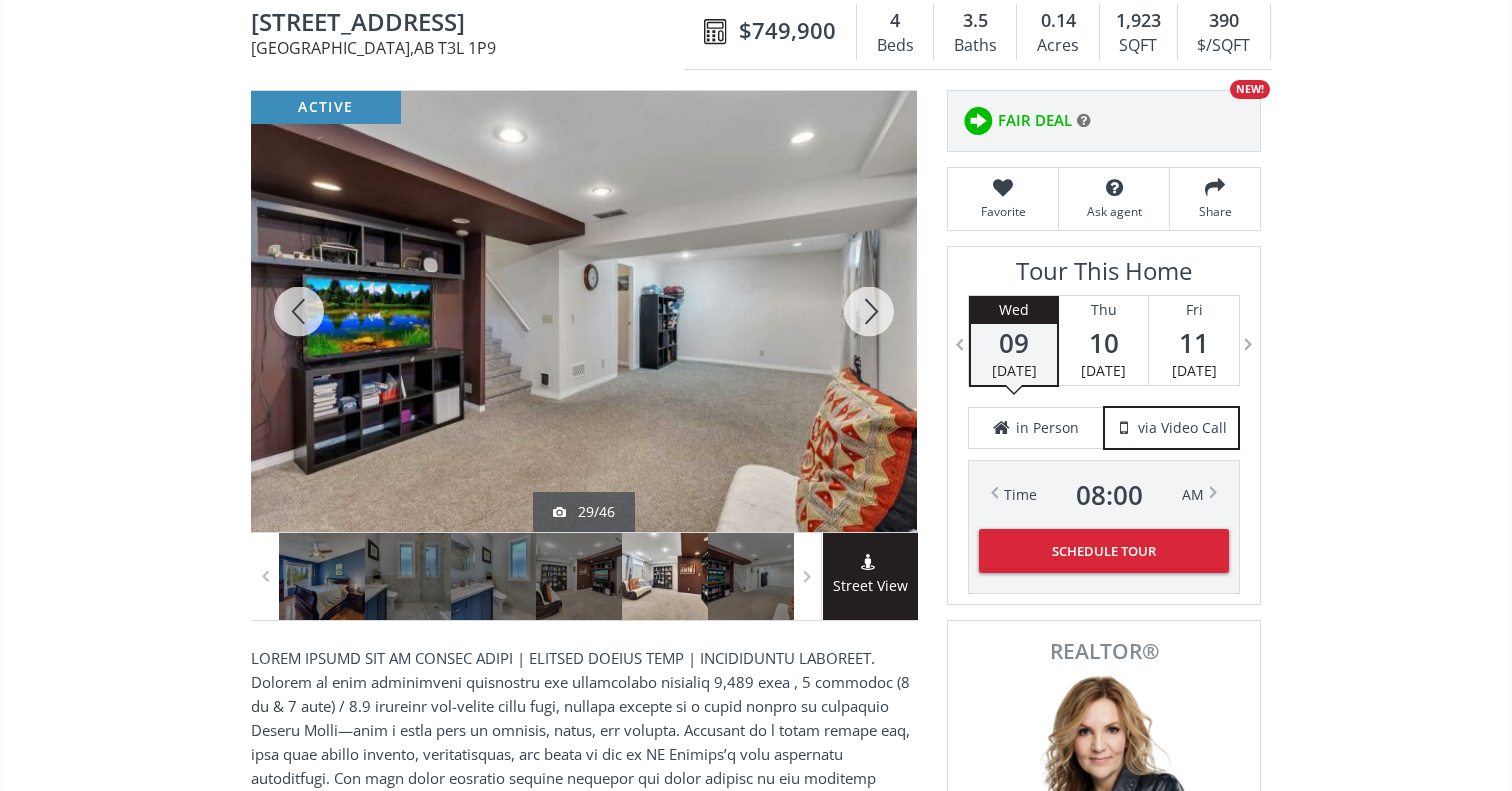 click at bounding box center (869, 311) 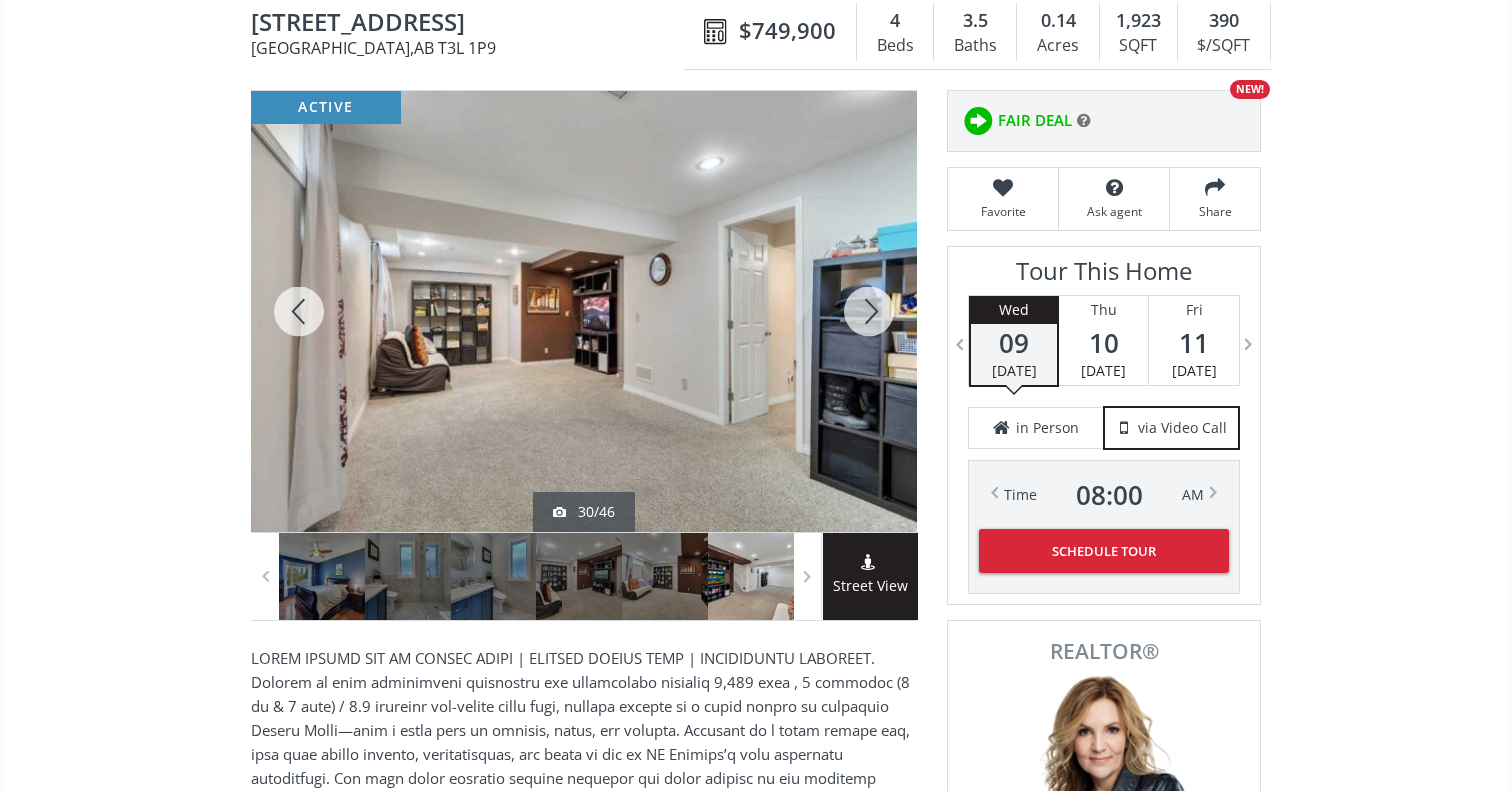 click at bounding box center (869, 311) 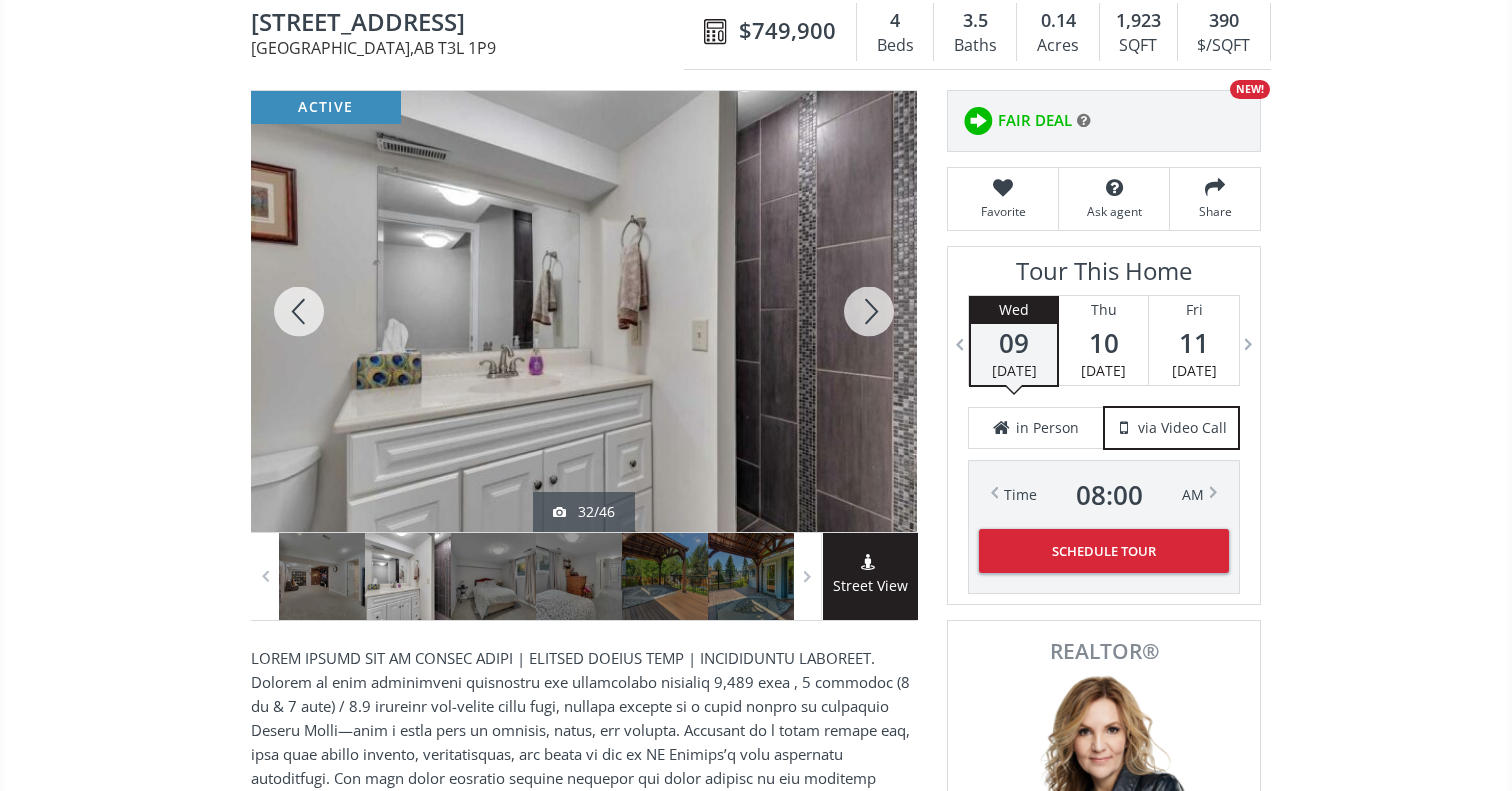 click at bounding box center (869, 311) 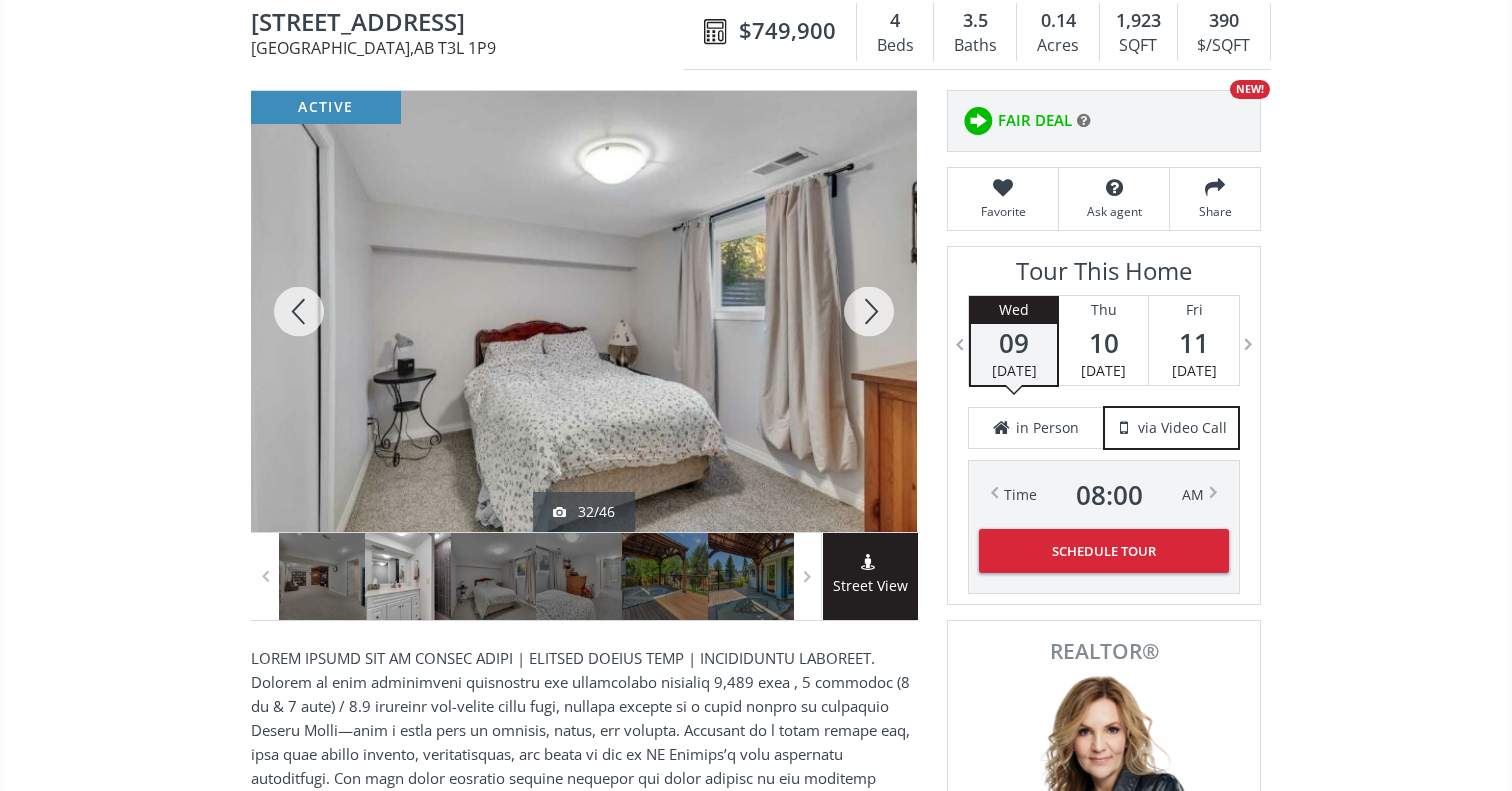 click at bounding box center [869, 311] 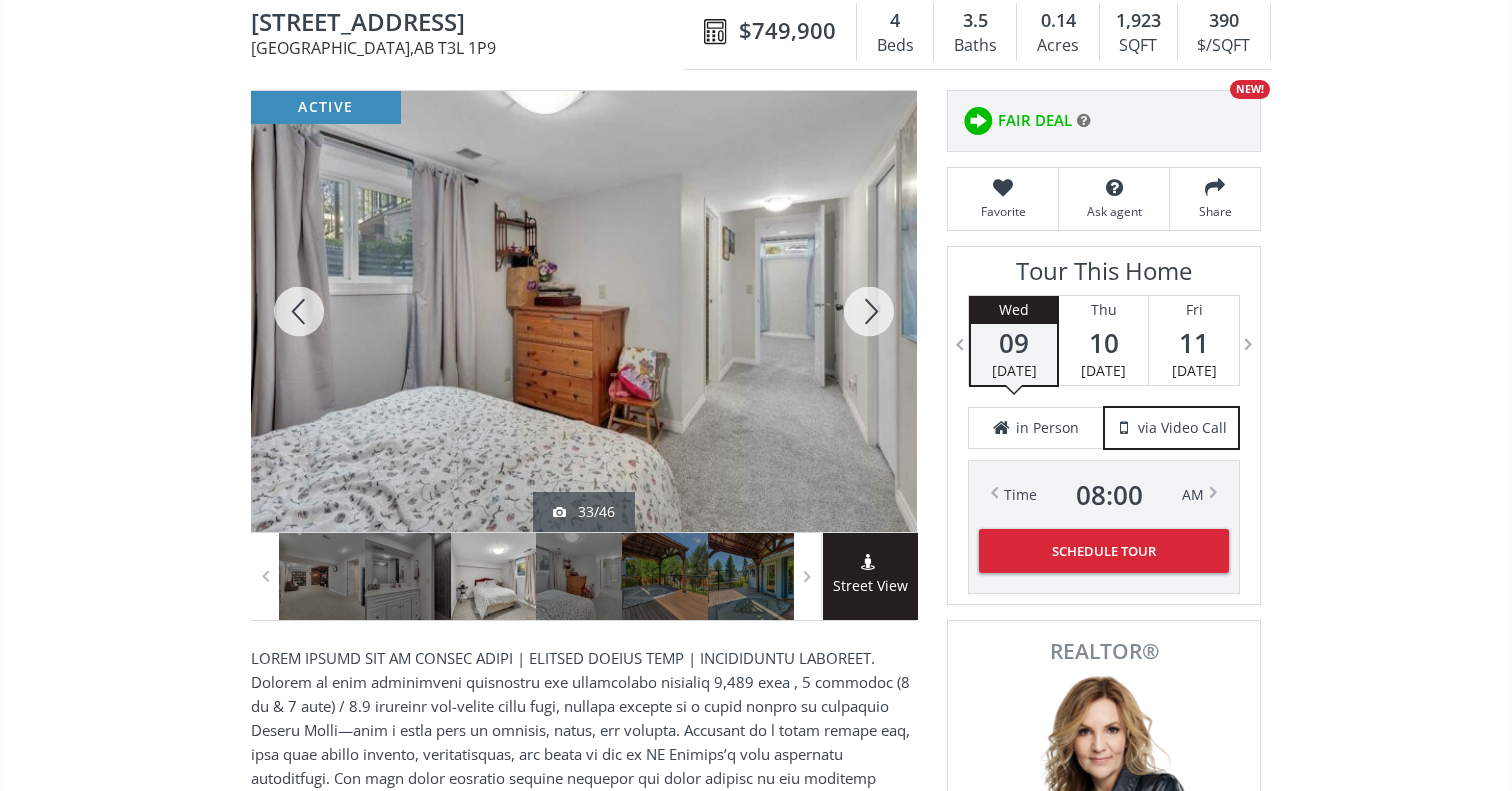 click at bounding box center [869, 311] 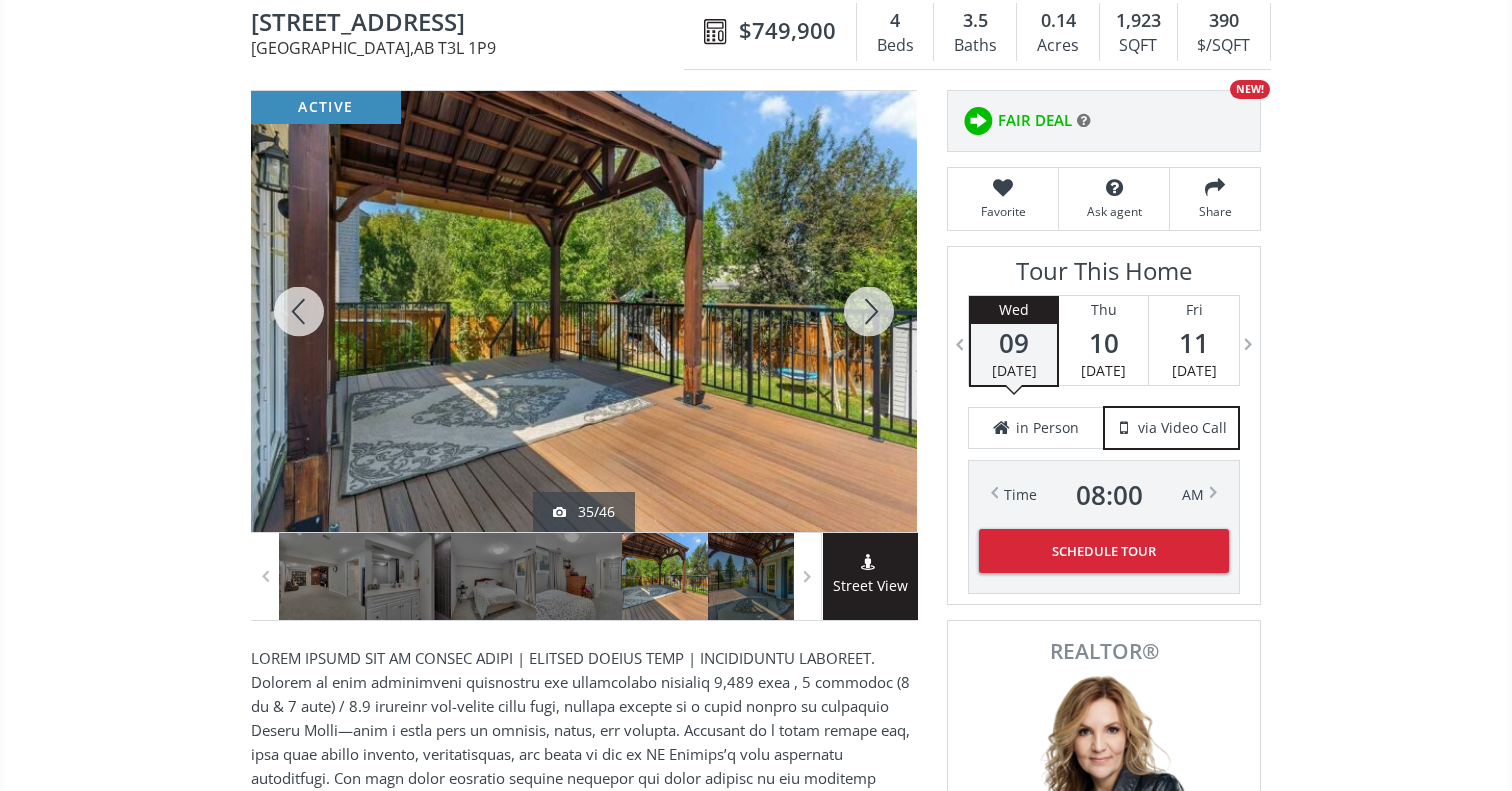 click at bounding box center [869, 311] 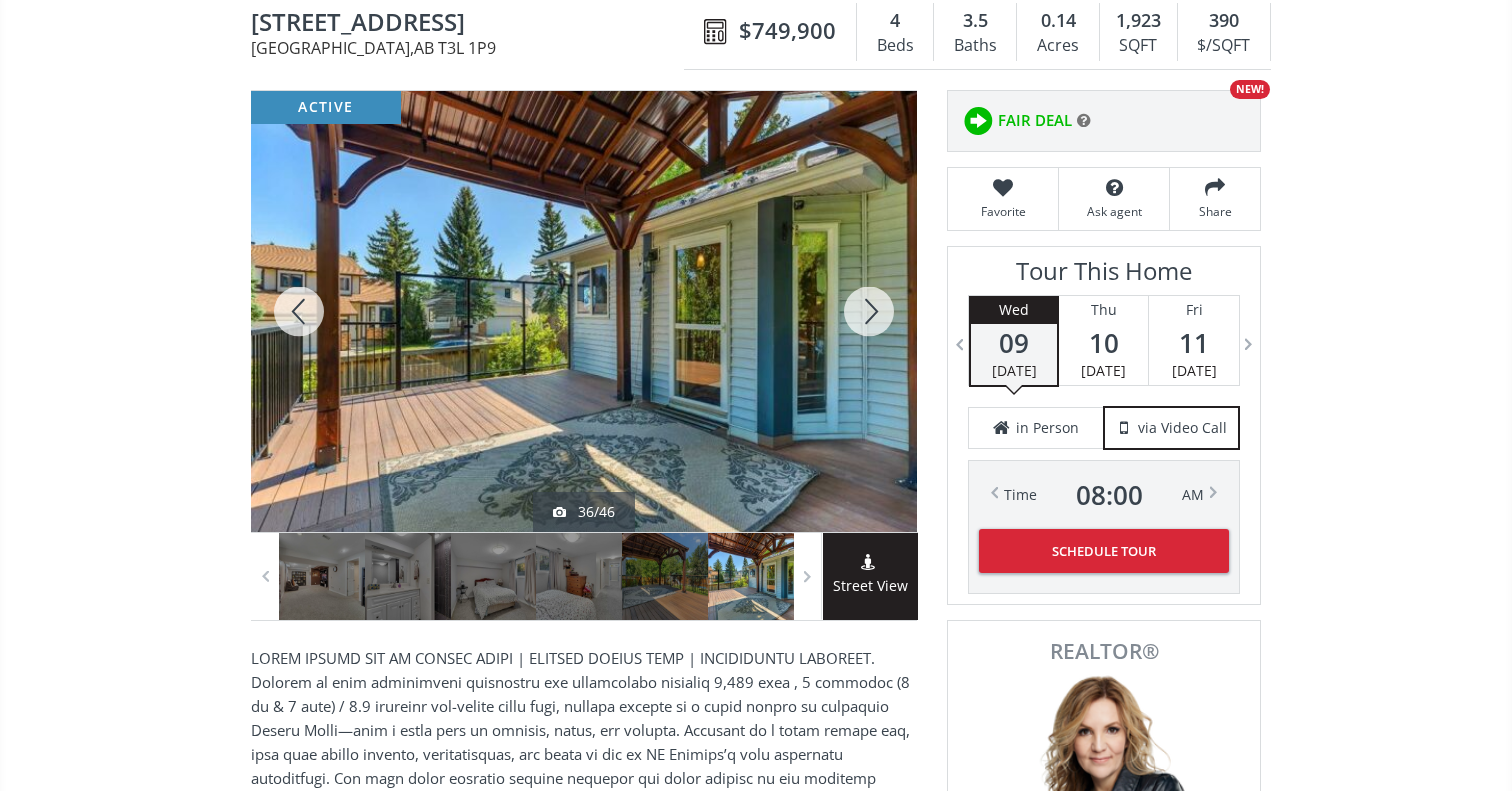 click at bounding box center (869, 311) 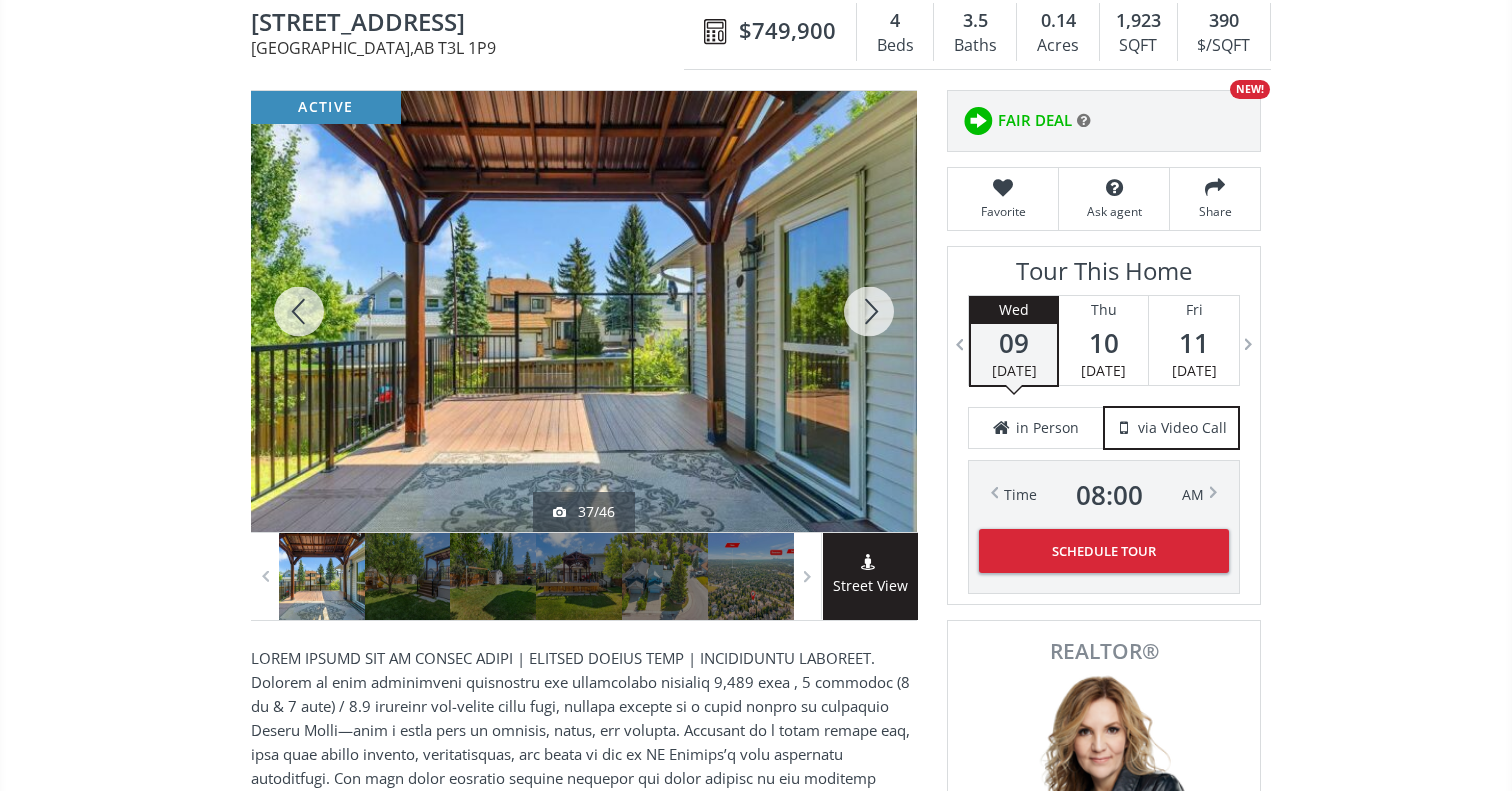 click at bounding box center (869, 311) 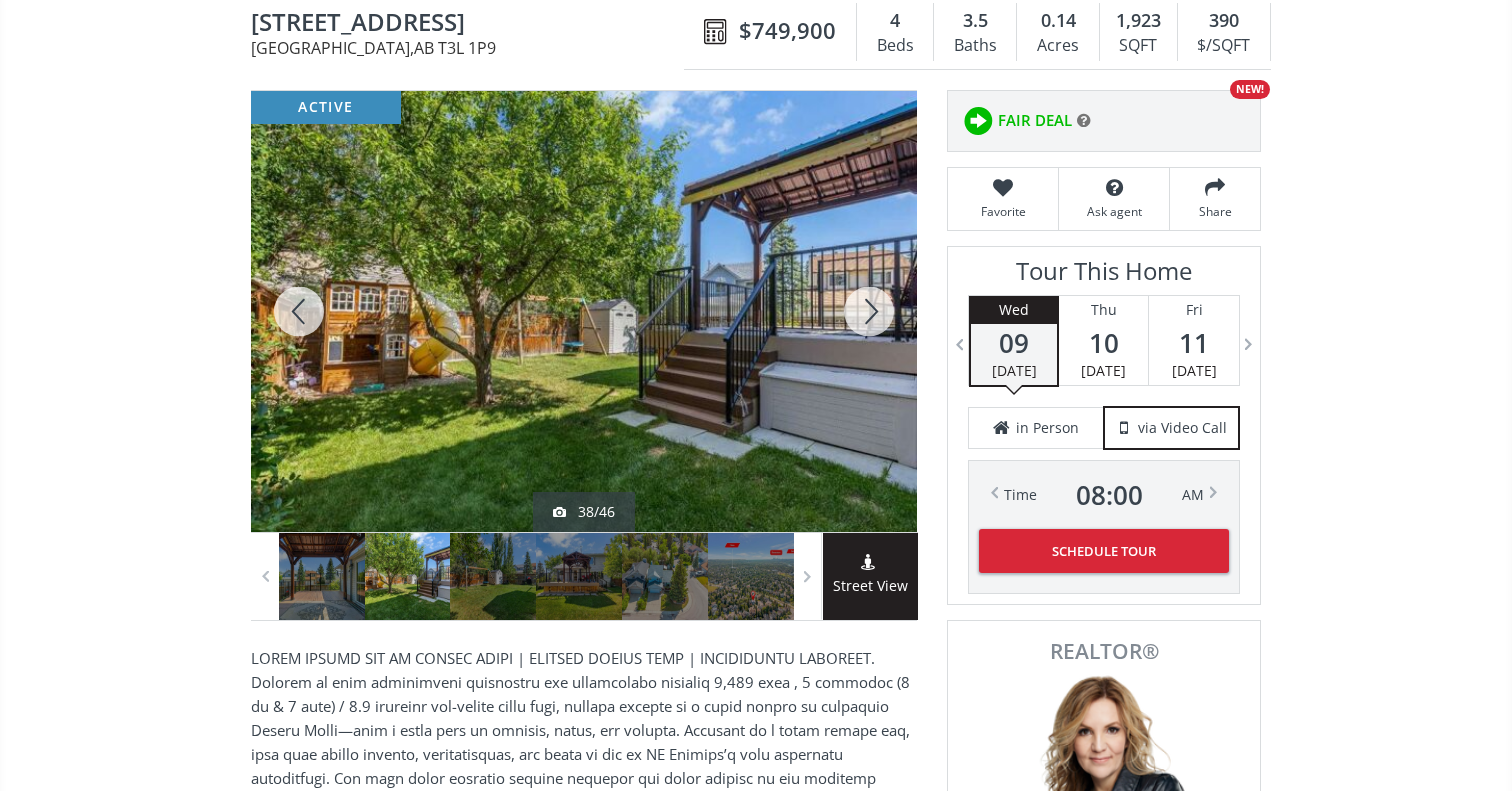 click at bounding box center [869, 311] 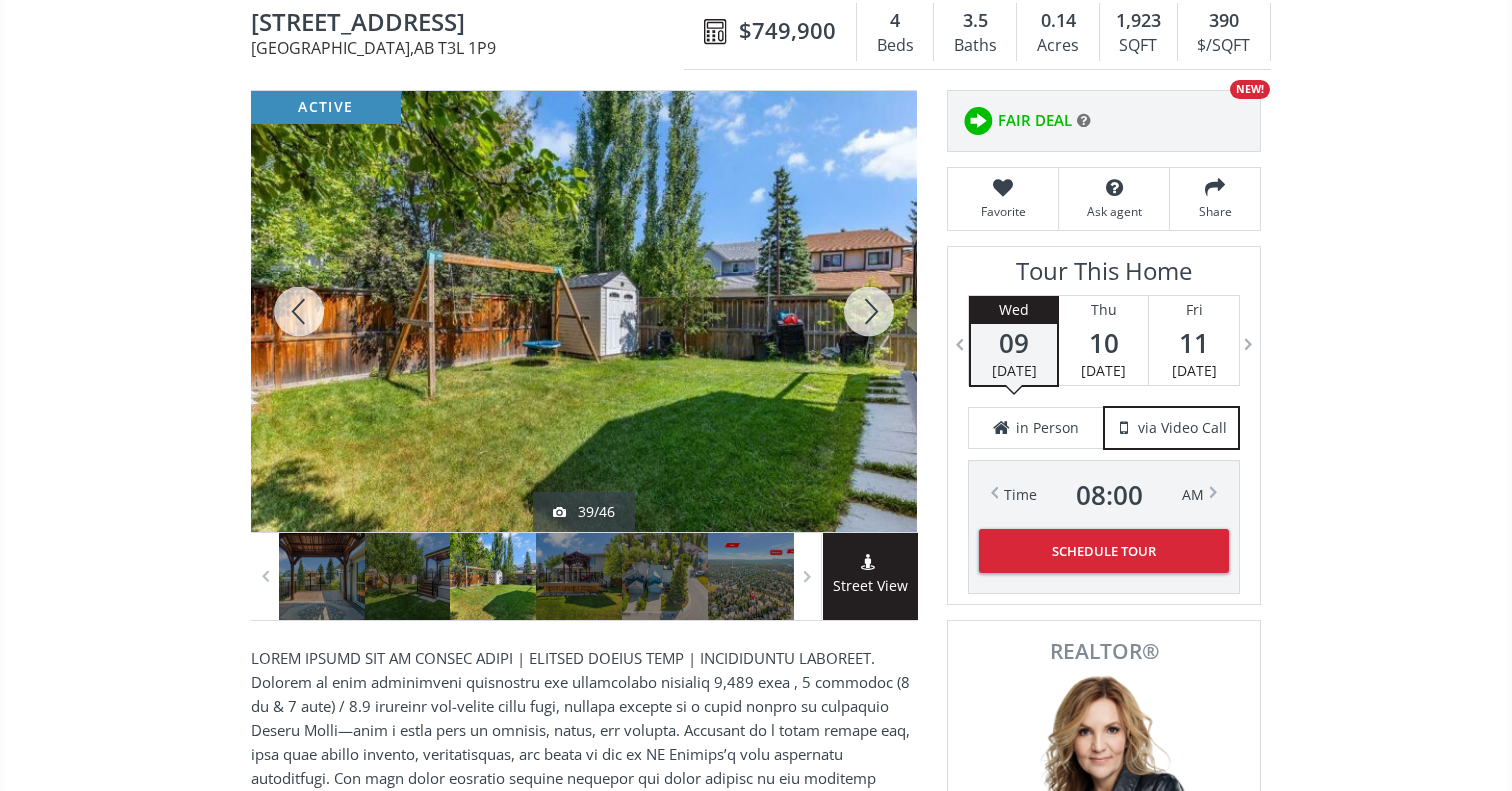 click at bounding box center (869, 311) 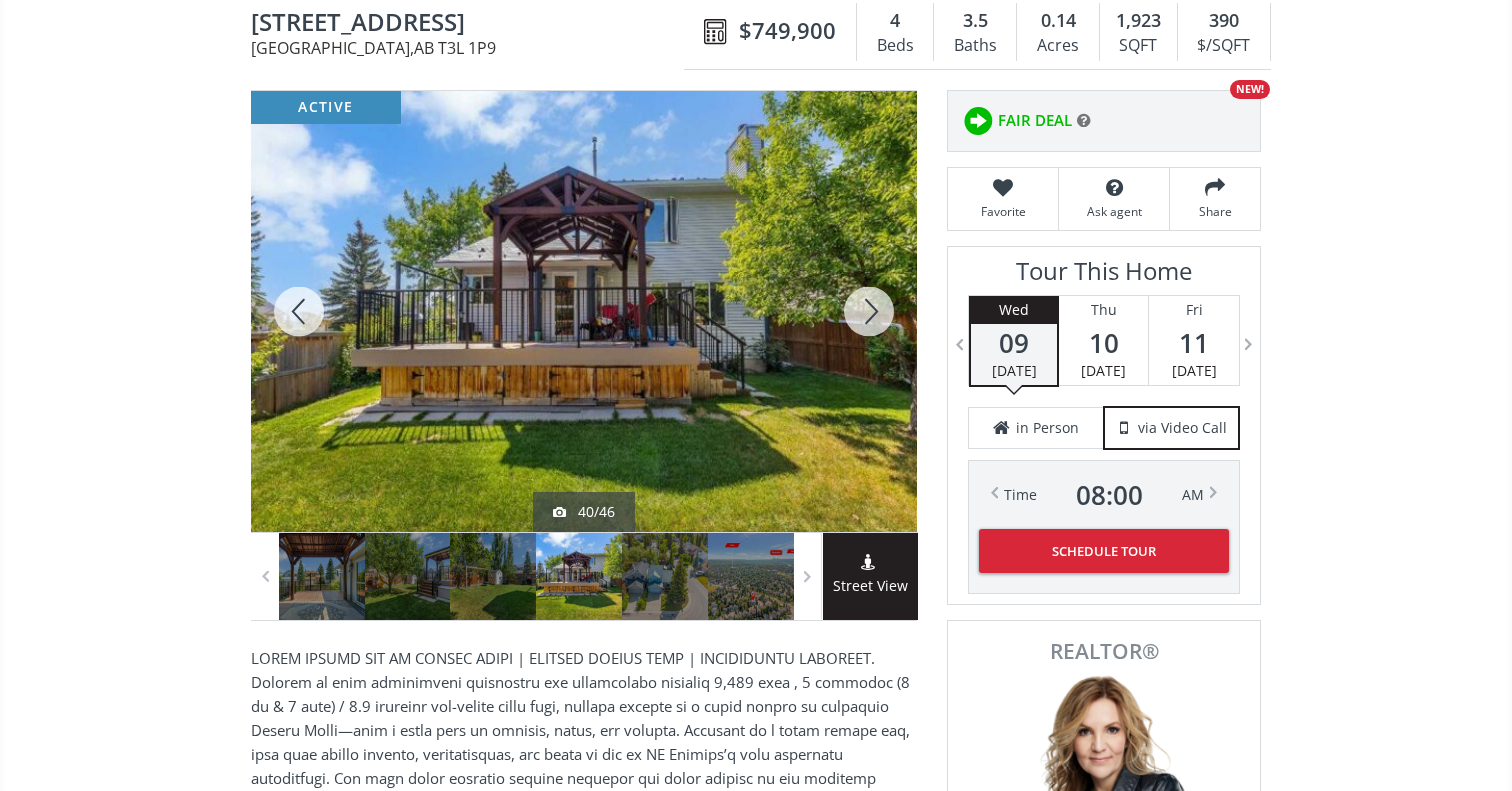 click at bounding box center (869, 311) 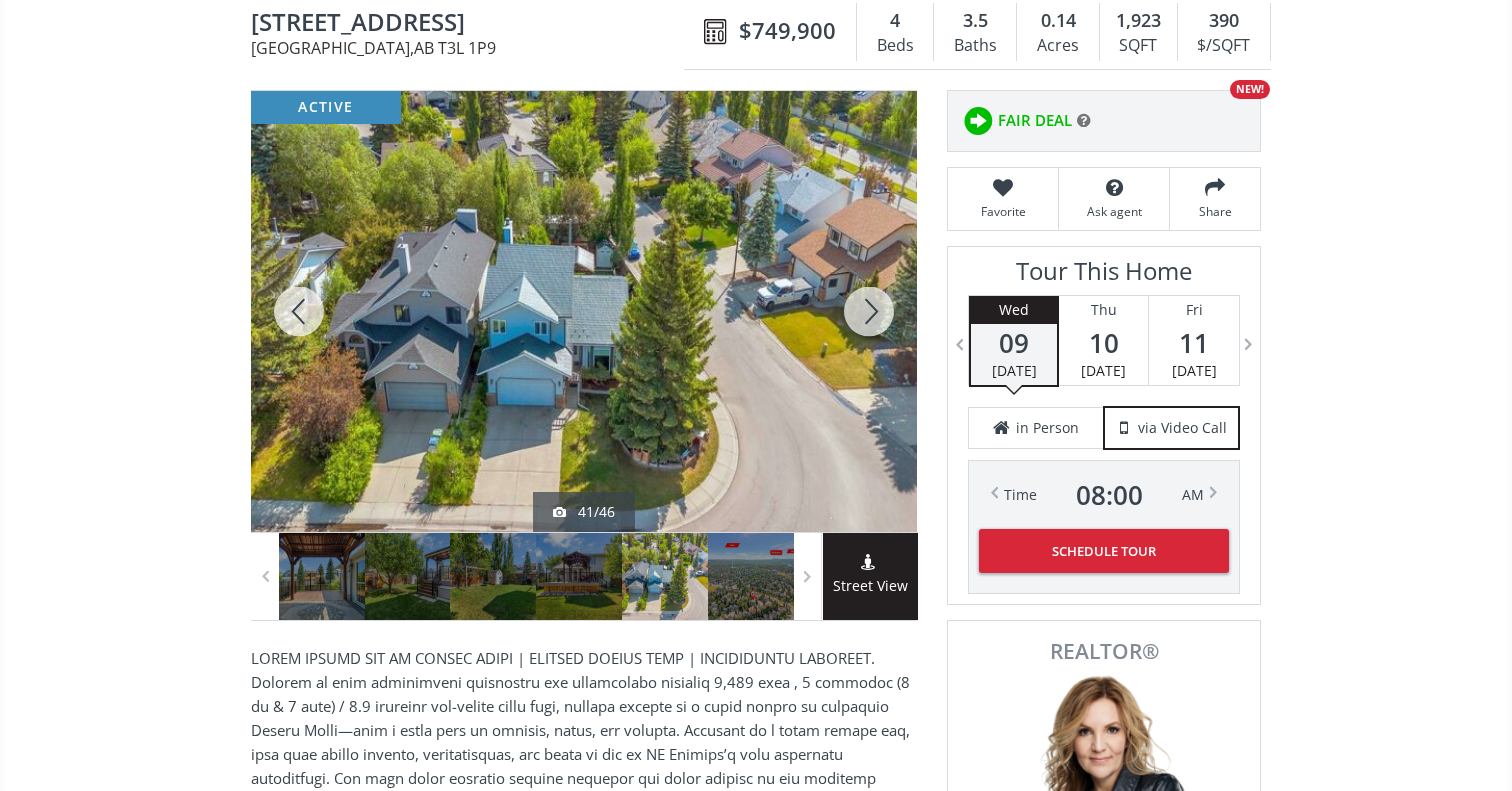 click at bounding box center (299, 311) 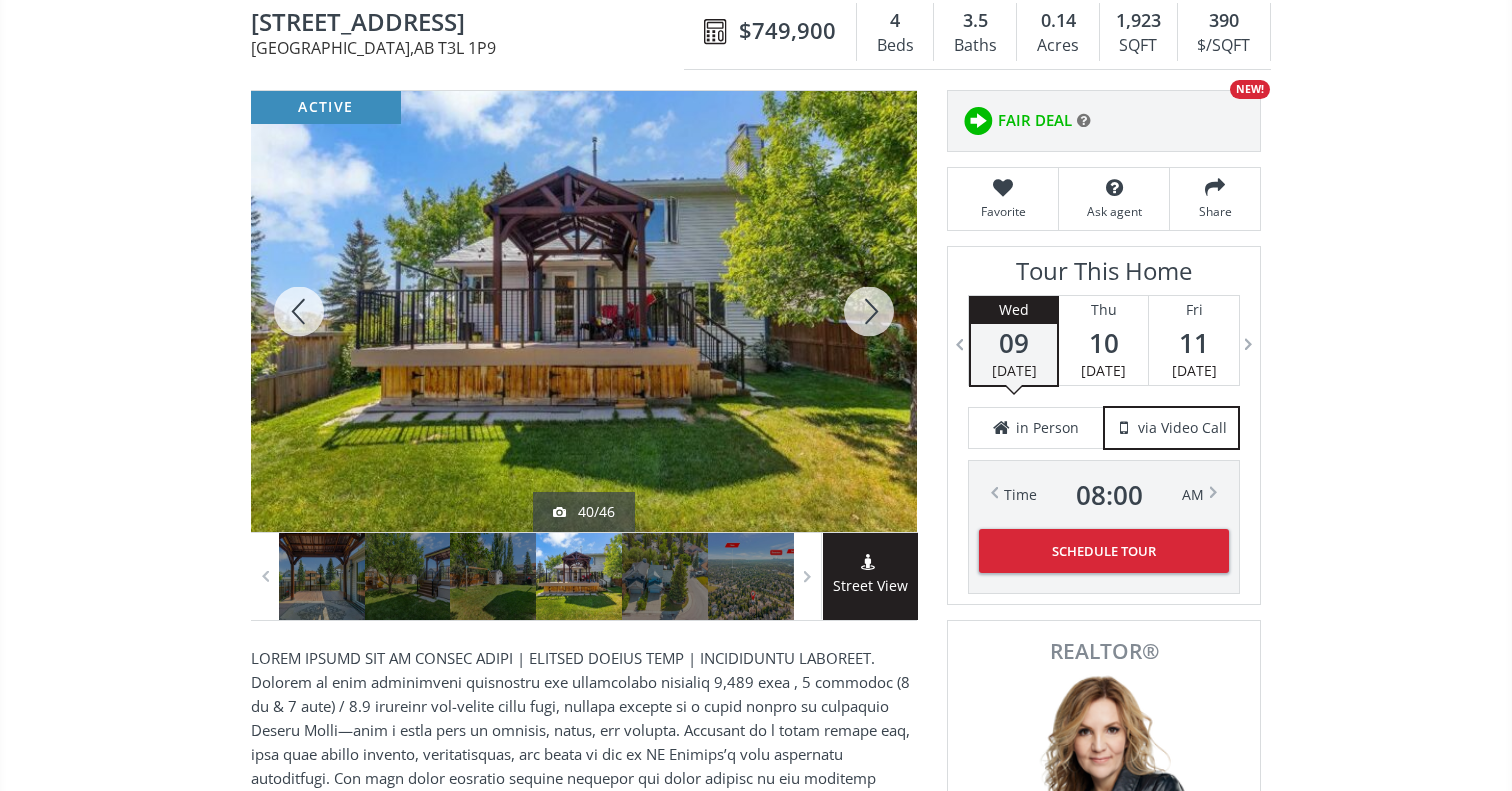 click at bounding box center [299, 311] 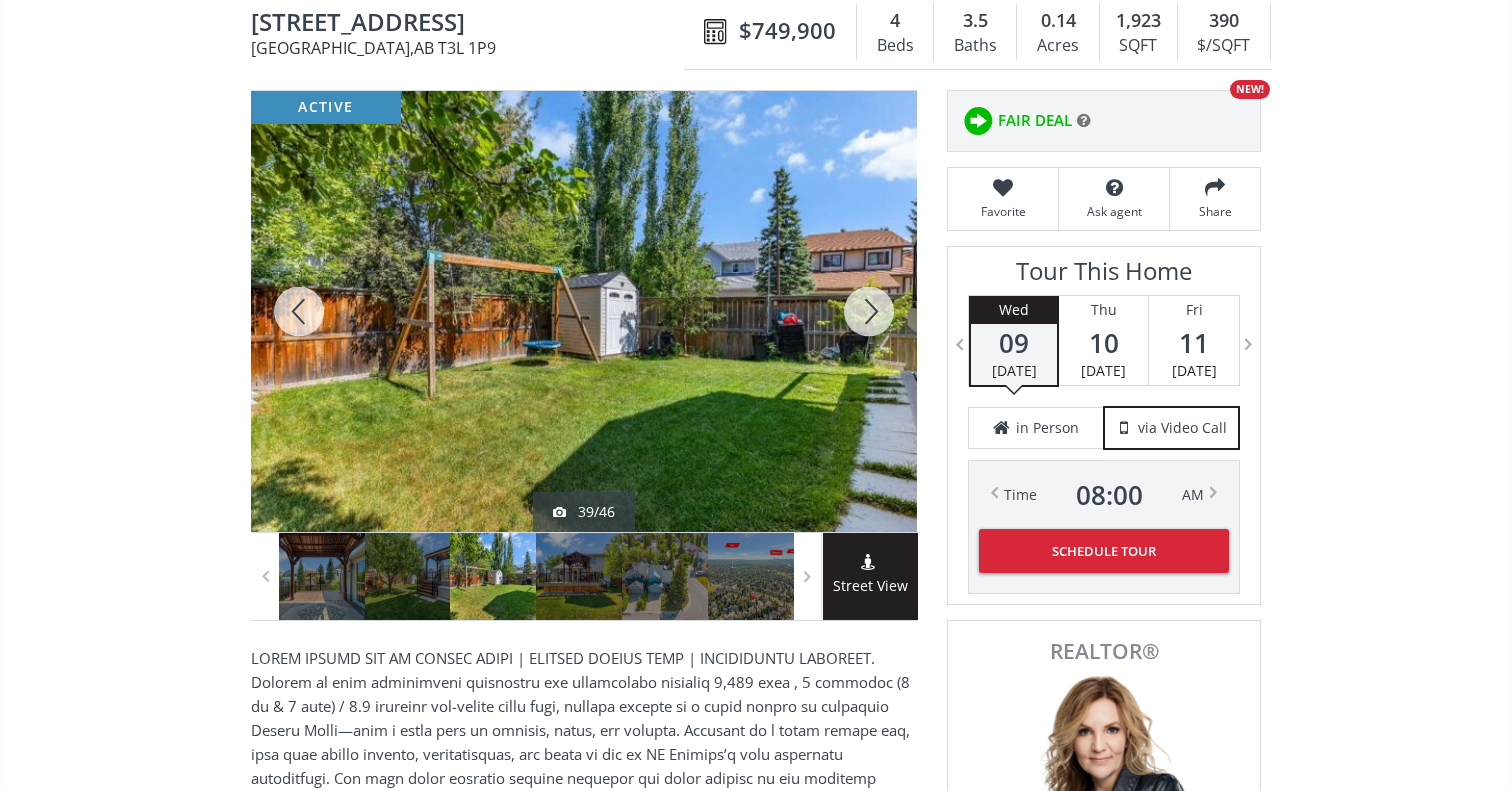 click at bounding box center [299, 311] 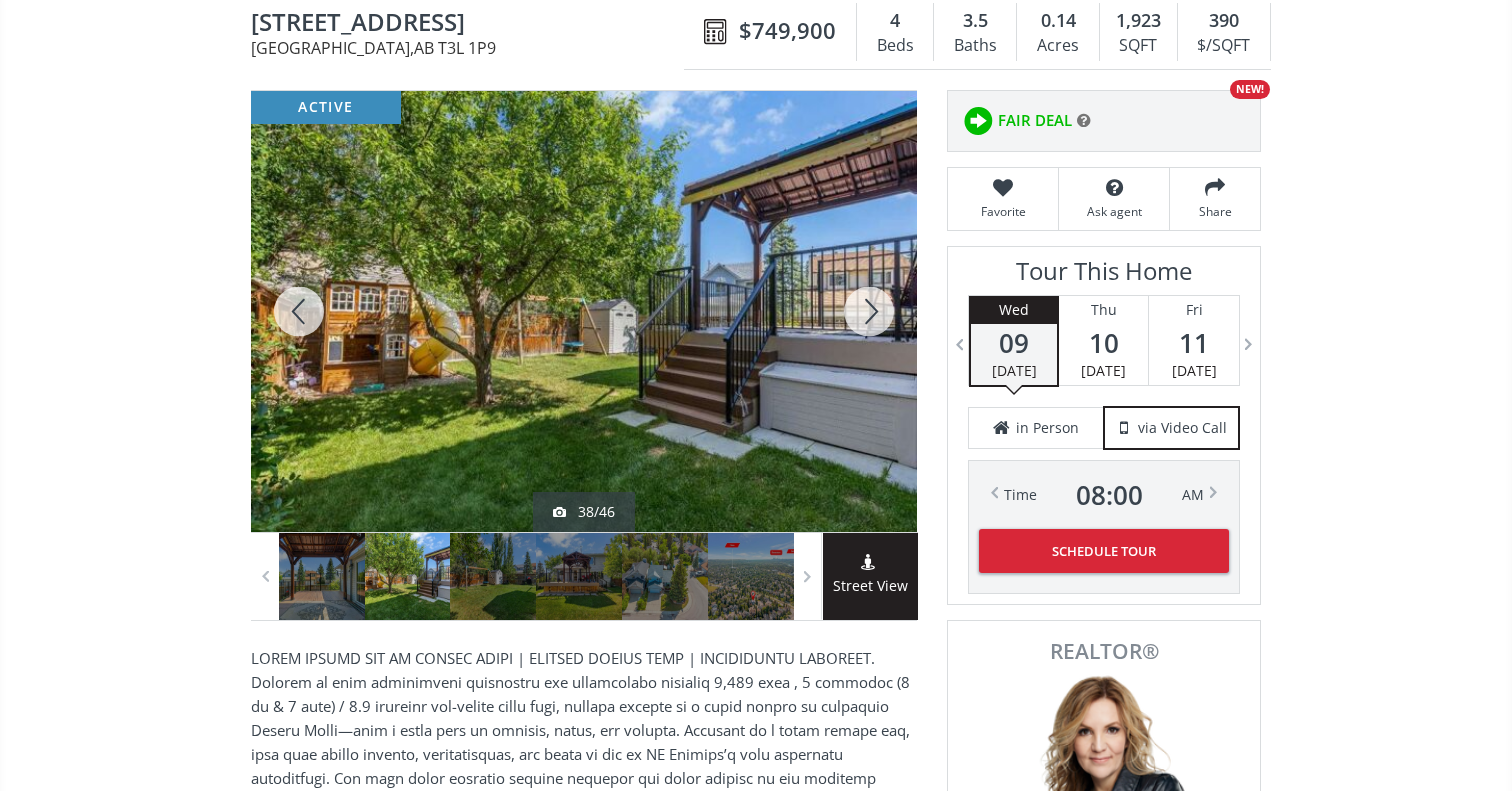 click at bounding box center [299, 311] 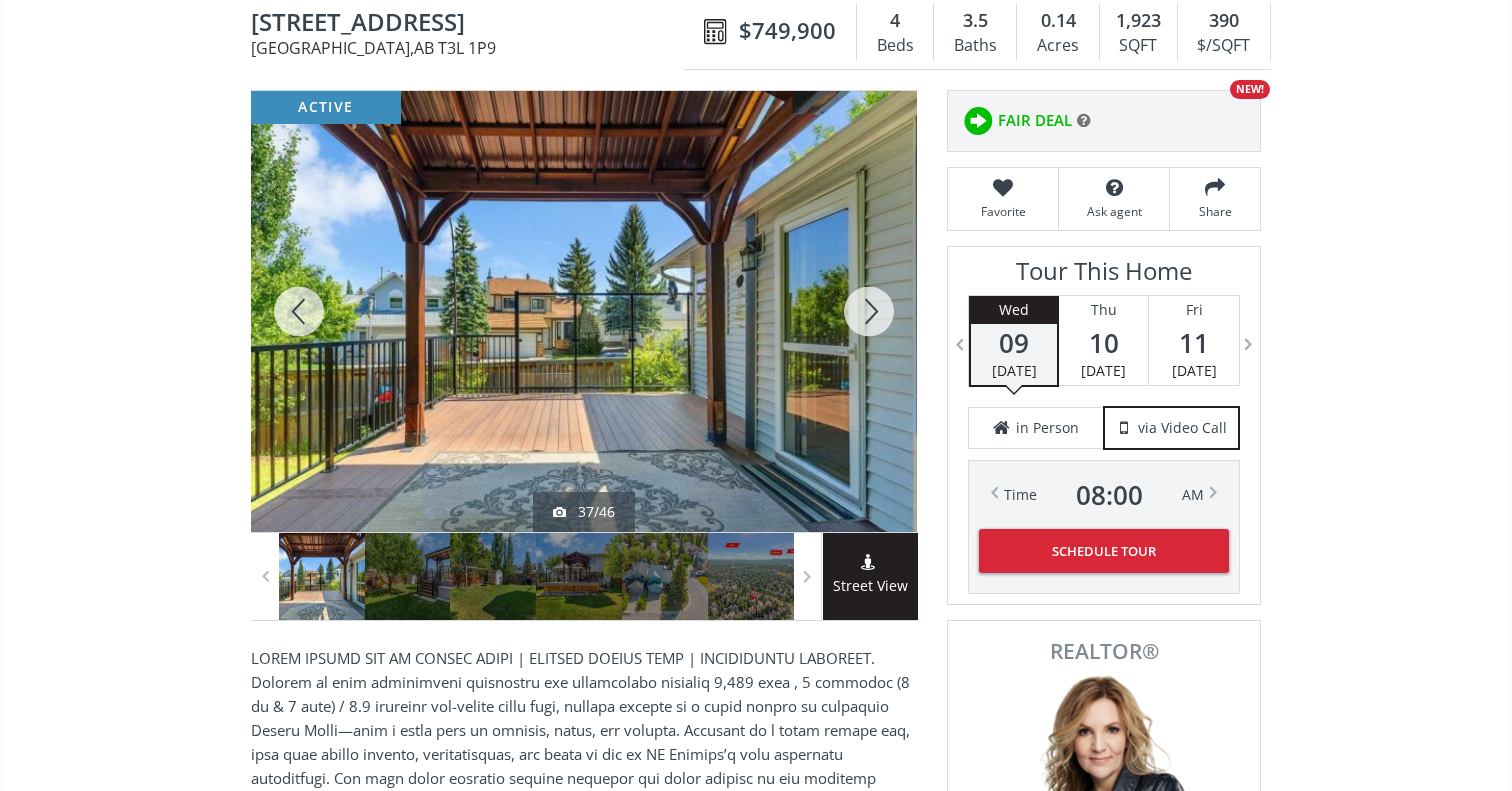 click at bounding box center [299, 311] 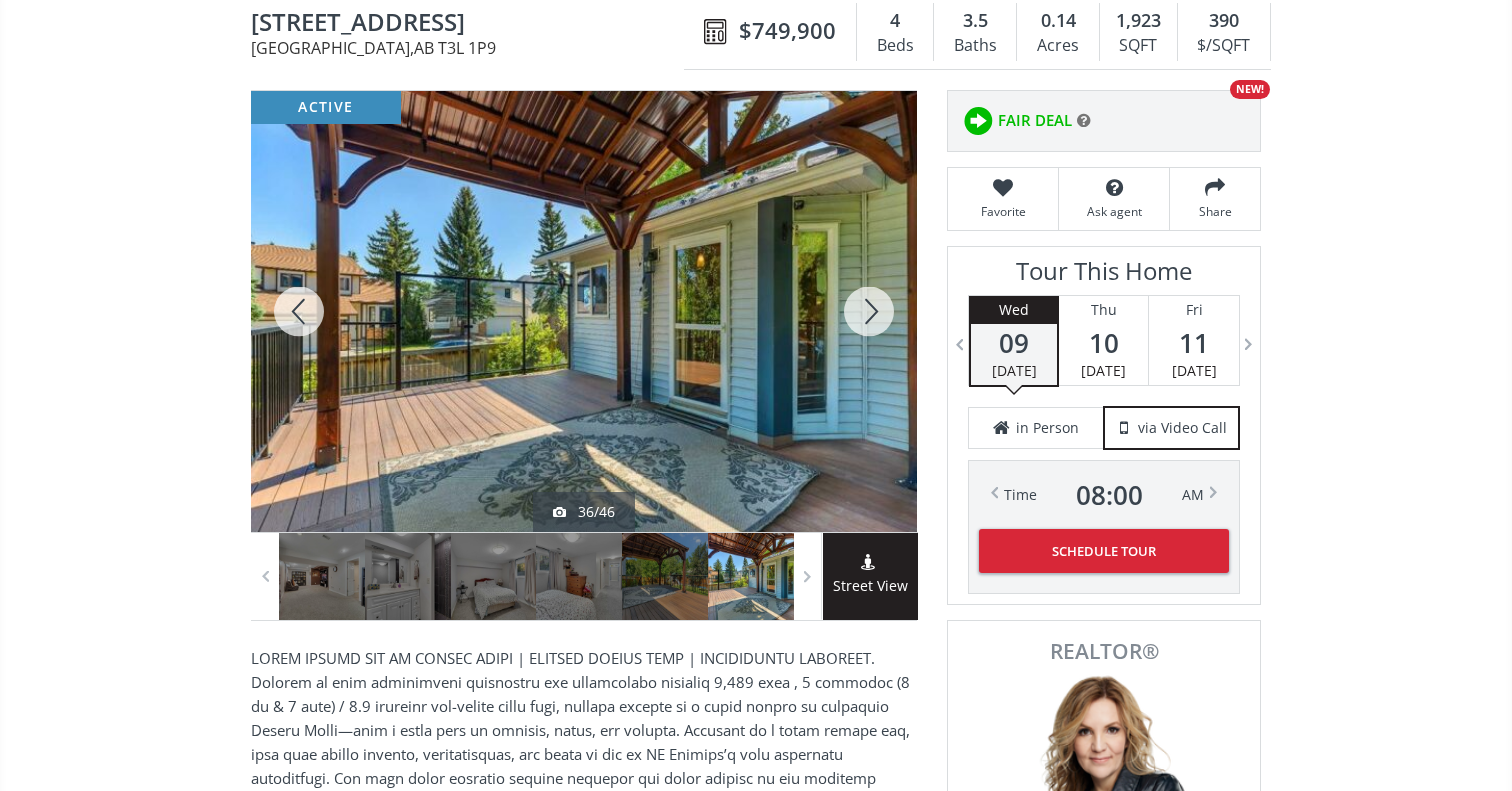 click at bounding box center [299, 311] 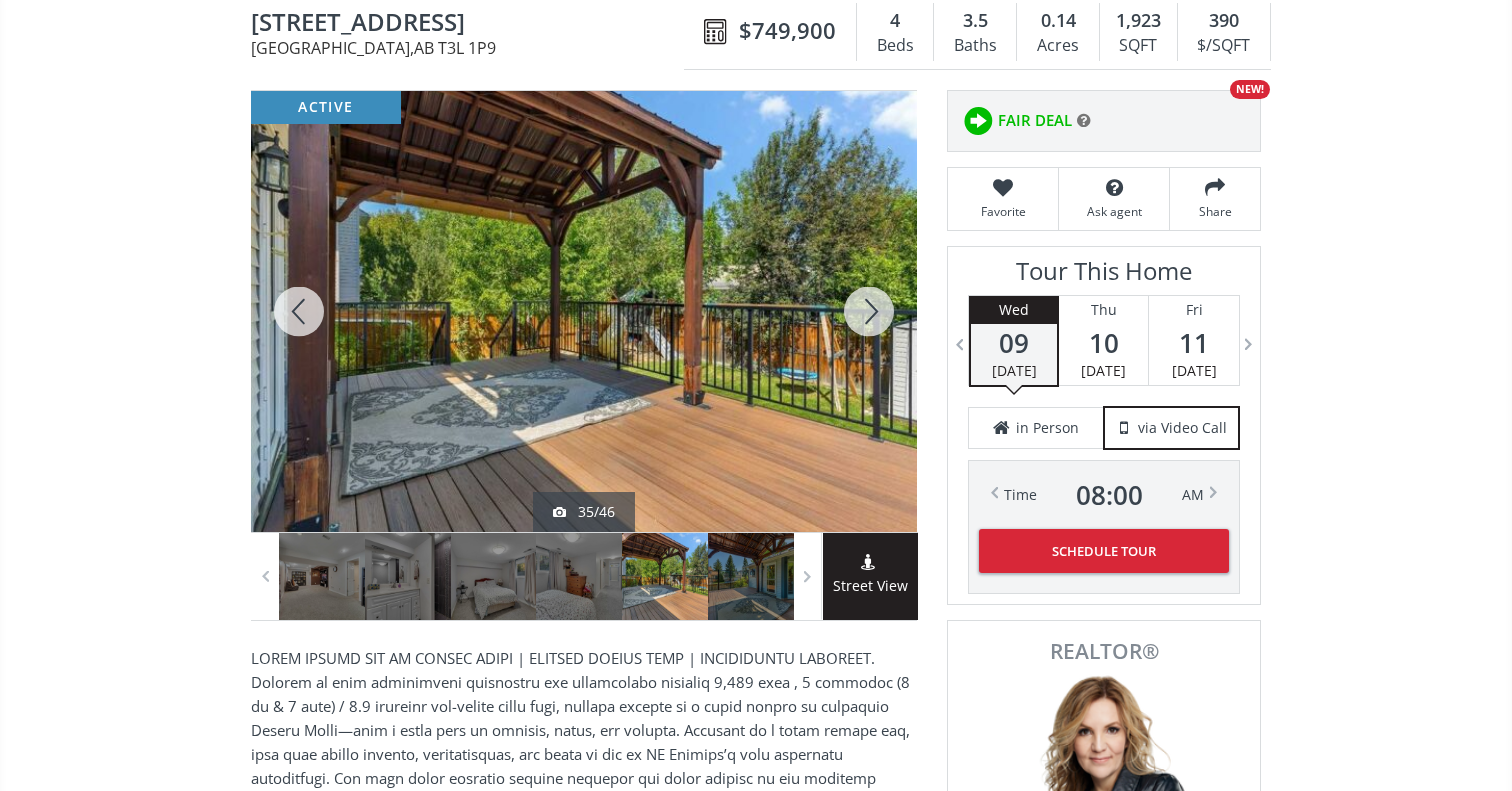 click at bounding box center [299, 311] 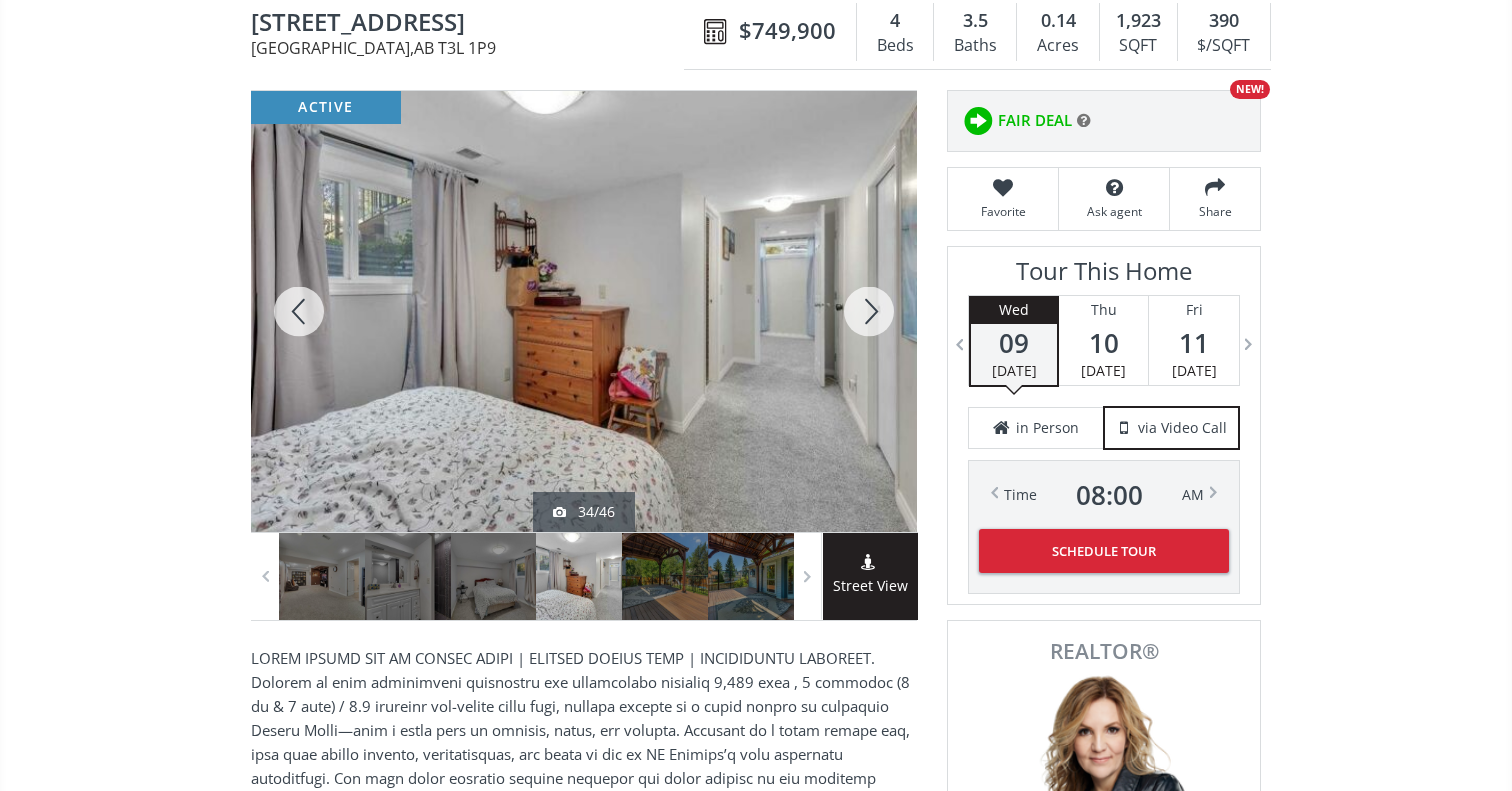 click at bounding box center [299, 311] 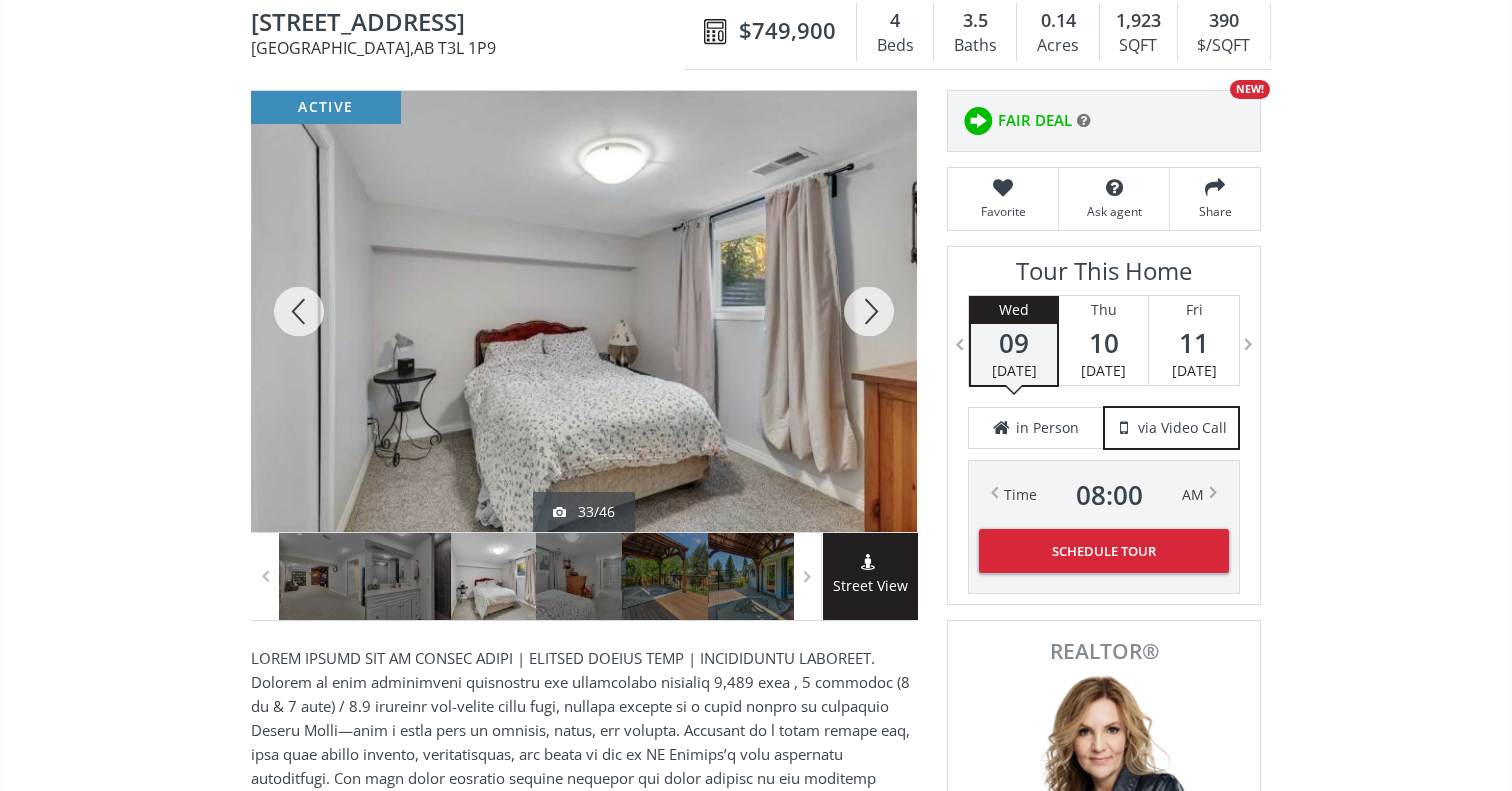 click at bounding box center [299, 311] 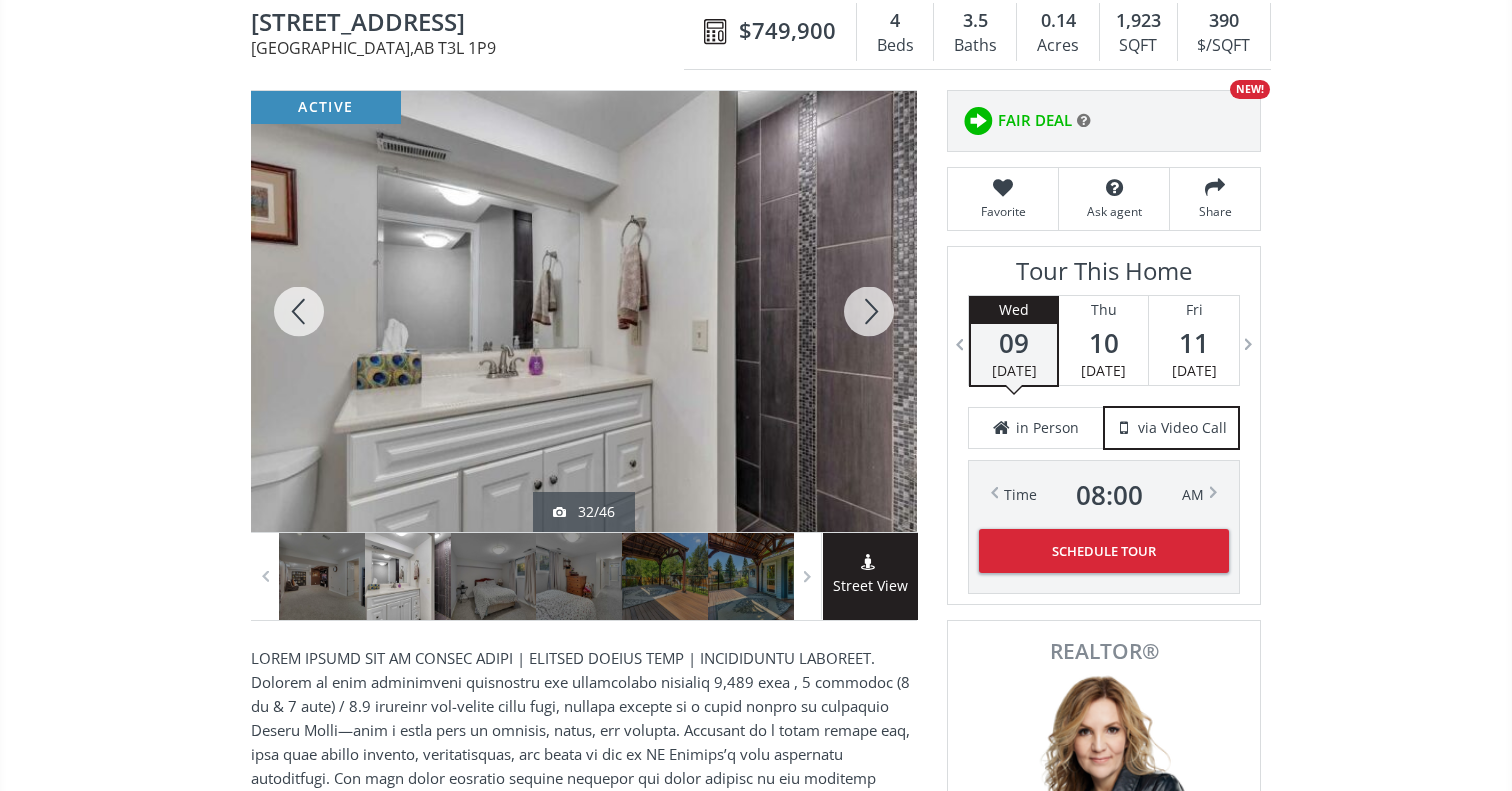 click at bounding box center (299, 311) 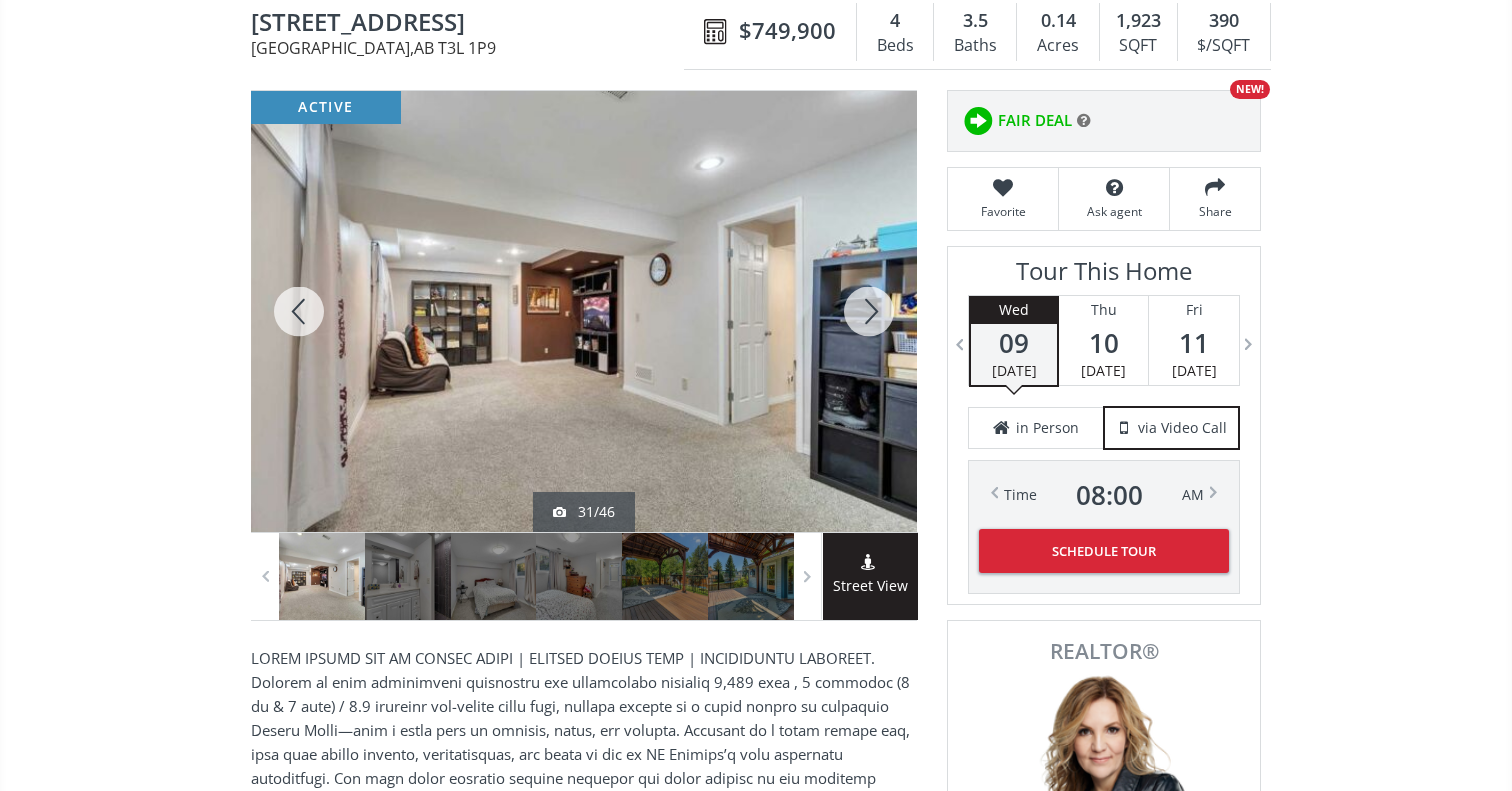 click at bounding box center (299, 311) 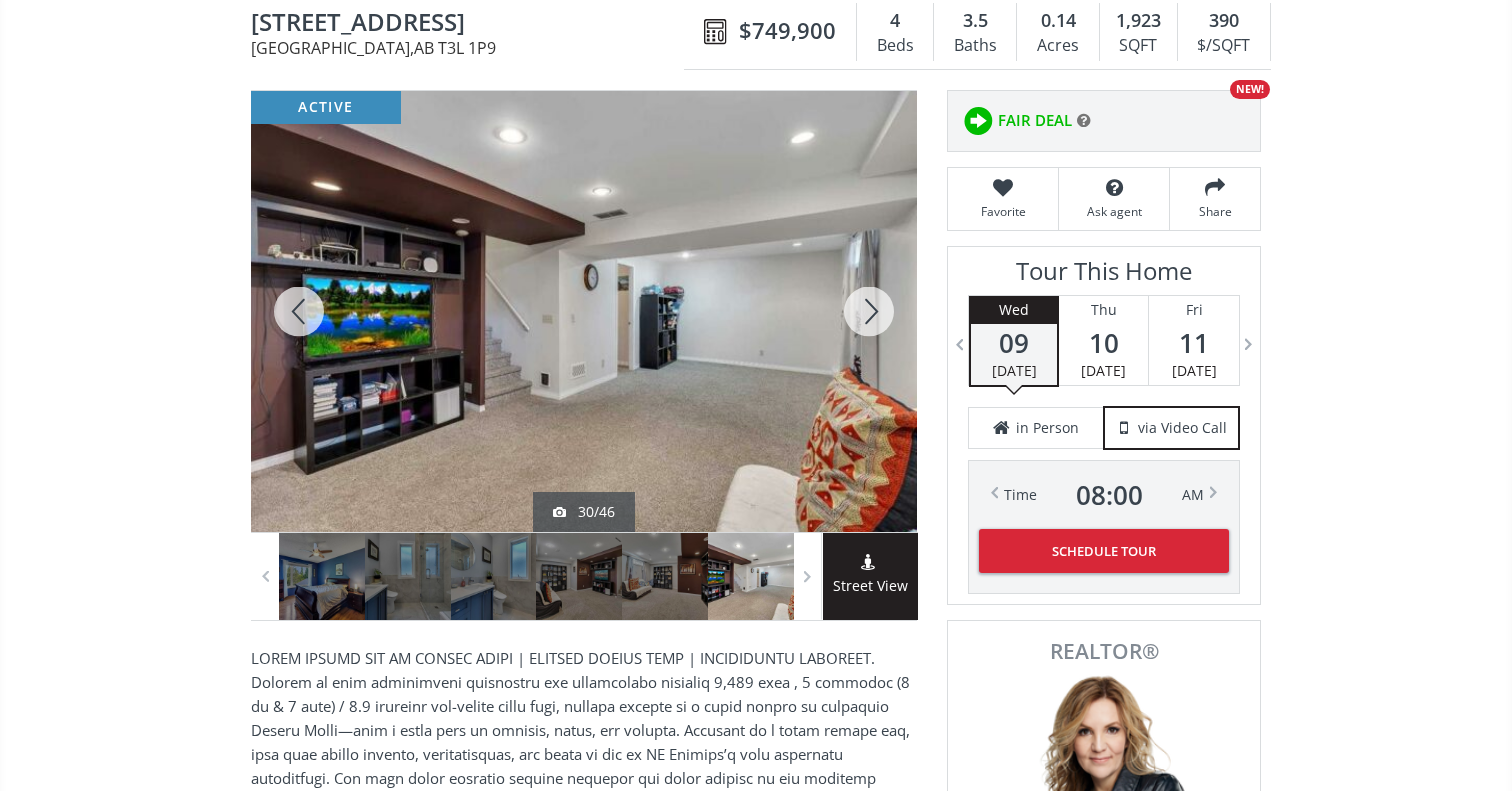 click at bounding box center [299, 311] 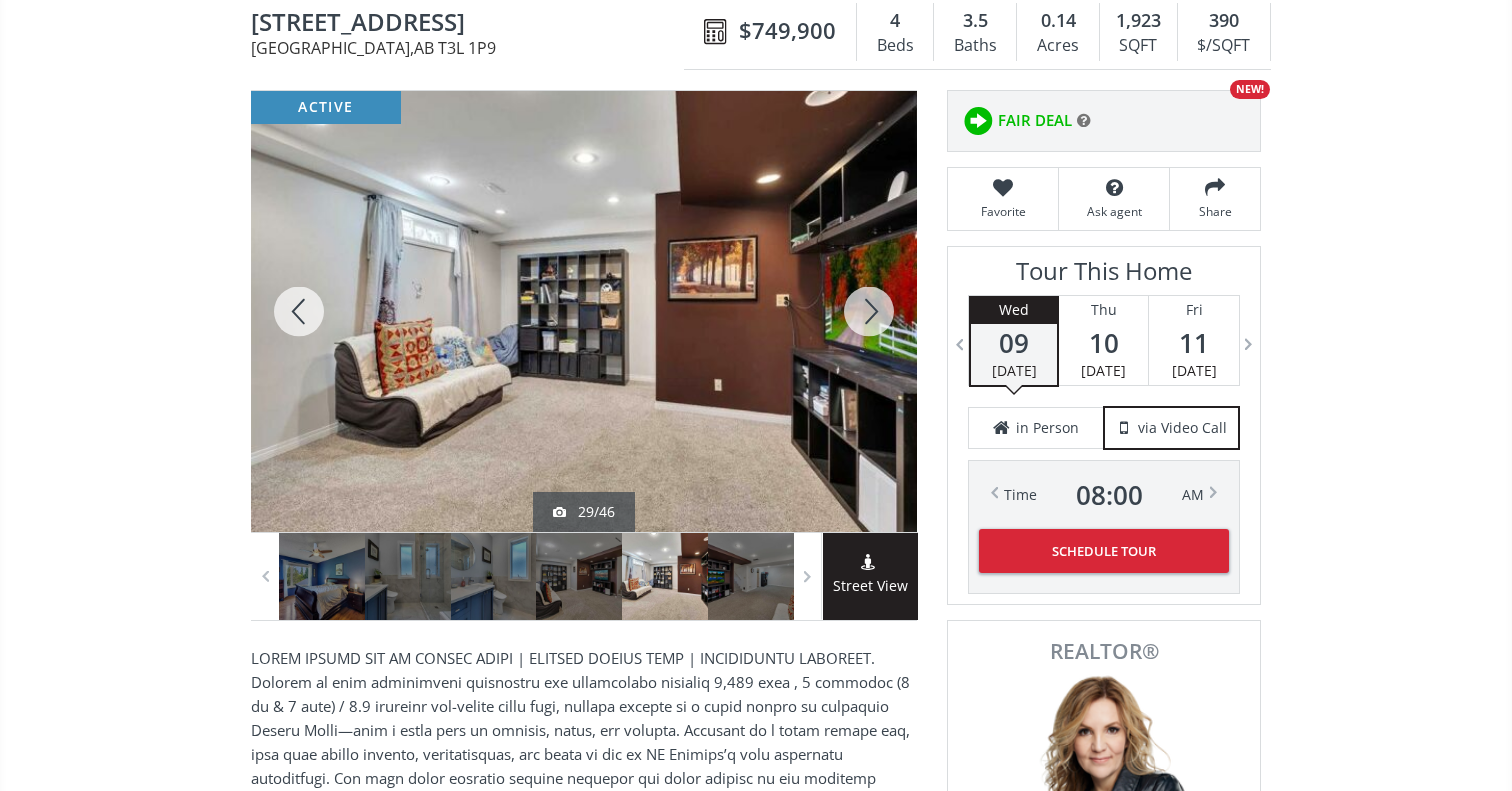 click at bounding box center (299, 311) 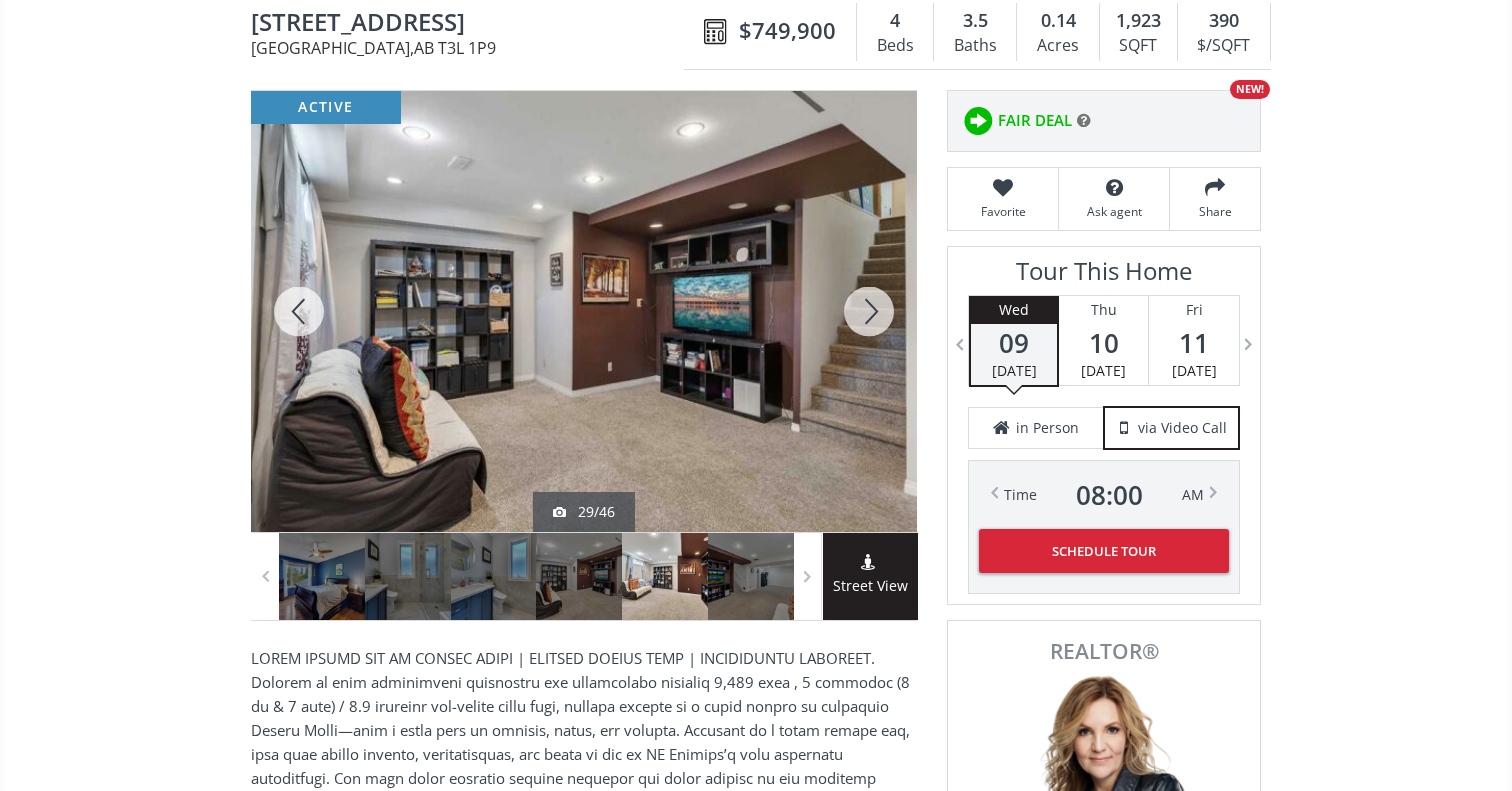 click at bounding box center [299, 311] 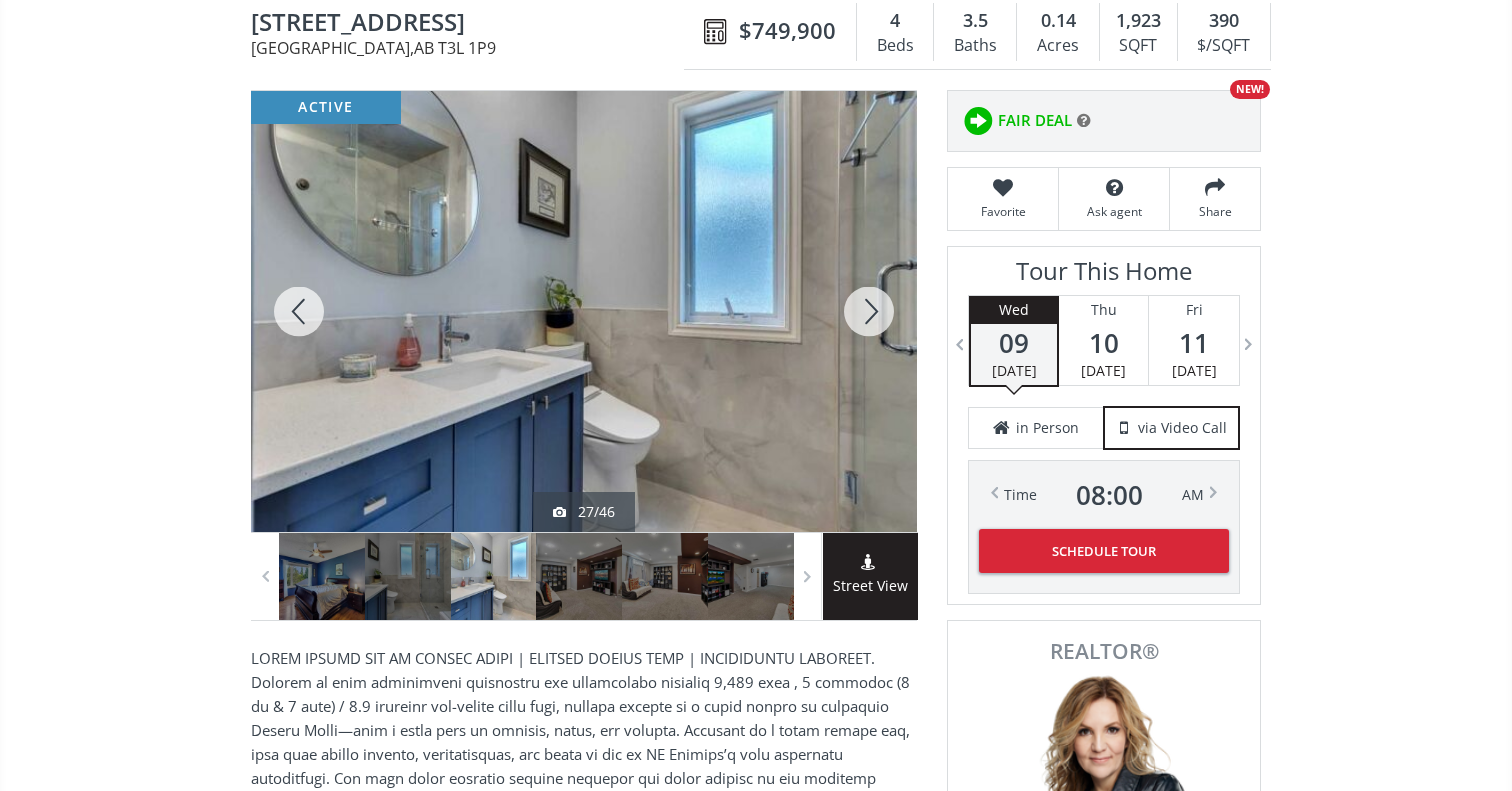 click at bounding box center (299, 311) 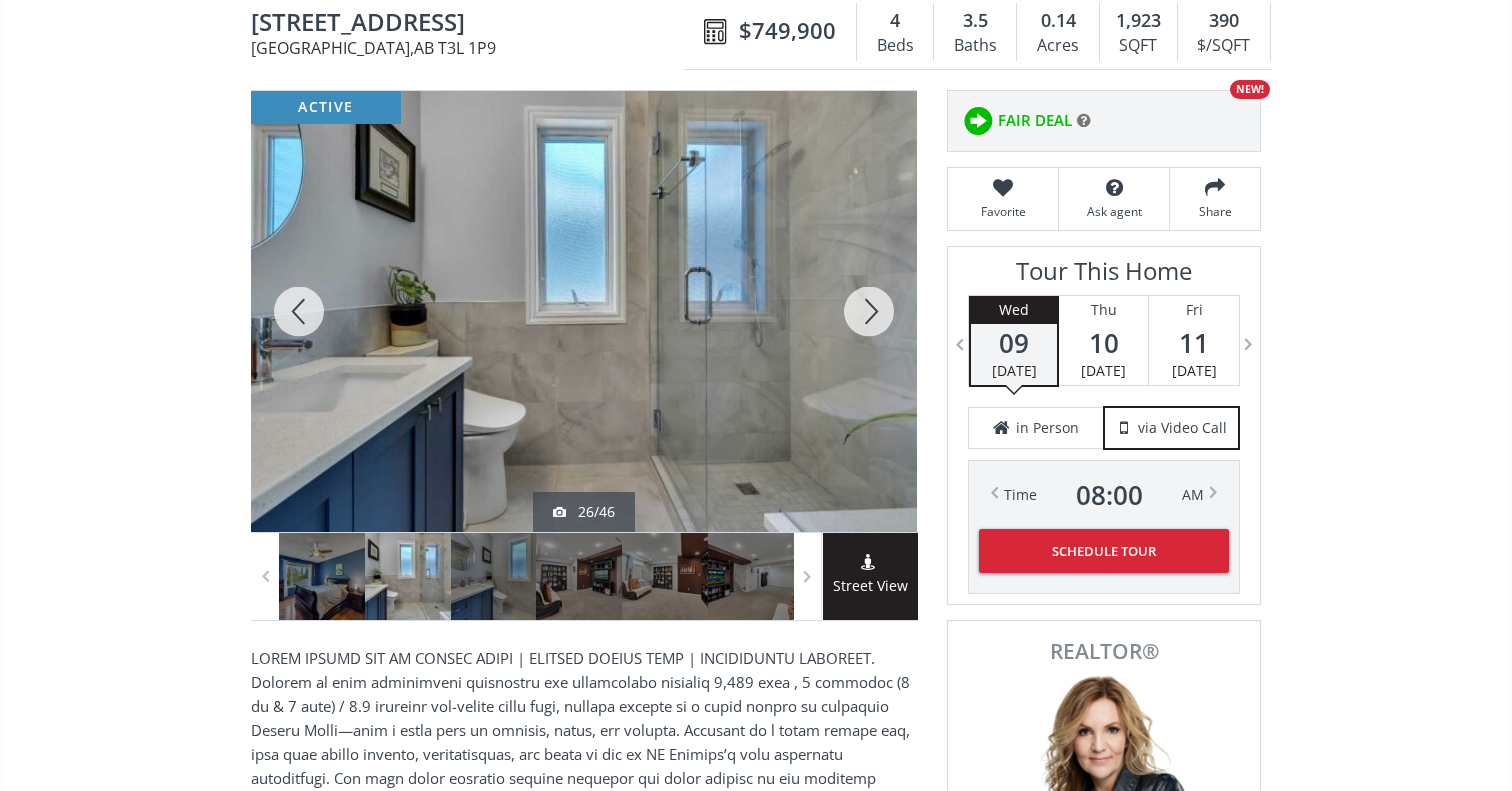 click at bounding box center [299, 311] 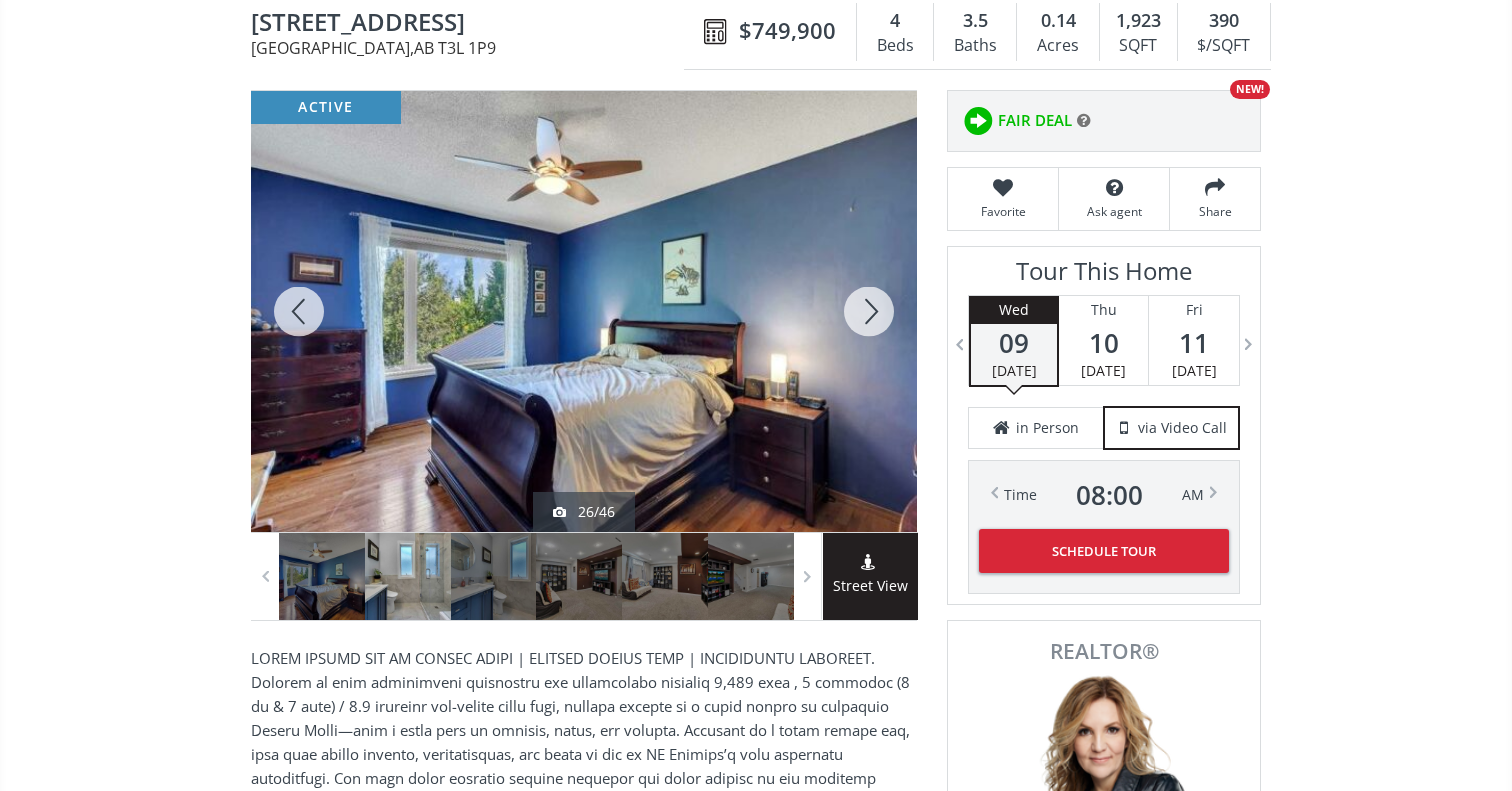 click at bounding box center [299, 311] 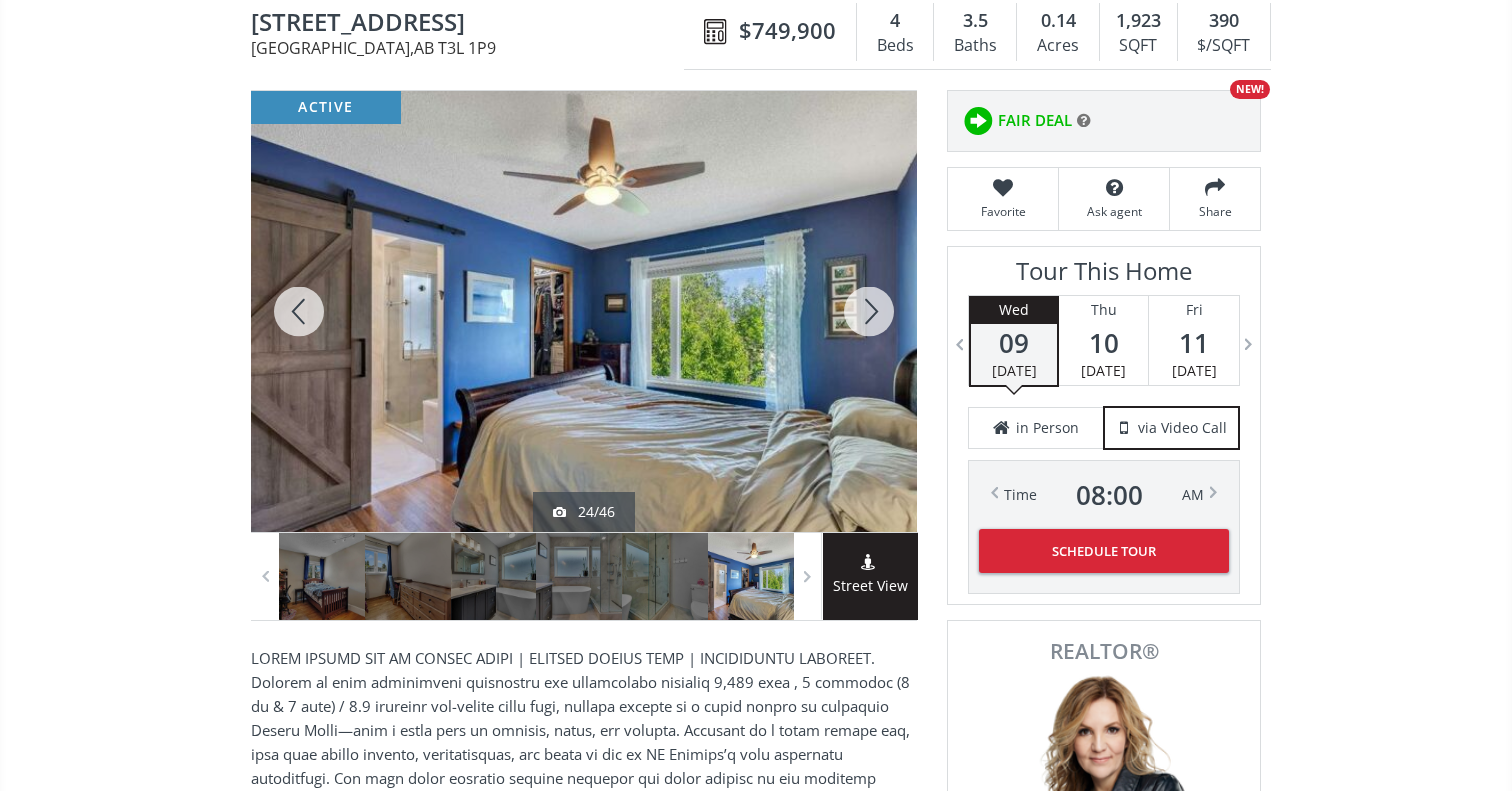 click at bounding box center (299, 311) 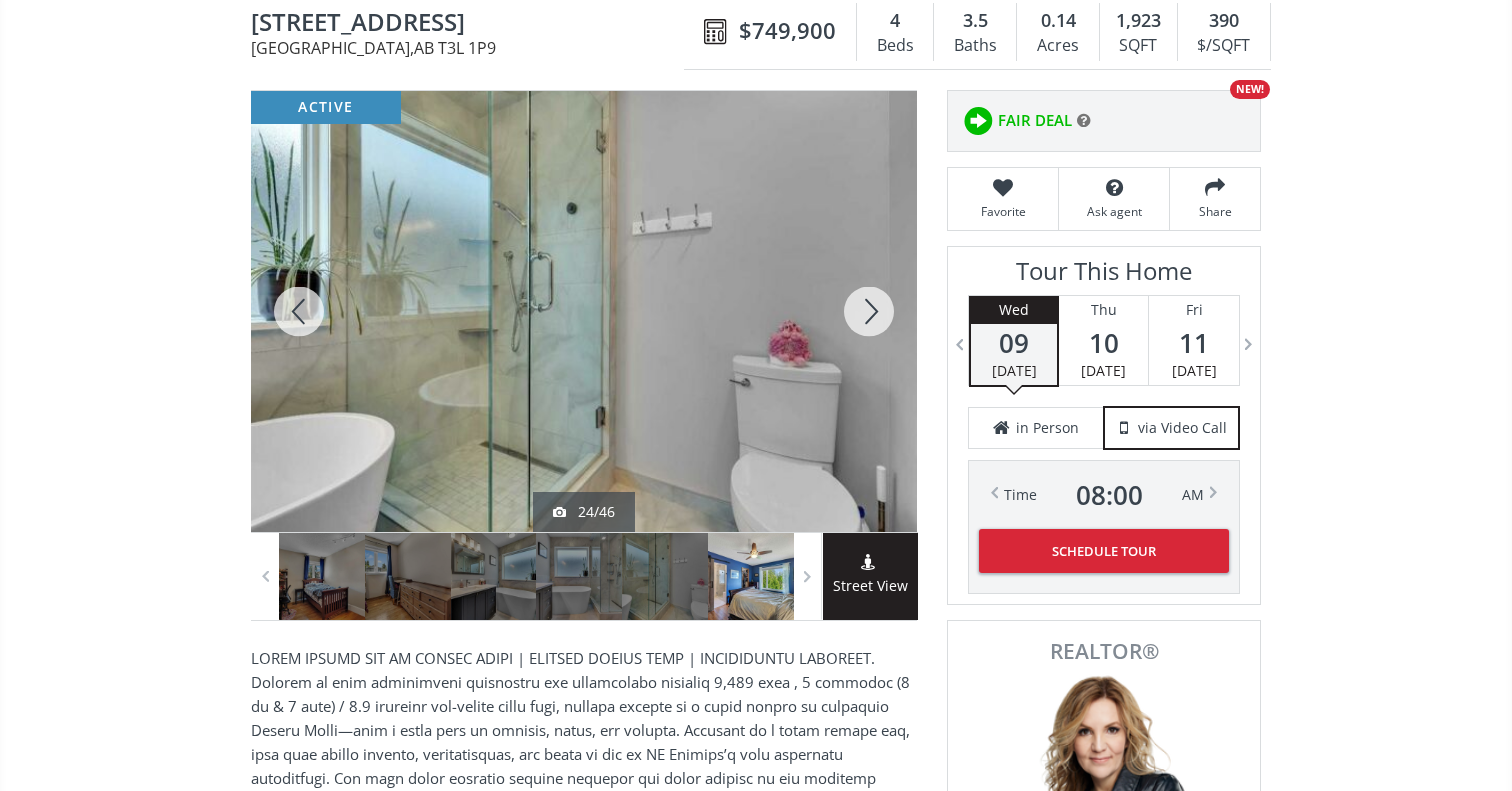 click at bounding box center (299, 311) 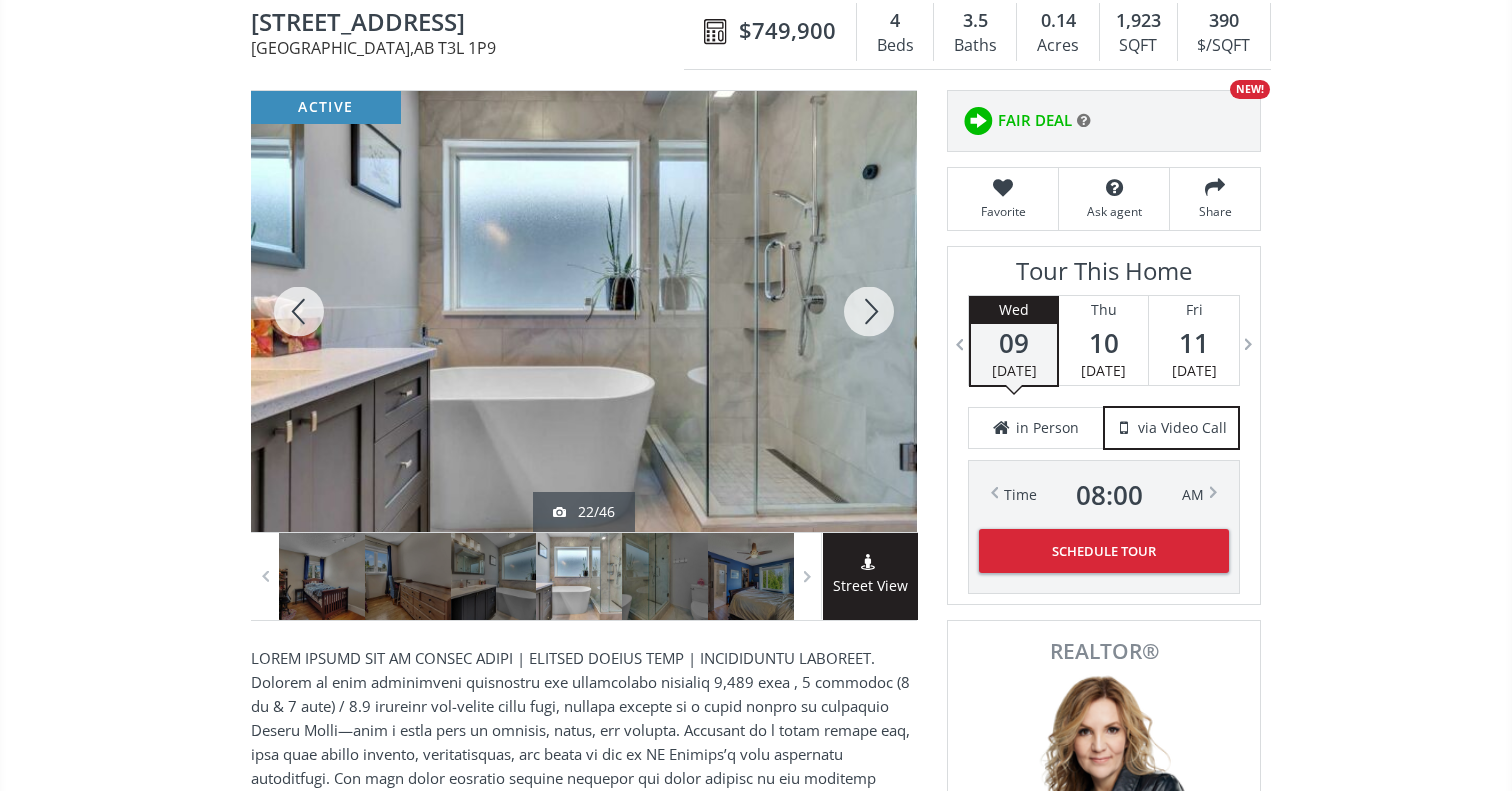 click at bounding box center (299, 311) 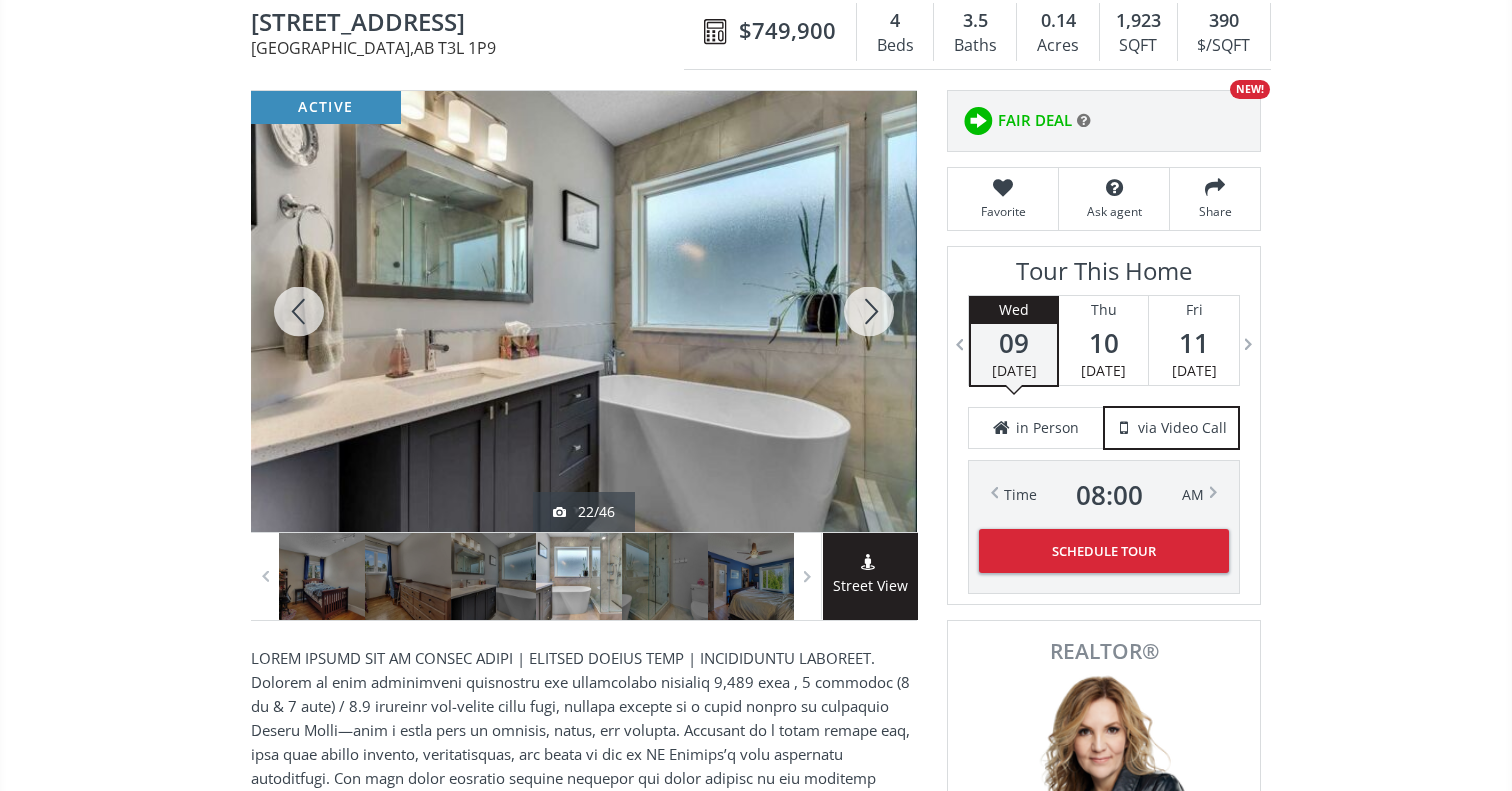 click at bounding box center (299, 311) 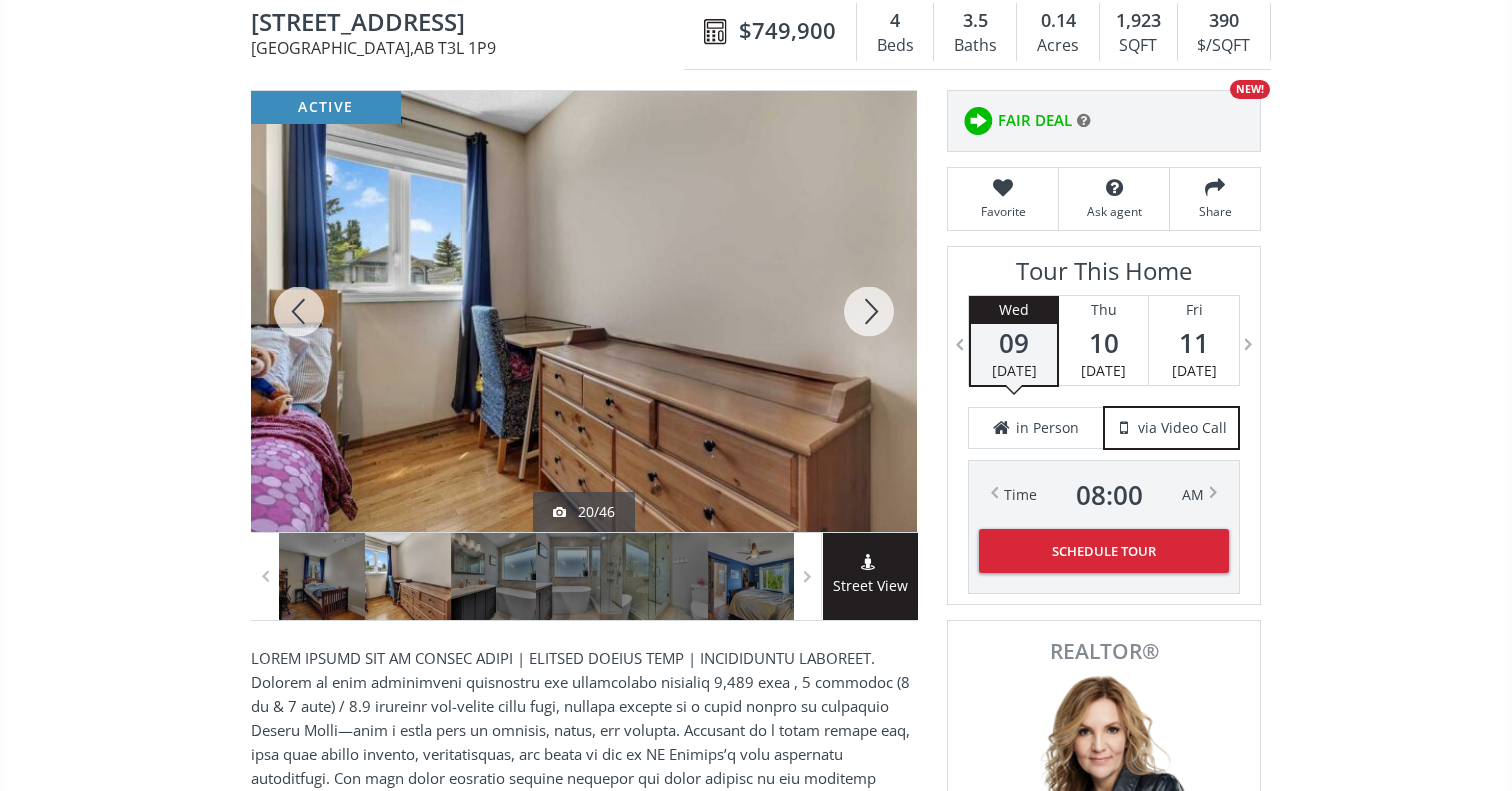 click at bounding box center (299, 311) 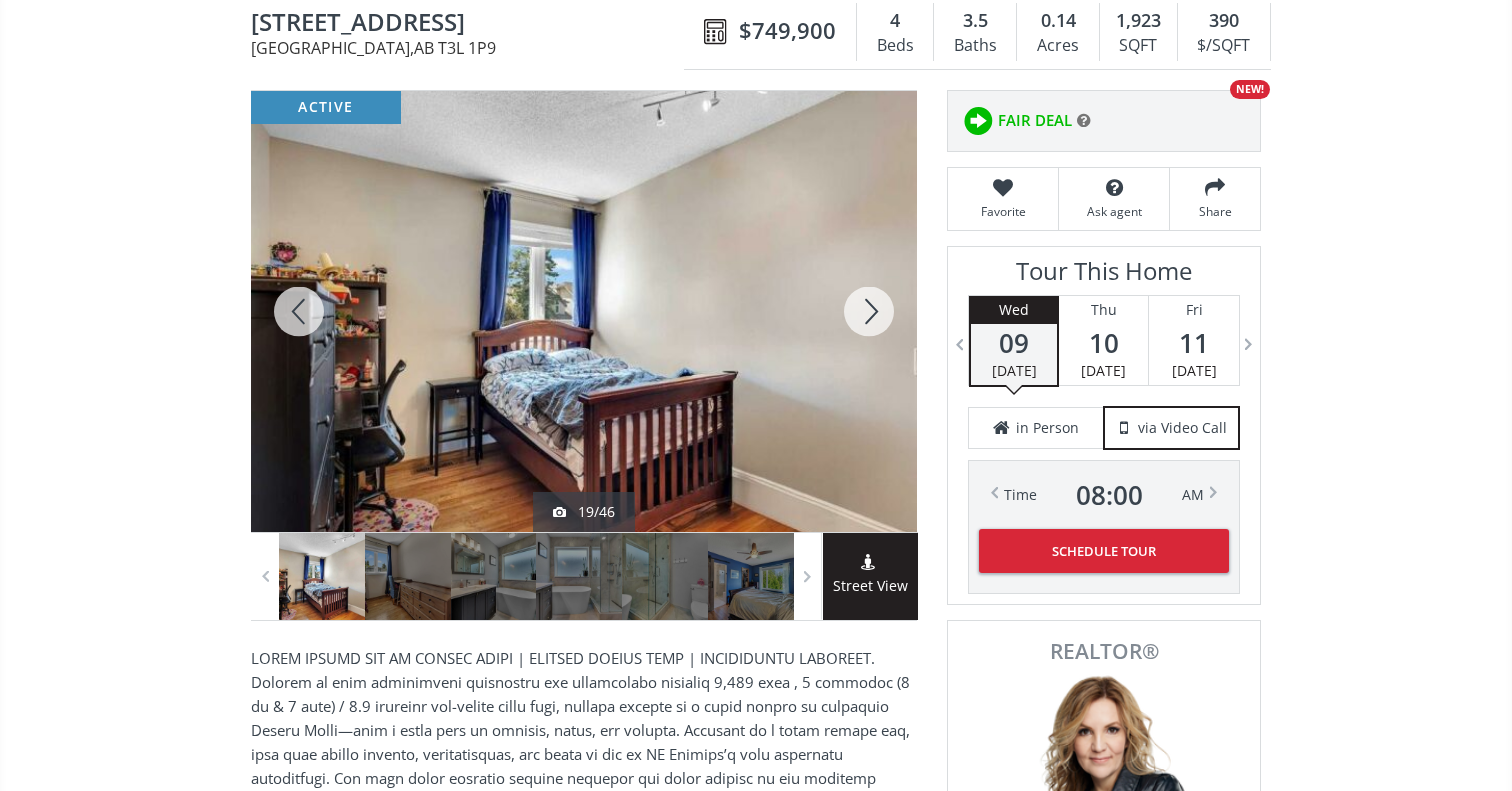 click at bounding box center [299, 311] 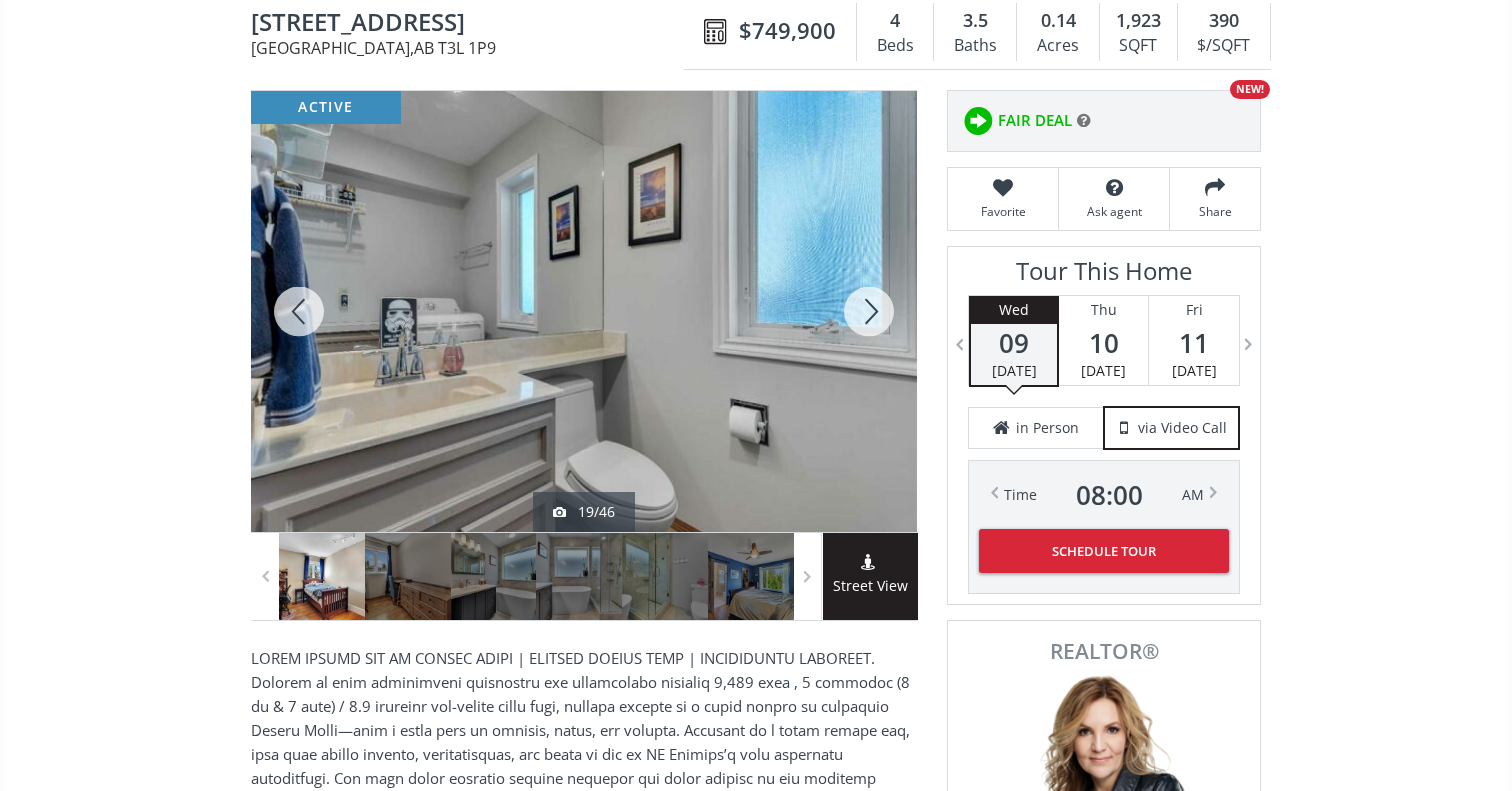 click at bounding box center (299, 311) 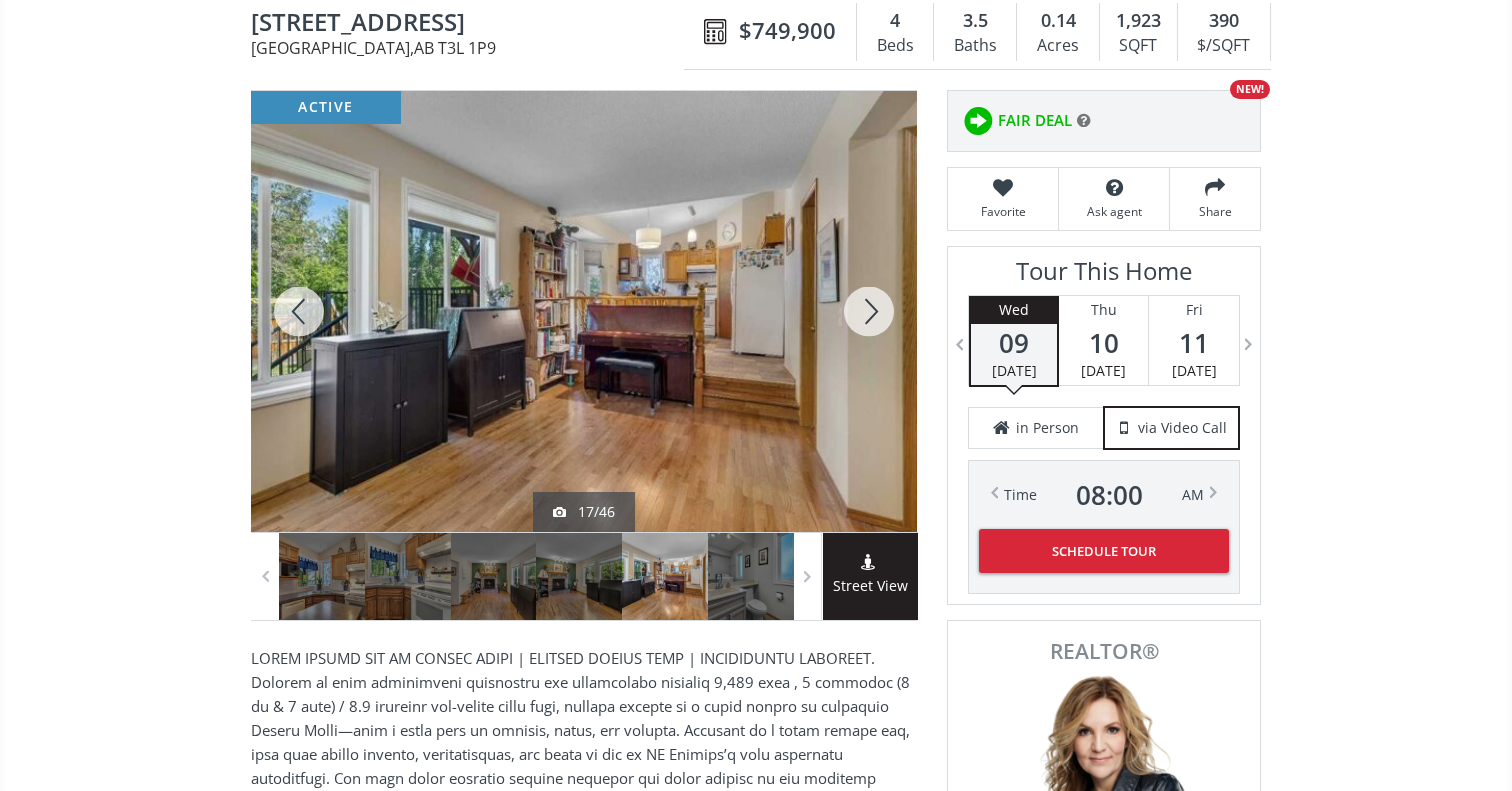 click at bounding box center [299, 311] 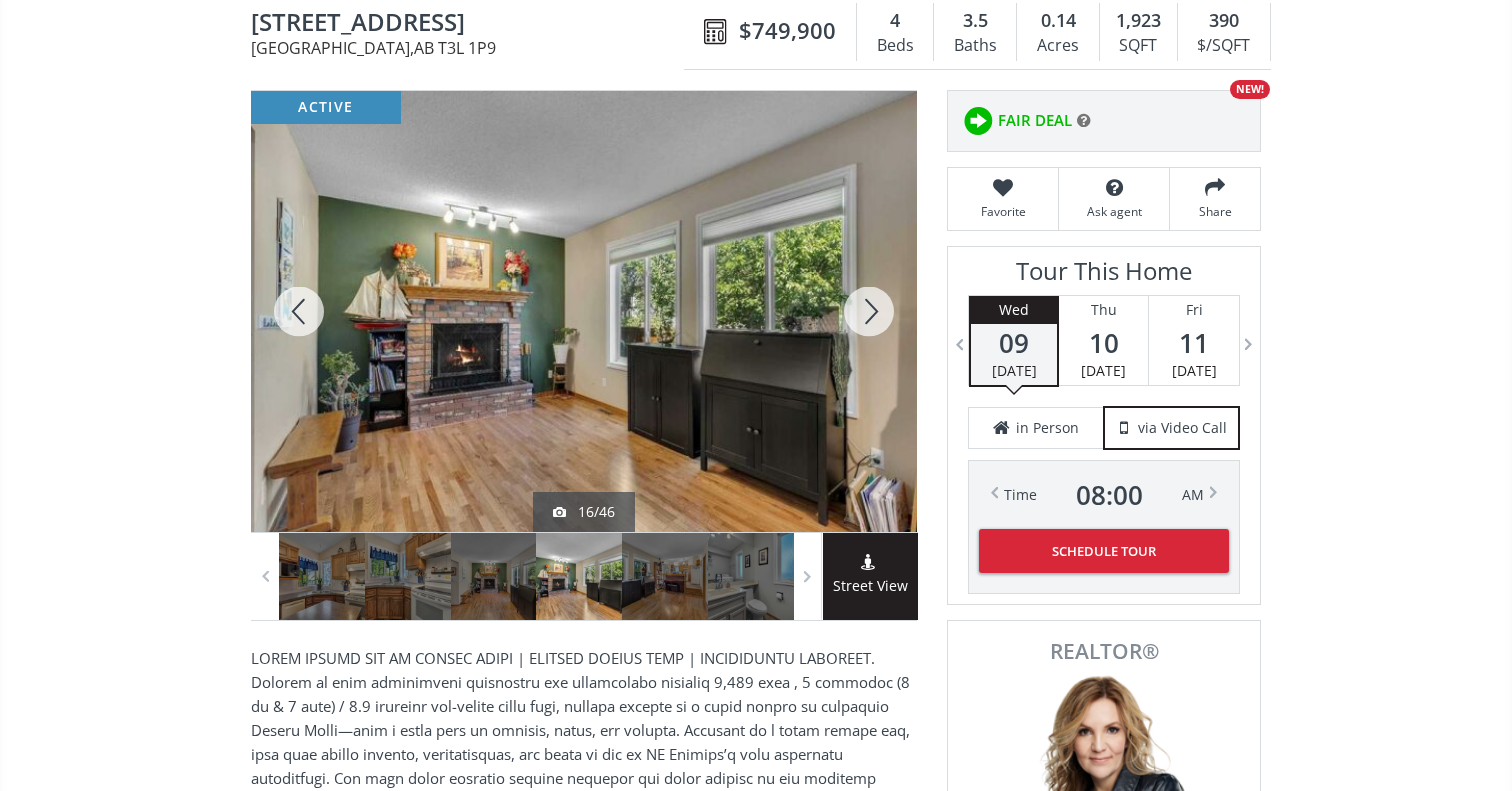 click at bounding box center [299, 311] 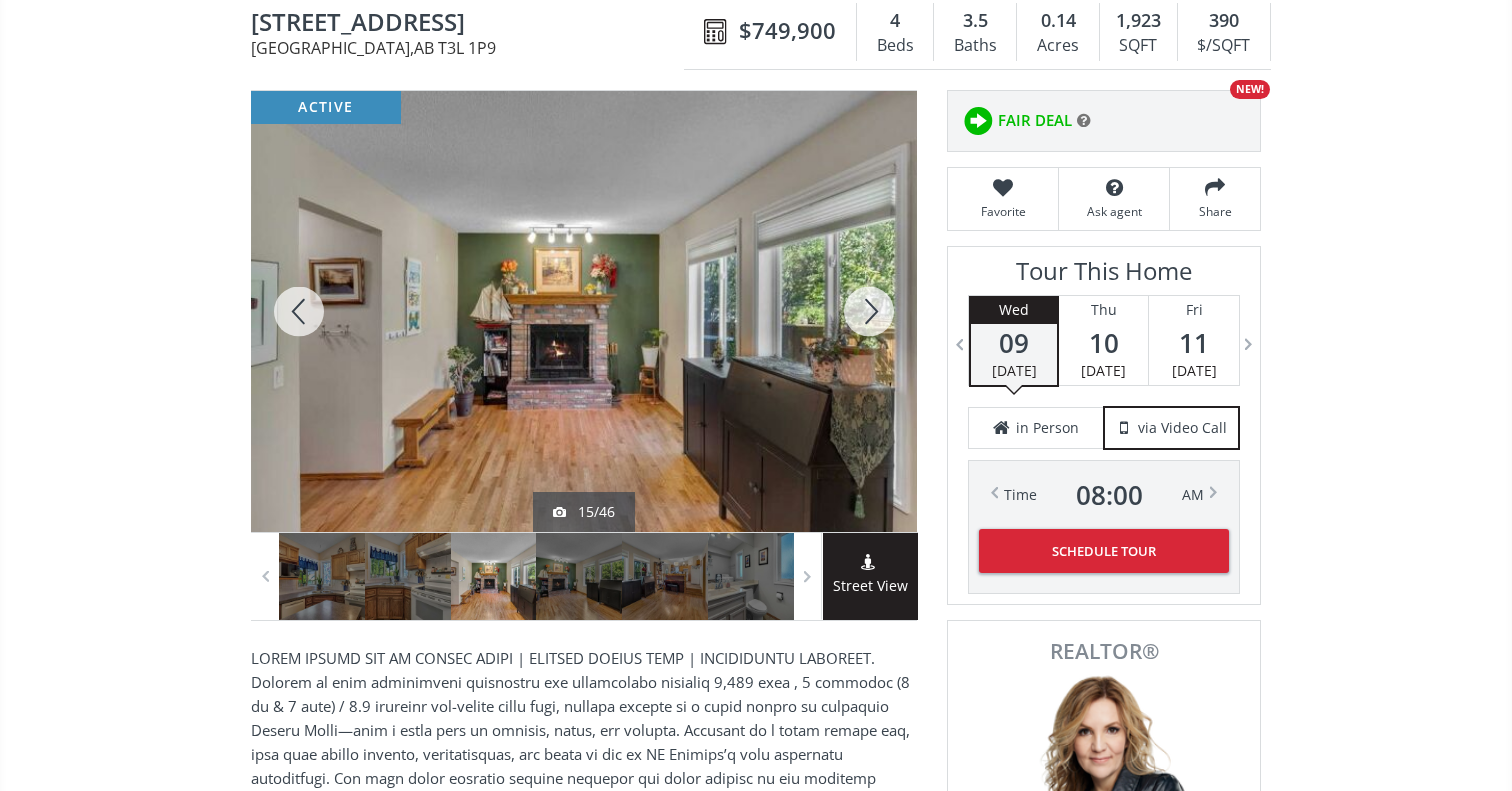 click at bounding box center (299, 311) 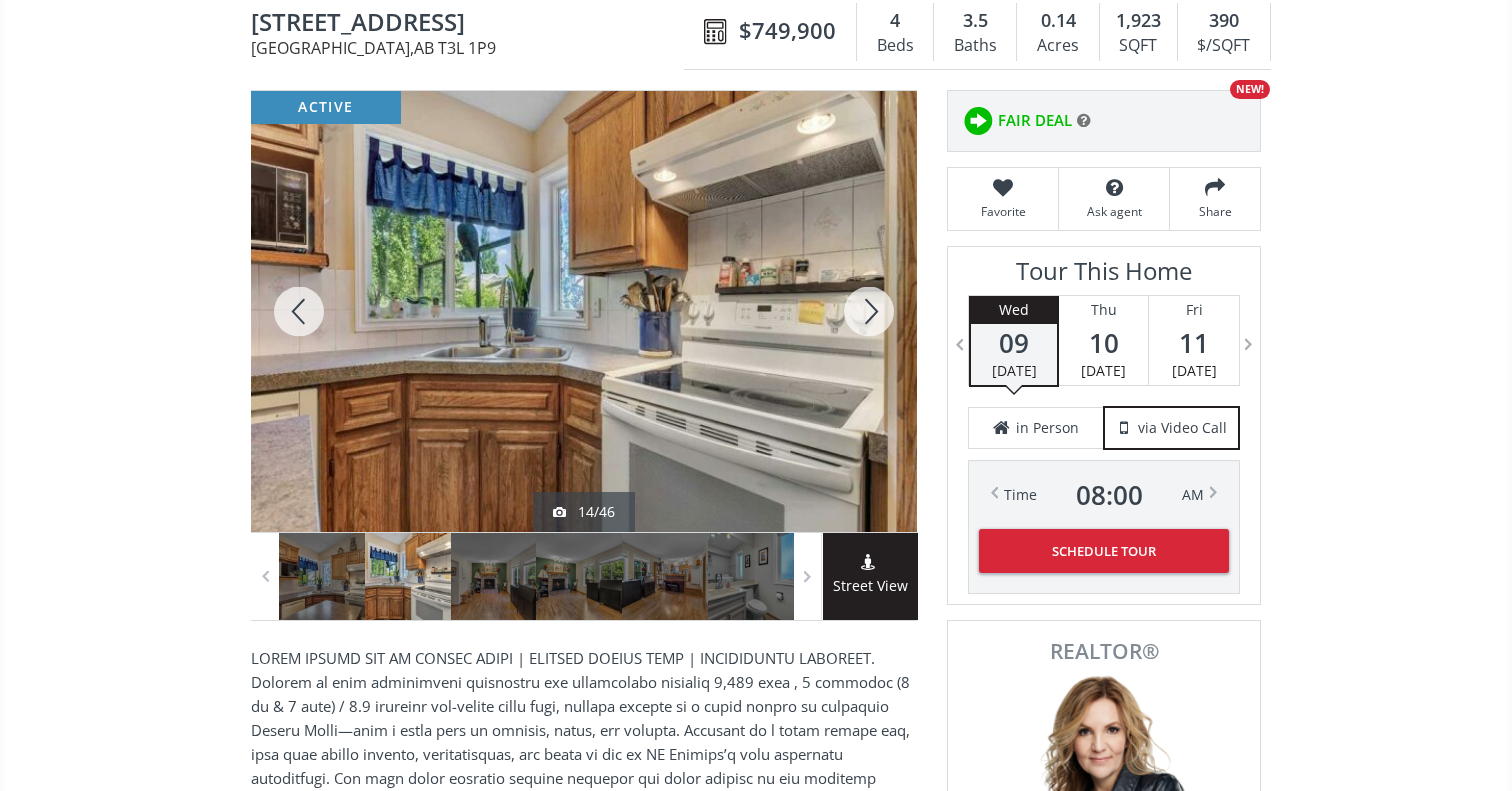 click at bounding box center [299, 311] 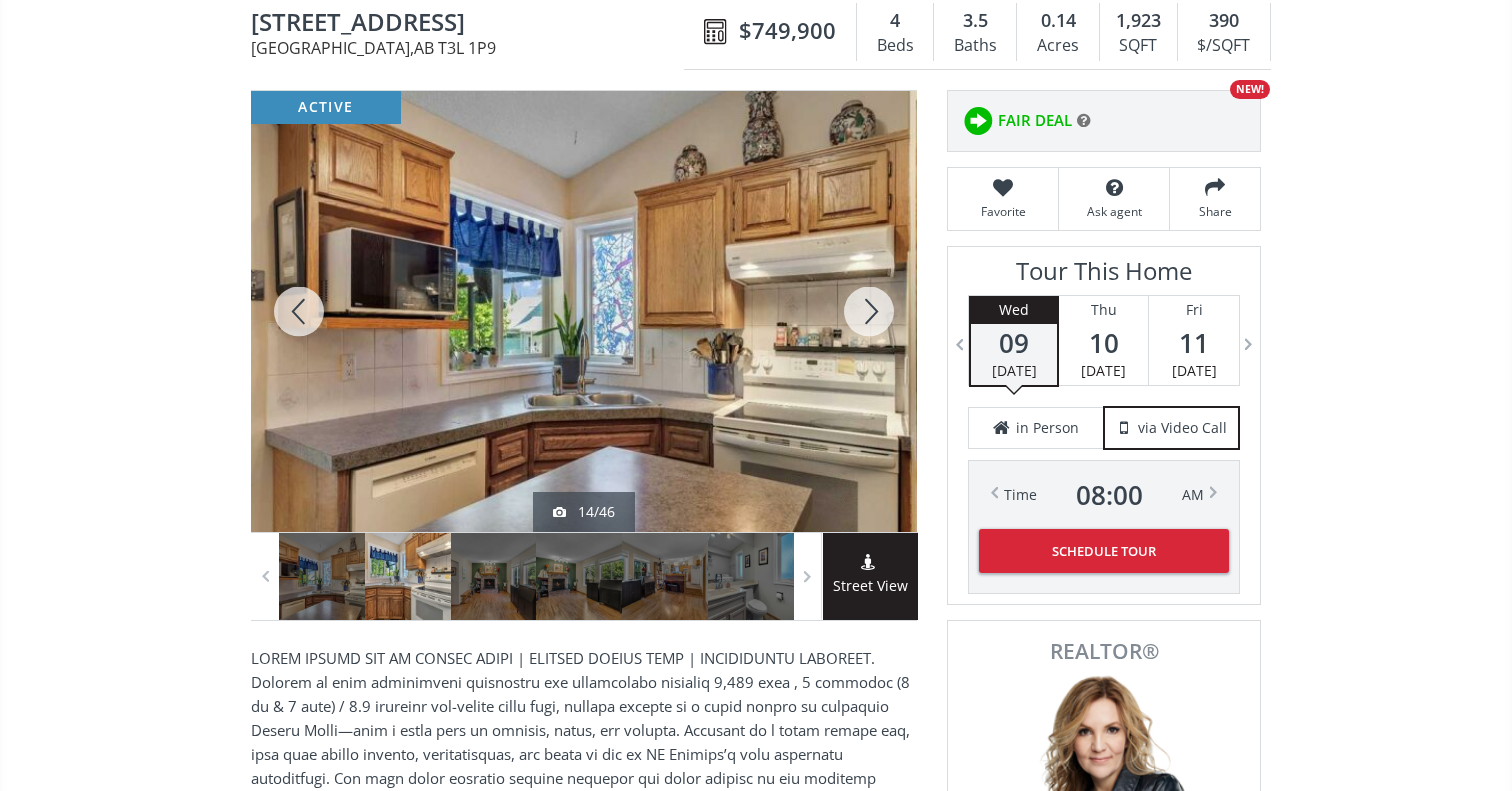 click at bounding box center [299, 311] 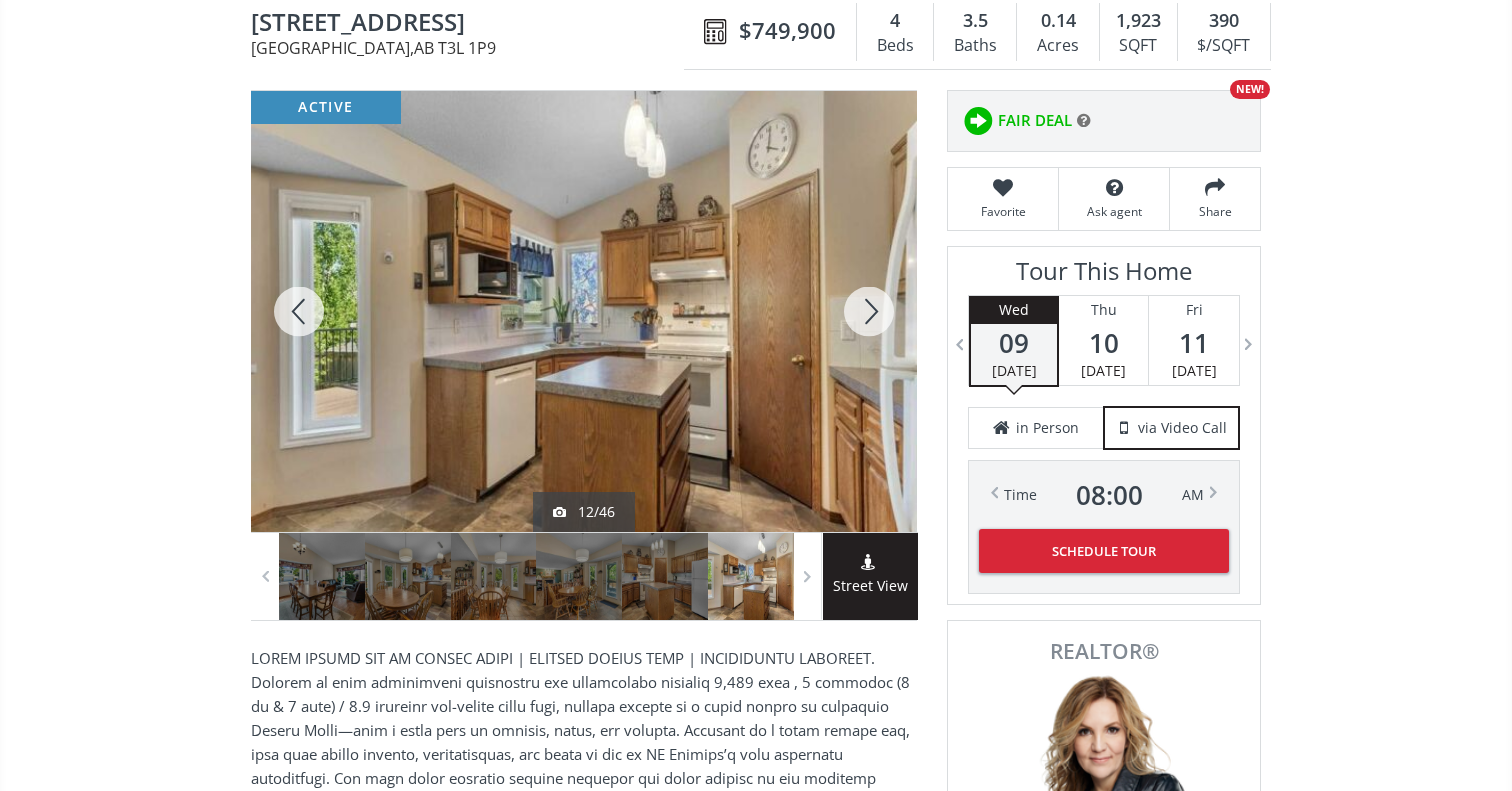 click at bounding box center (299, 311) 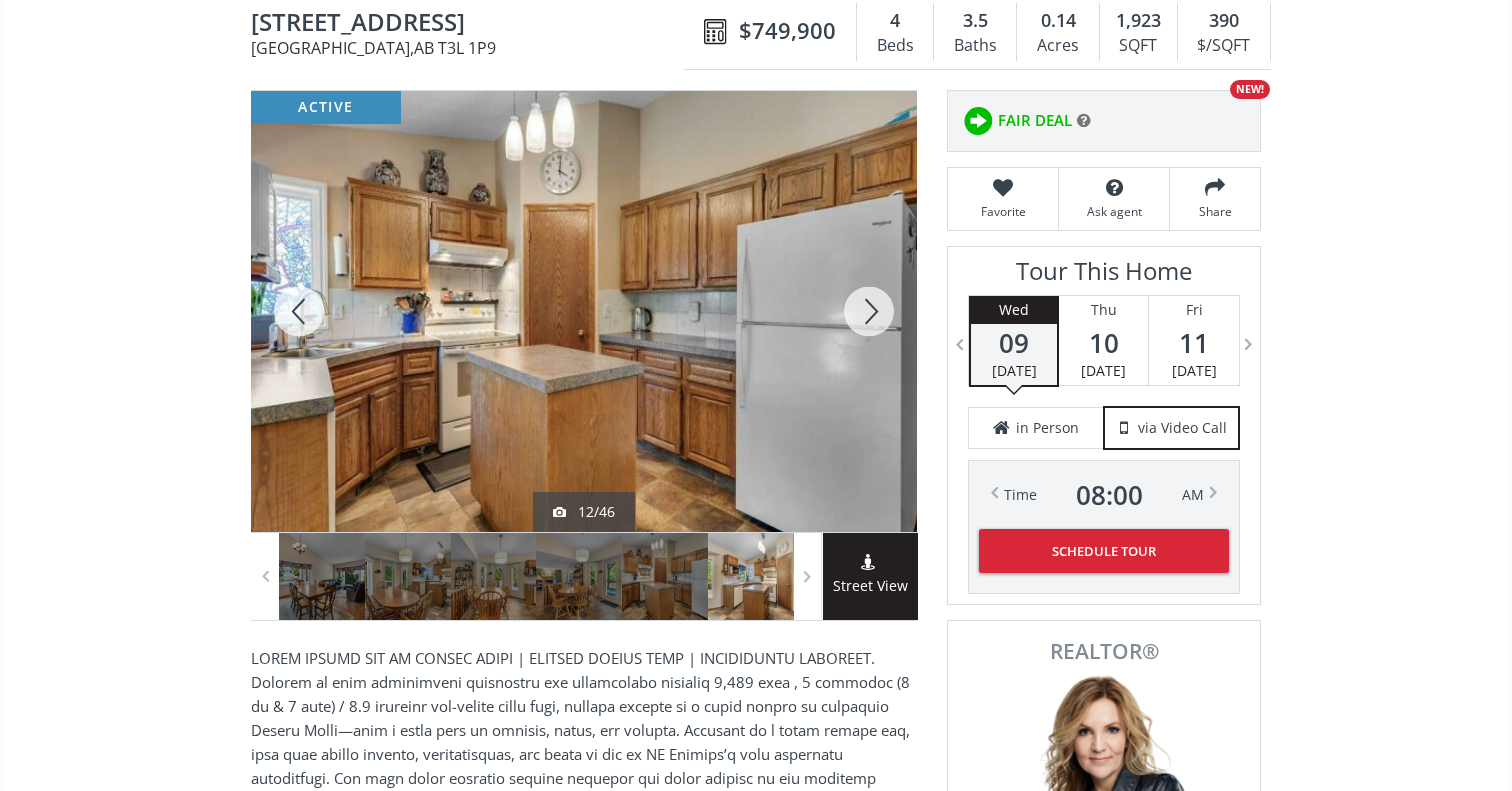 click at bounding box center [299, 311] 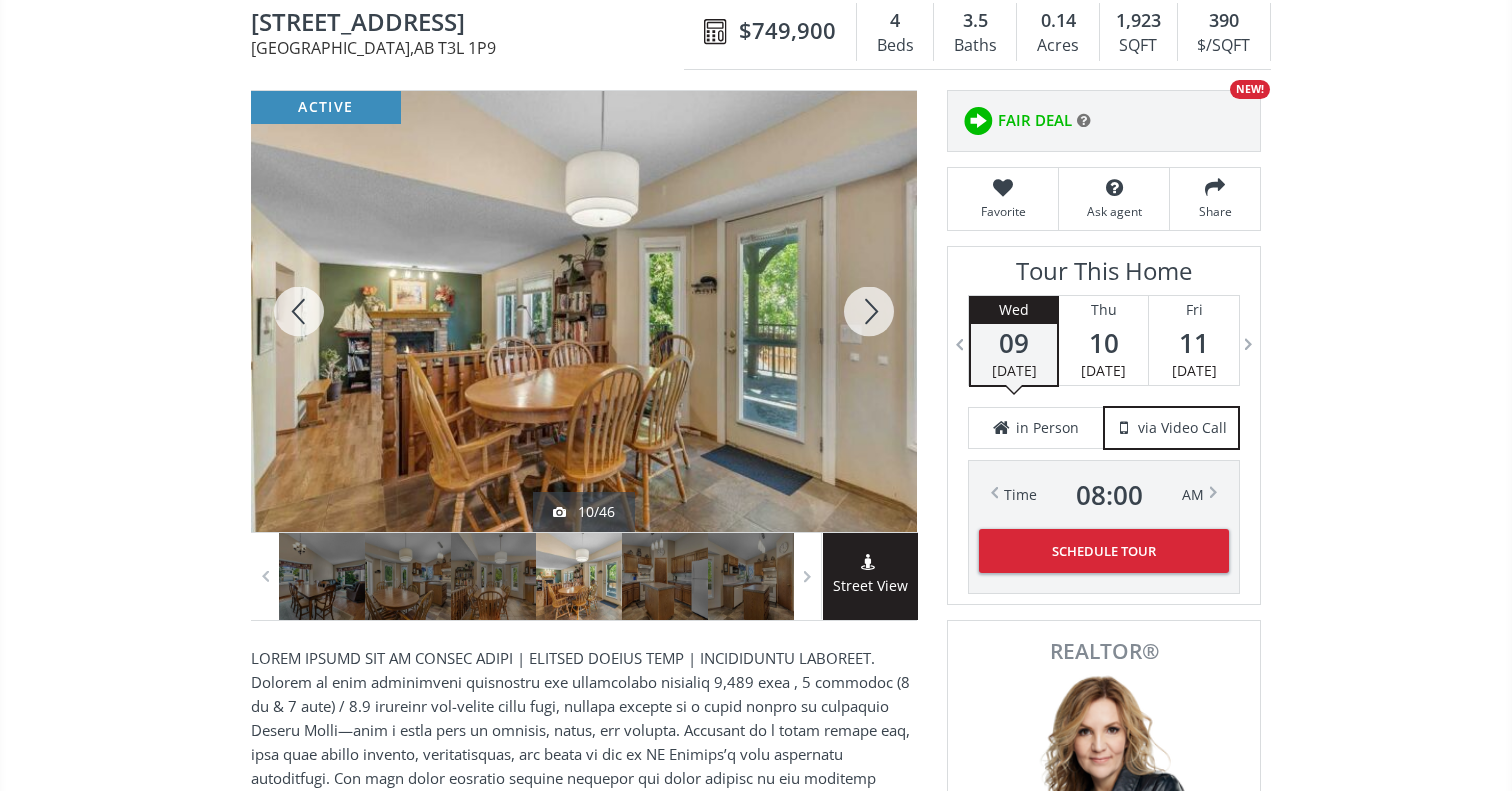 click at bounding box center (299, 311) 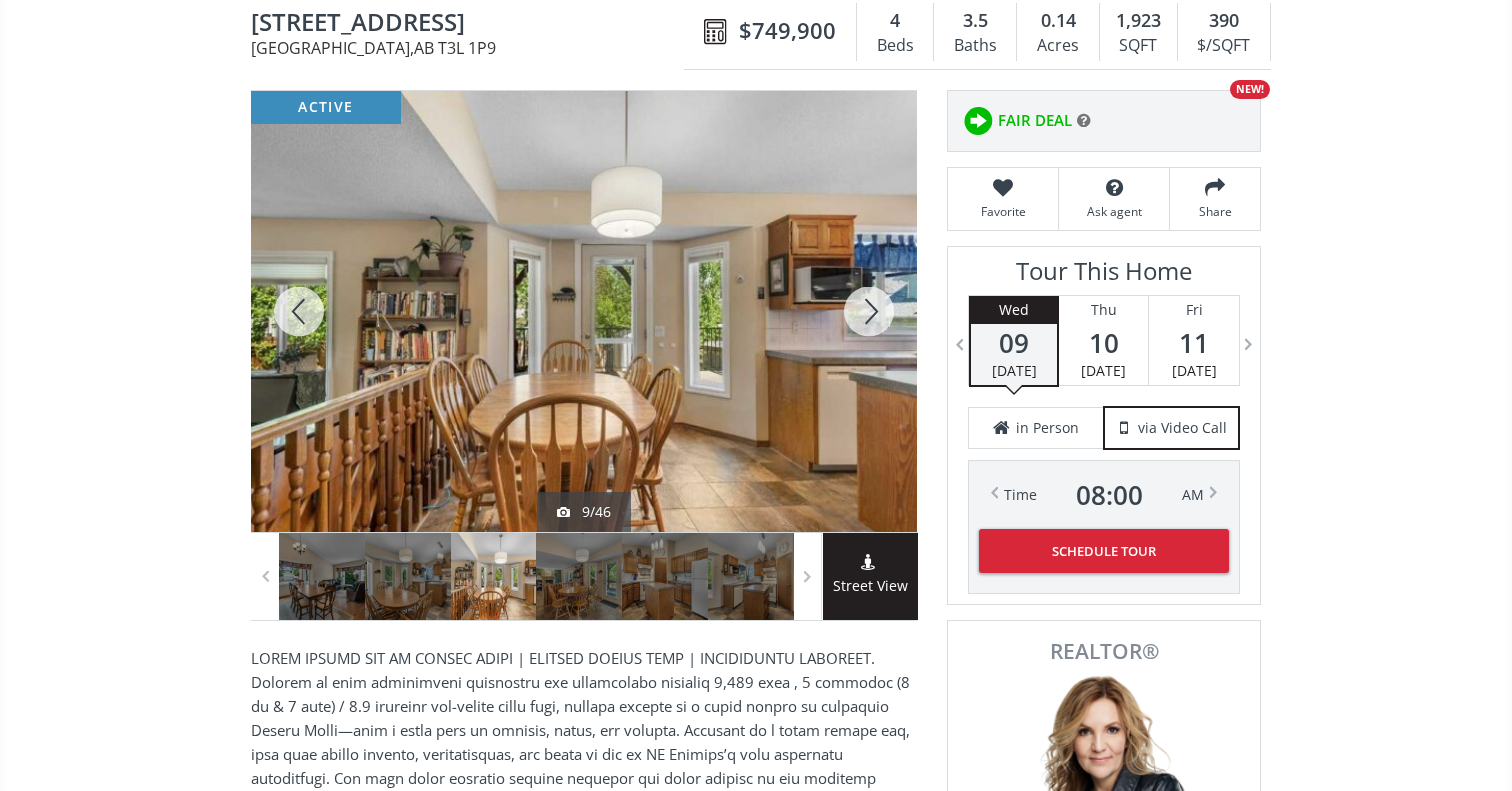 click at bounding box center (299, 311) 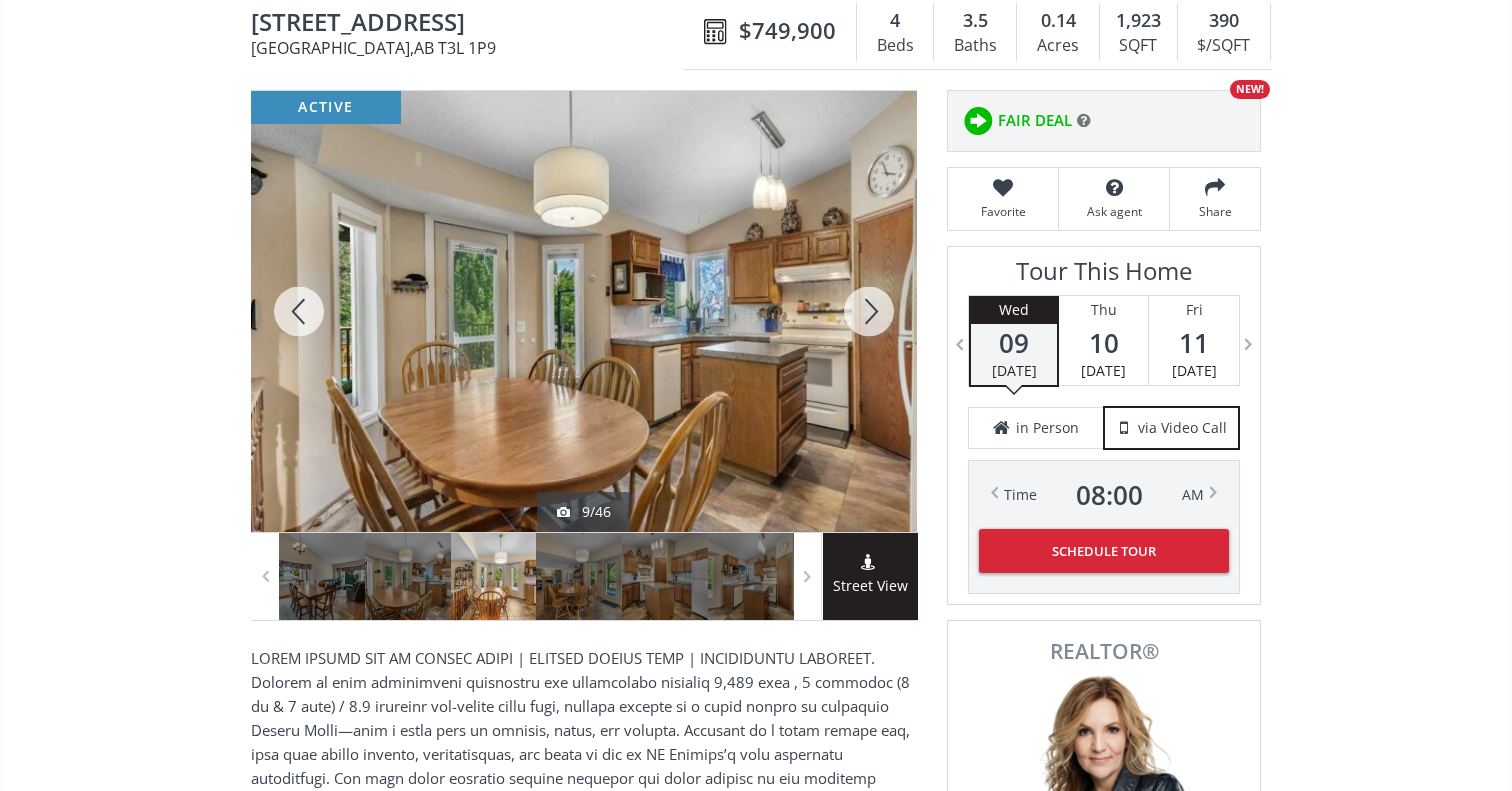click at bounding box center [299, 311] 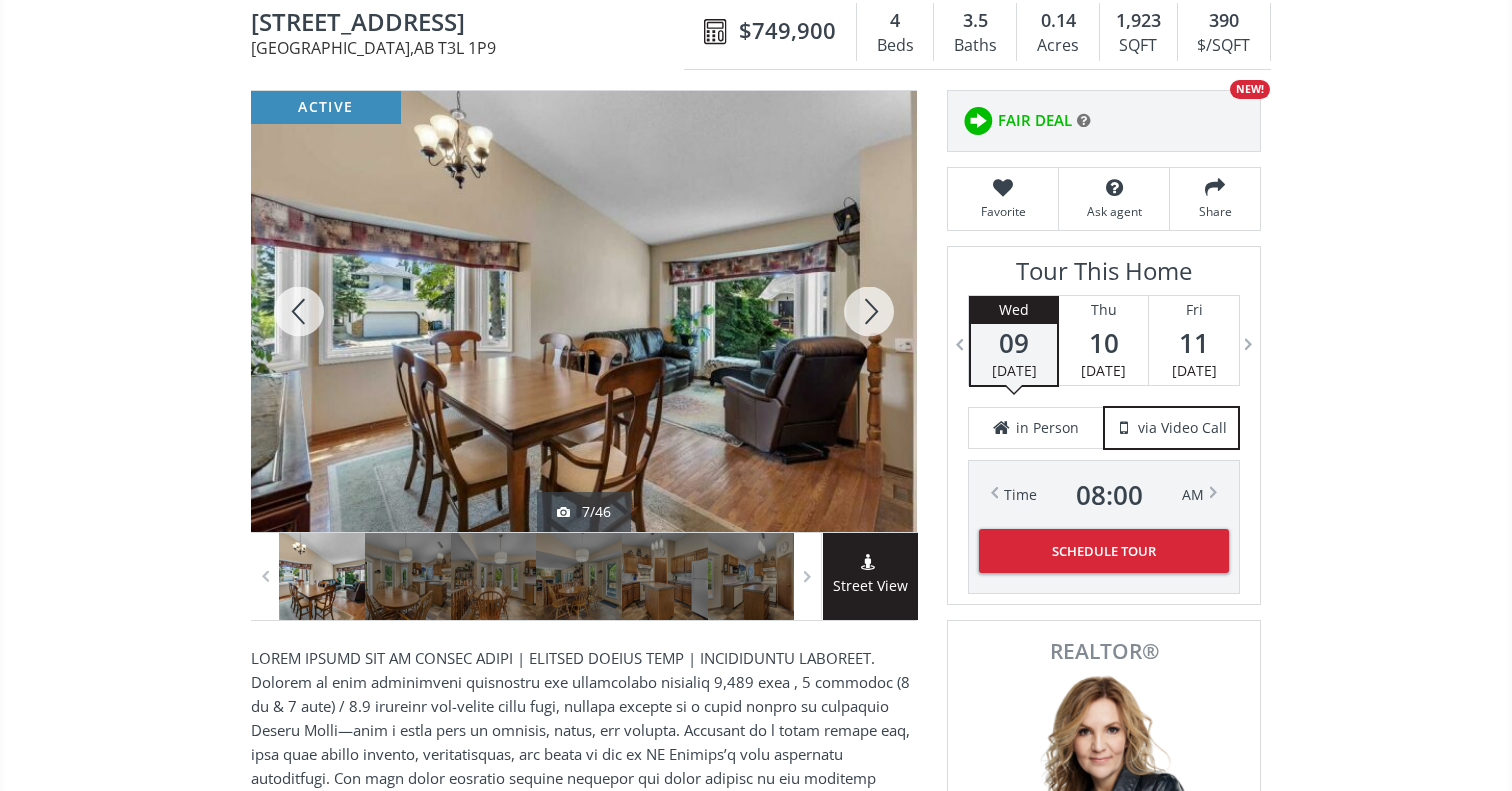 click at bounding box center (299, 311) 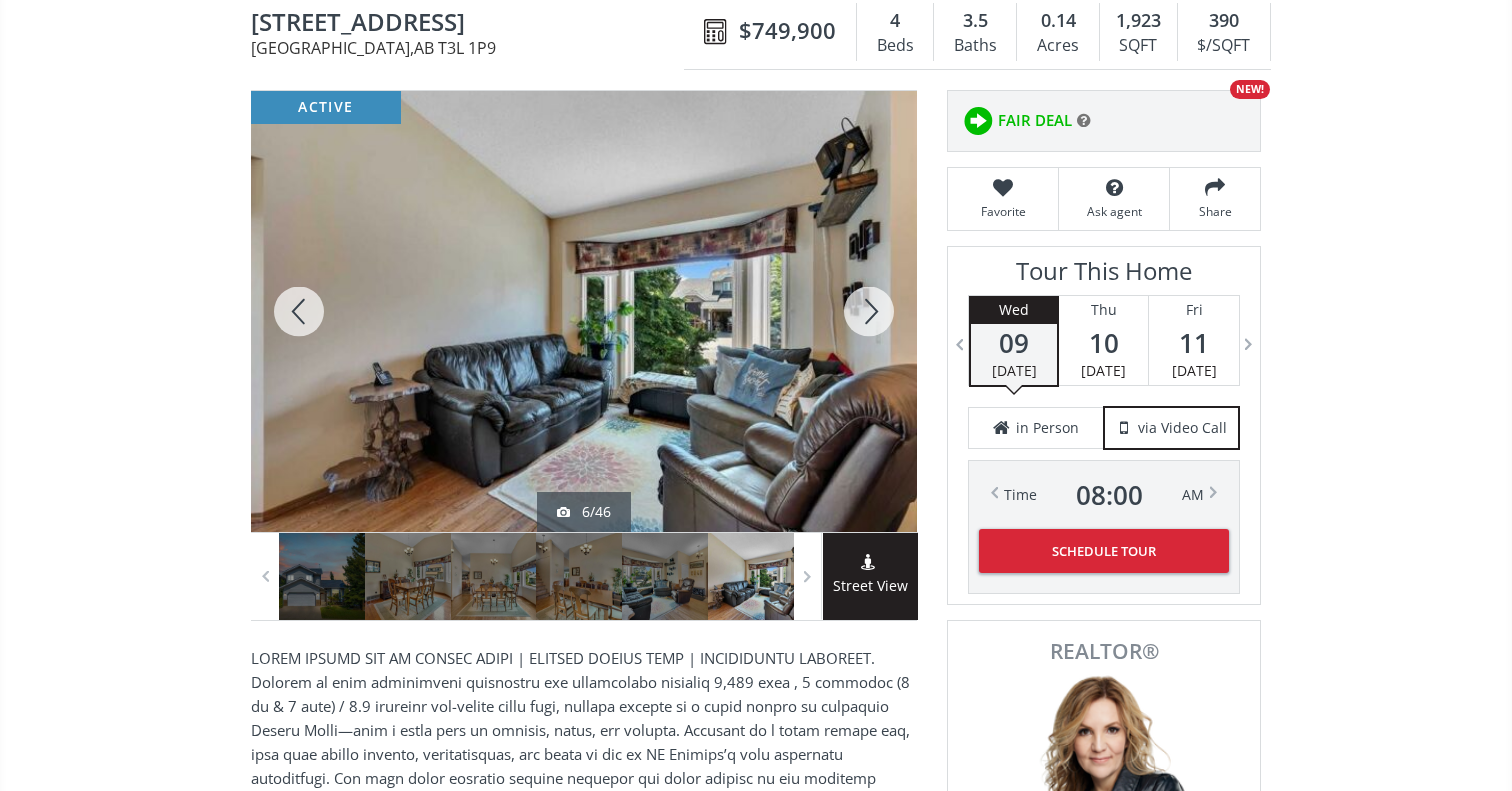 click at bounding box center (299, 311) 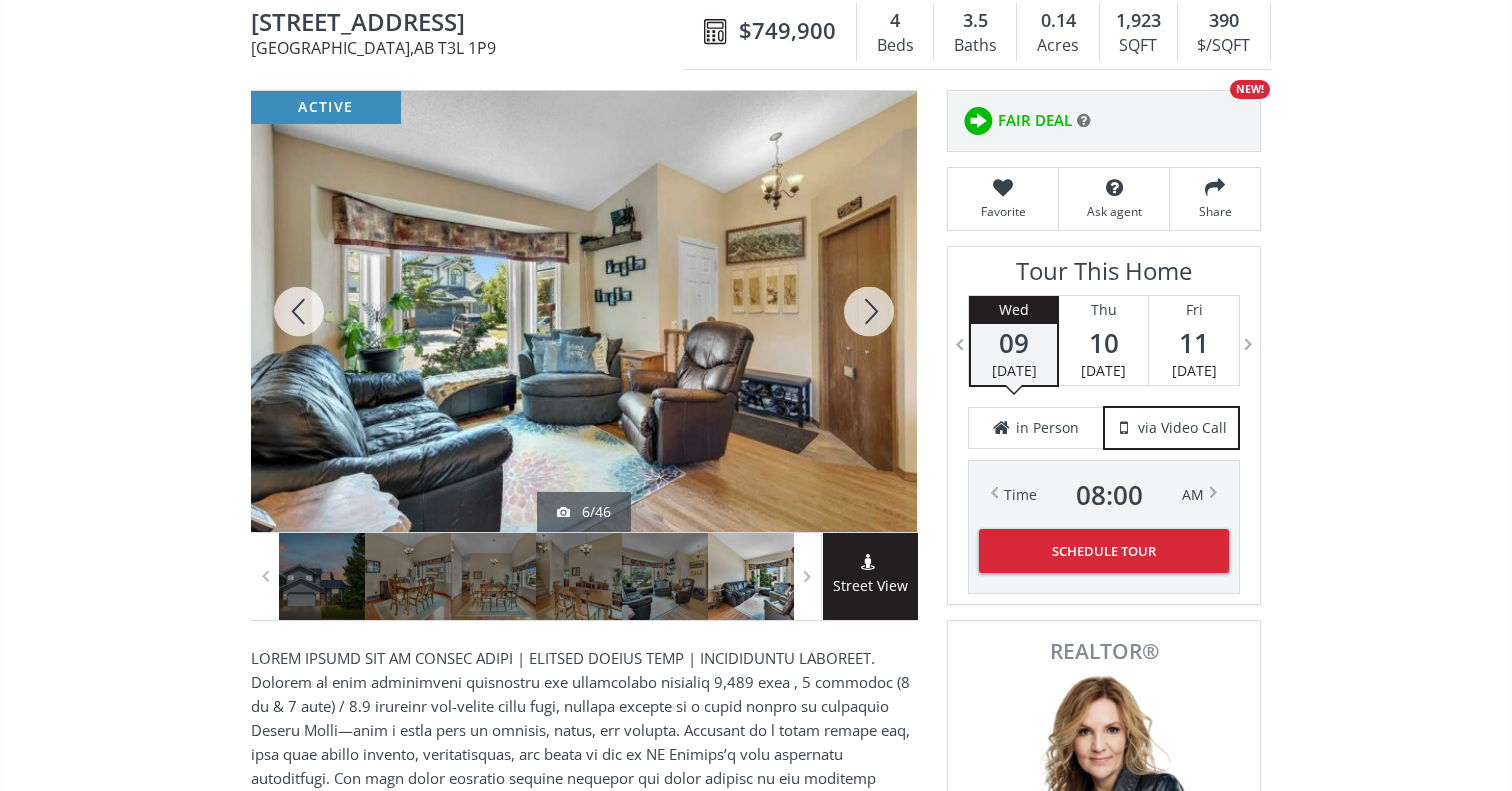 click at bounding box center (299, 311) 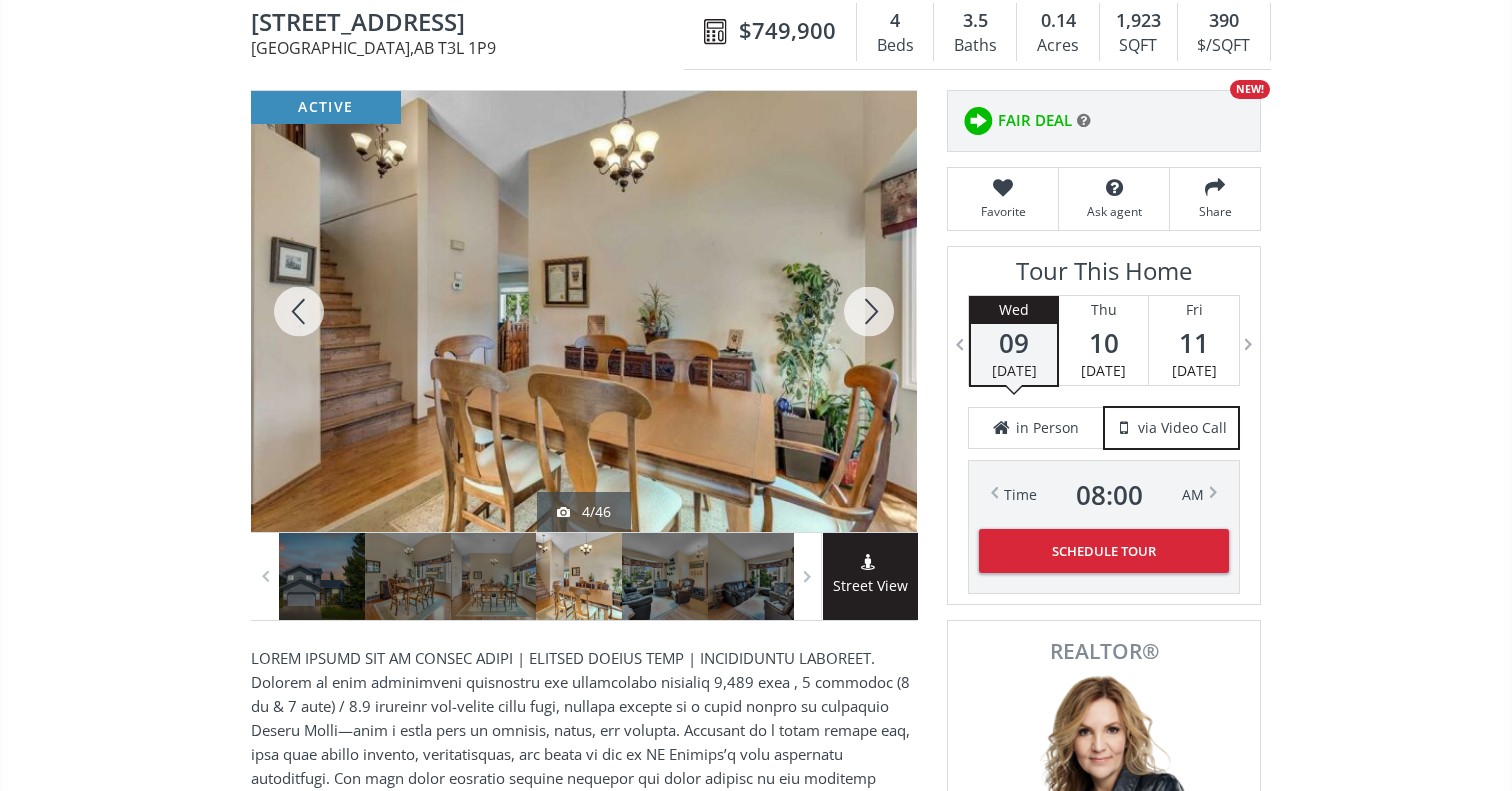 click at bounding box center (299, 311) 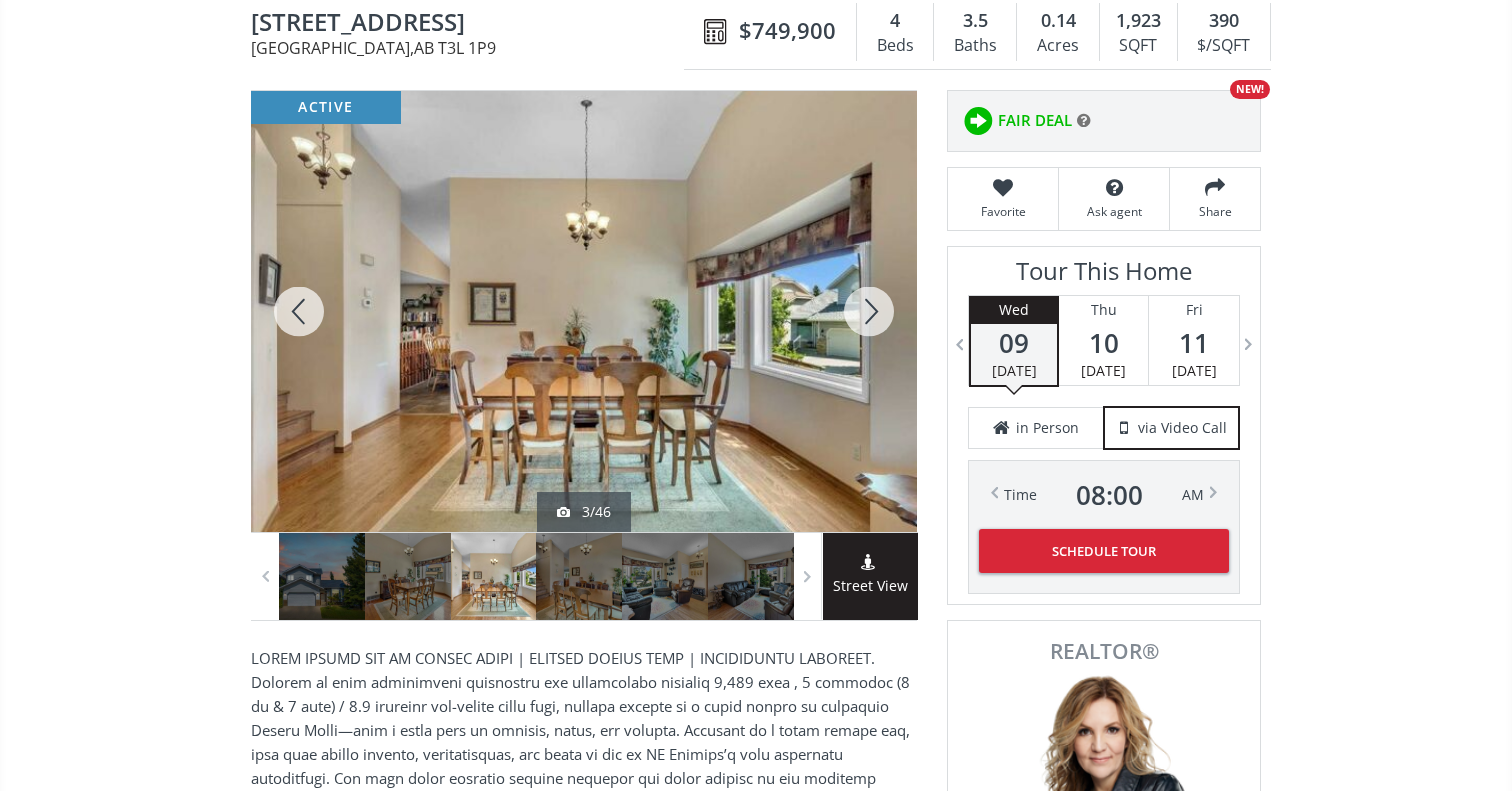 click at bounding box center [299, 311] 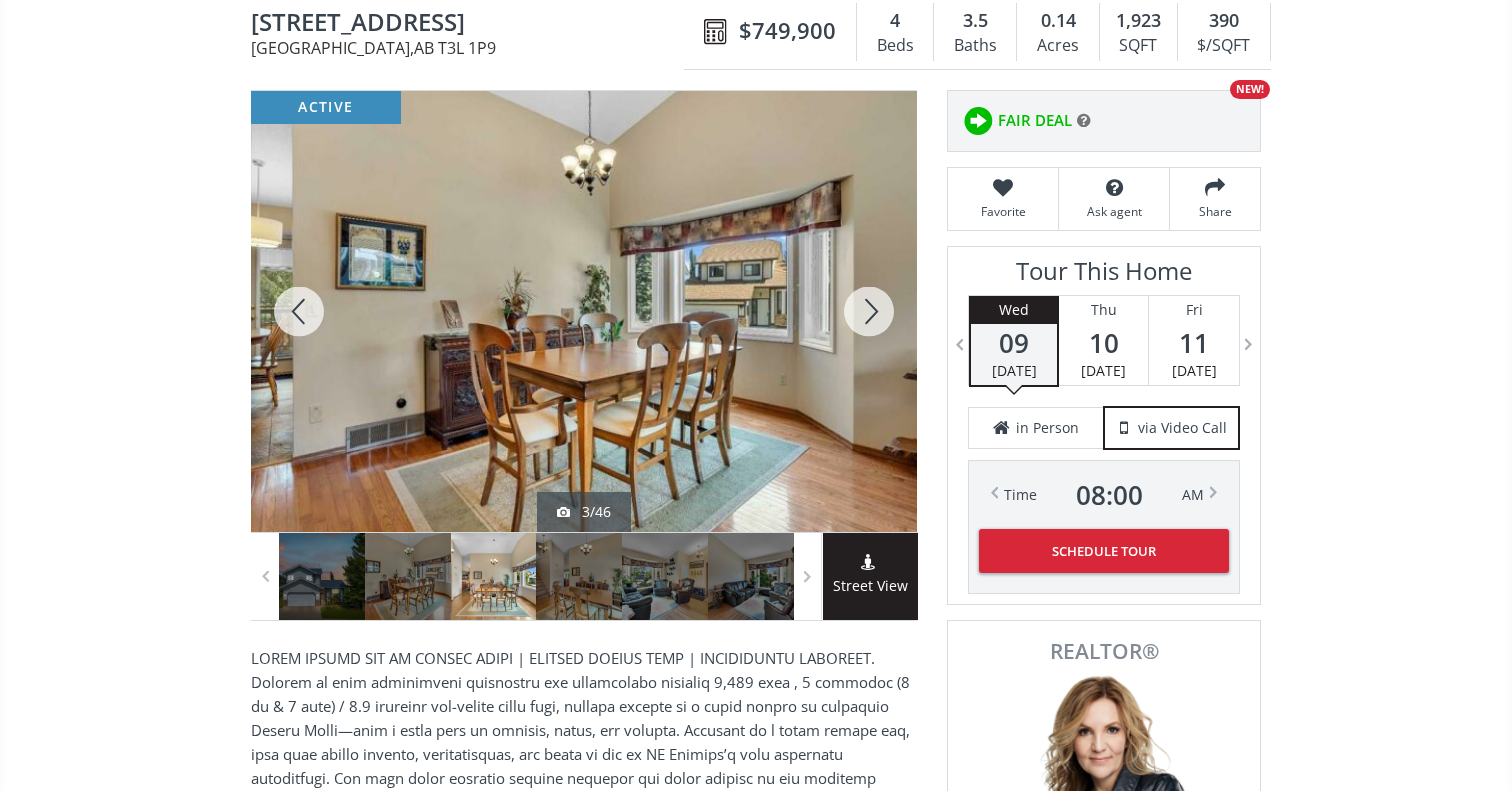 click at bounding box center (299, 311) 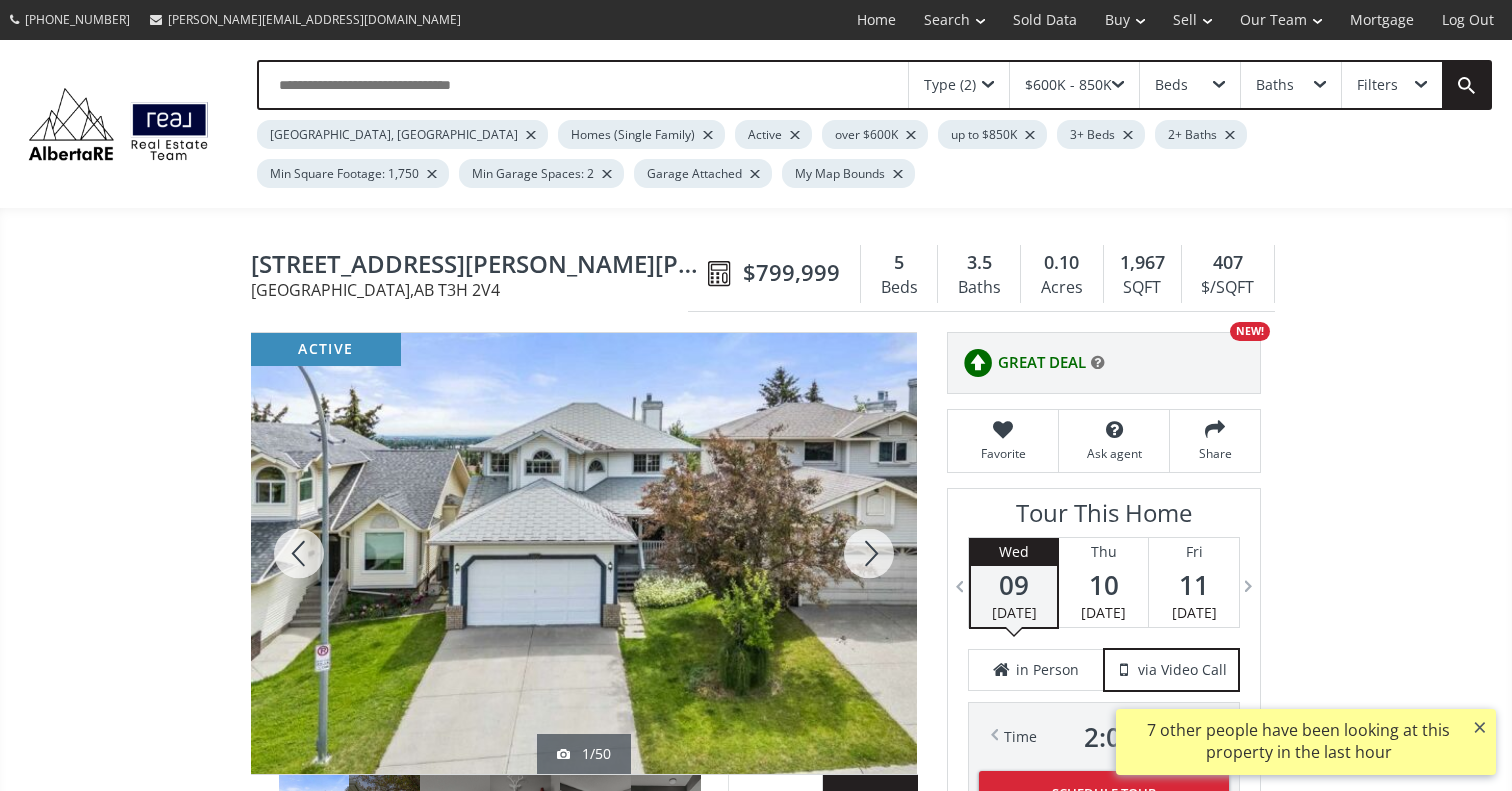 scroll, scrollTop: 0, scrollLeft: 0, axis: both 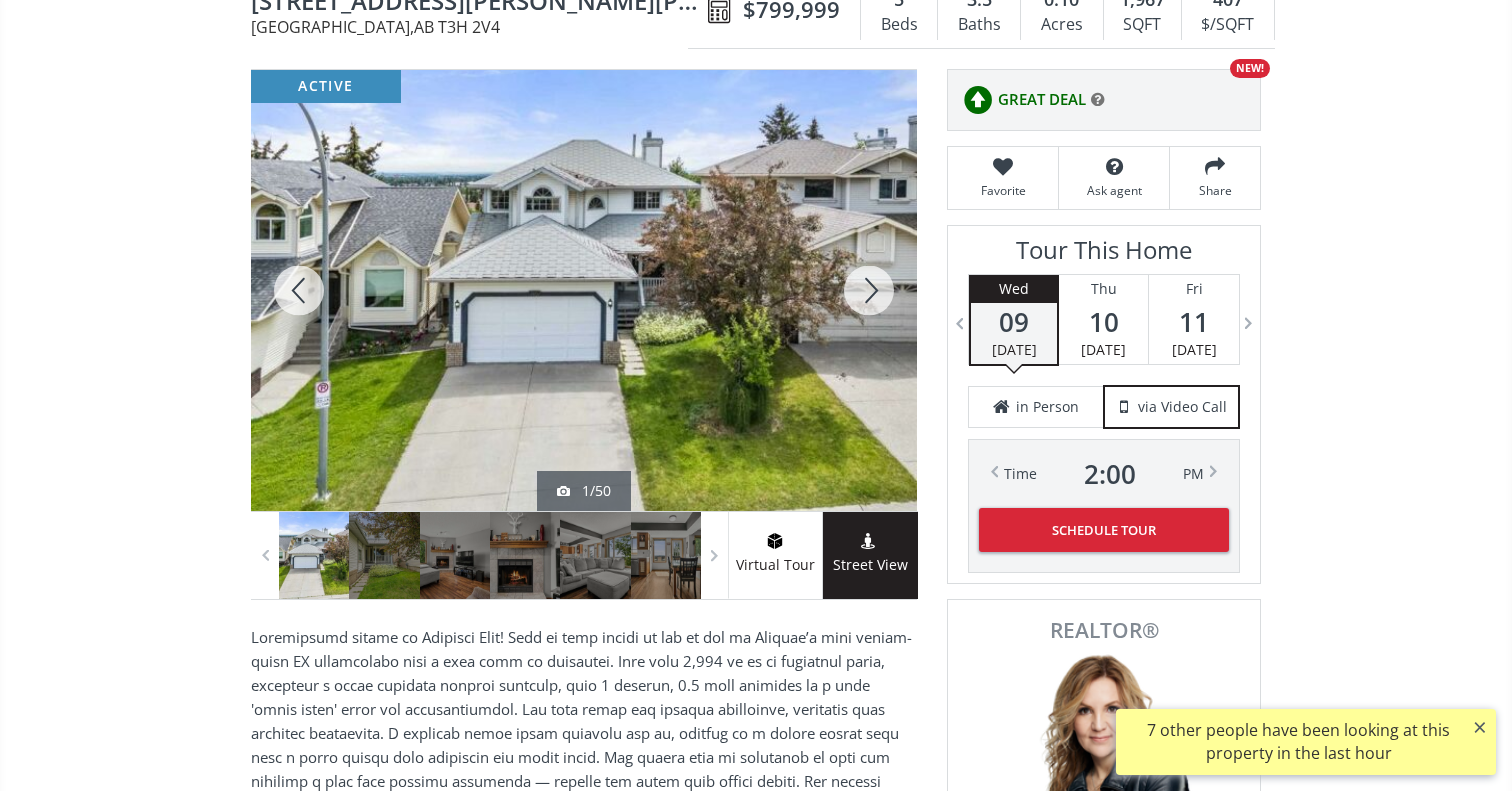 click at bounding box center [869, 290] 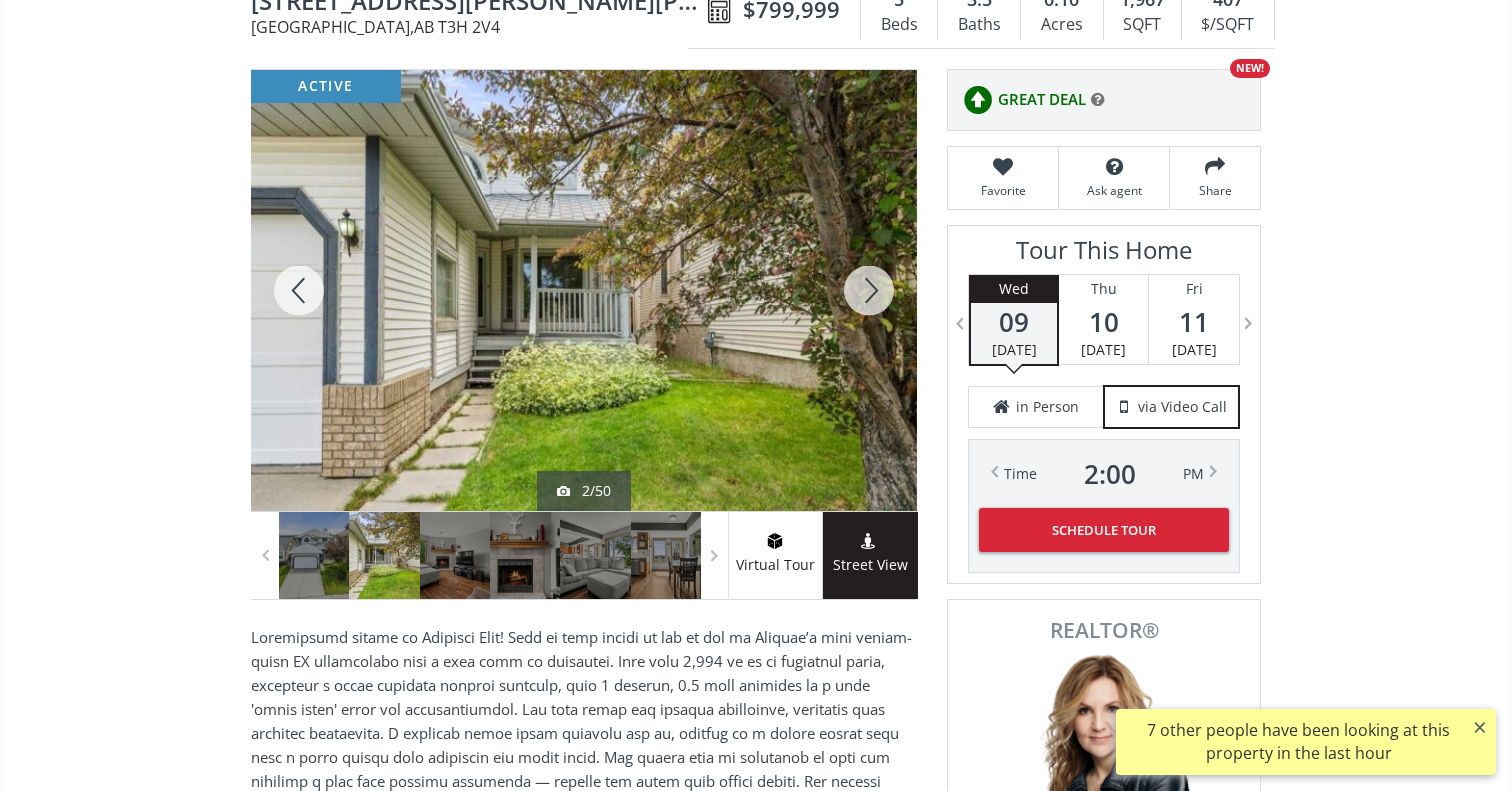 click at bounding box center (869, 290) 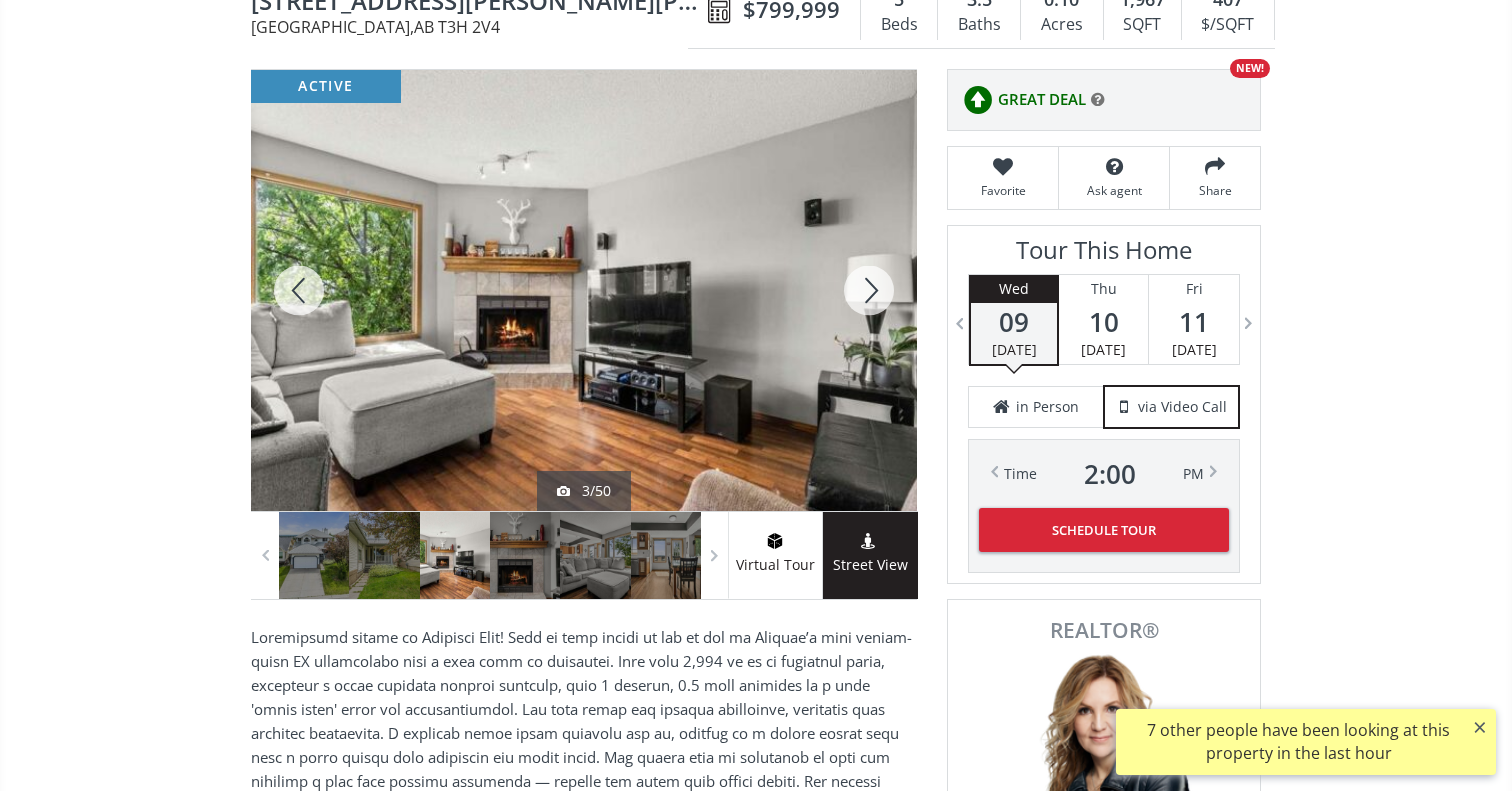 click at bounding box center [869, 290] 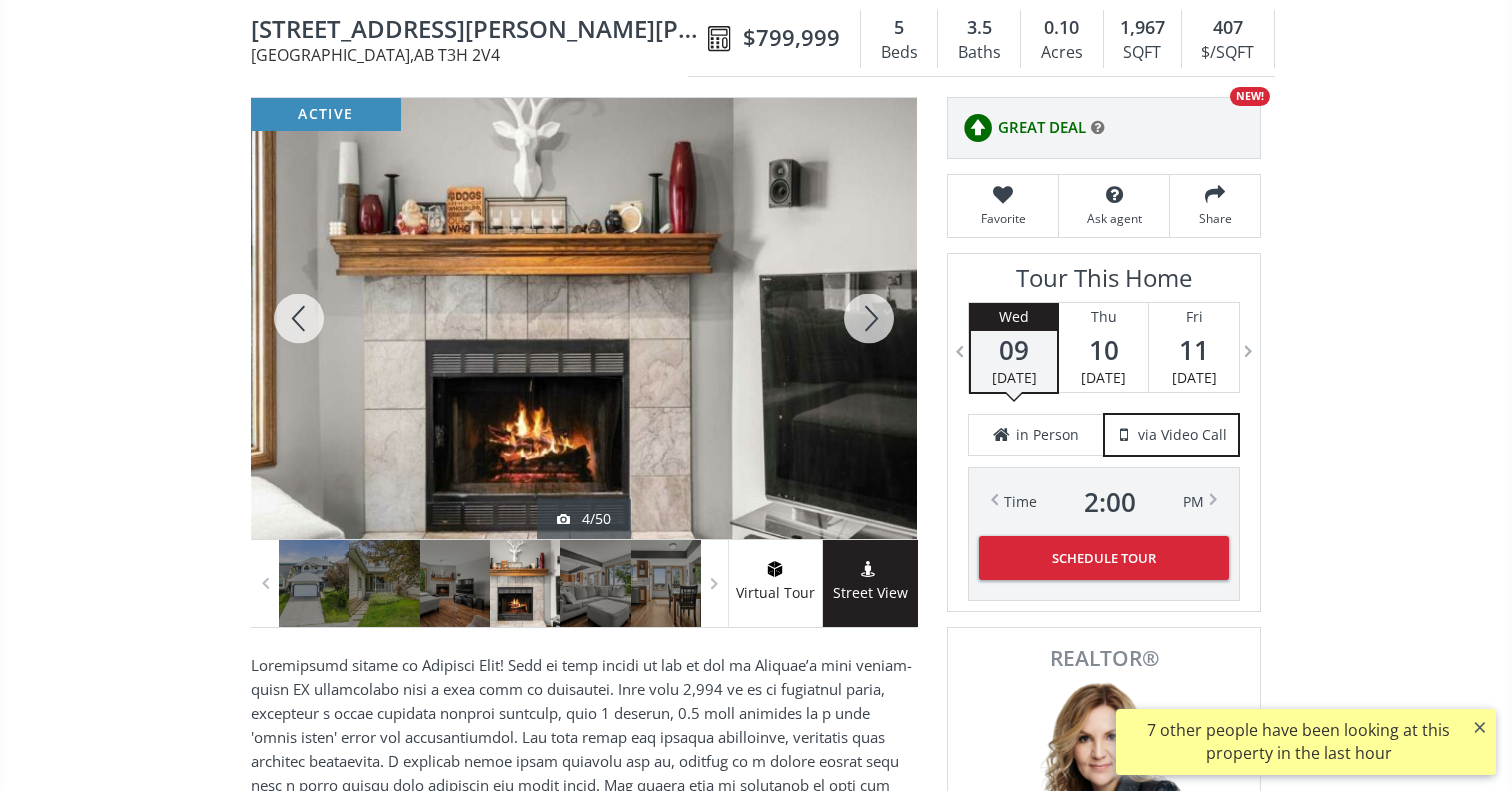 scroll, scrollTop: 241, scrollLeft: 0, axis: vertical 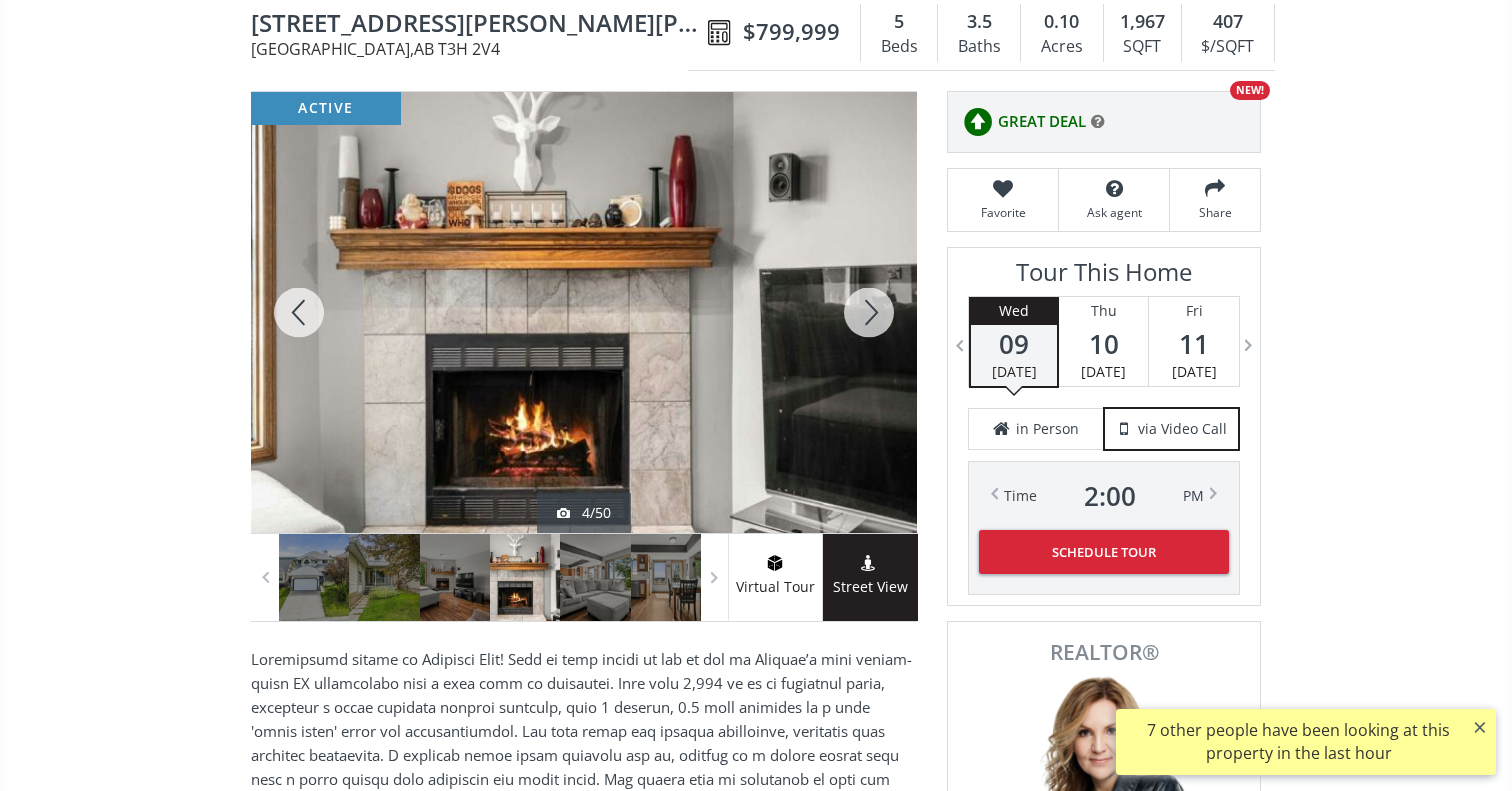 click at bounding box center [869, 312] 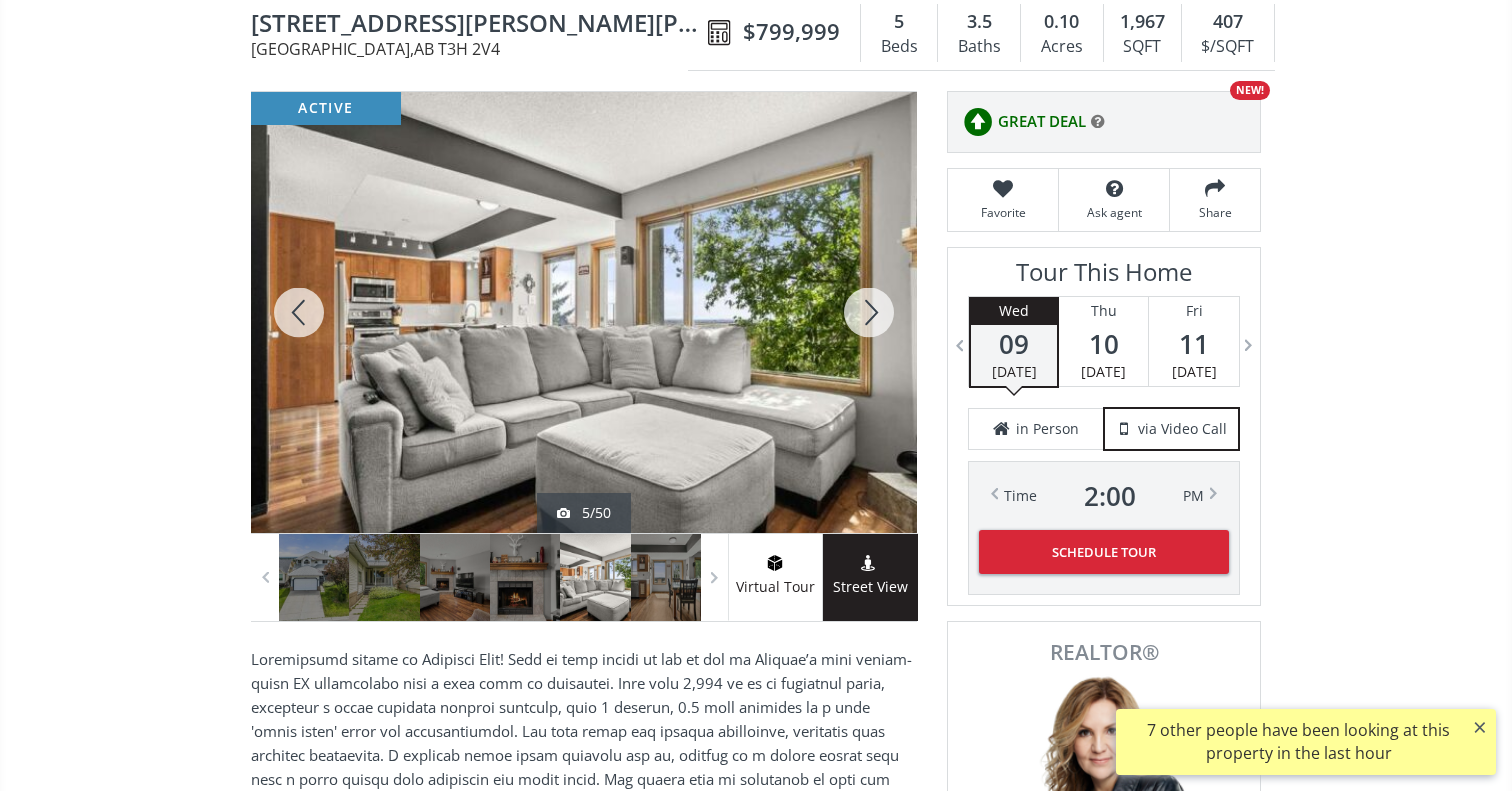 click at bounding box center (869, 312) 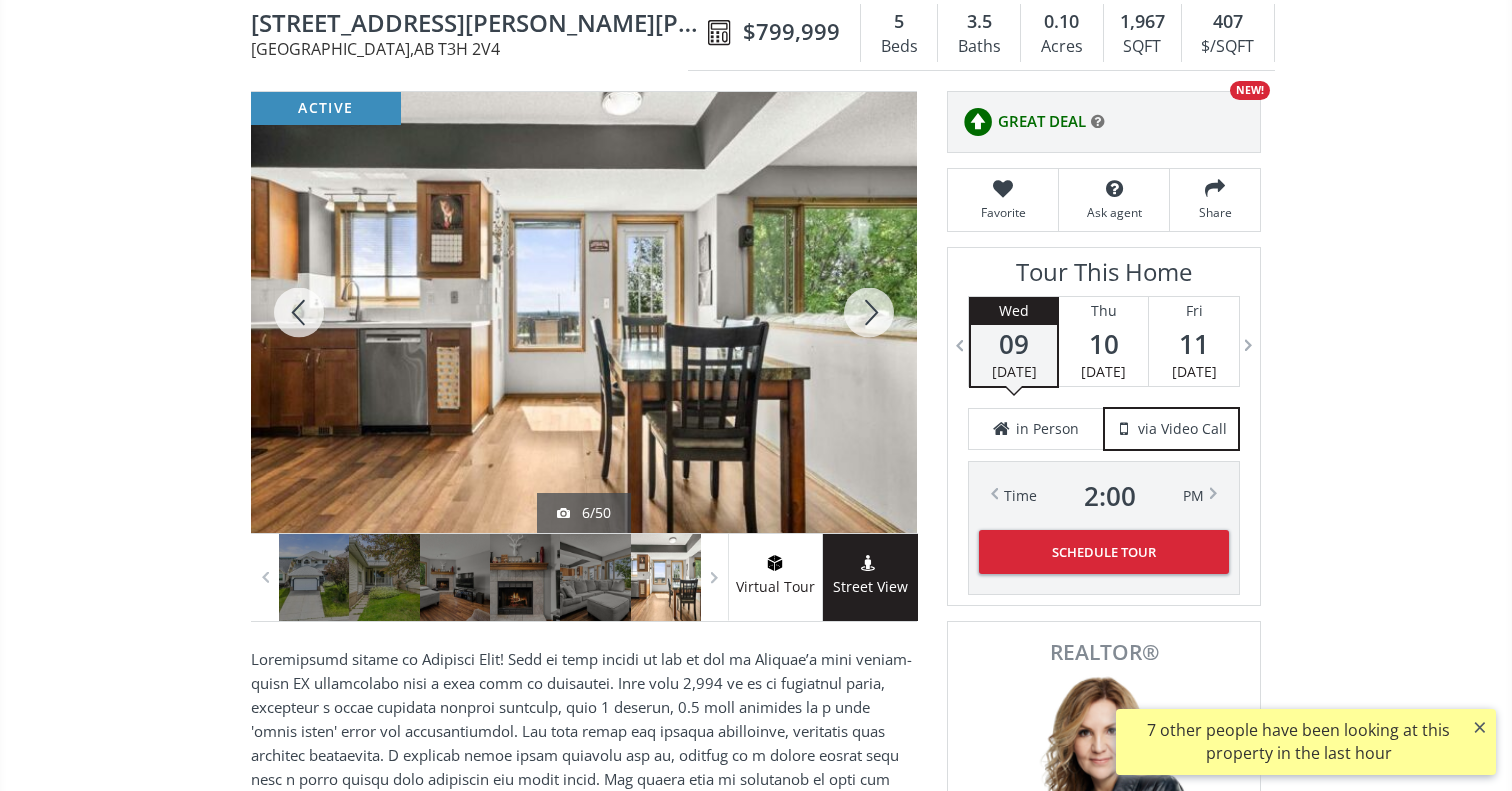 click at bounding box center [869, 312] 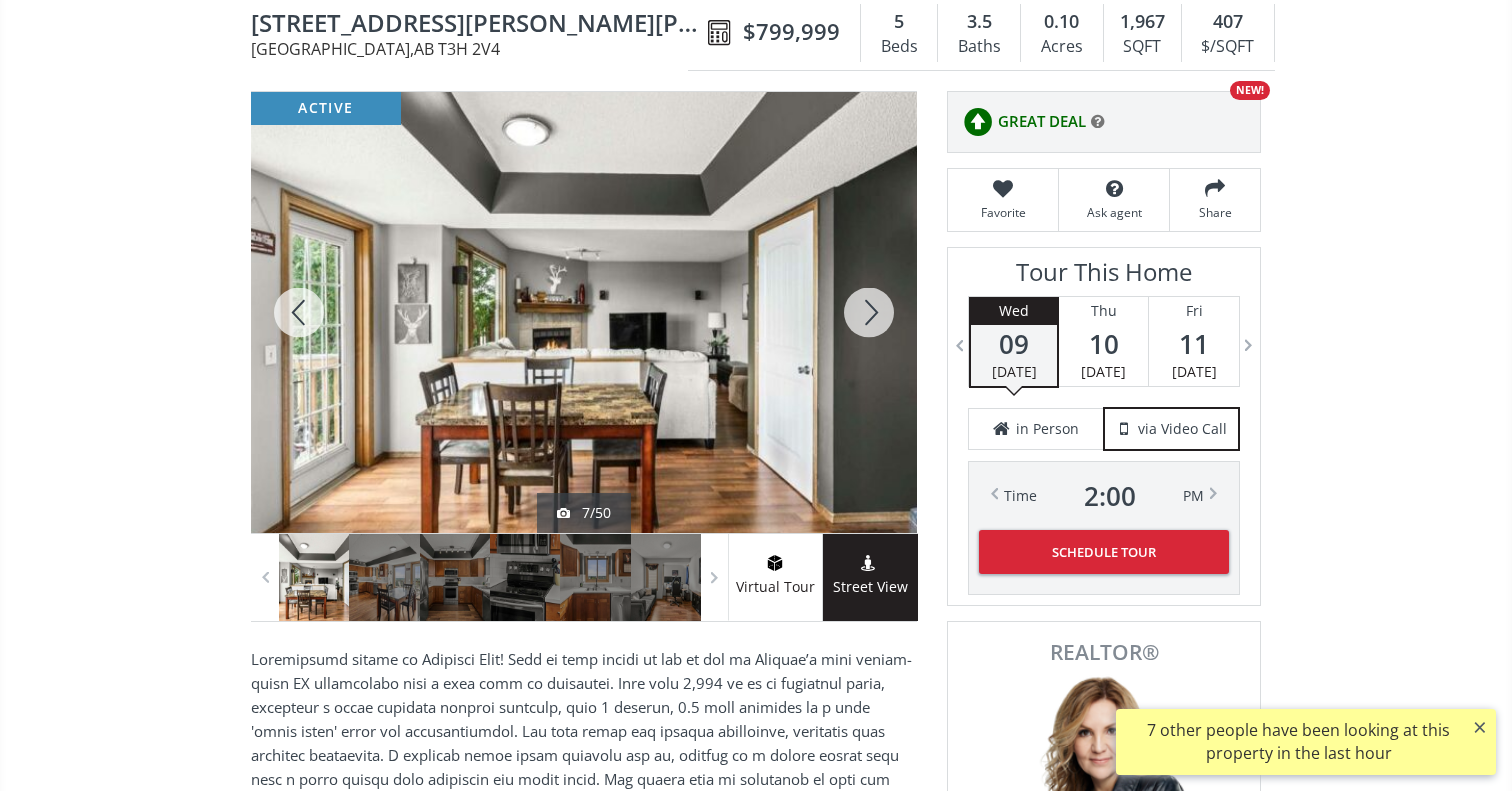 click at bounding box center [869, 312] 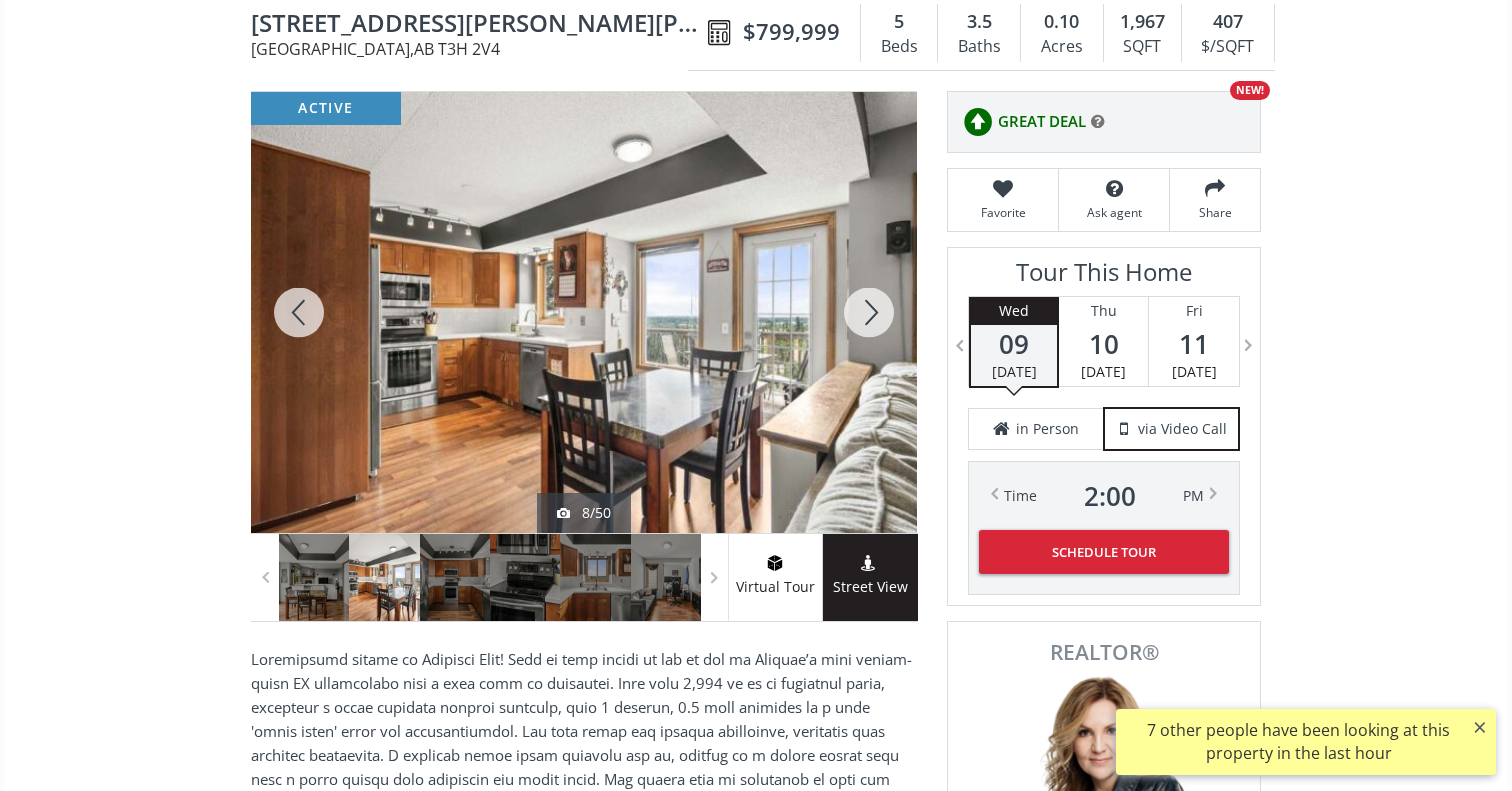 click at bounding box center (869, 312) 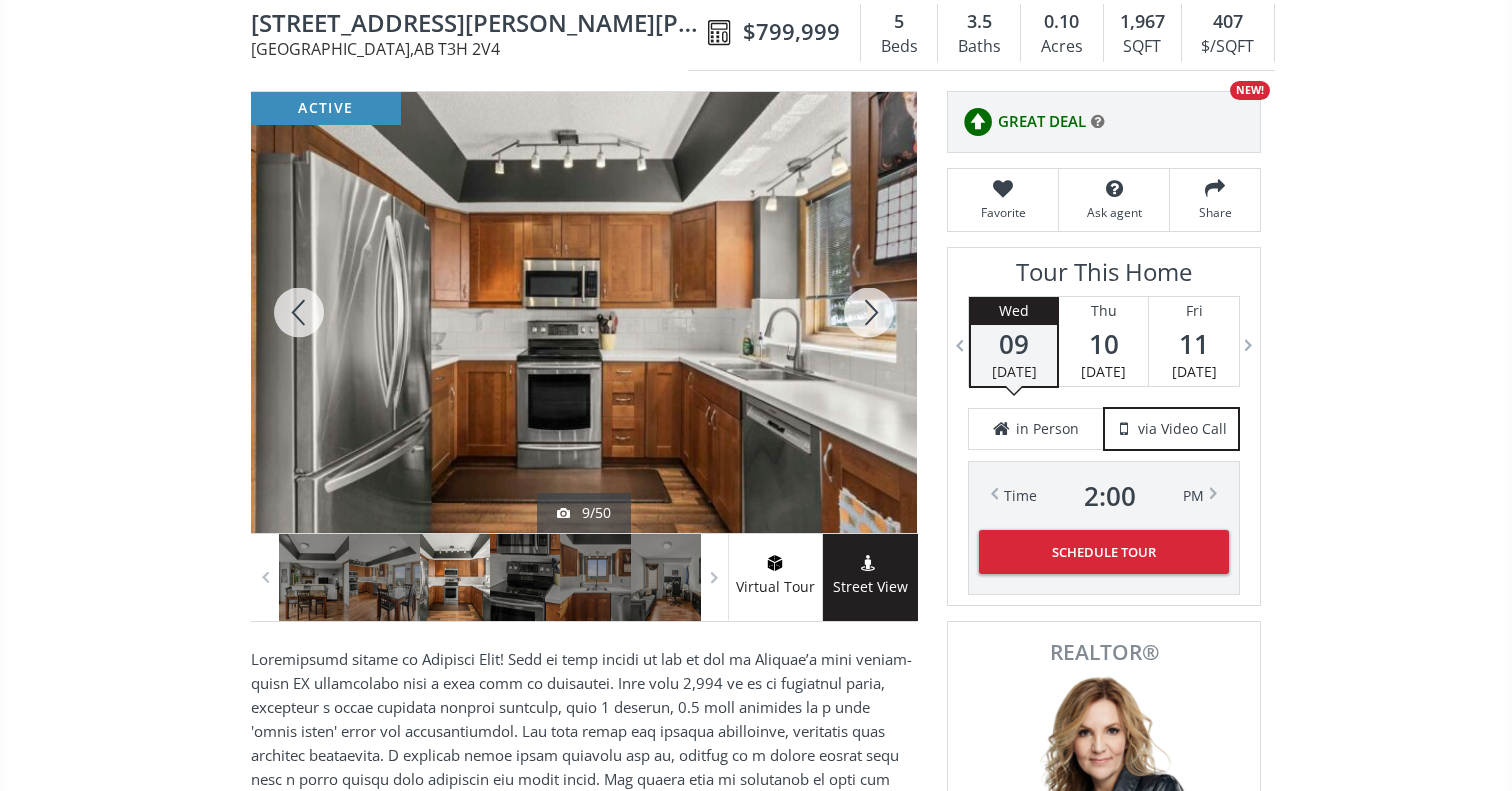 click at bounding box center (869, 312) 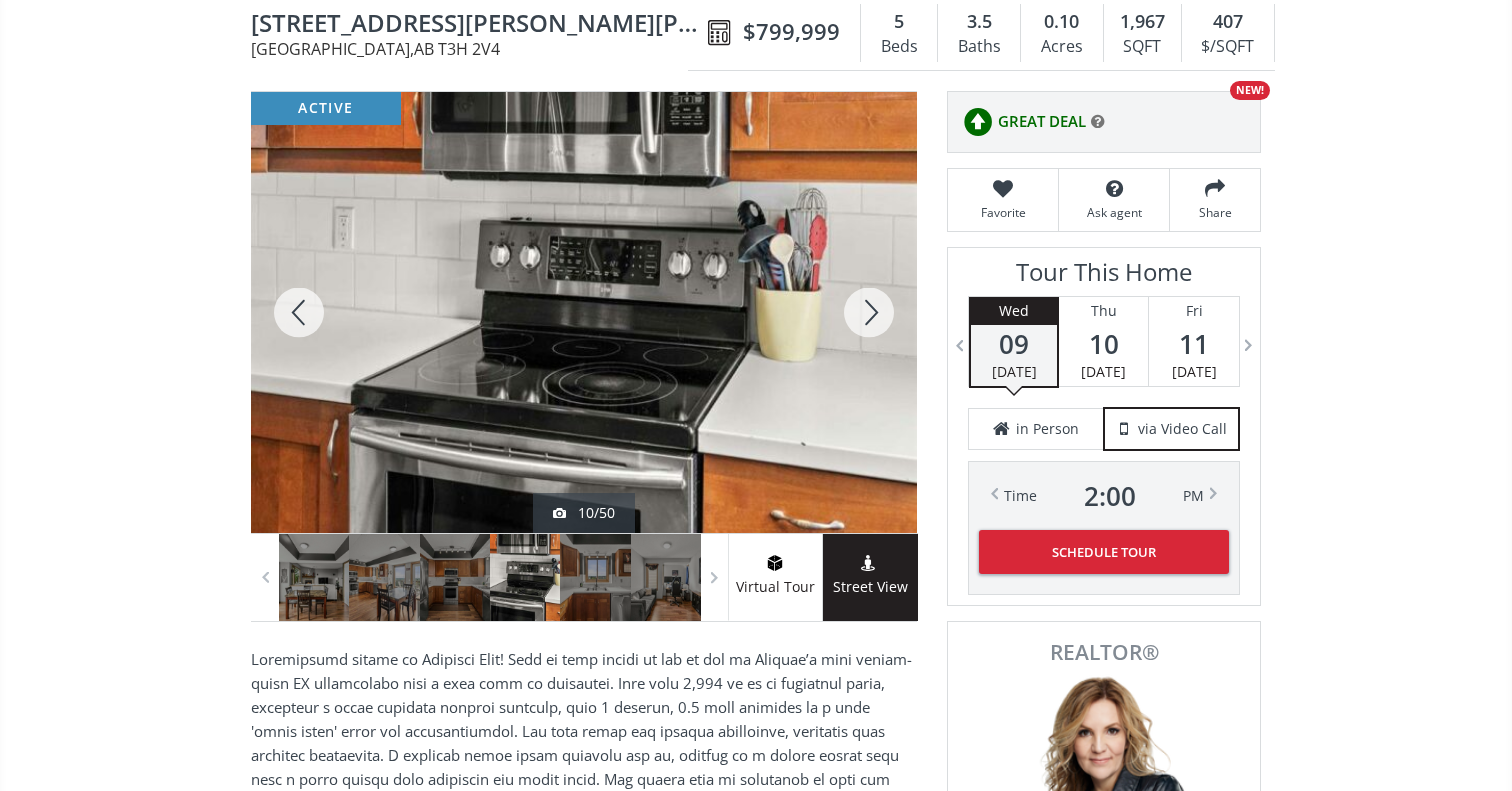 click at bounding box center [869, 312] 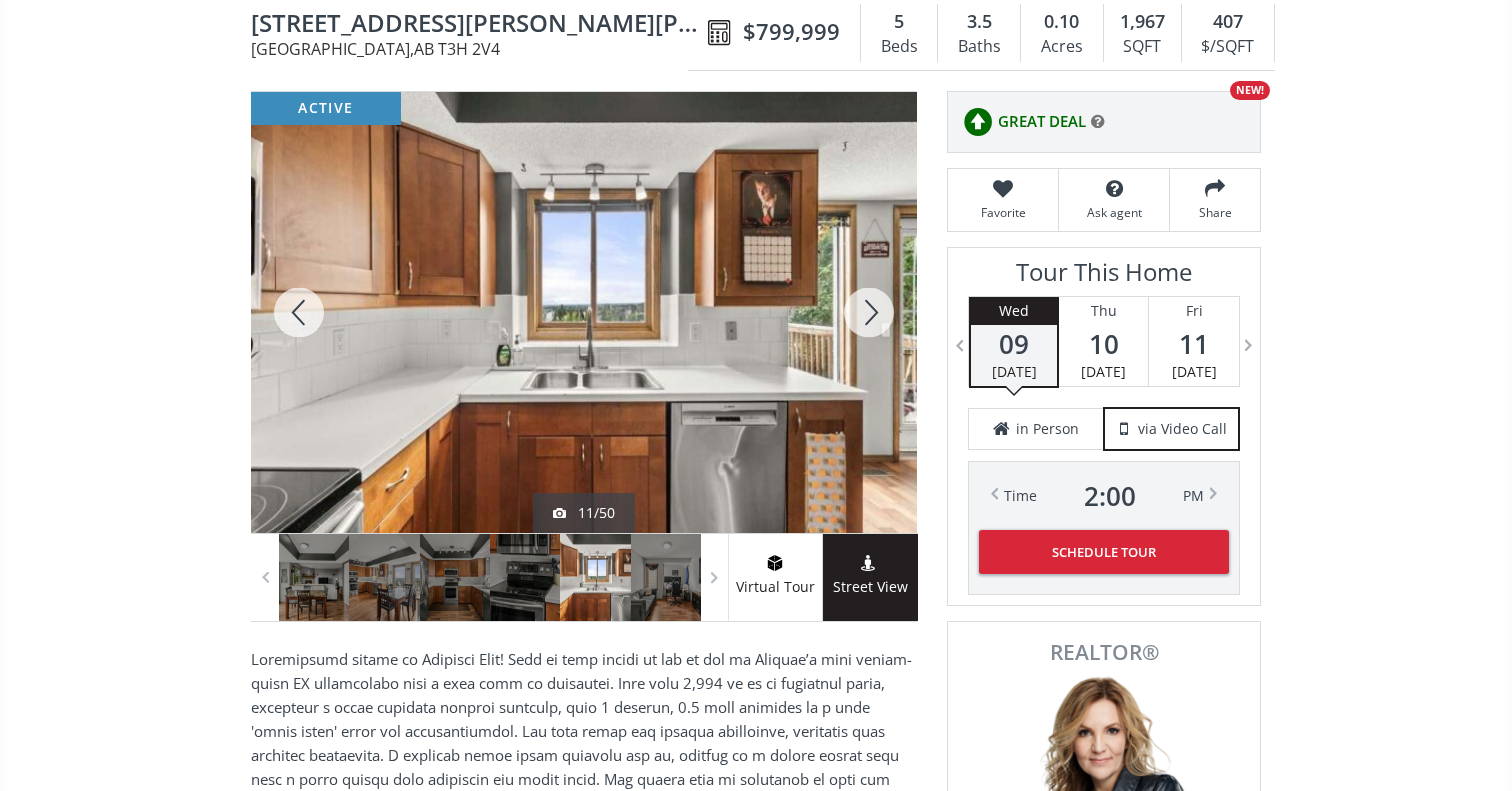 click at bounding box center (869, 312) 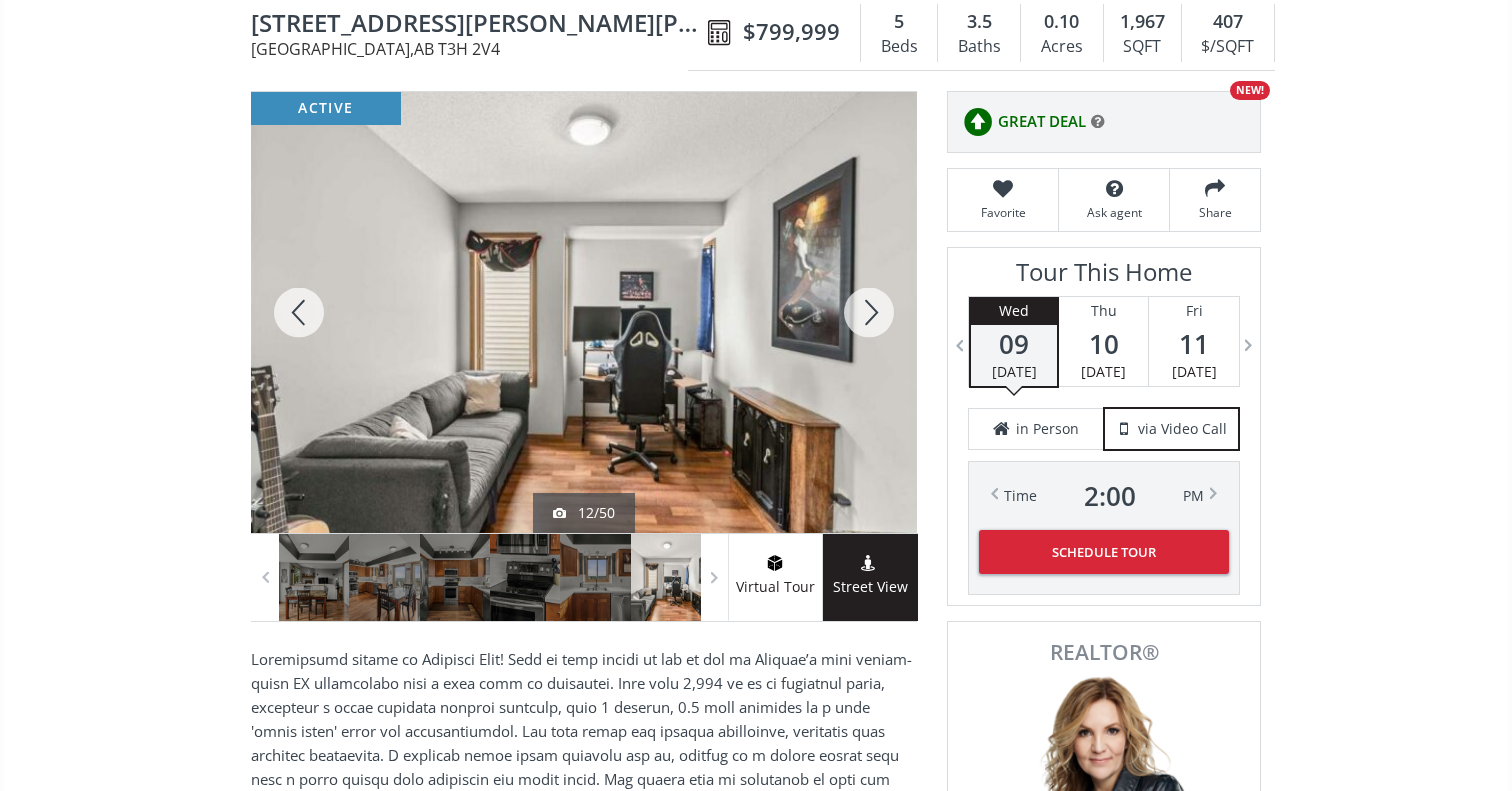 click at bounding box center [869, 312] 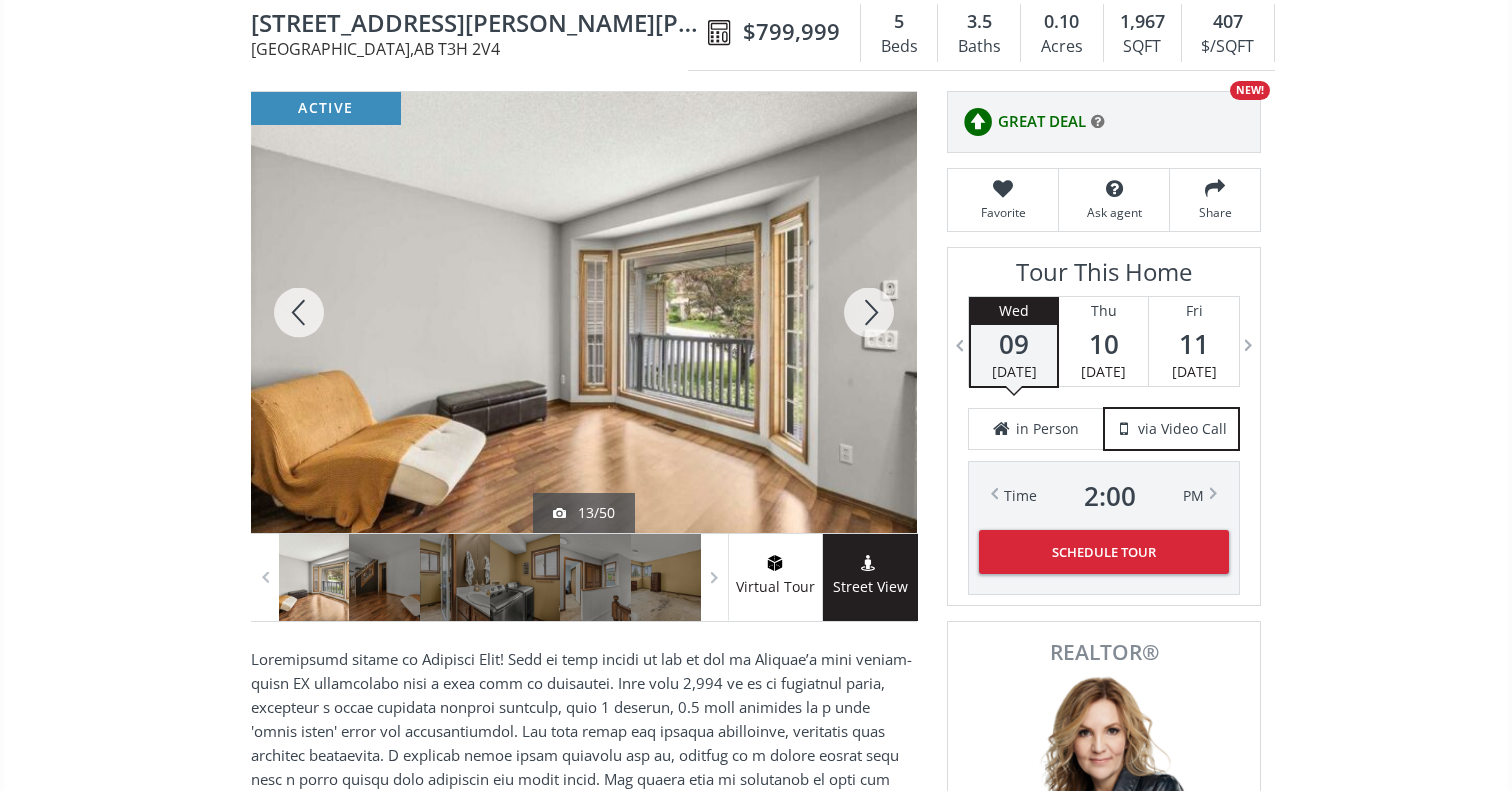 click at bounding box center [869, 312] 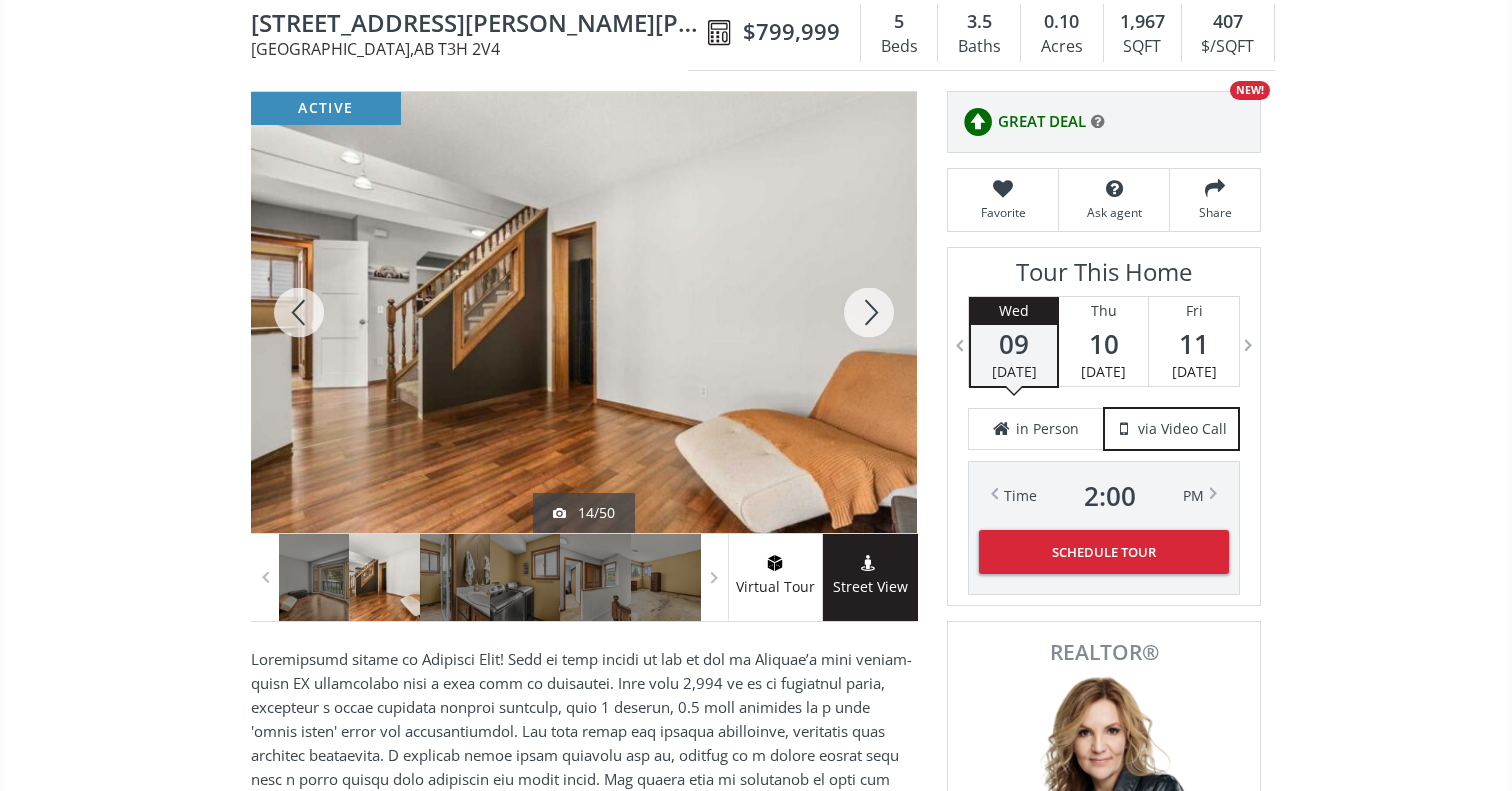click at bounding box center (869, 312) 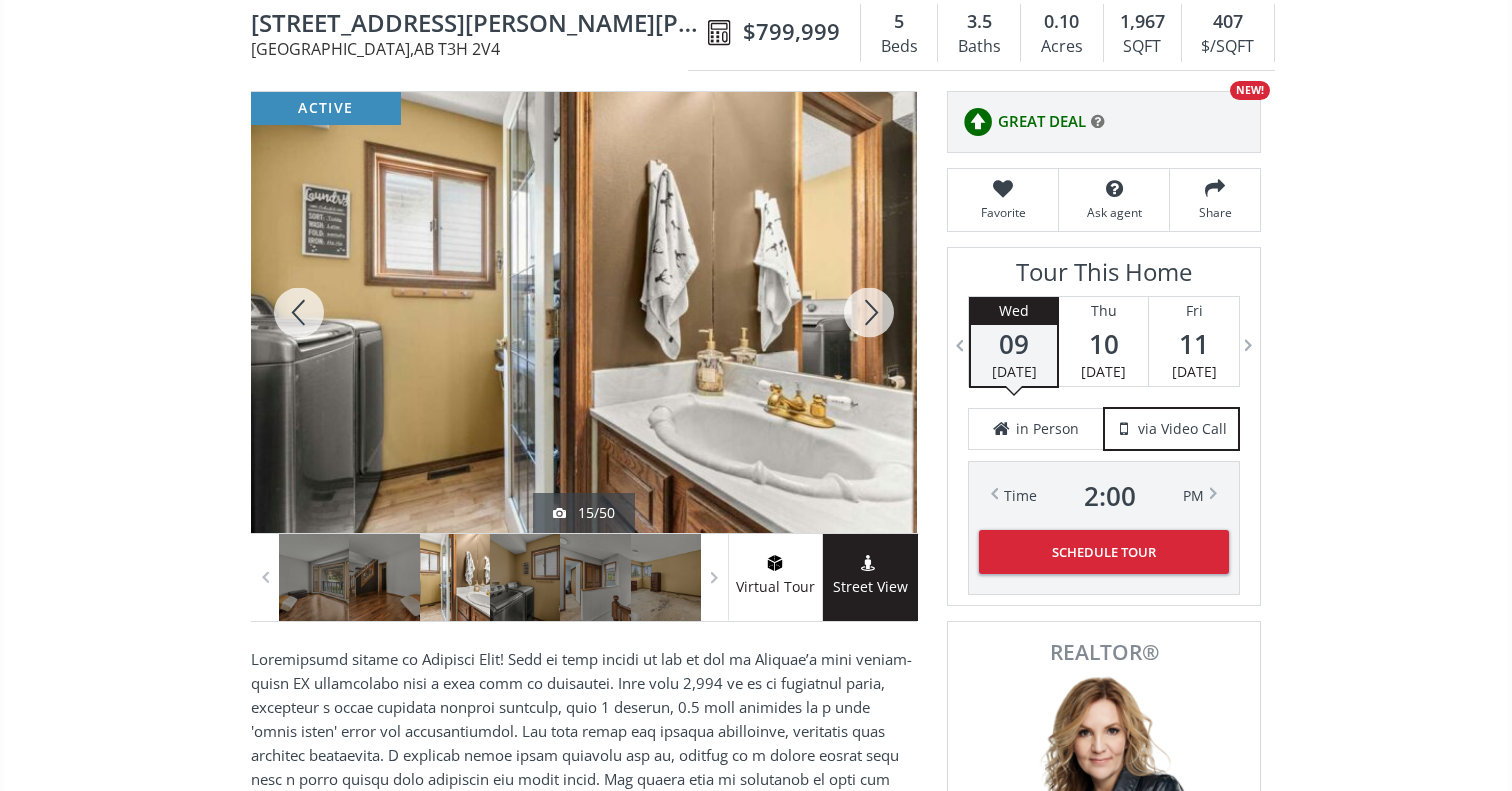 click at bounding box center [869, 312] 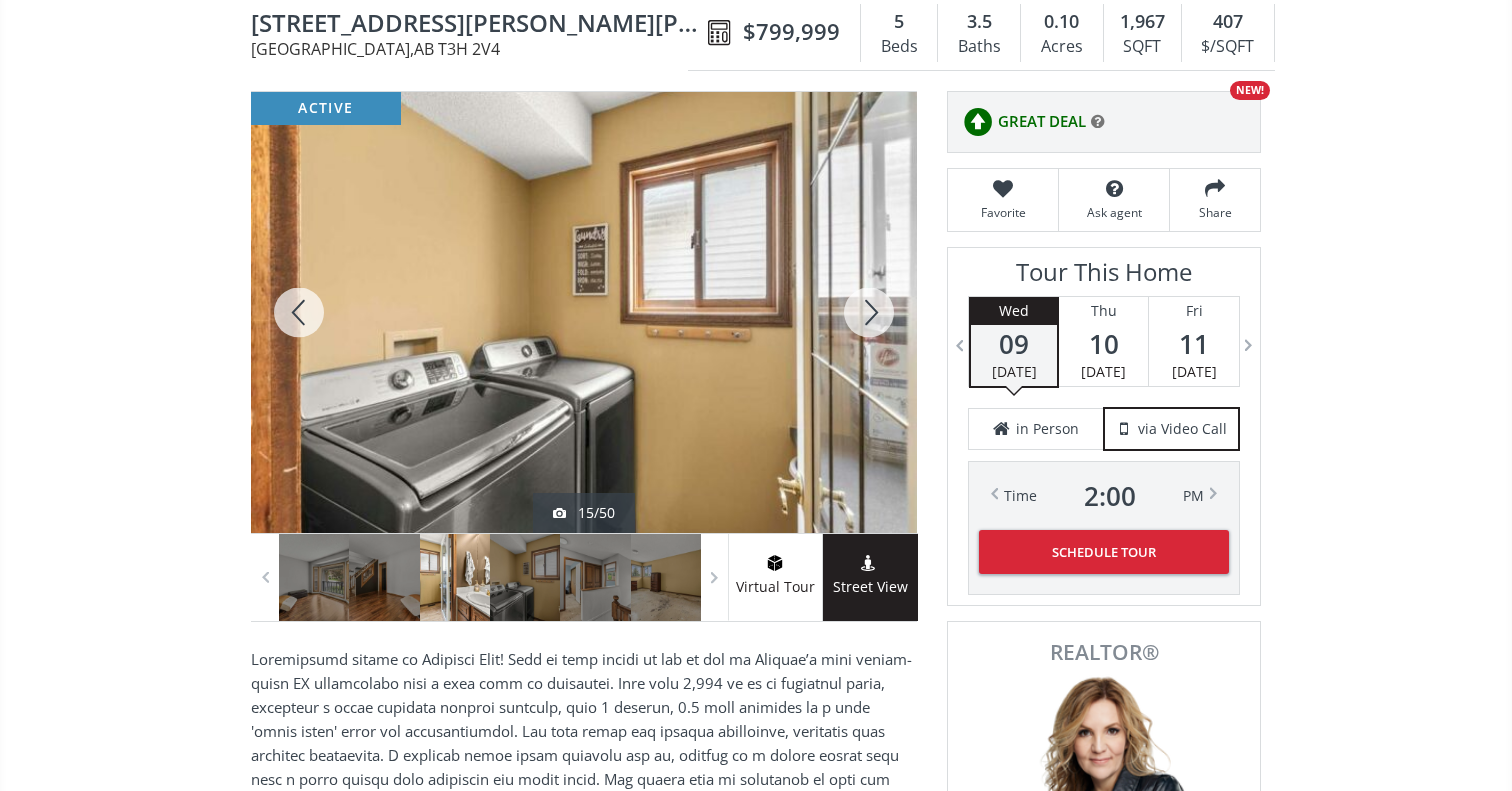 click at bounding box center [869, 312] 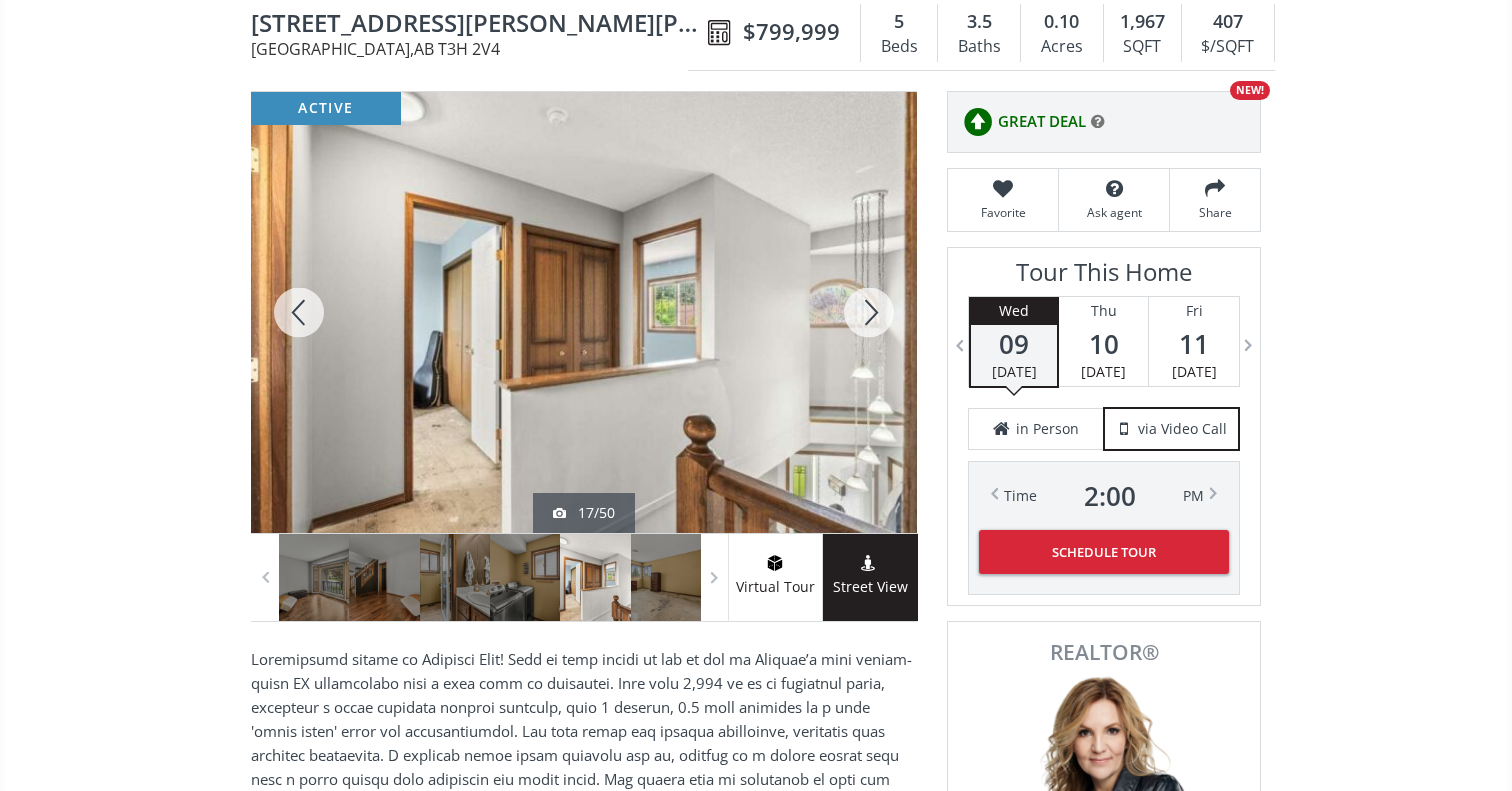 click at bounding box center (869, 312) 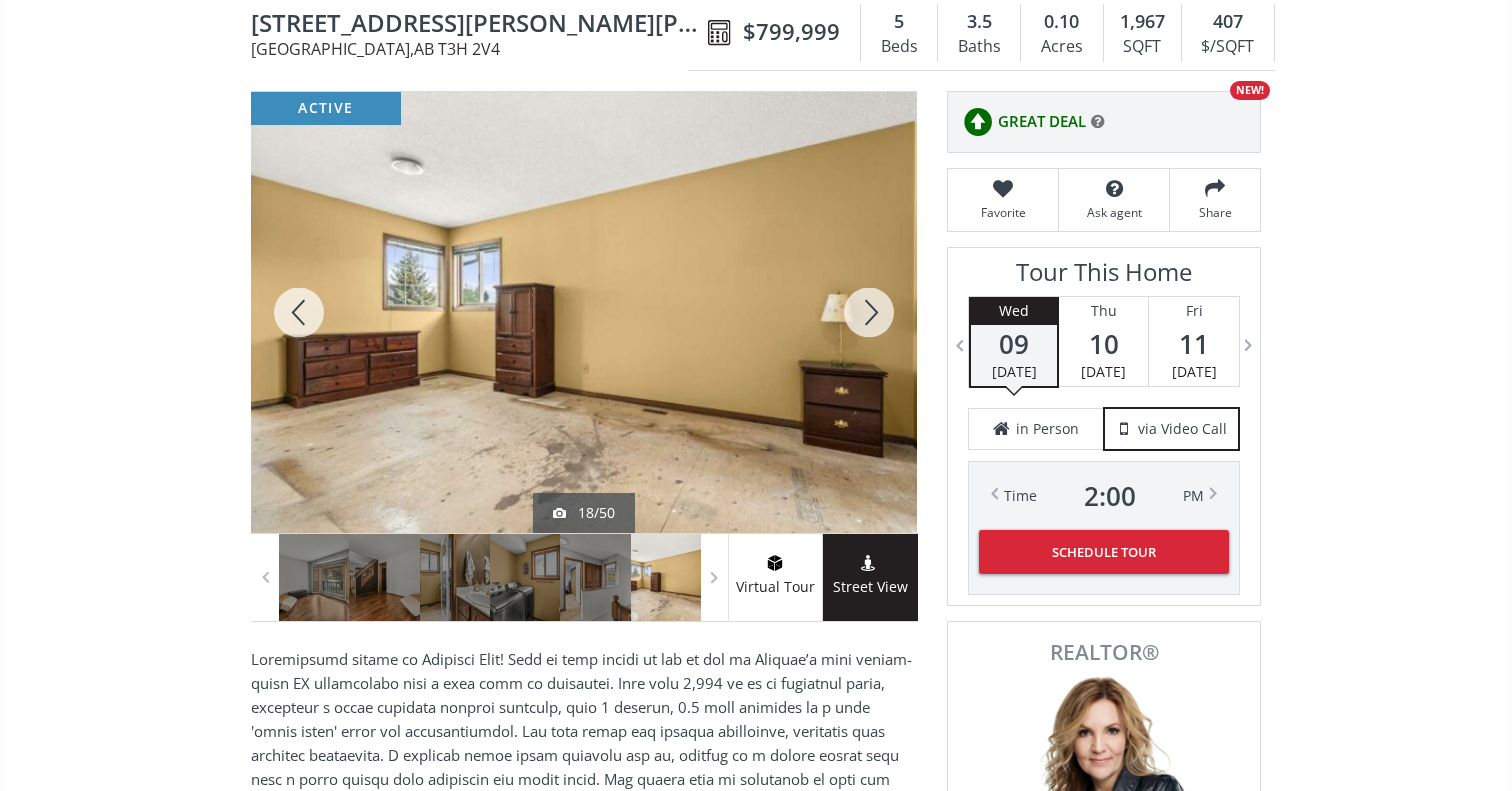 click at bounding box center [869, 312] 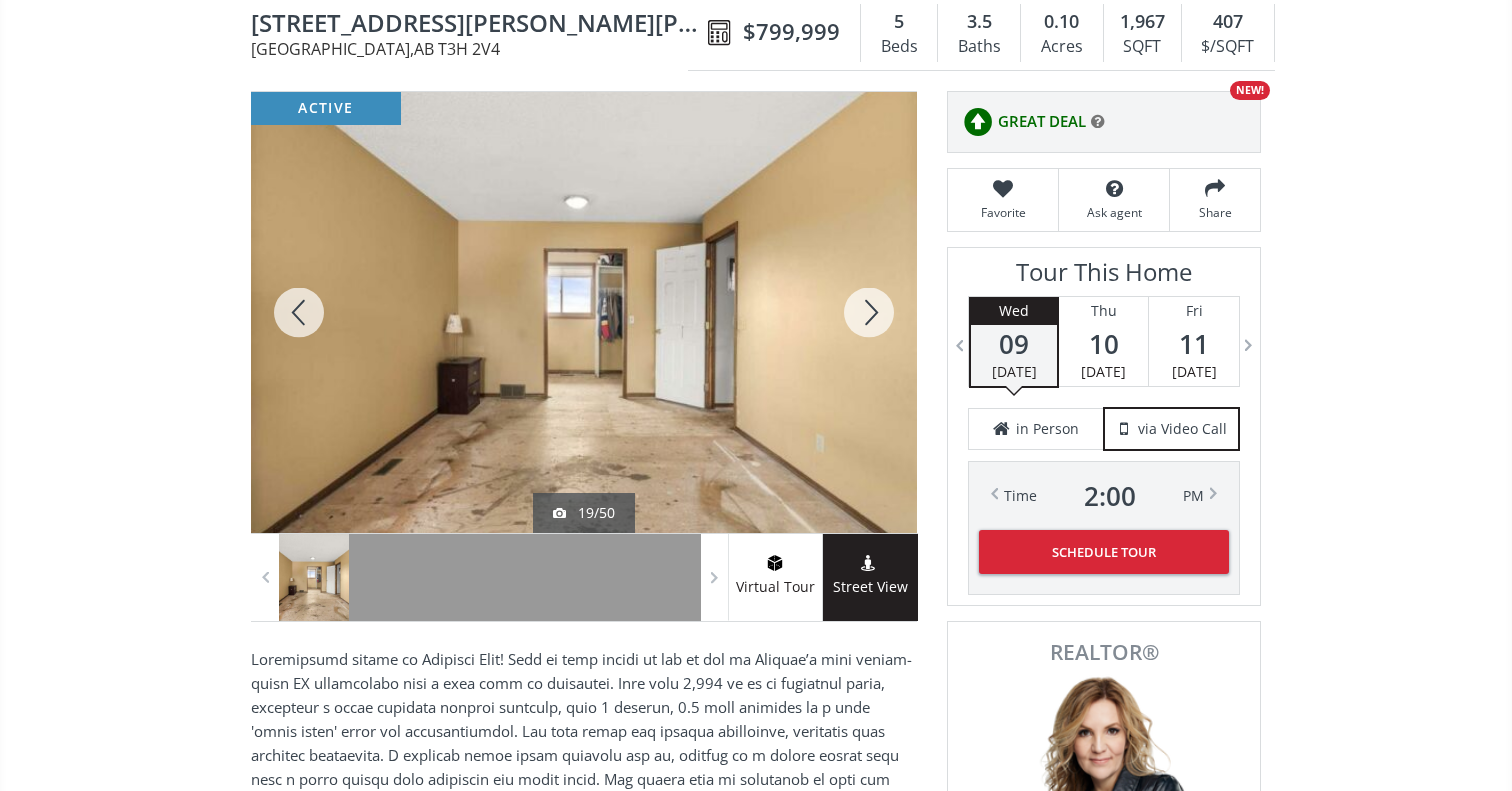 click at bounding box center (869, 312) 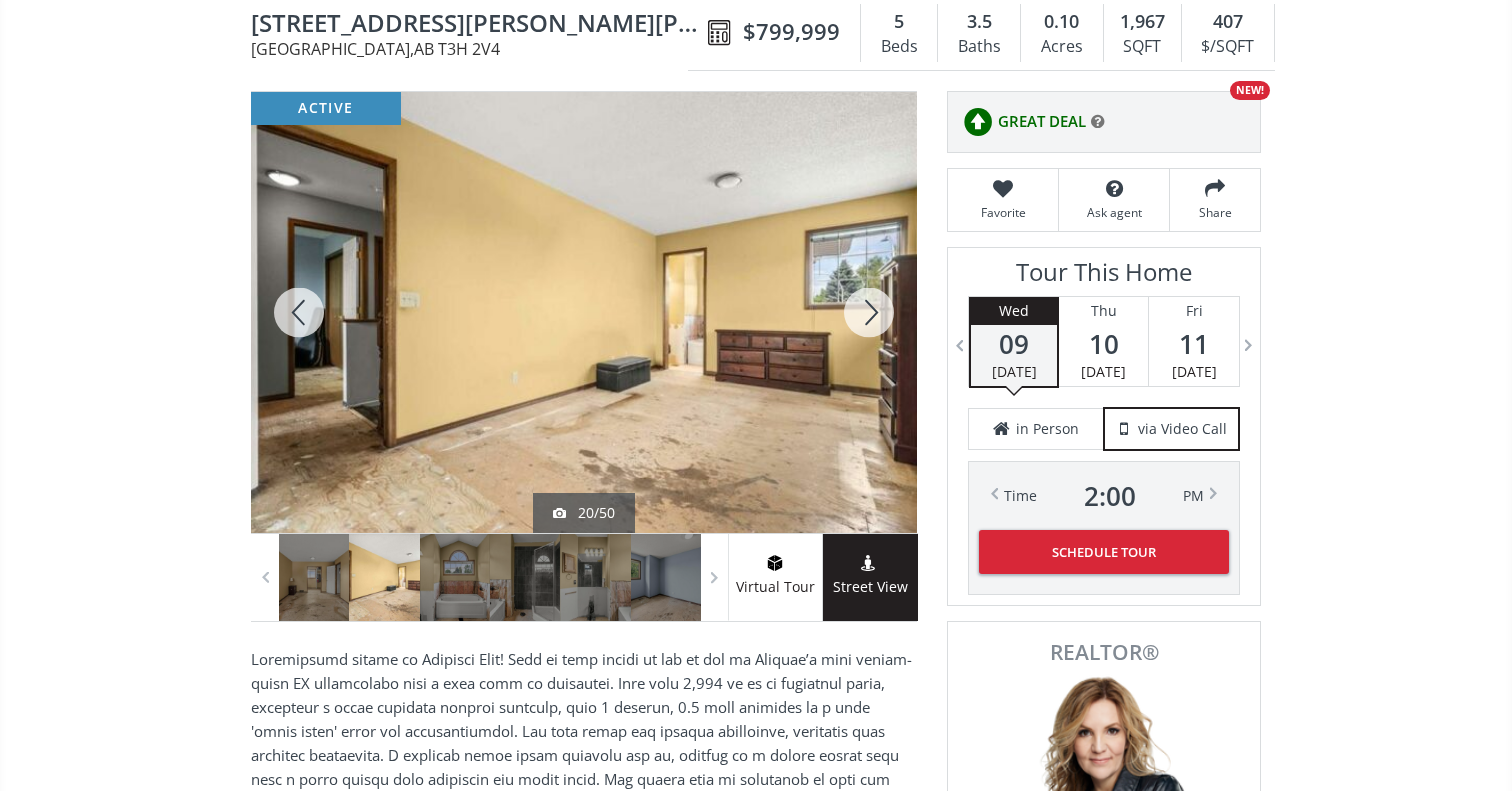 click at bounding box center (869, 312) 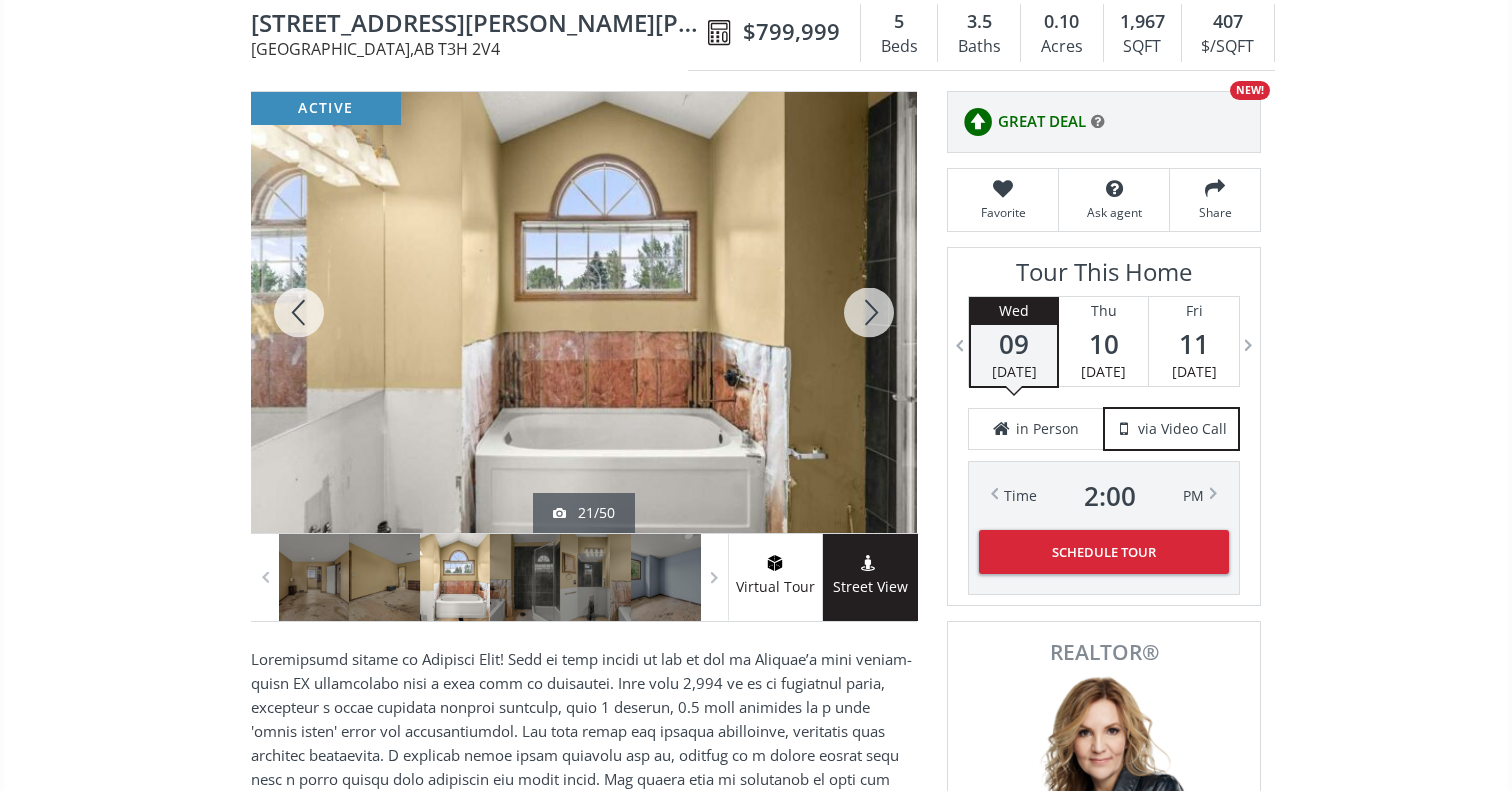 click at bounding box center (869, 312) 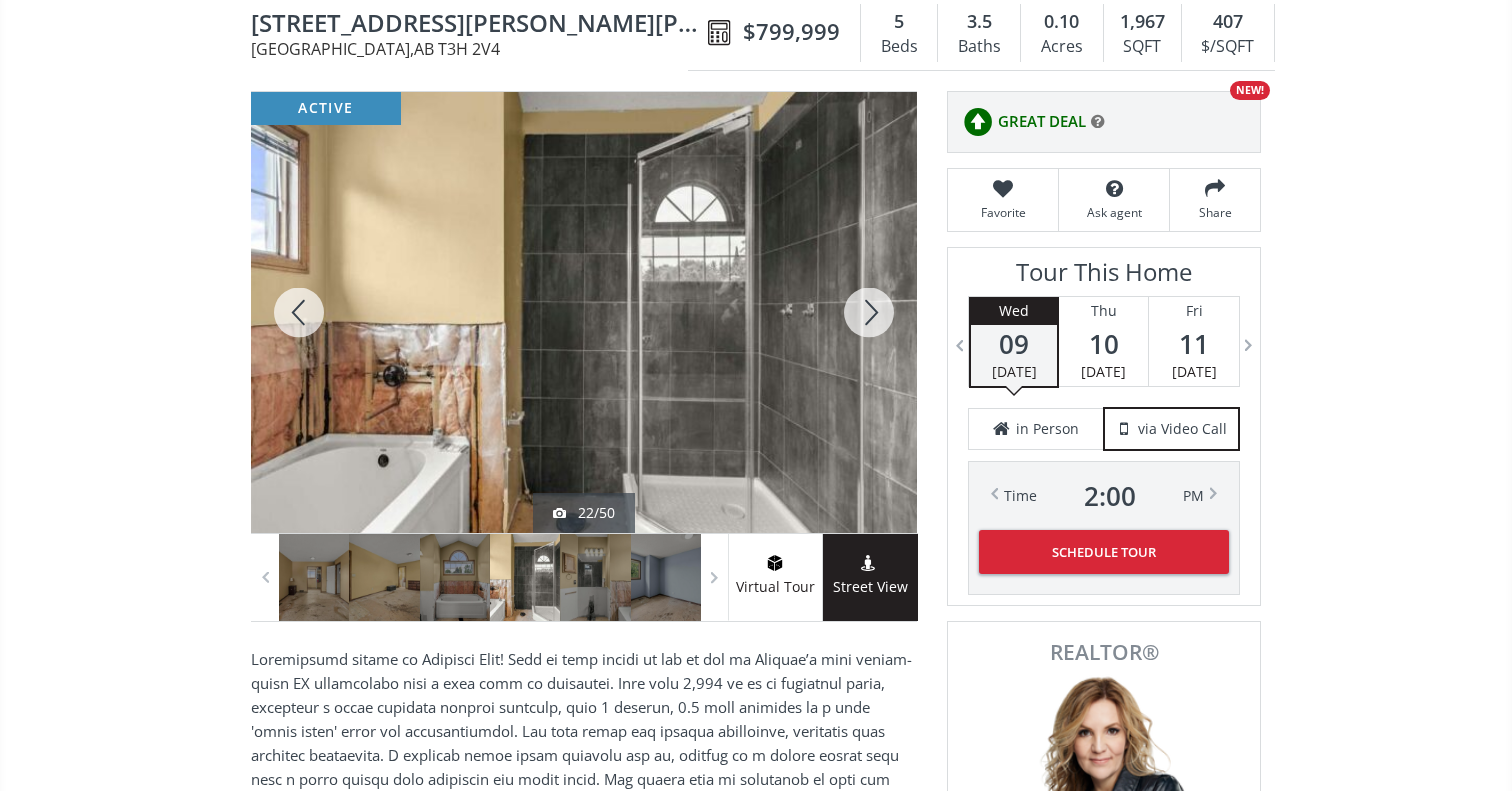 click at bounding box center (869, 312) 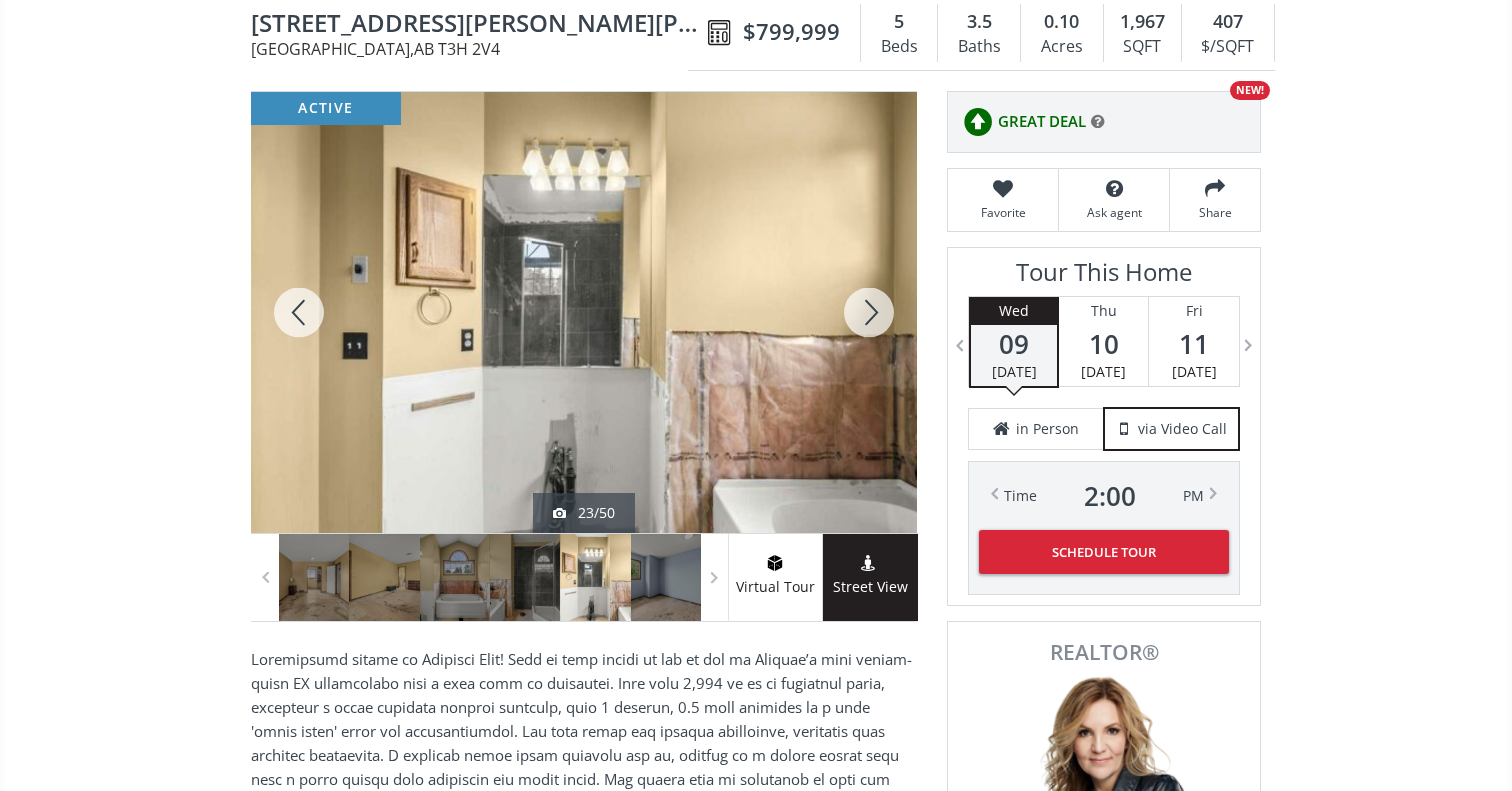 click at bounding box center [869, 312] 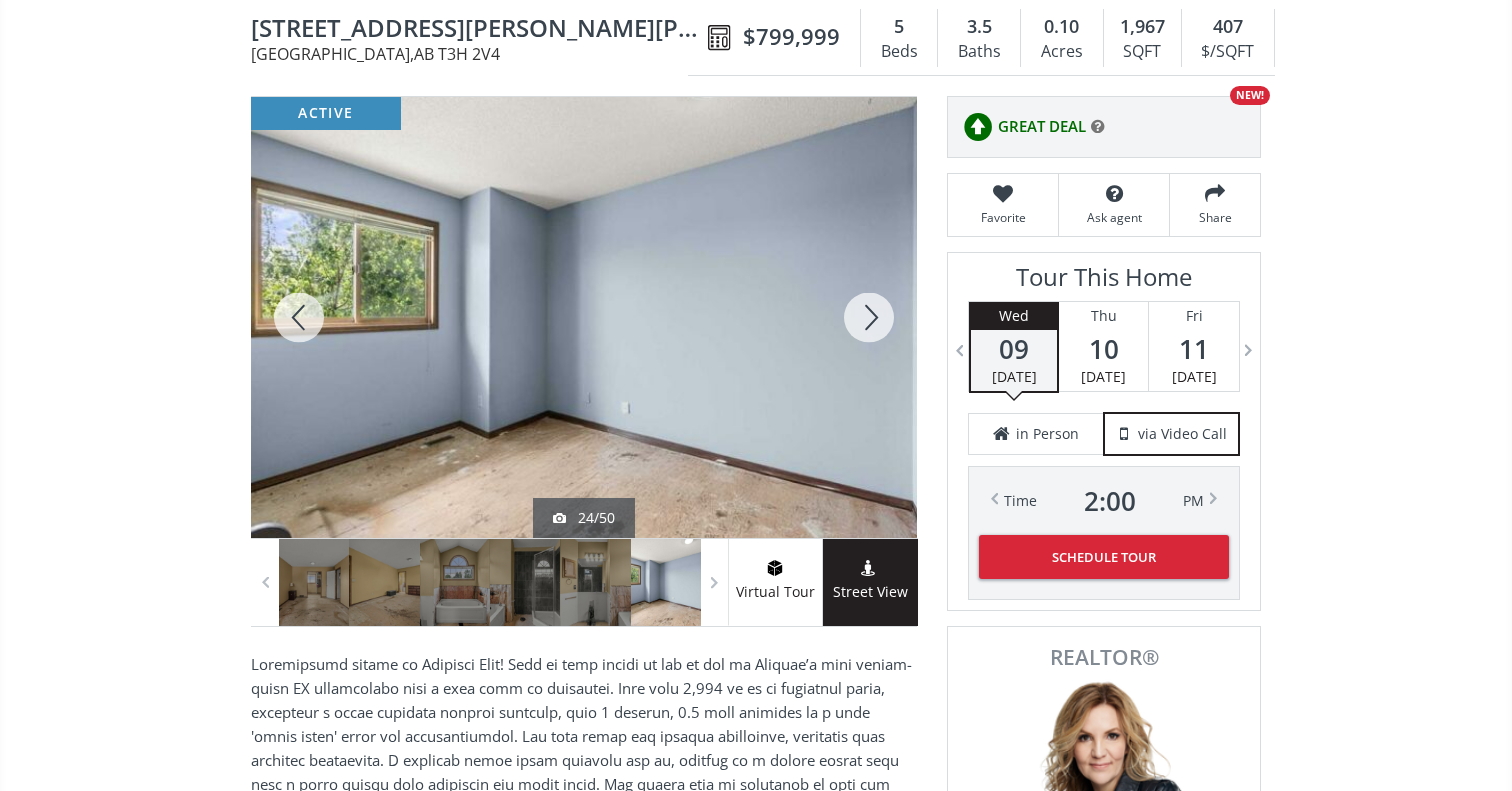 scroll, scrollTop: 225, scrollLeft: 0, axis: vertical 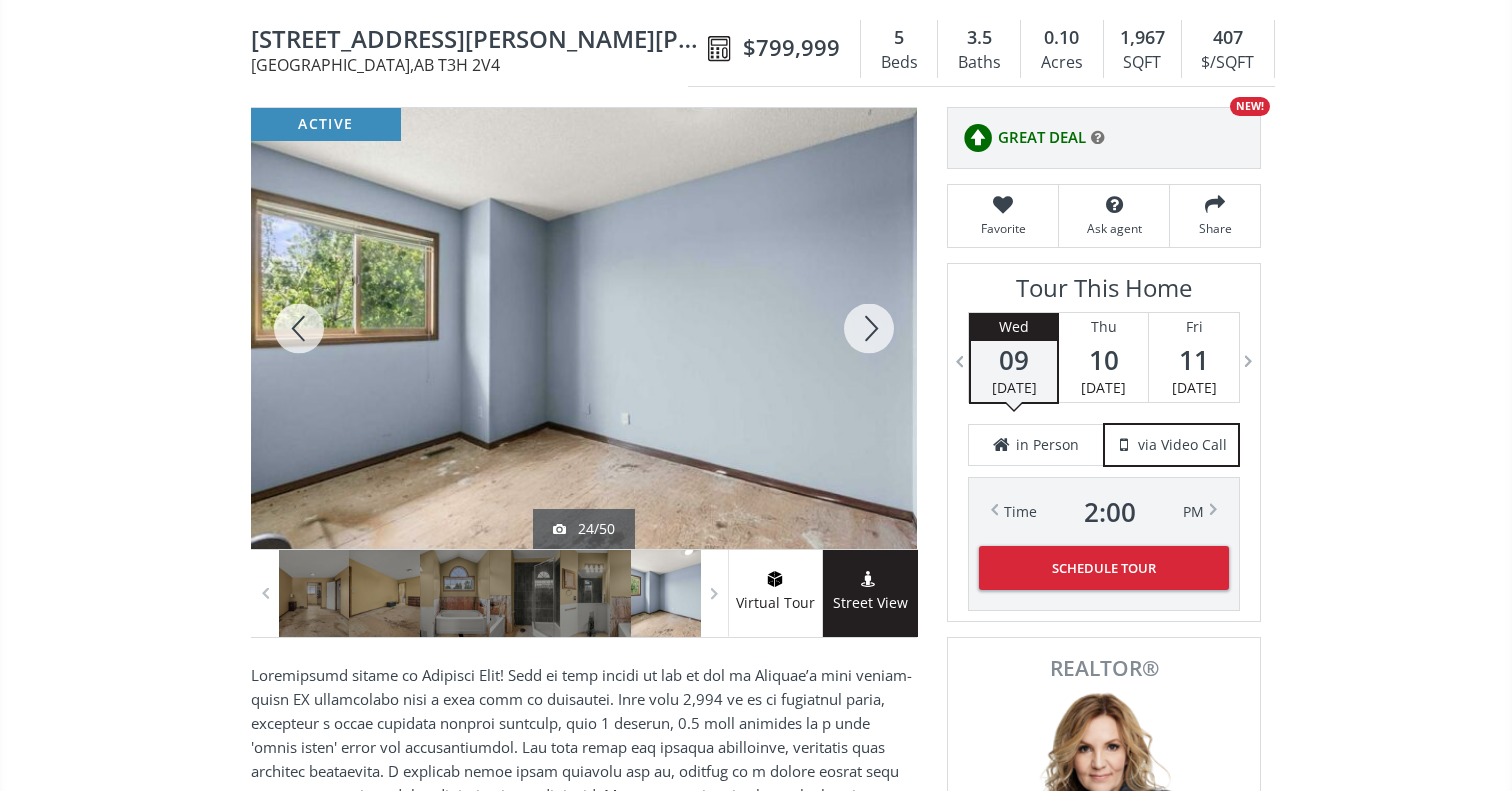 click at bounding box center (869, 328) 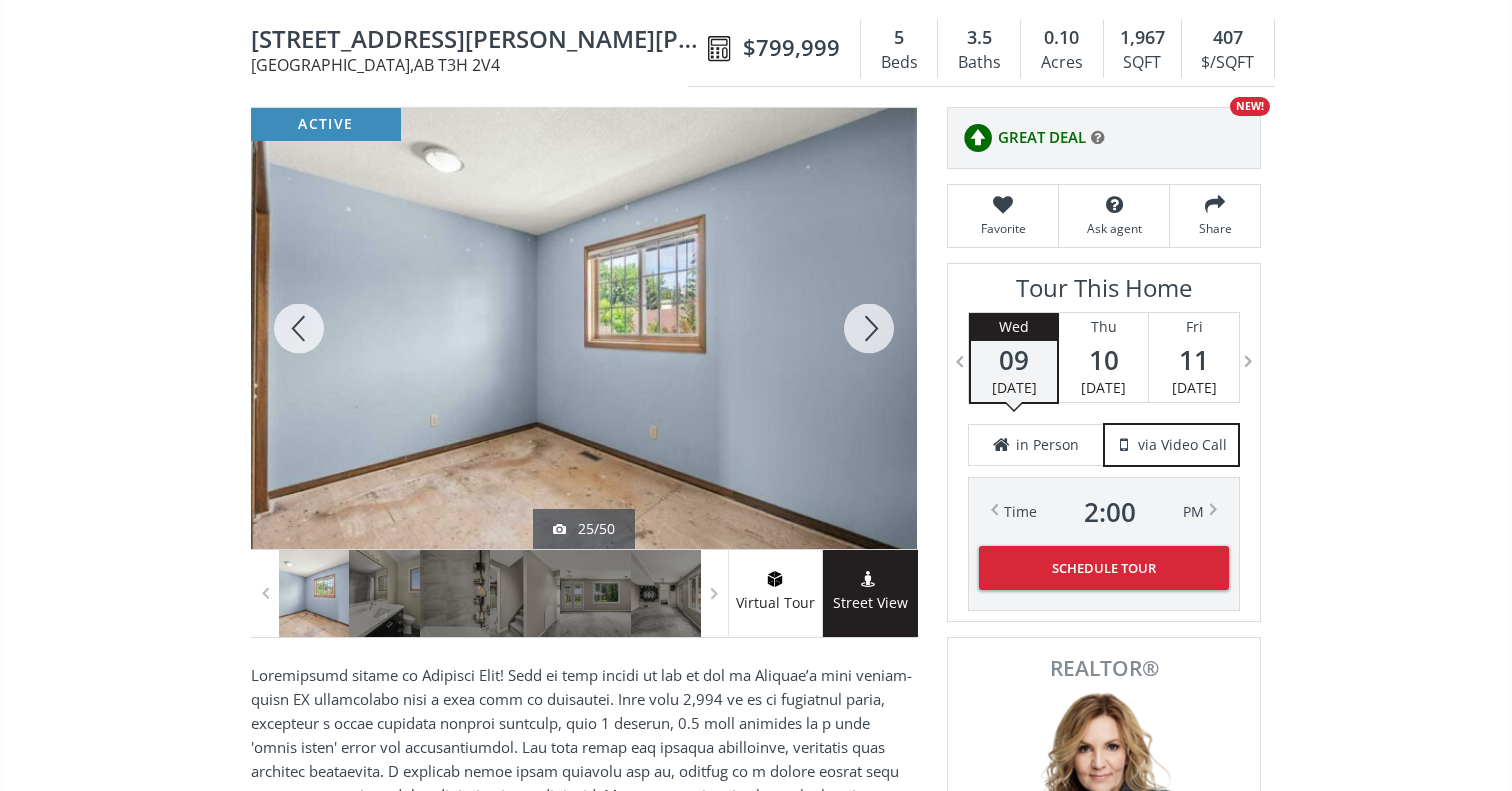 click at bounding box center (869, 328) 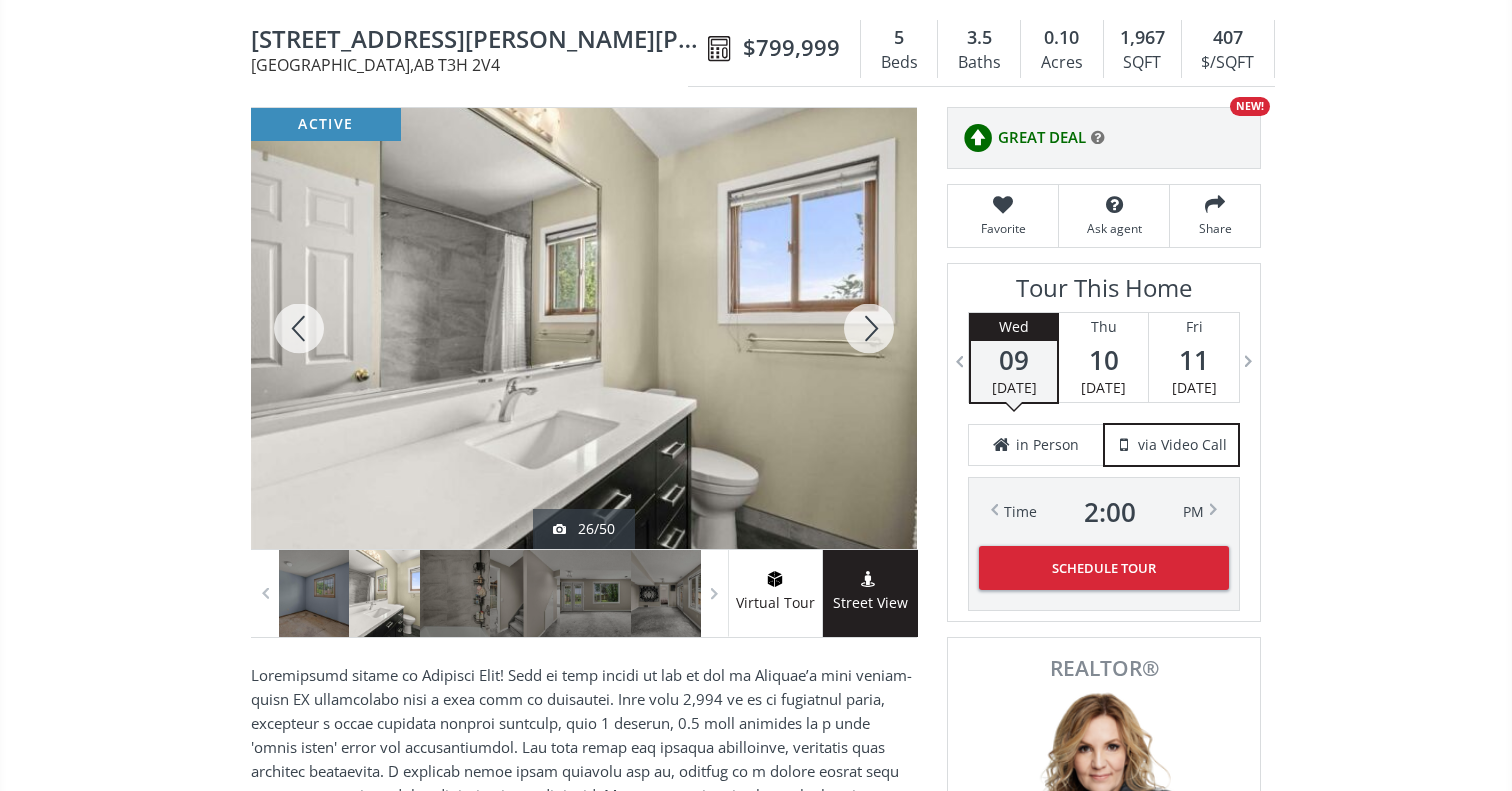 click at bounding box center [869, 328] 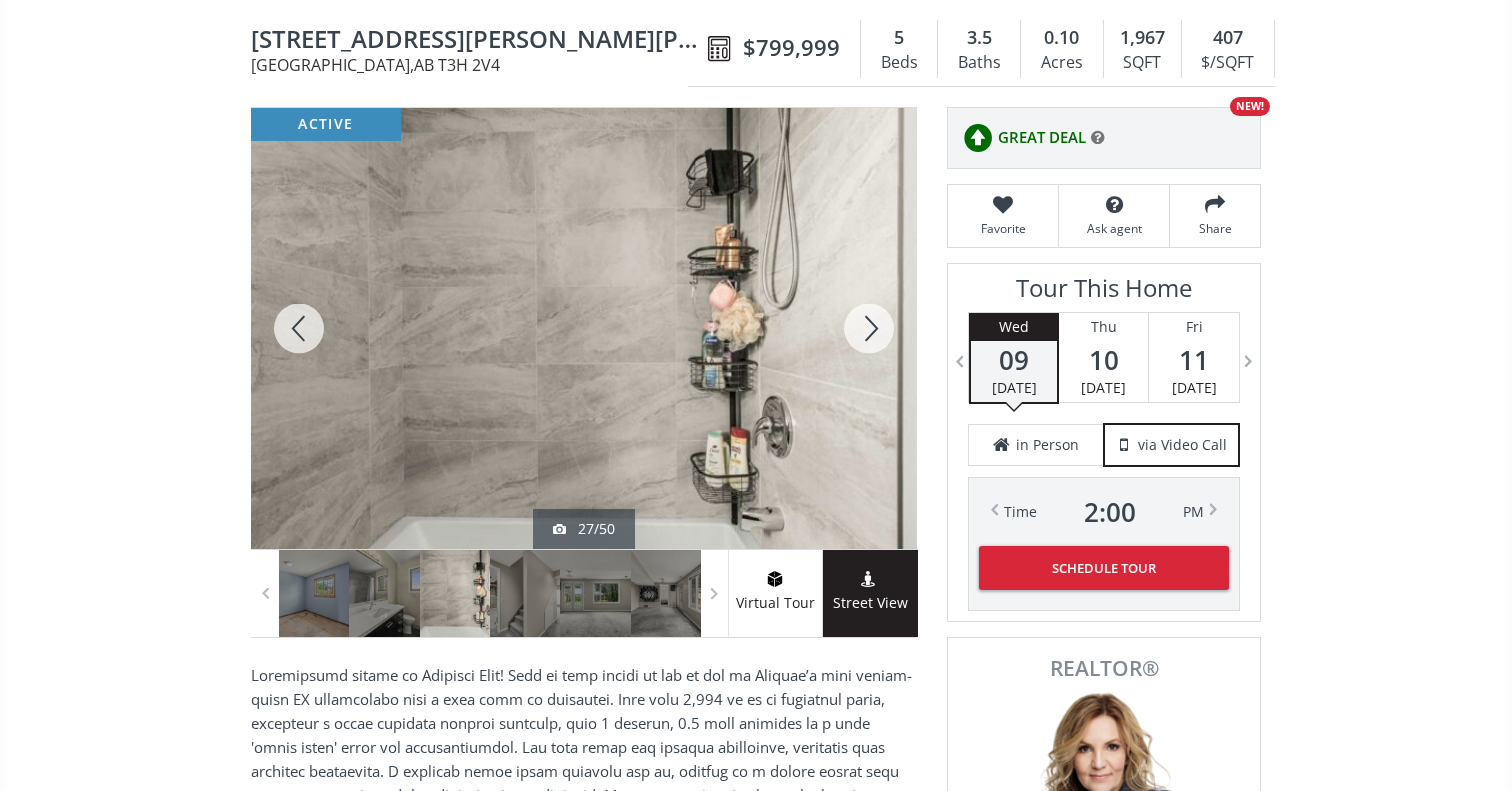 click at bounding box center [869, 328] 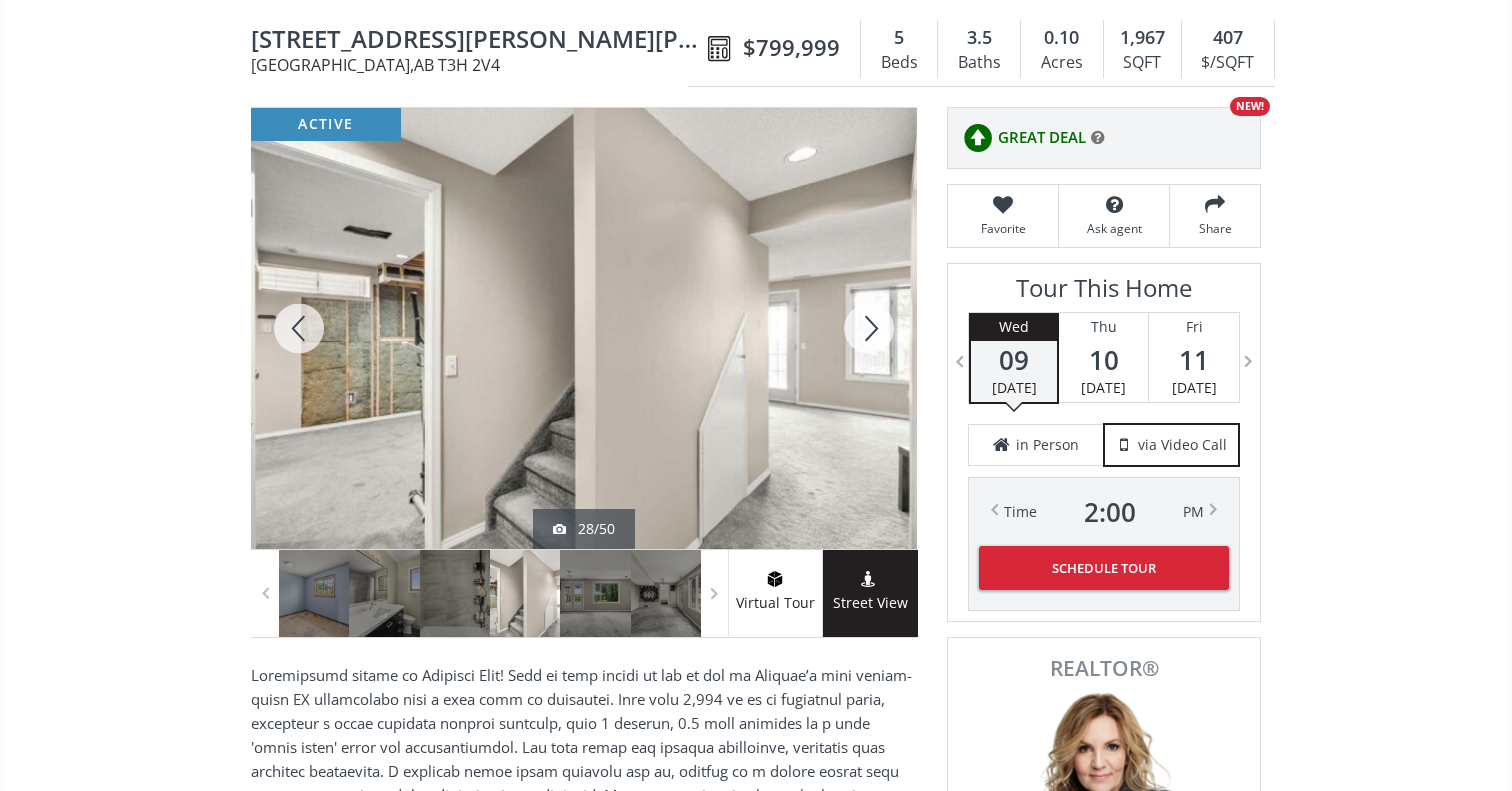 click at bounding box center [869, 328] 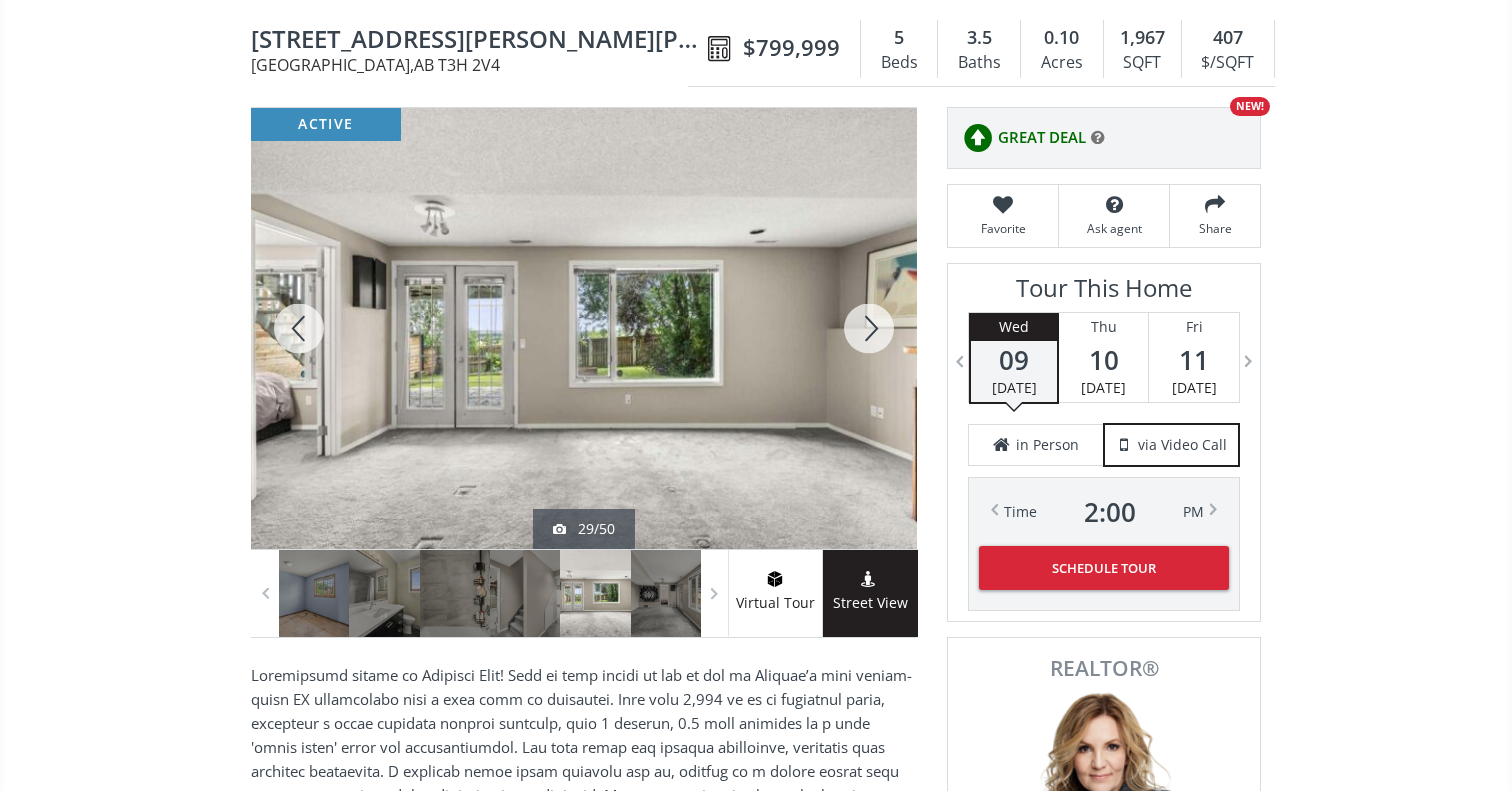 click at bounding box center [869, 328] 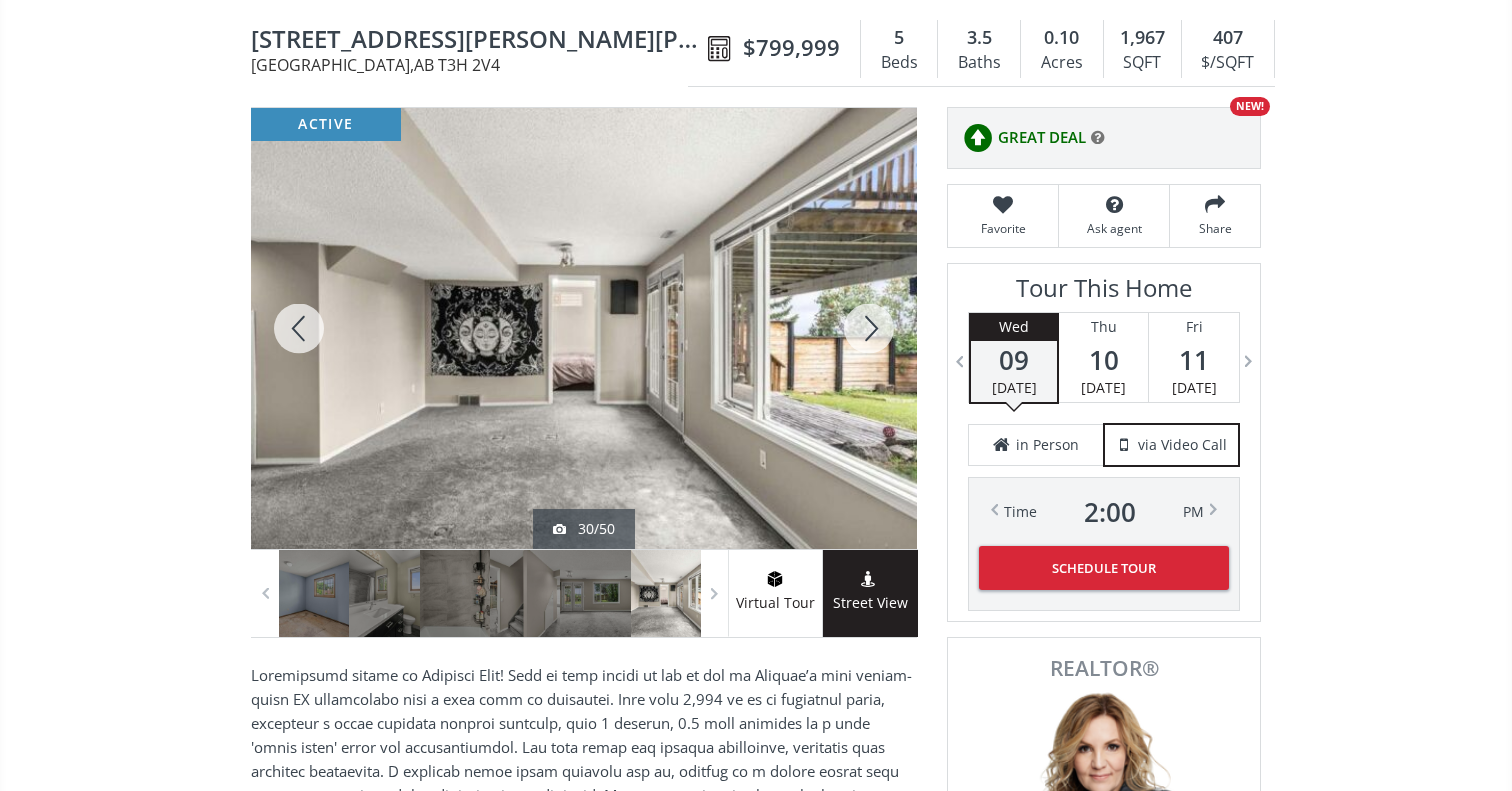 click at bounding box center [869, 328] 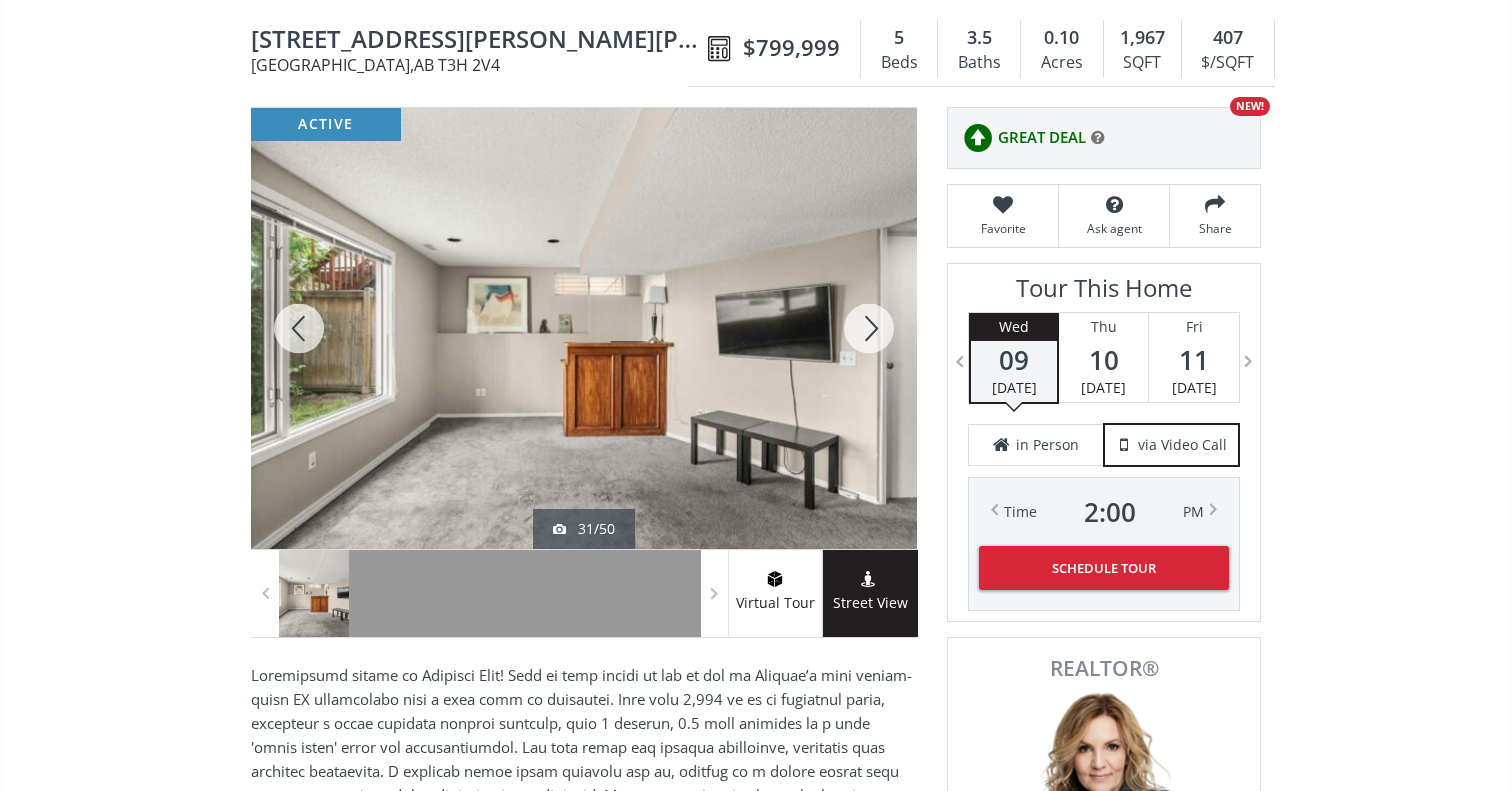 click at bounding box center (869, 328) 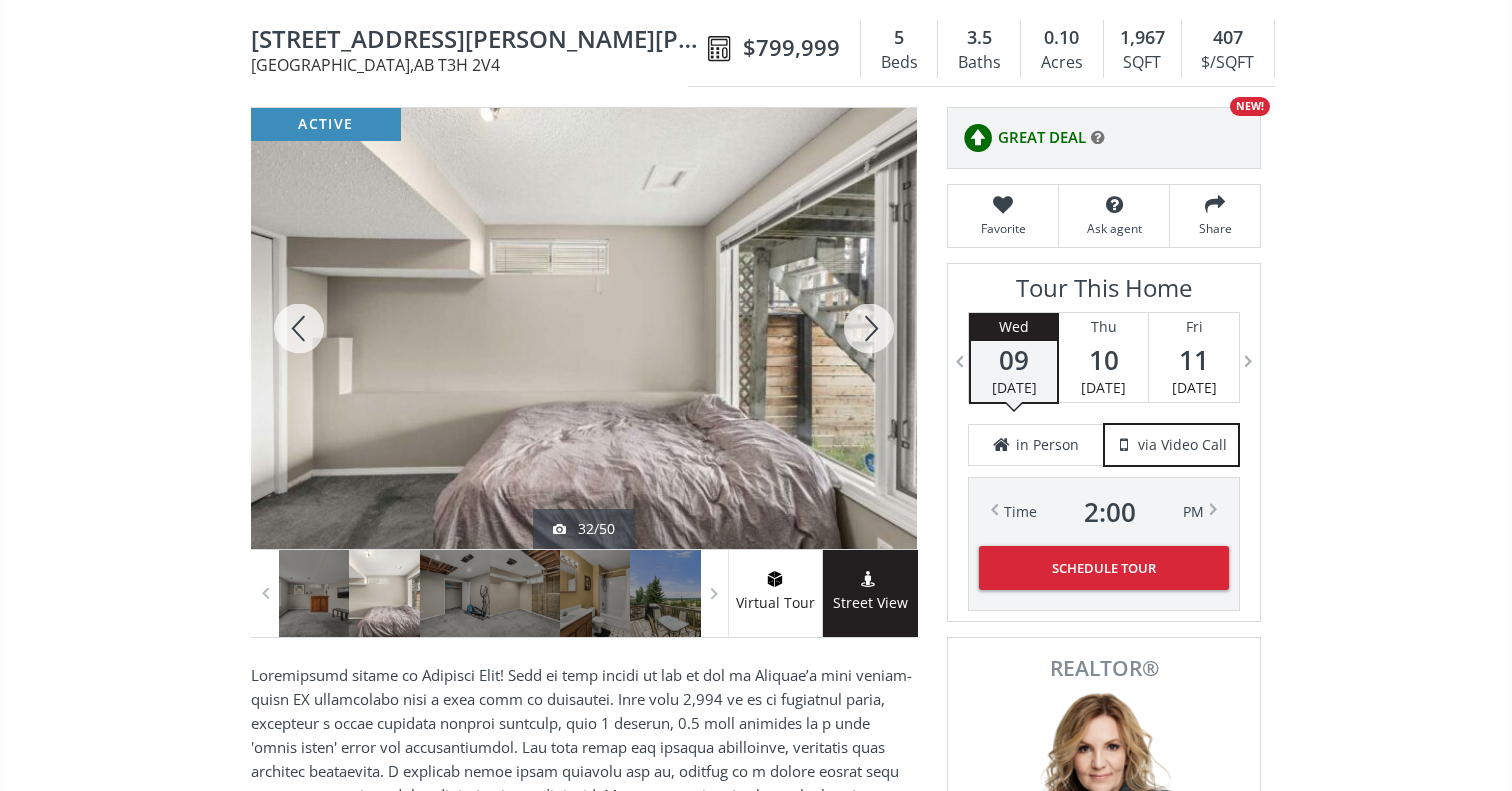 click at bounding box center (869, 328) 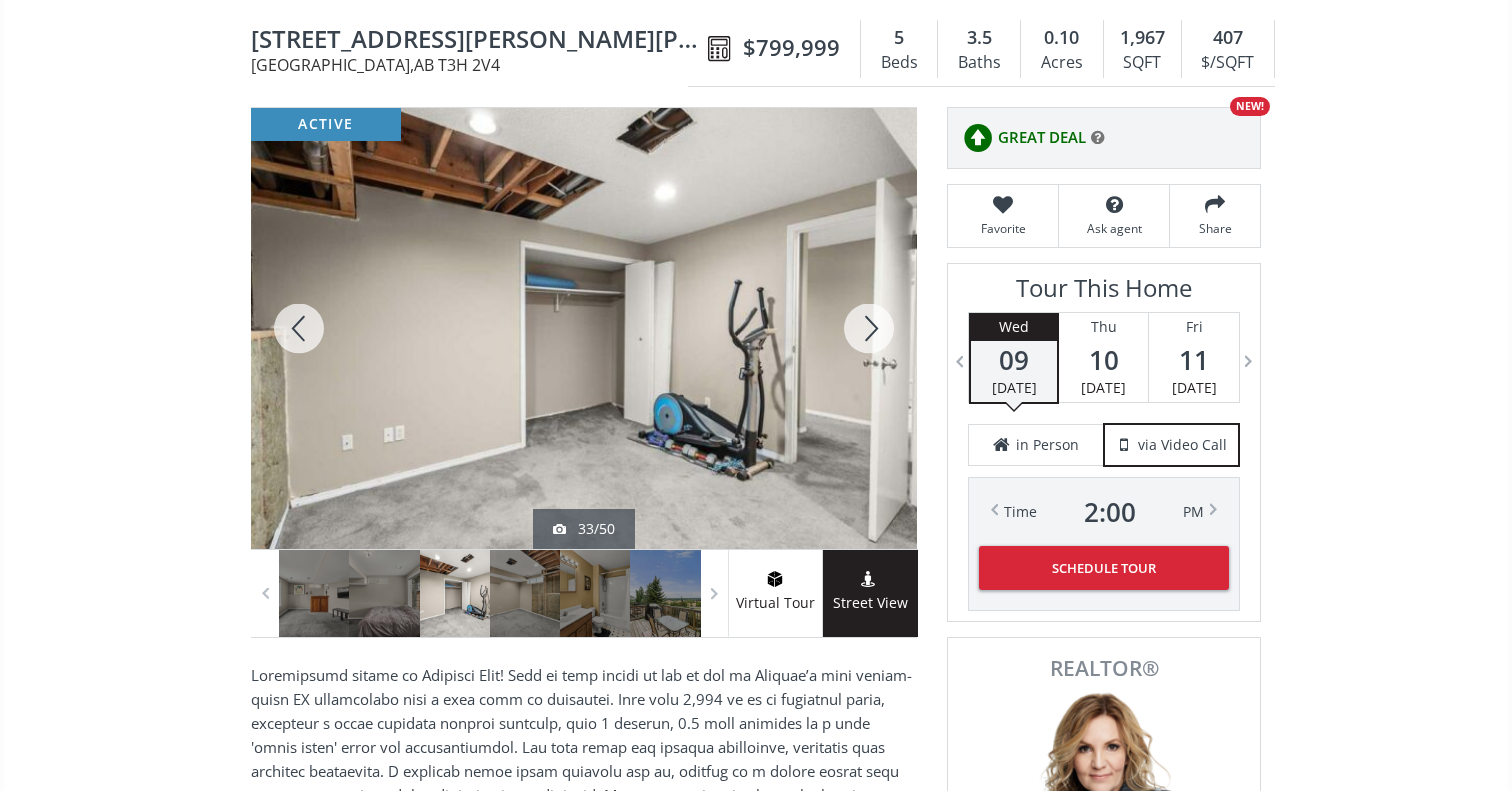 click at bounding box center (869, 328) 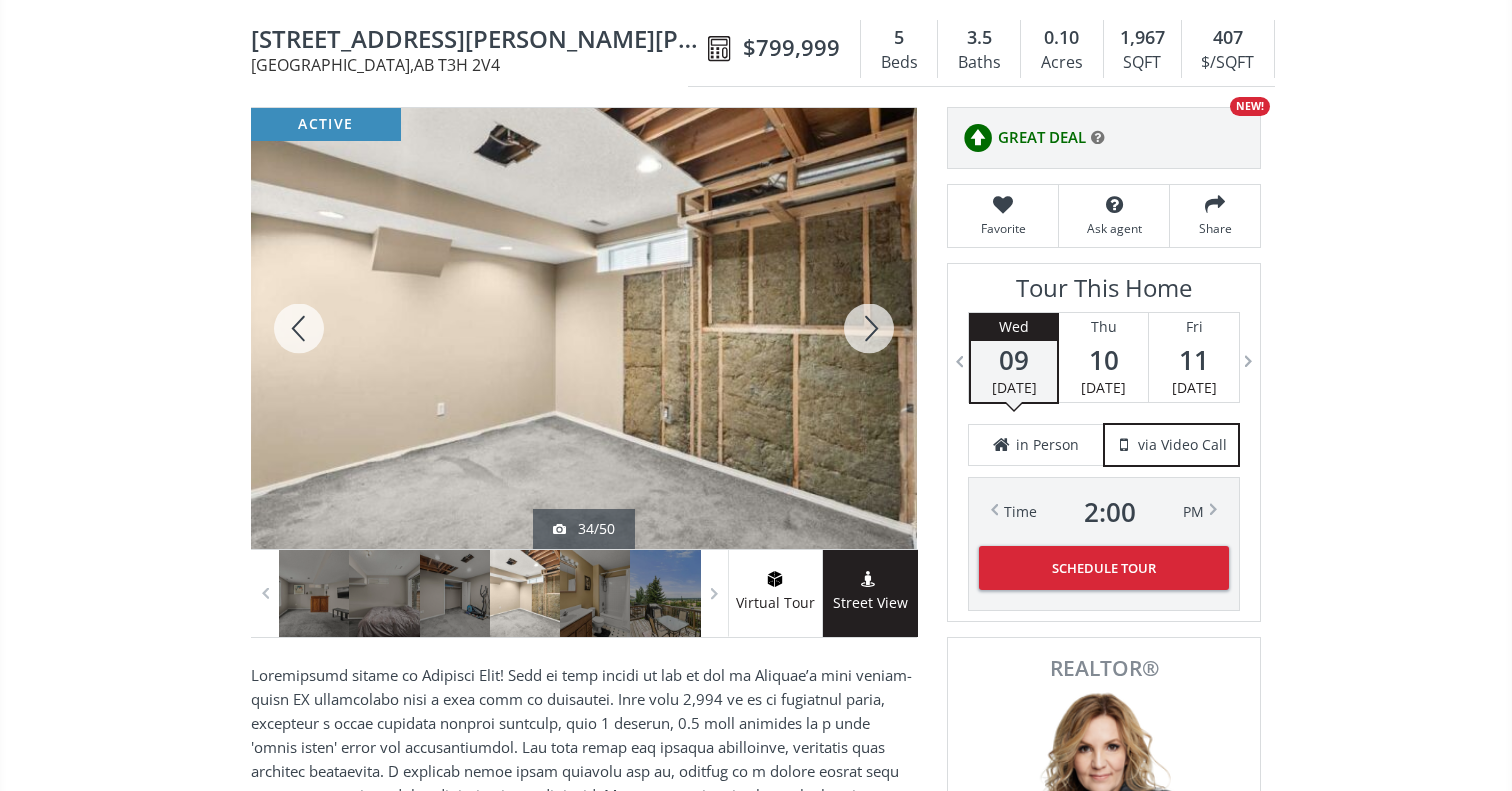 click at bounding box center [869, 328] 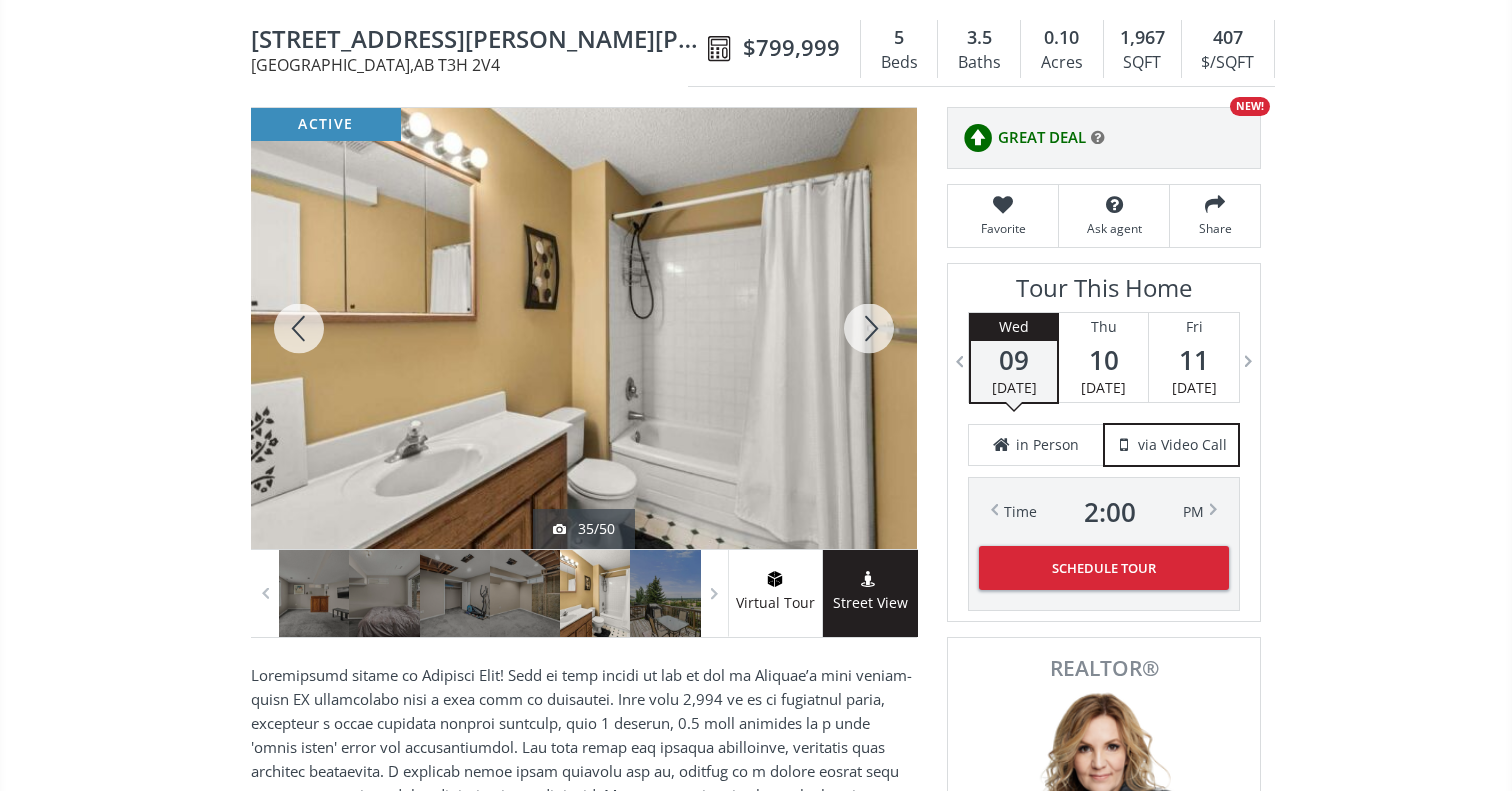 click at bounding box center (869, 328) 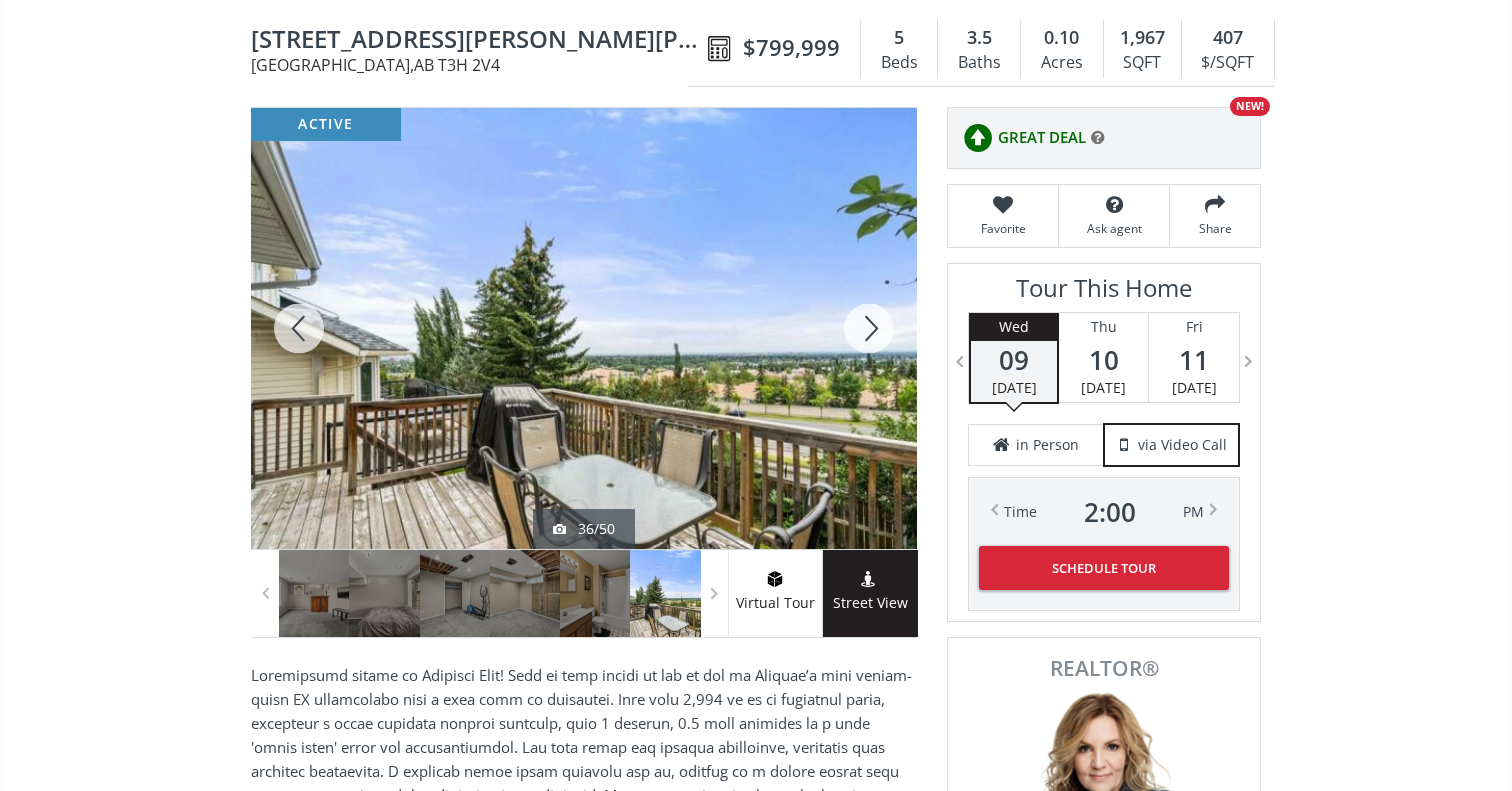 click at bounding box center [869, 328] 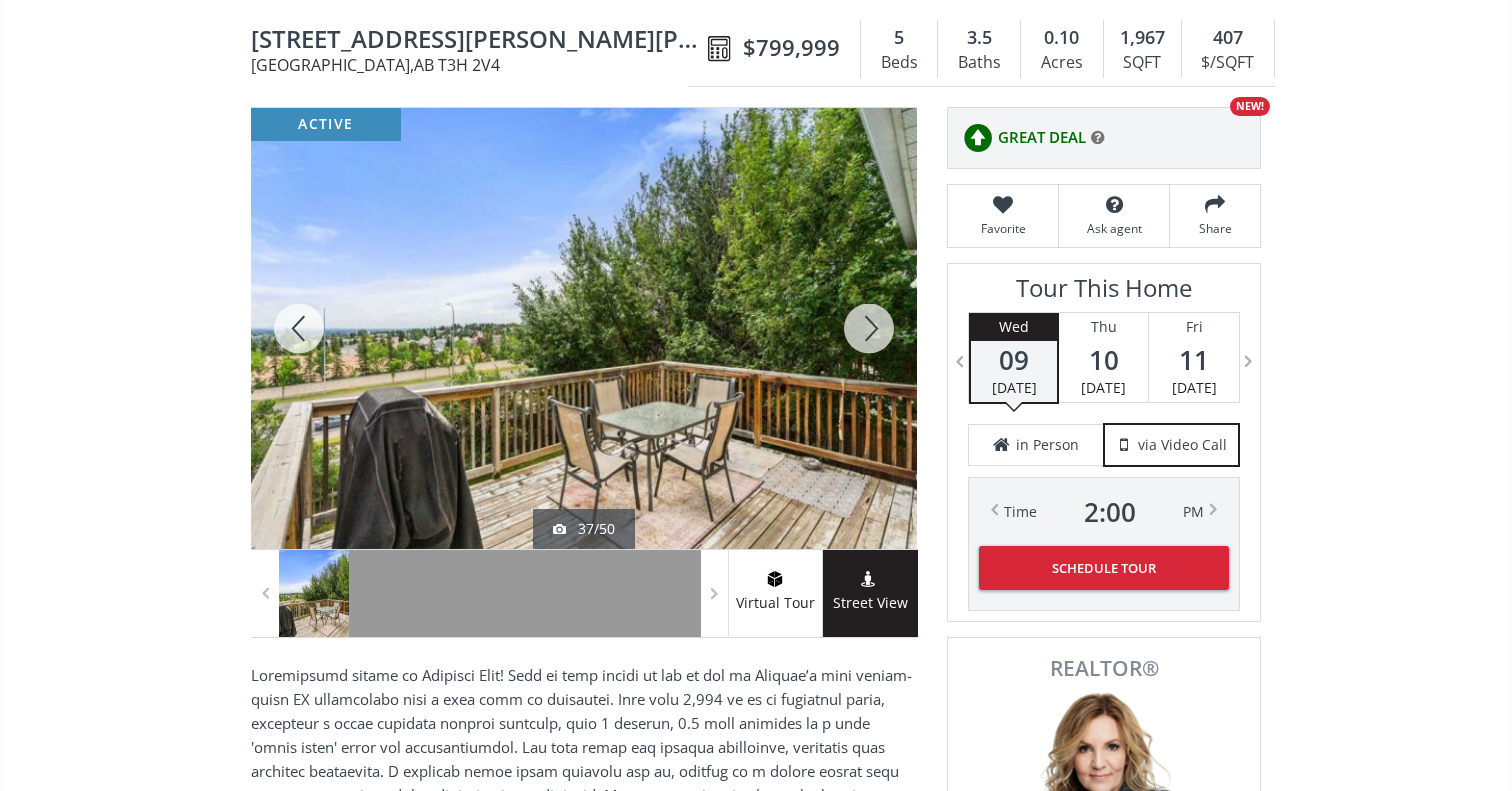 click at bounding box center [869, 328] 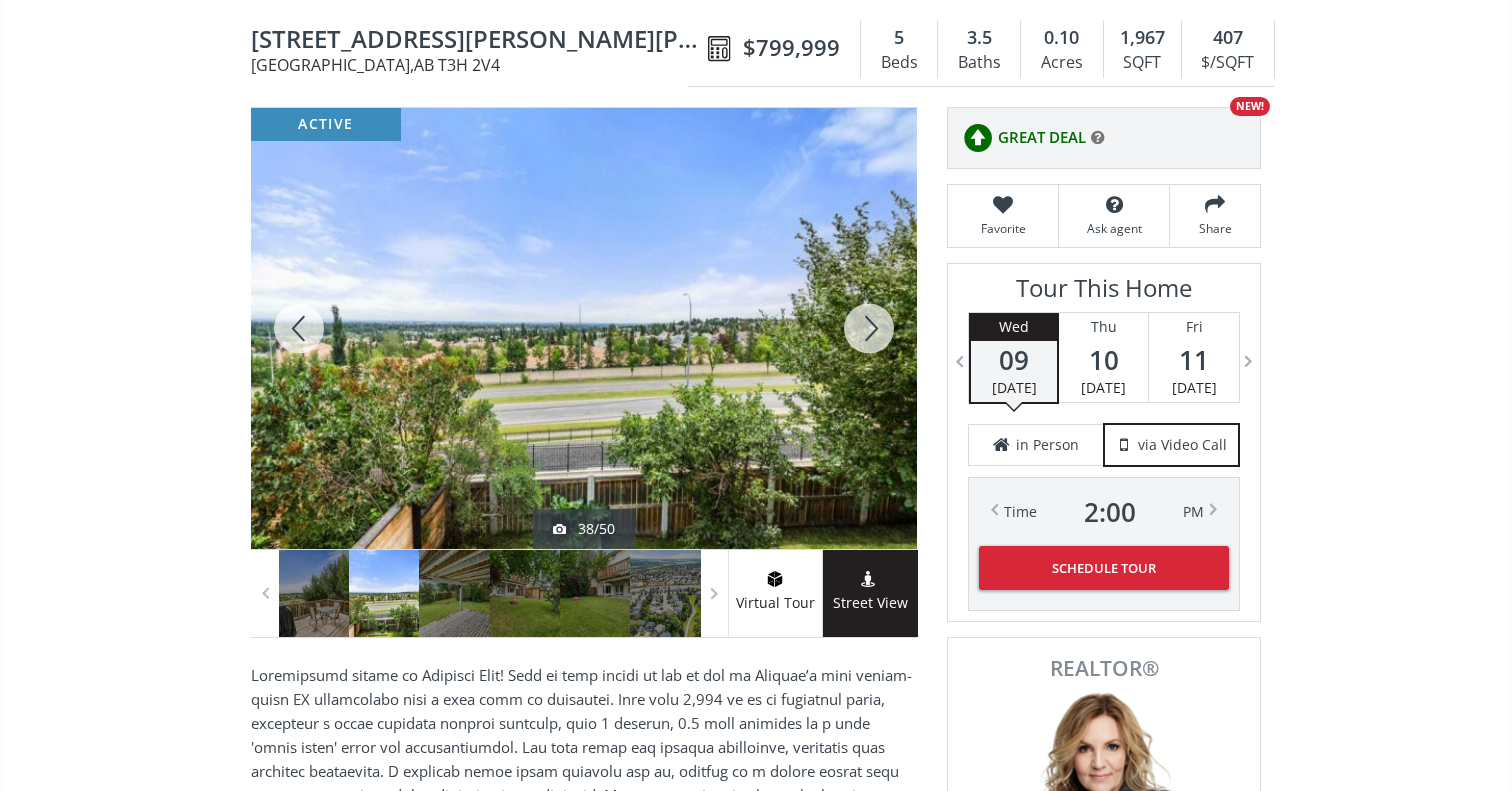 click at bounding box center (869, 328) 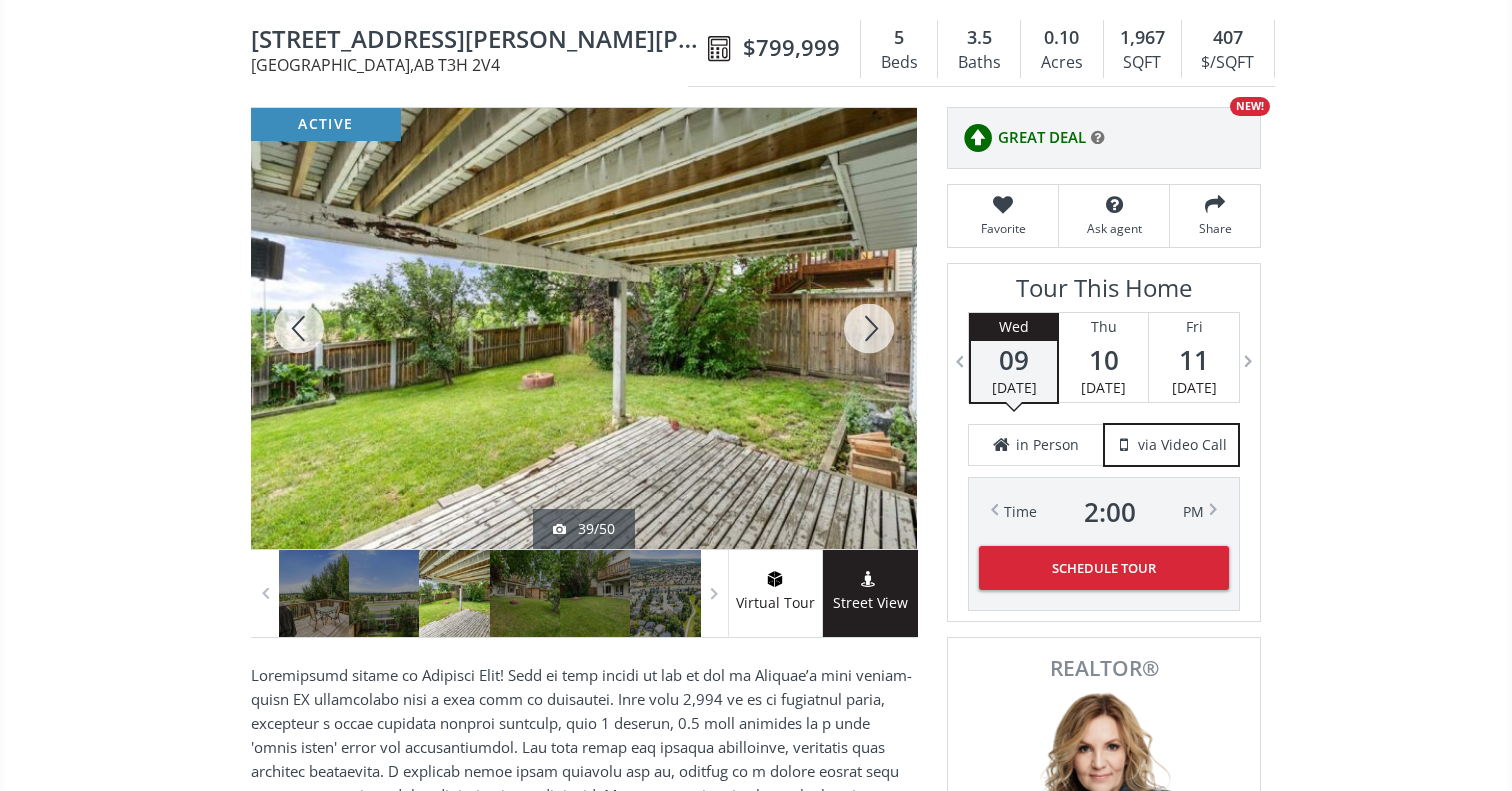 click at bounding box center [869, 328] 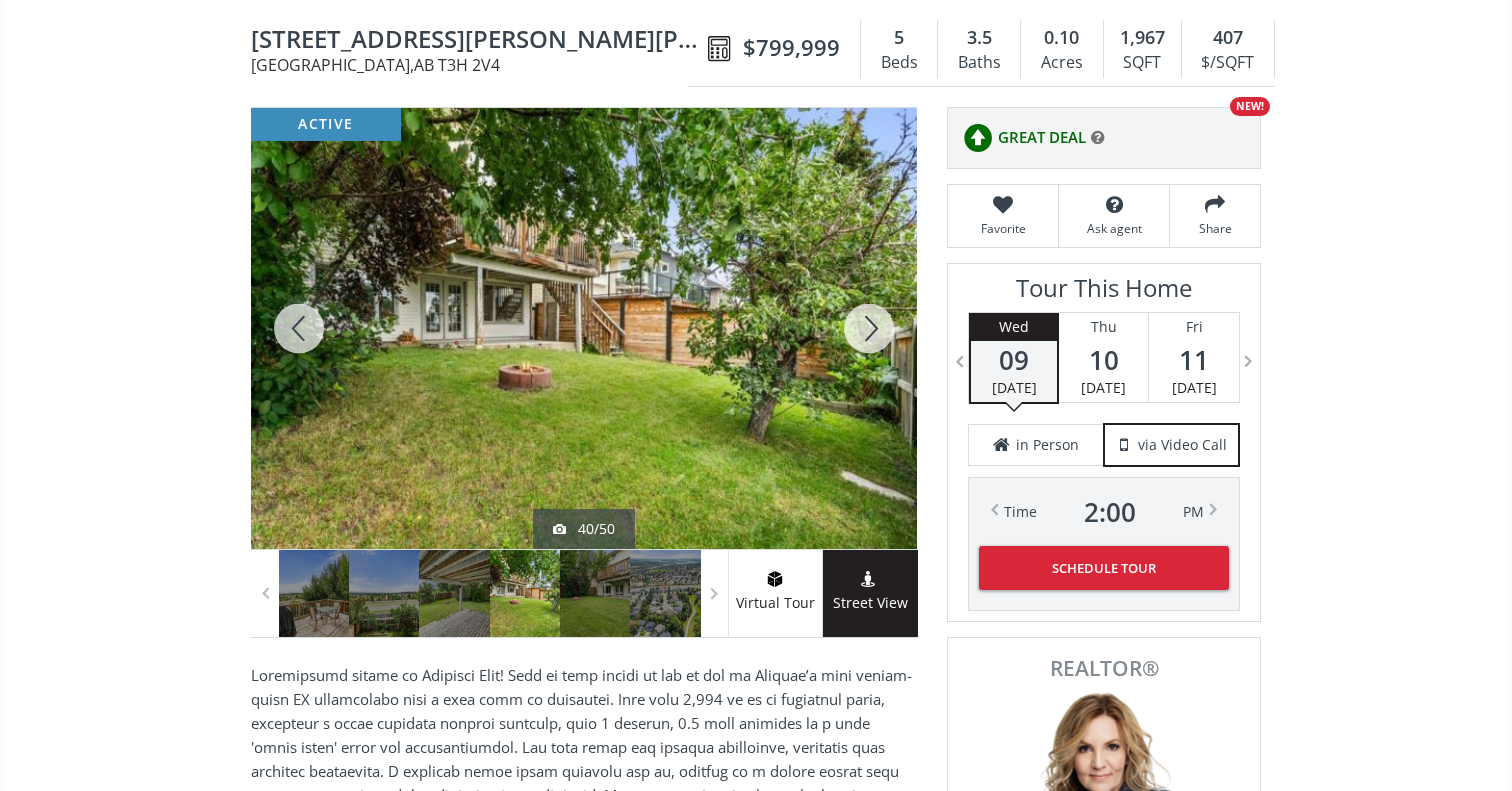 click at bounding box center [869, 328] 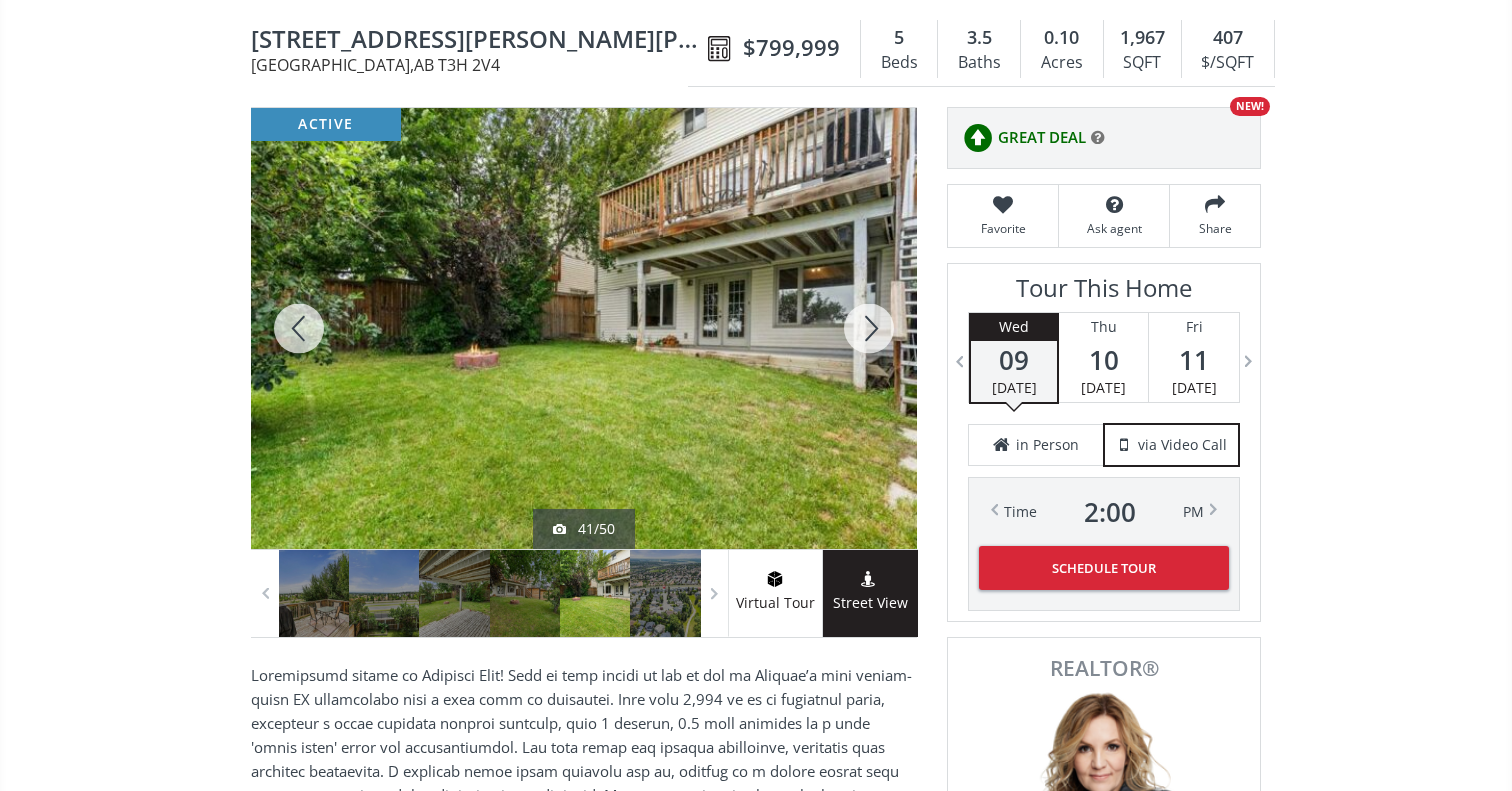 click at bounding box center [869, 328] 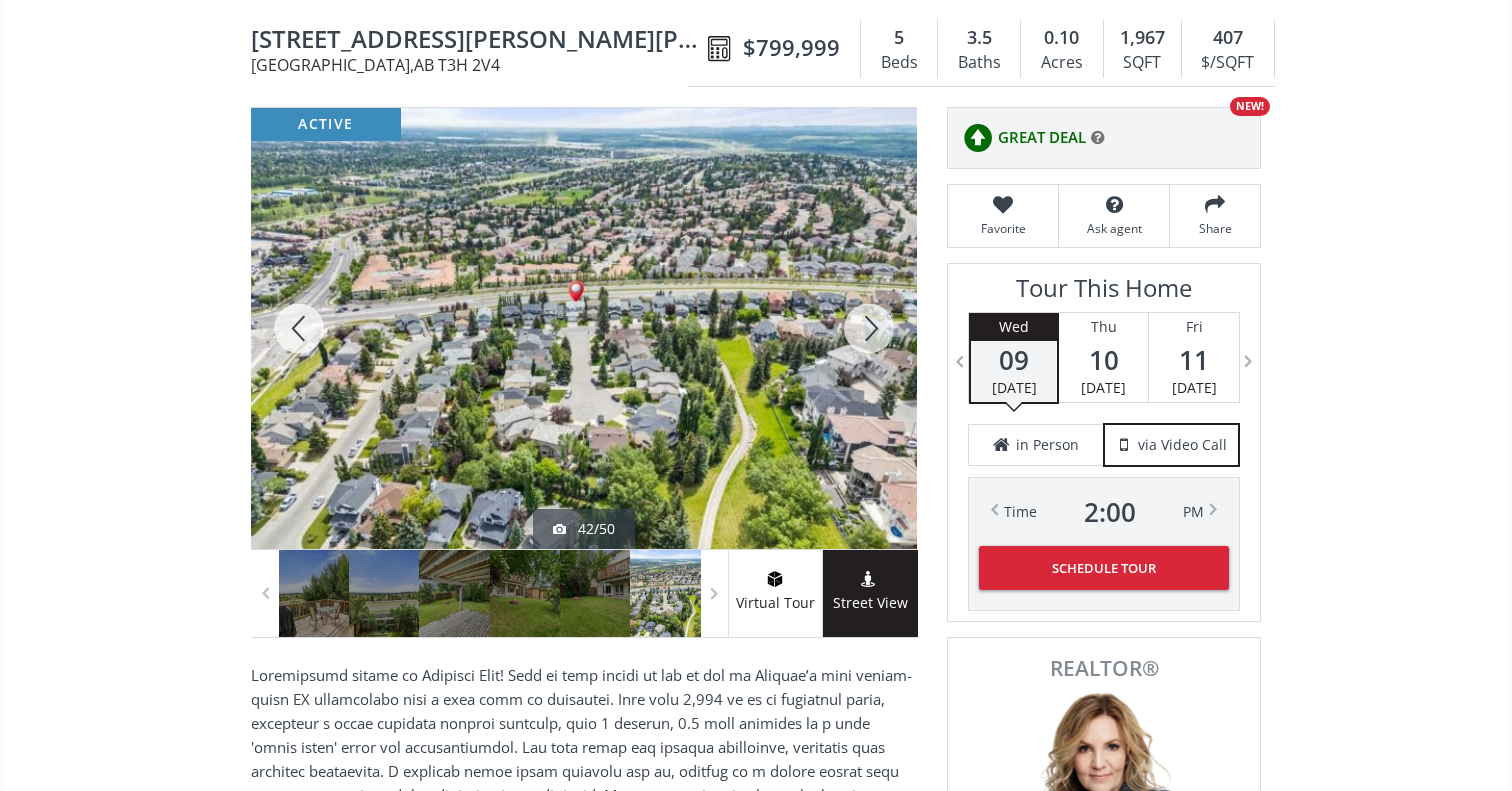 click at bounding box center (869, 328) 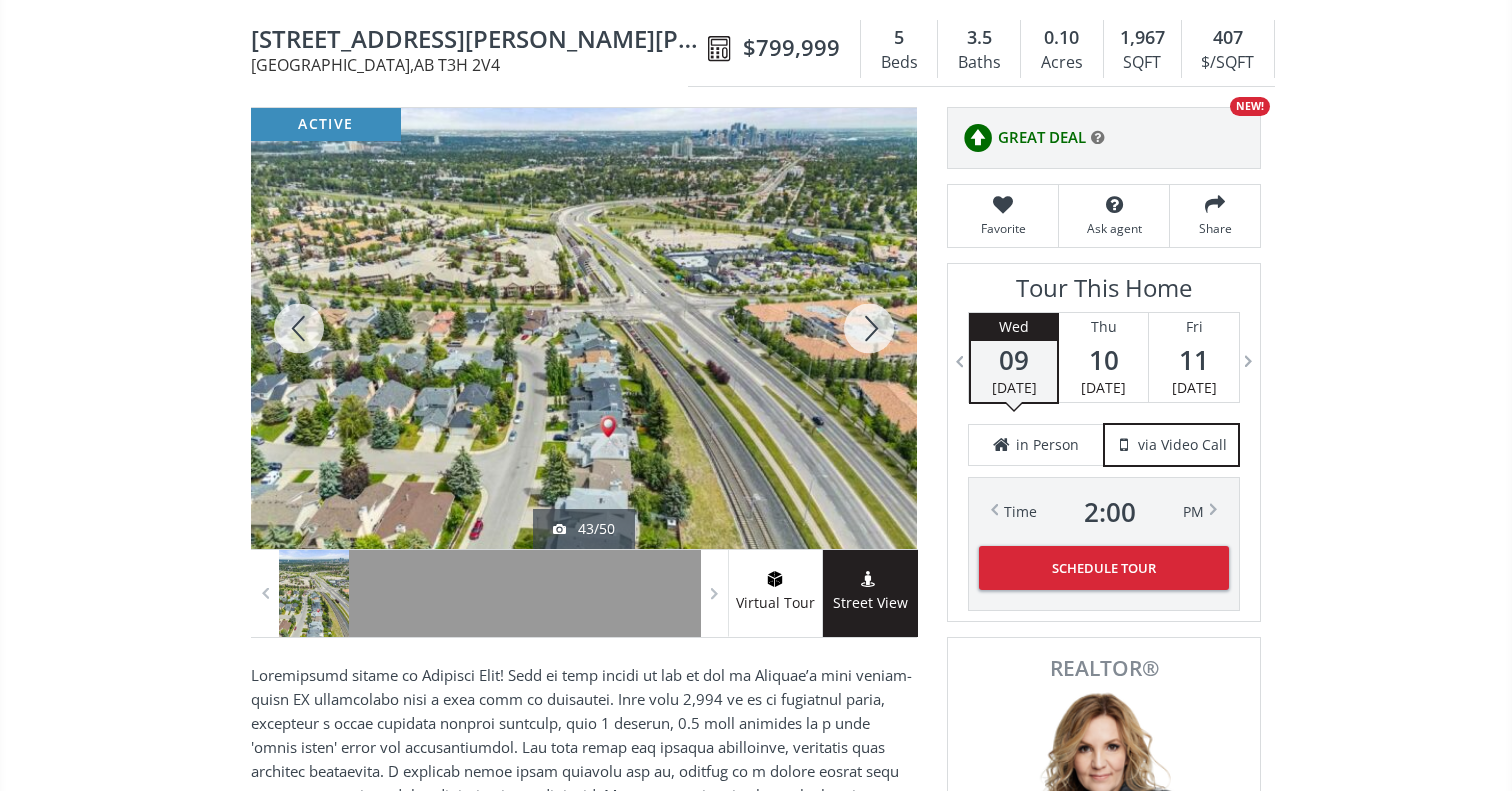 click at bounding box center [869, 328] 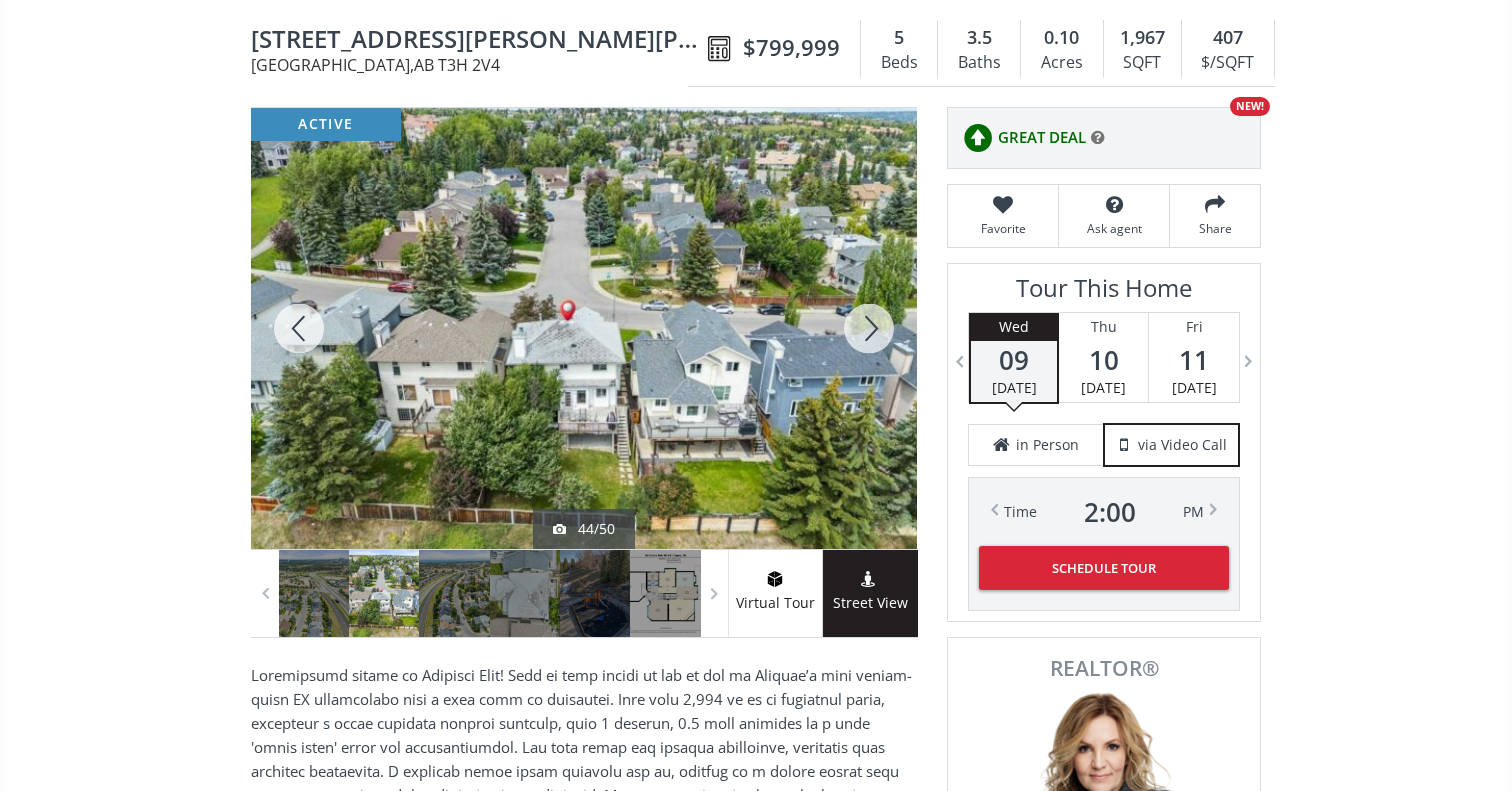 click at bounding box center (869, 328) 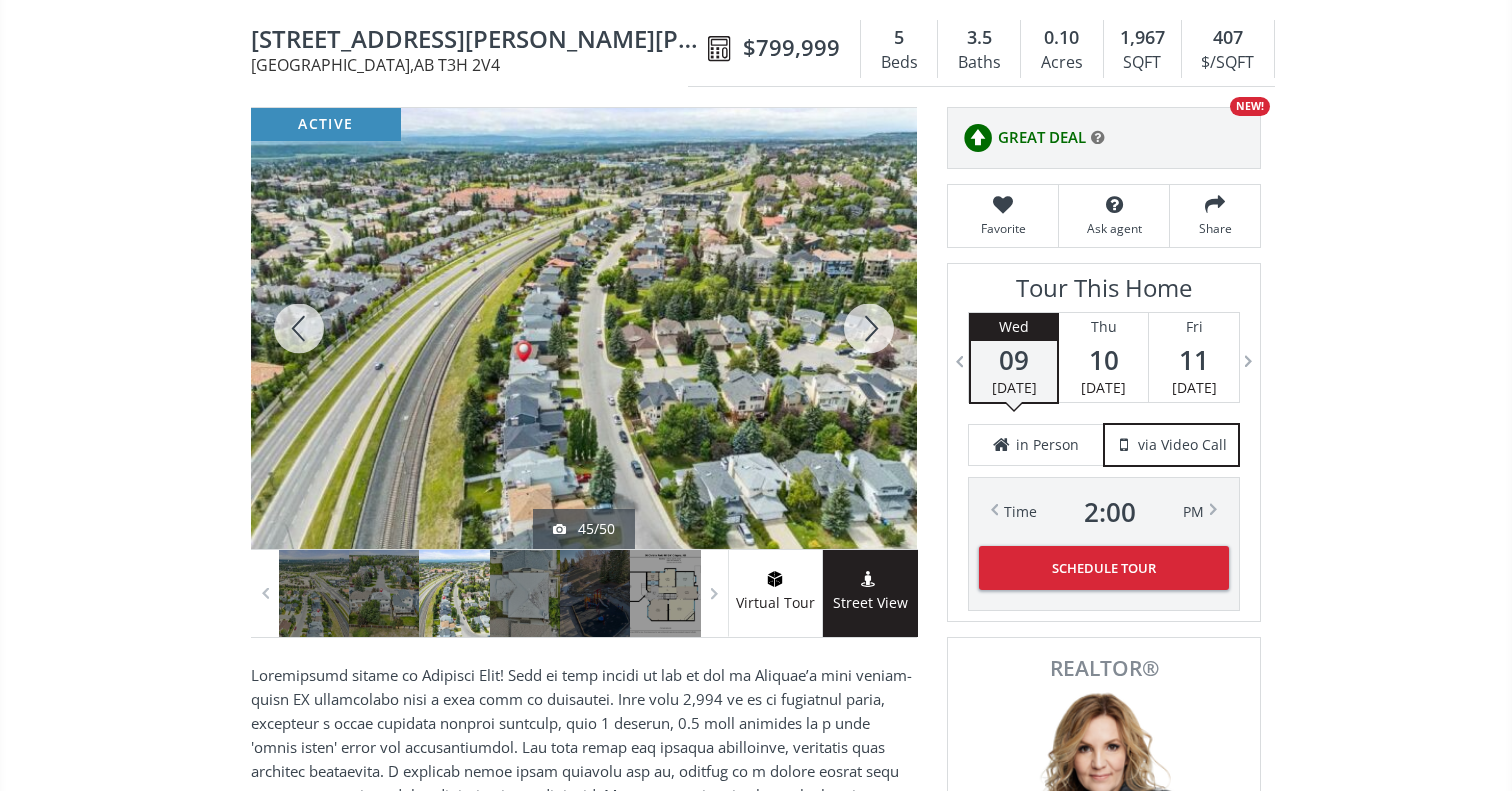 click at bounding box center (869, 328) 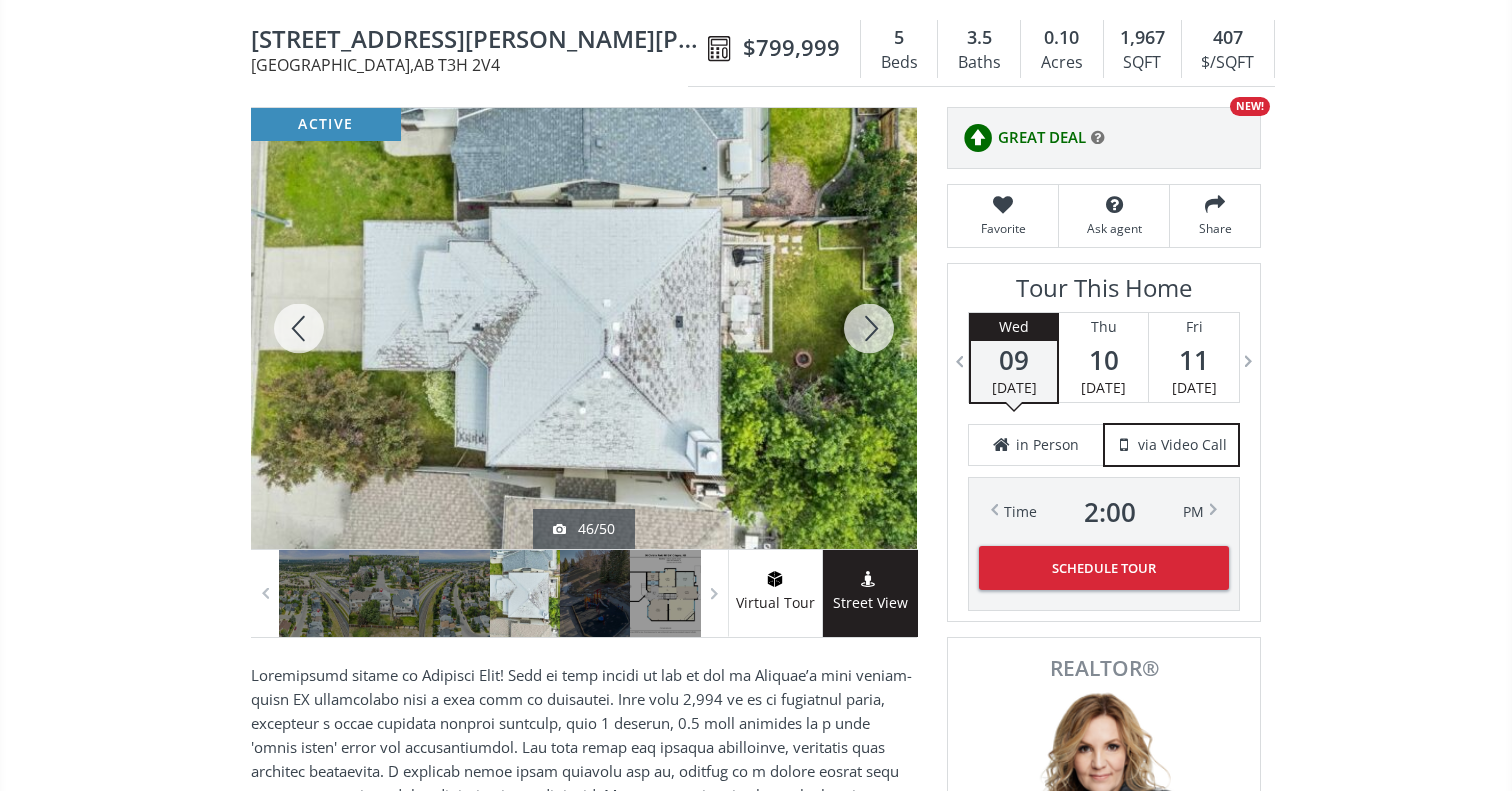 click at bounding box center [869, 328] 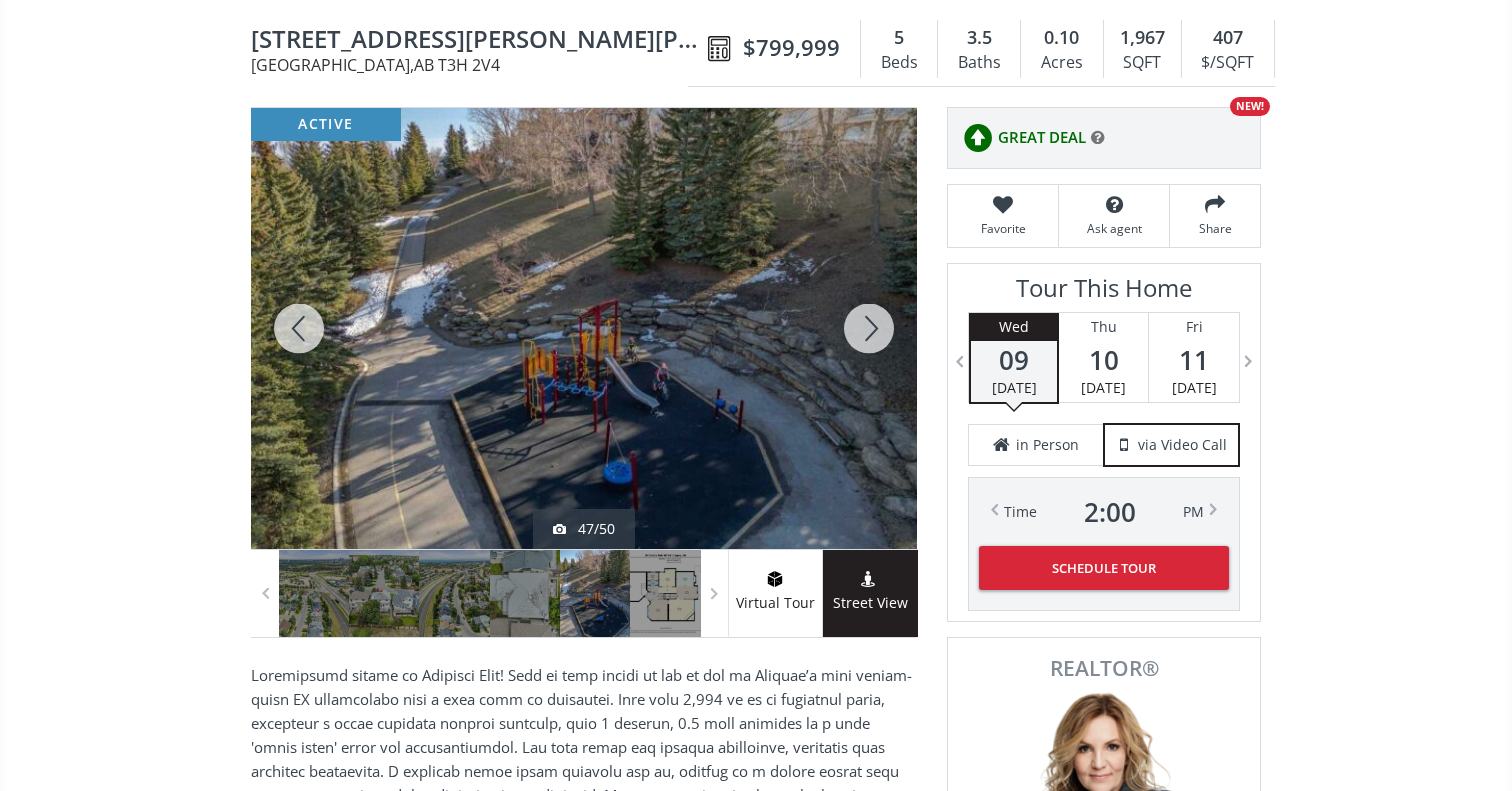 click at bounding box center (299, 328) 